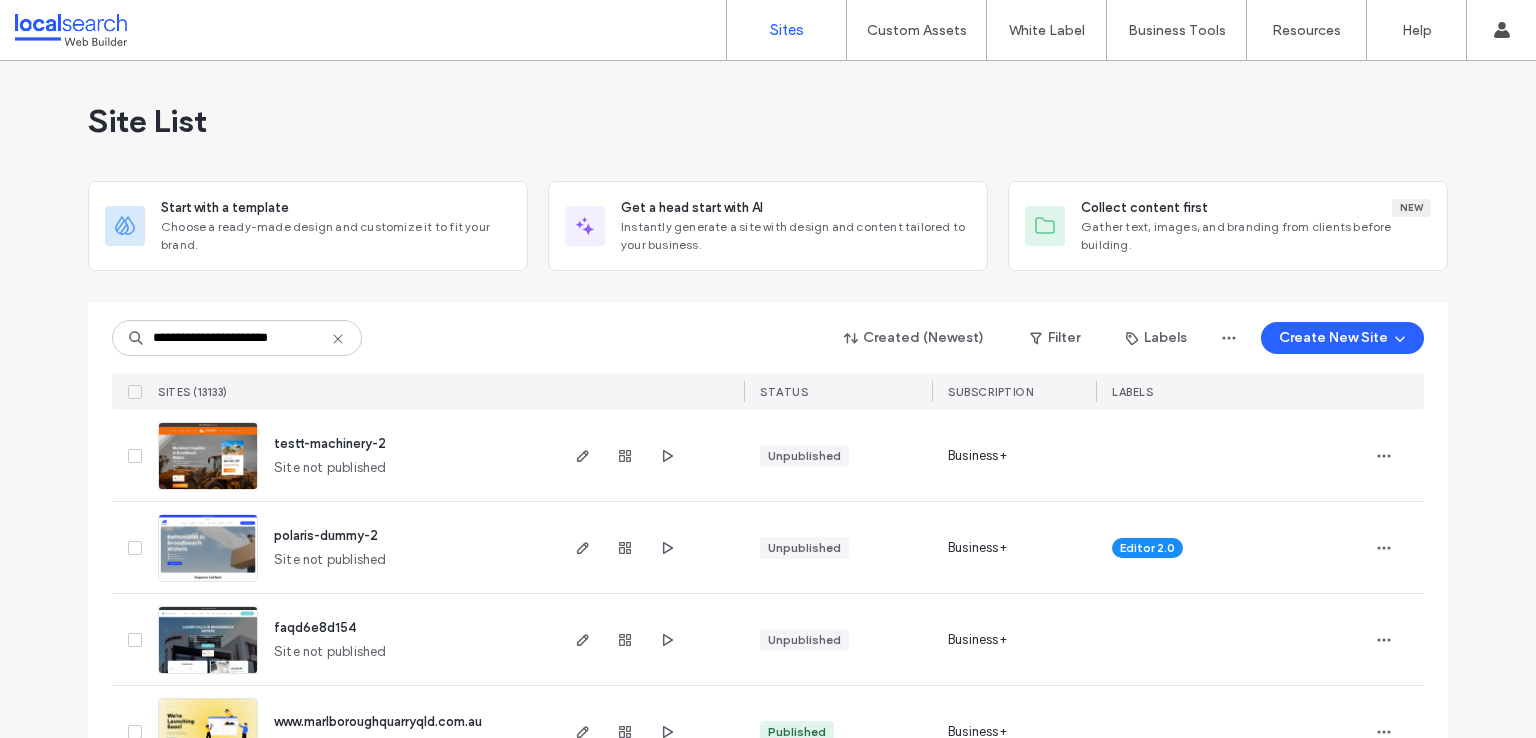 scroll, scrollTop: 0, scrollLeft: 0, axis: both 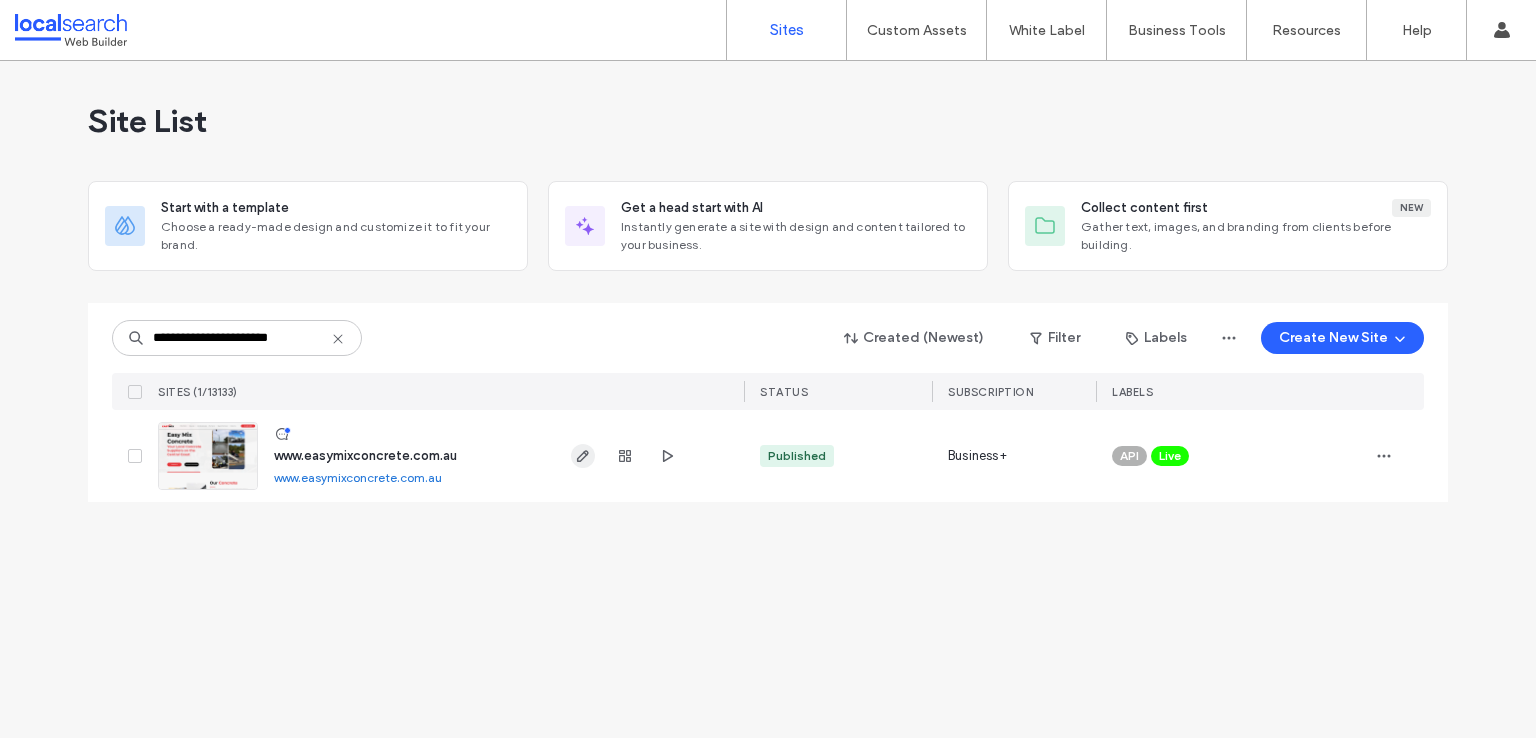 type on "**********" 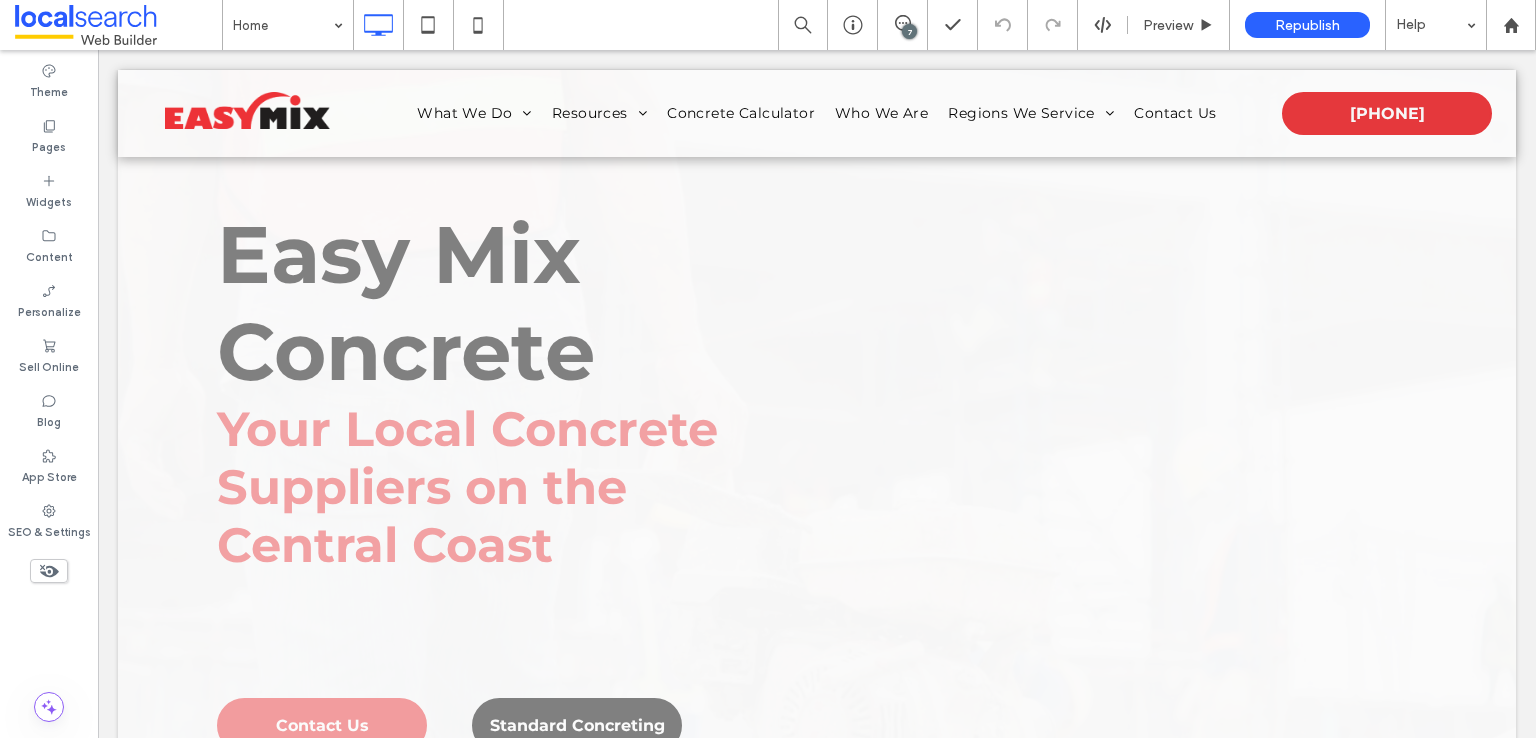 scroll, scrollTop: 0, scrollLeft: 0, axis: both 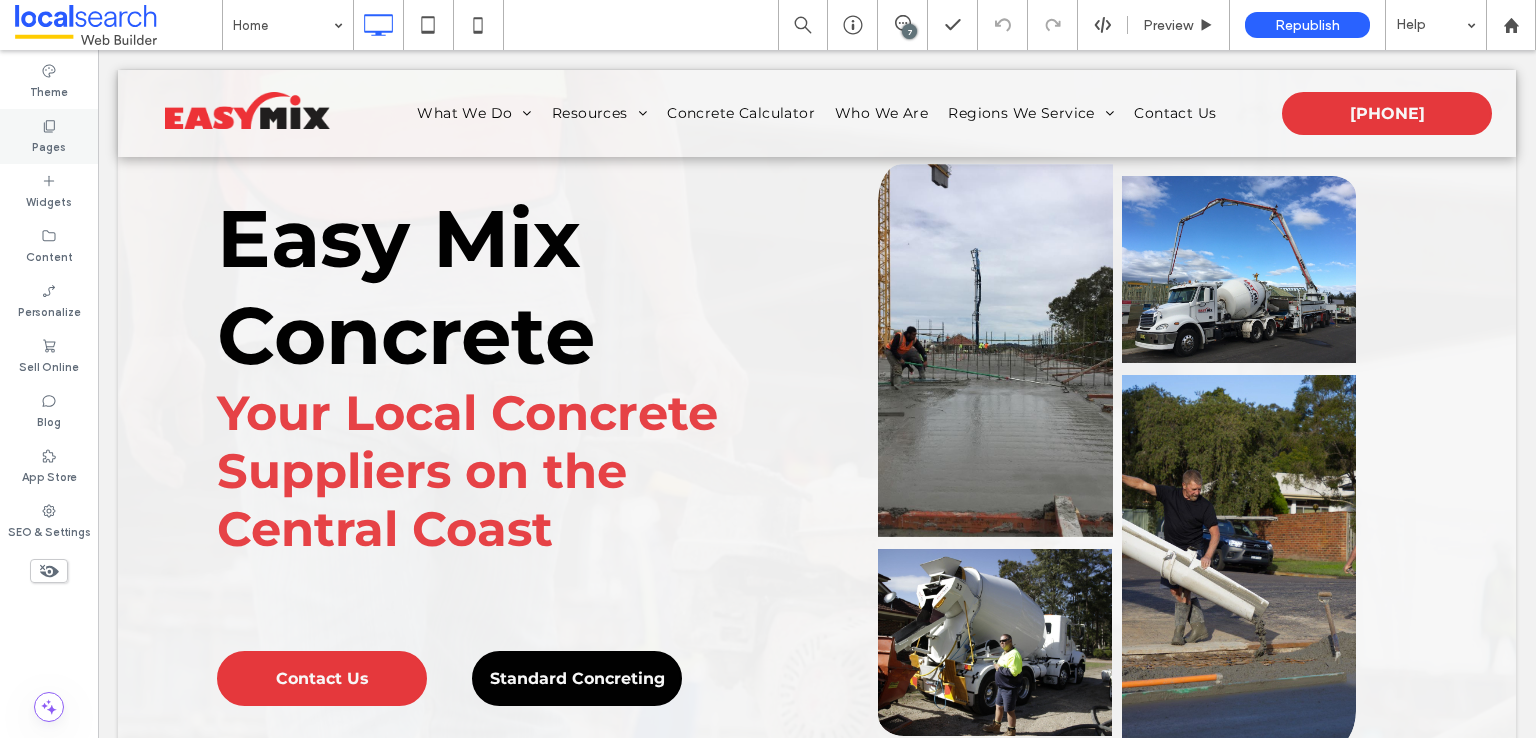 click on "Pages" at bounding box center (49, 145) 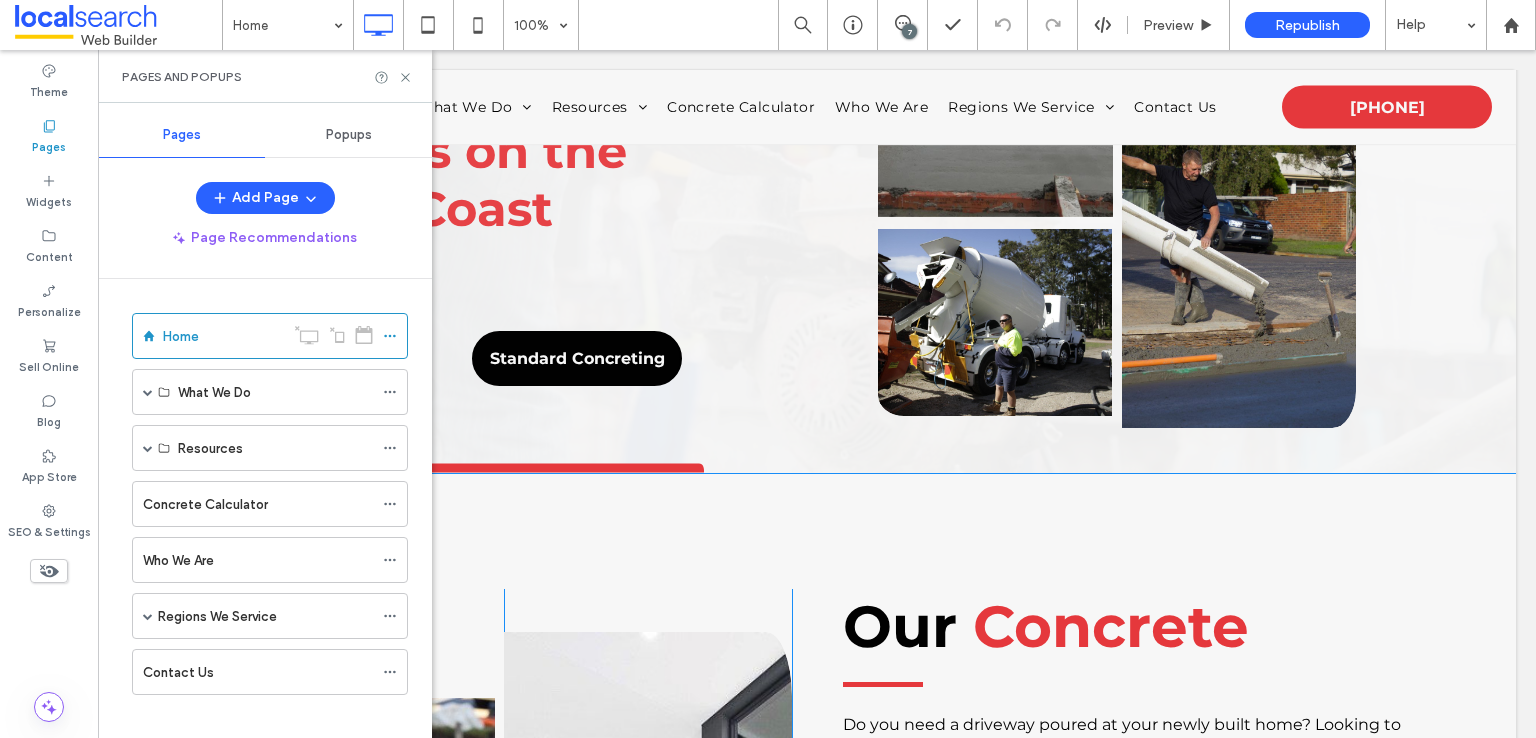 scroll, scrollTop: 600, scrollLeft: 0, axis: vertical 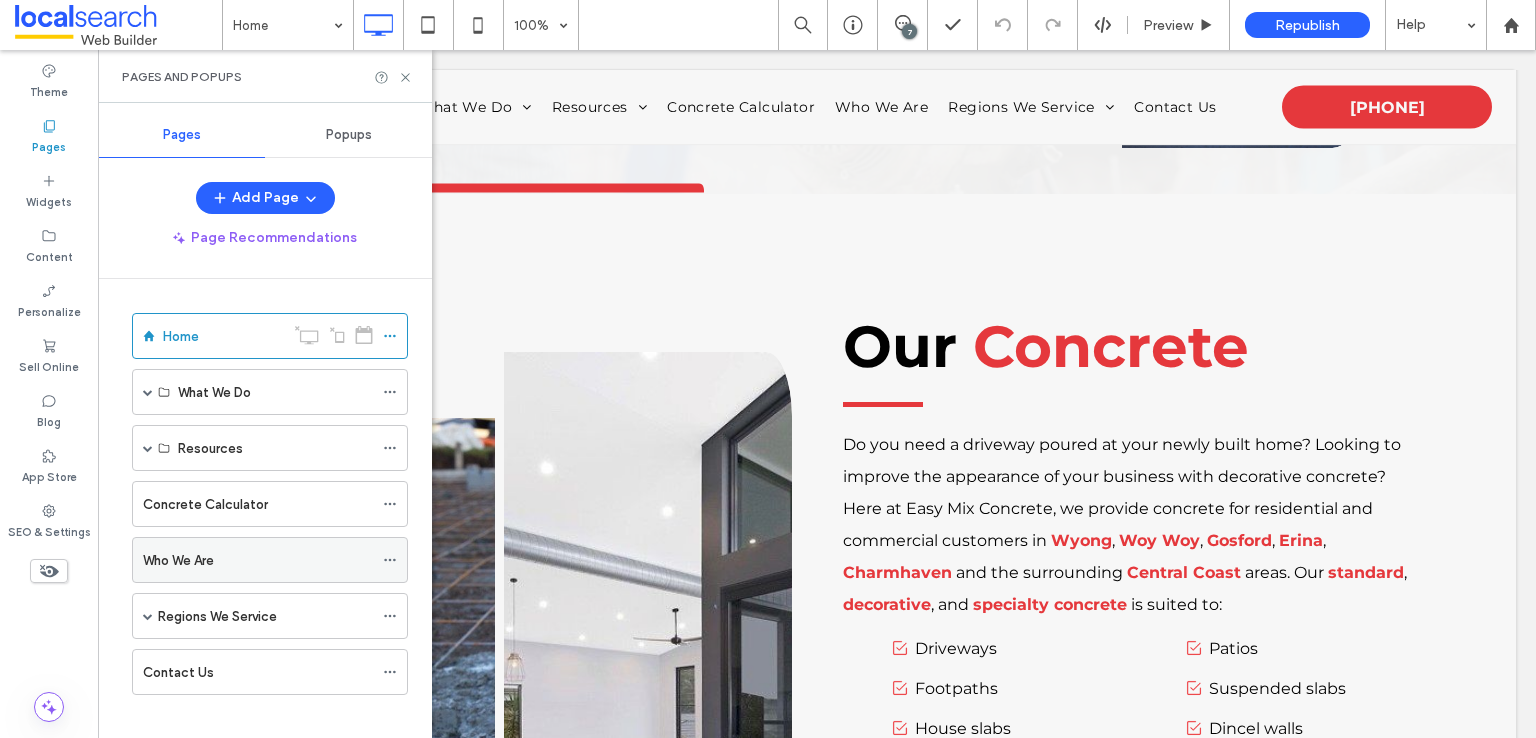 click on "Who We Are" at bounding box center [258, 560] 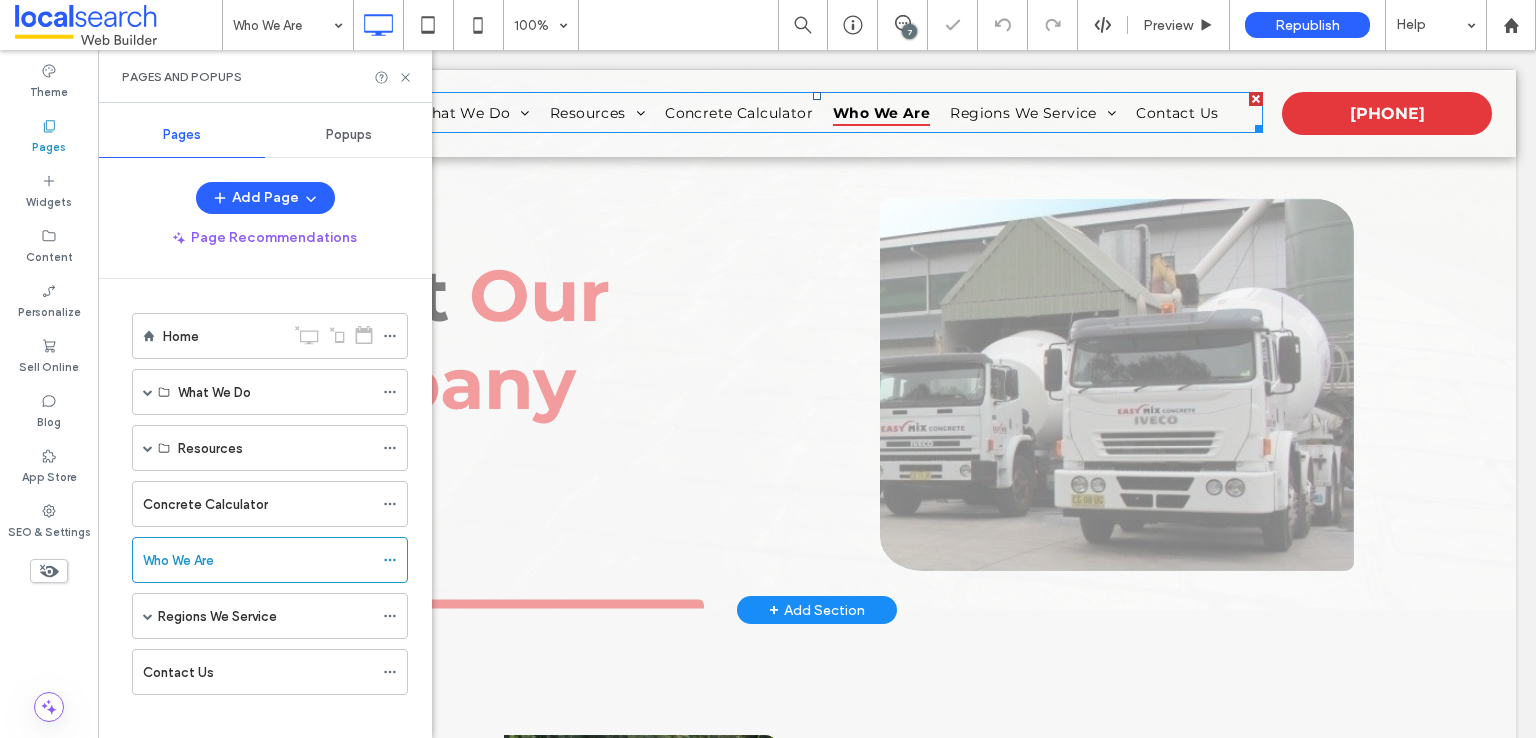 scroll, scrollTop: 0, scrollLeft: 0, axis: both 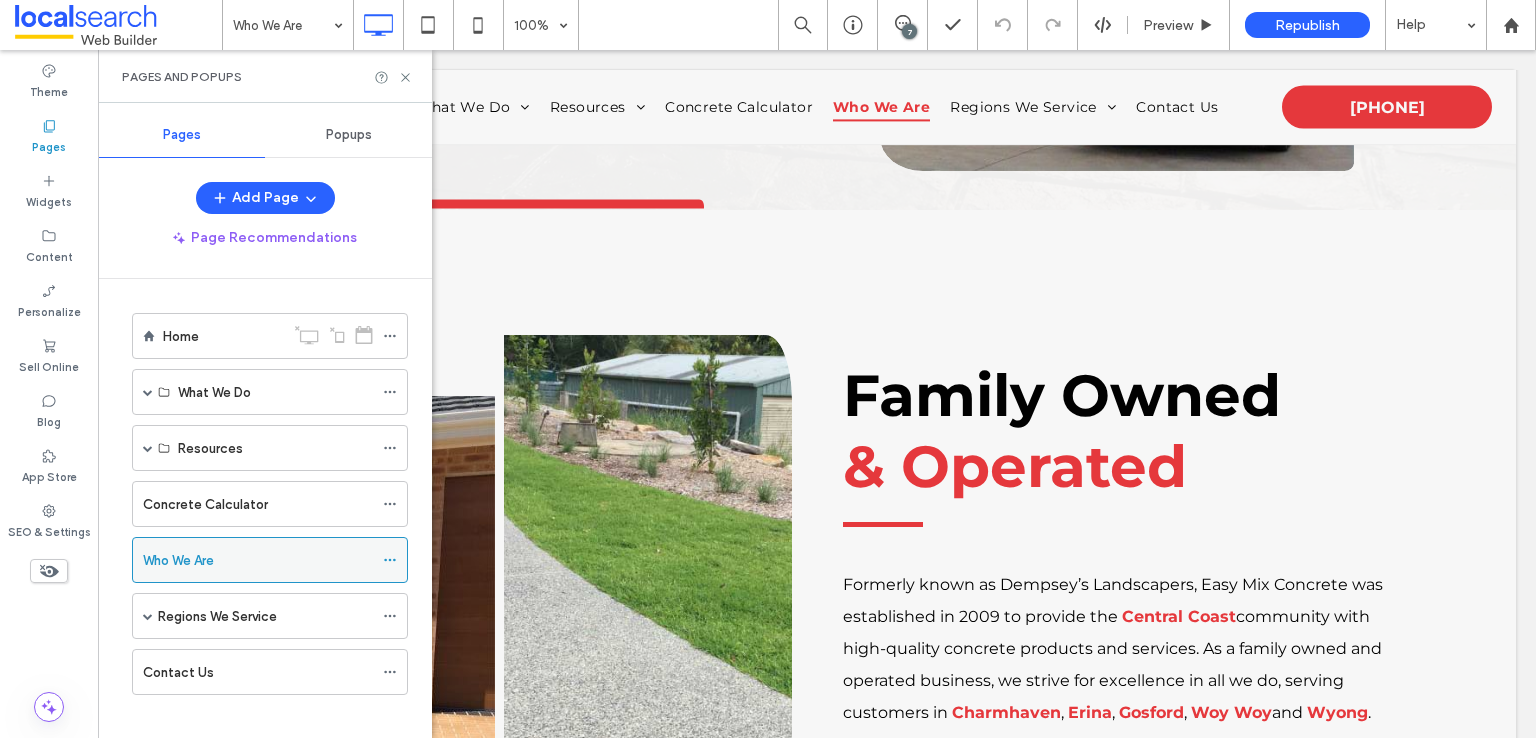 click 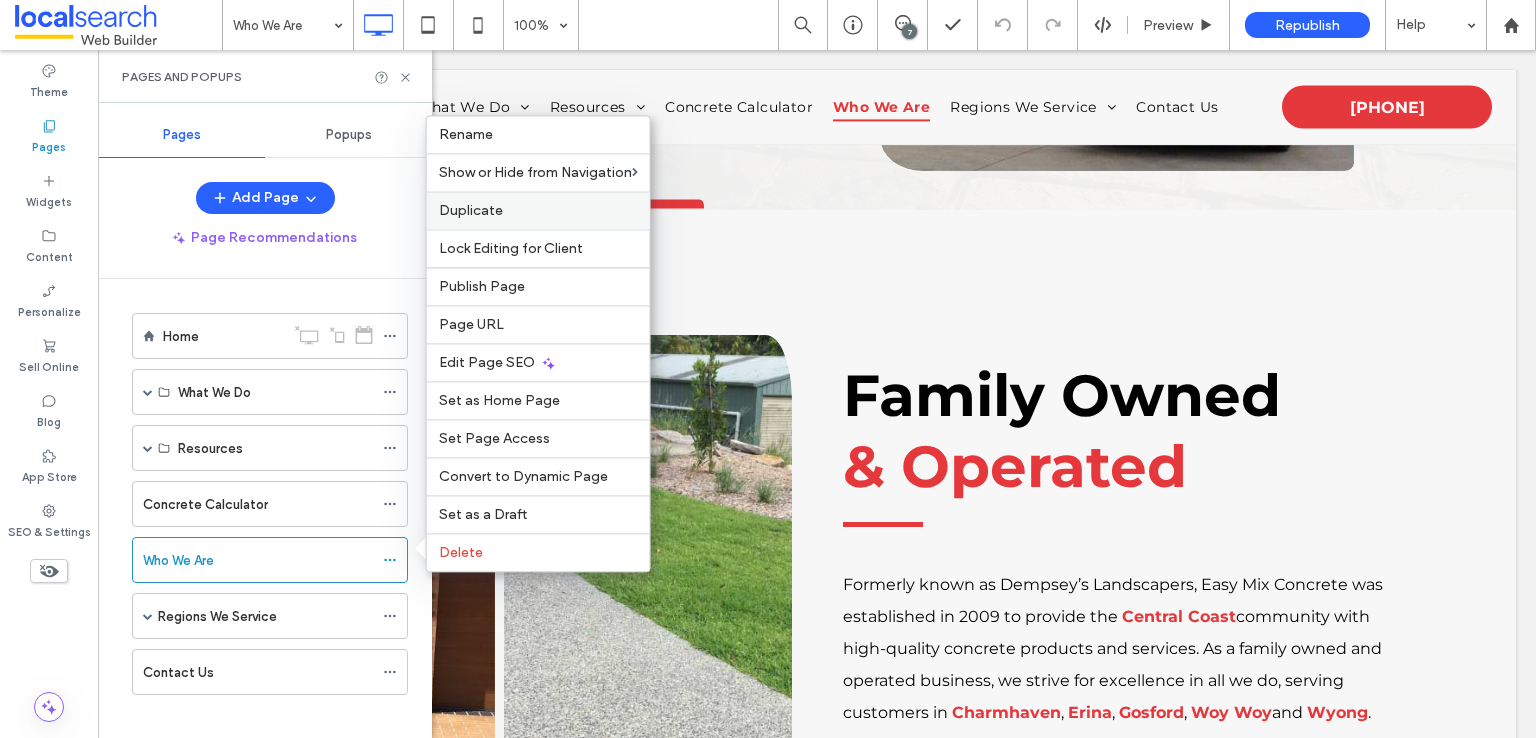 click on "Duplicate" at bounding box center (471, 210) 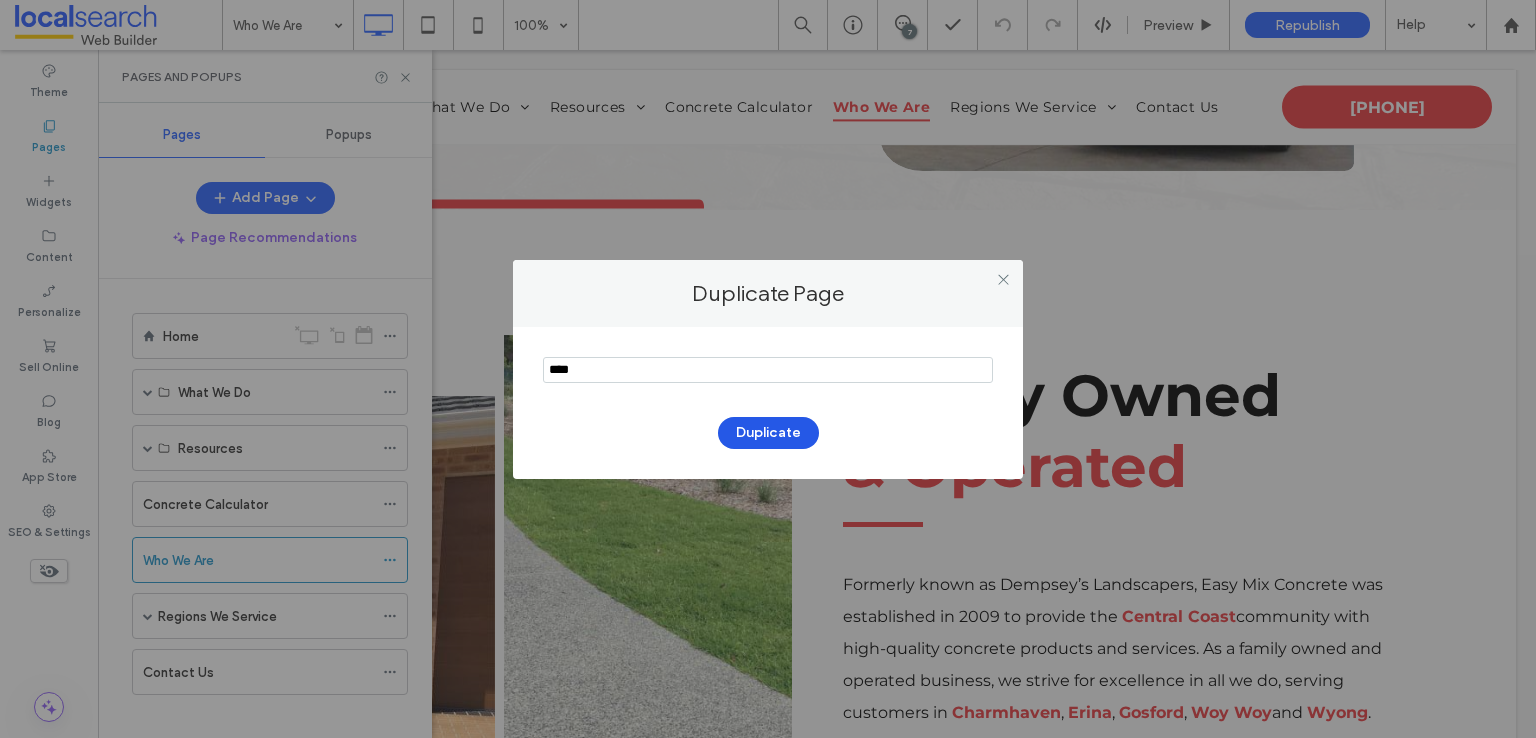 type on "****" 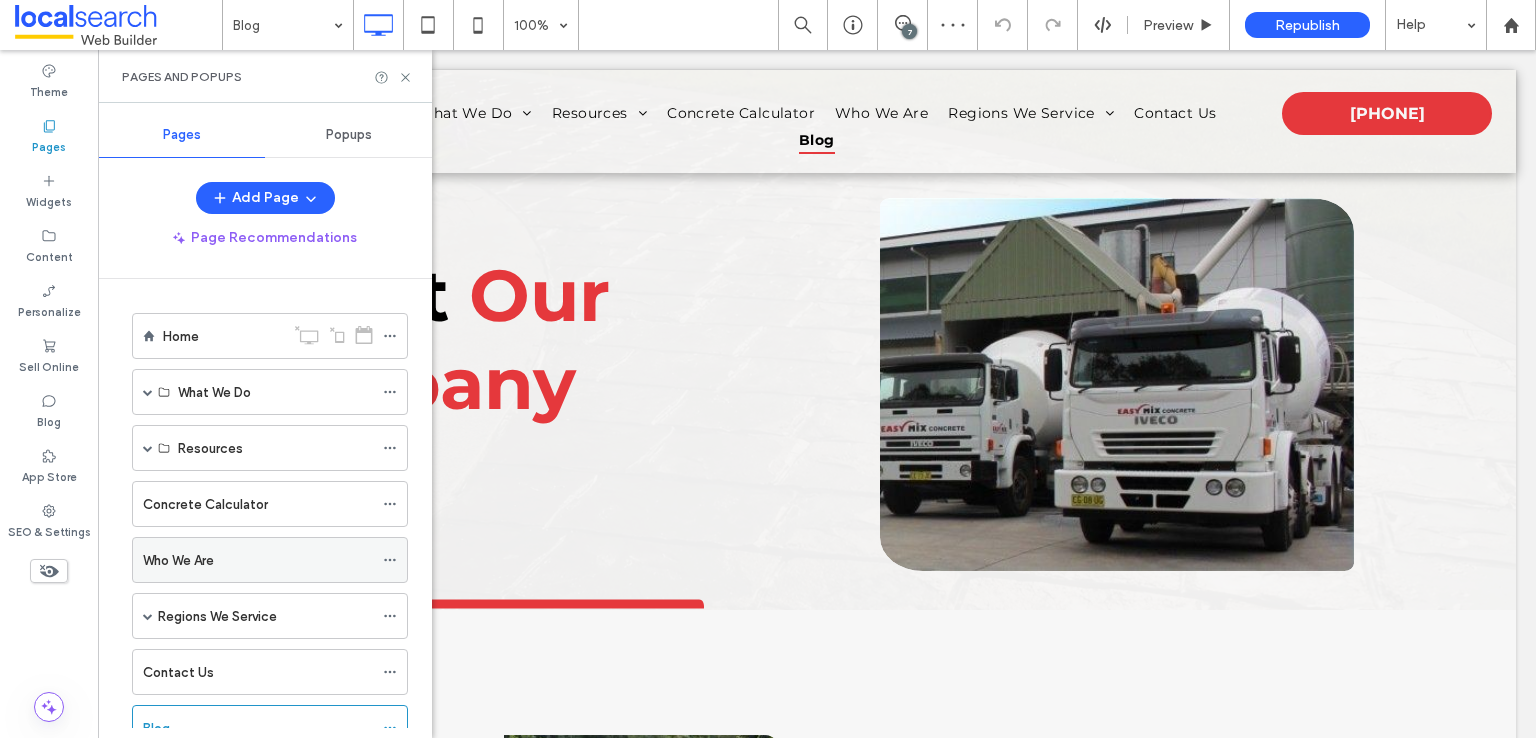 scroll, scrollTop: 0, scrollLeft: 0, axis: both 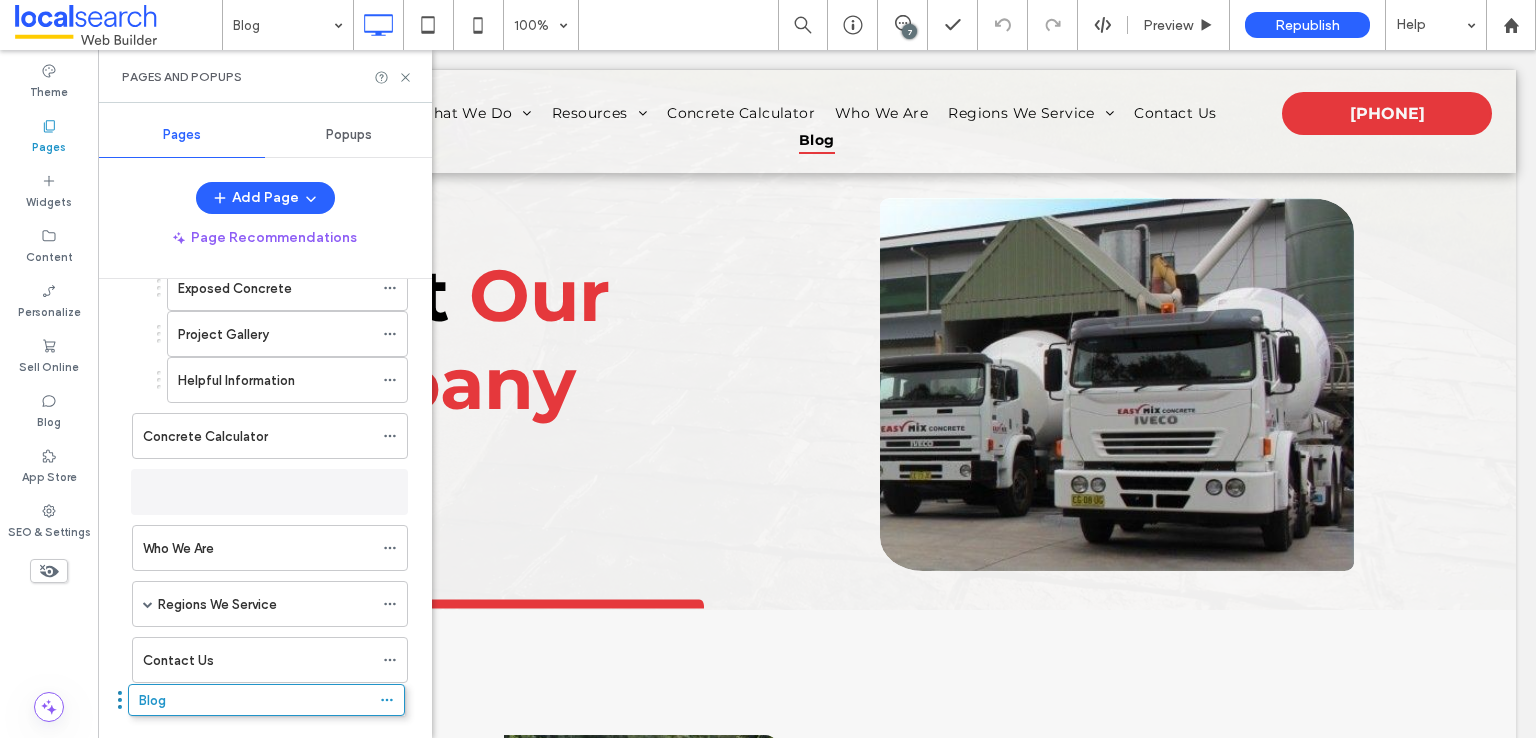 drag, startPoint x: 124, startPoint y: 653, endPoint x: 120, endPoint y: 705, distance: 52.153618 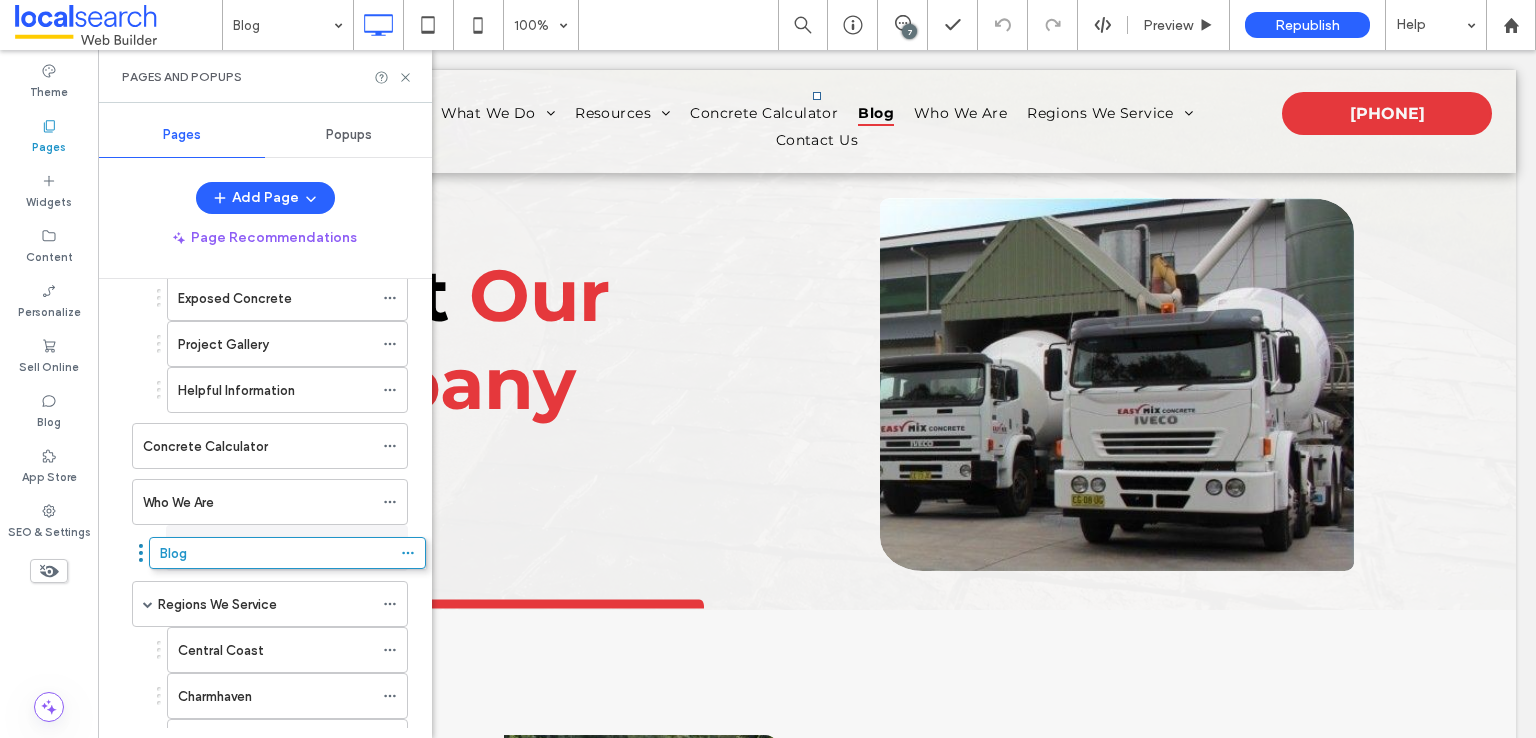 scroll, scrollTop: 252, scrollLeft: 0, axis: vertical 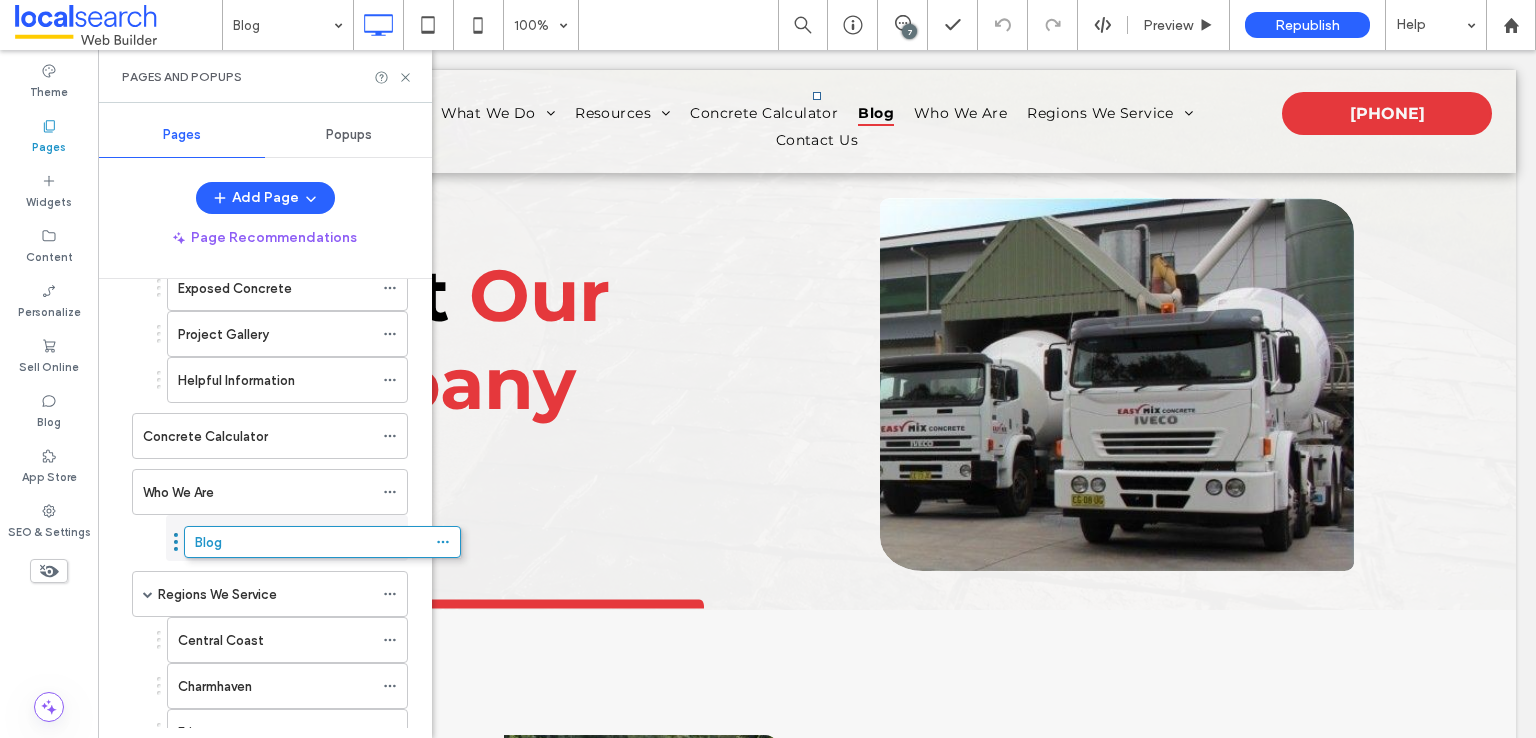 drag, startPoint x: 124, startPoint y: 487, endPoint x: 176, endPoint y: 548, distance: 80.1561 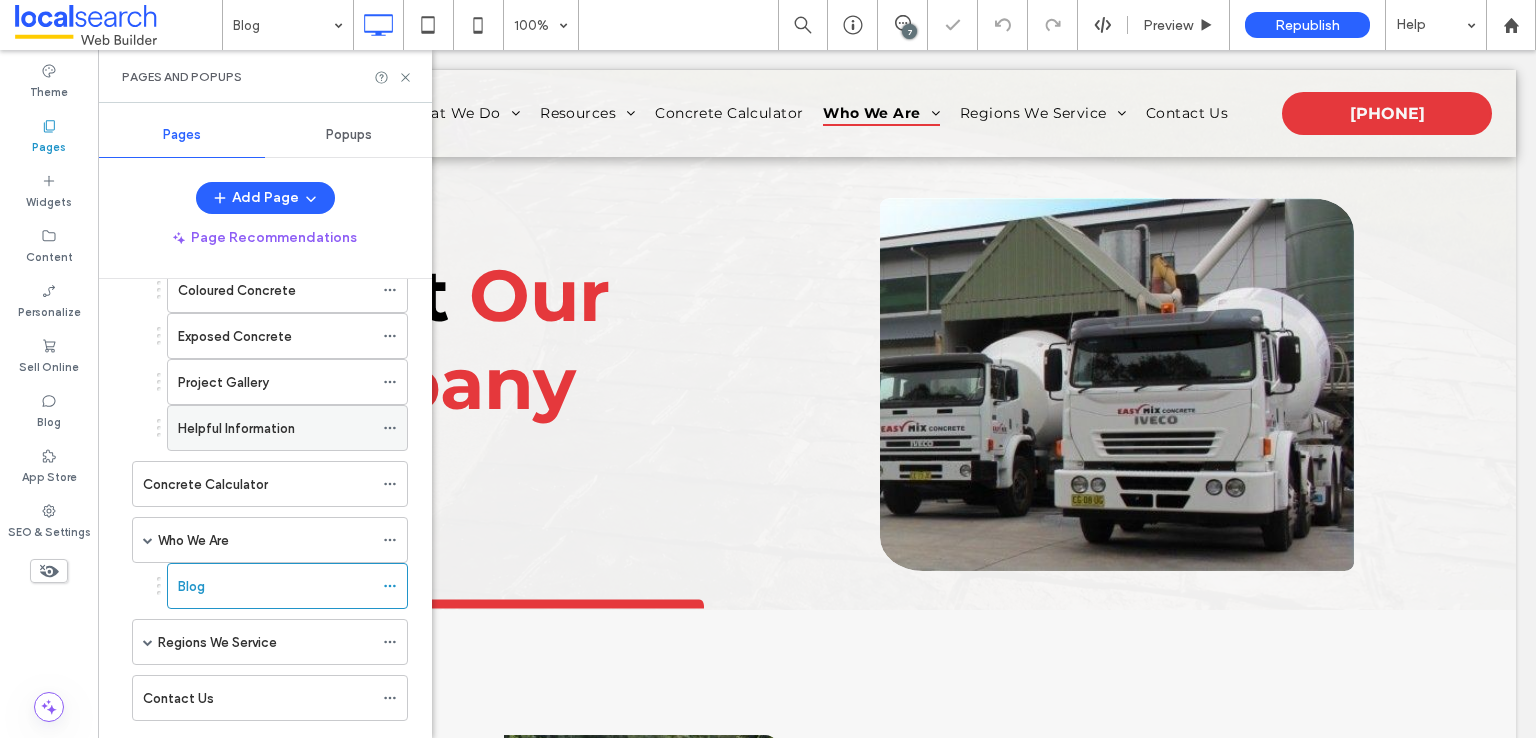 scroll, scrollTop: 141, scrollLeft: 0, axis: vertical 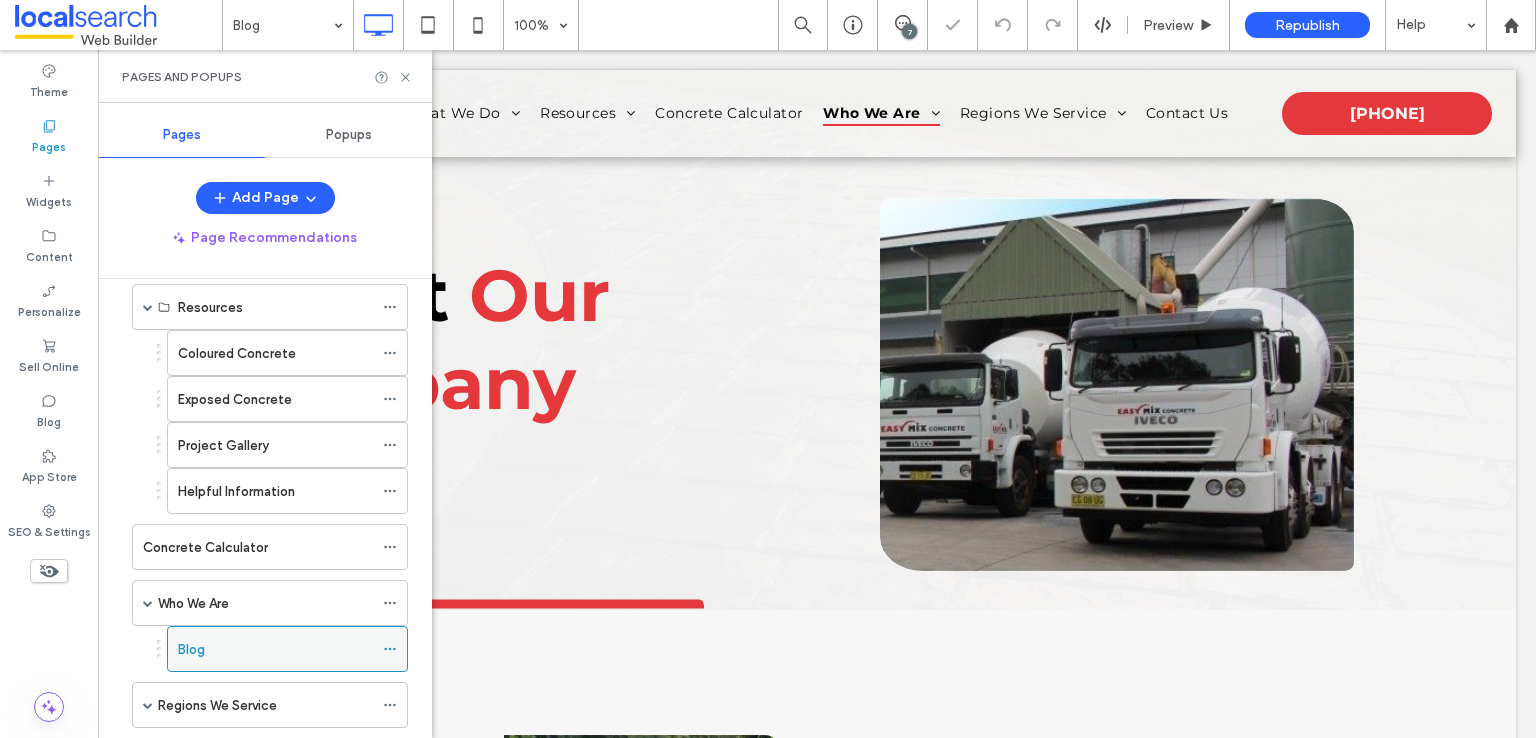 click 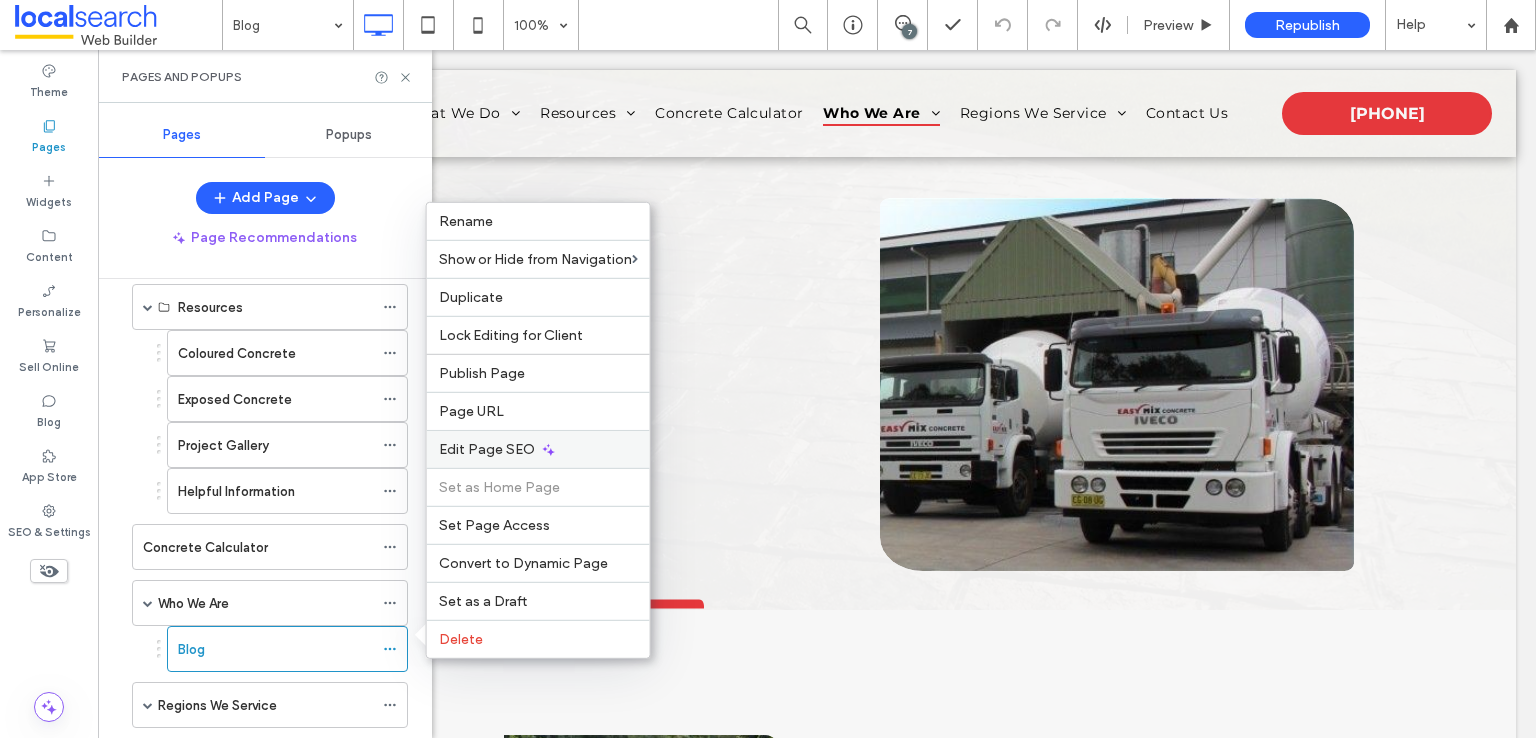 click on "Edit Page SEO" at bounding box center (487, 449) 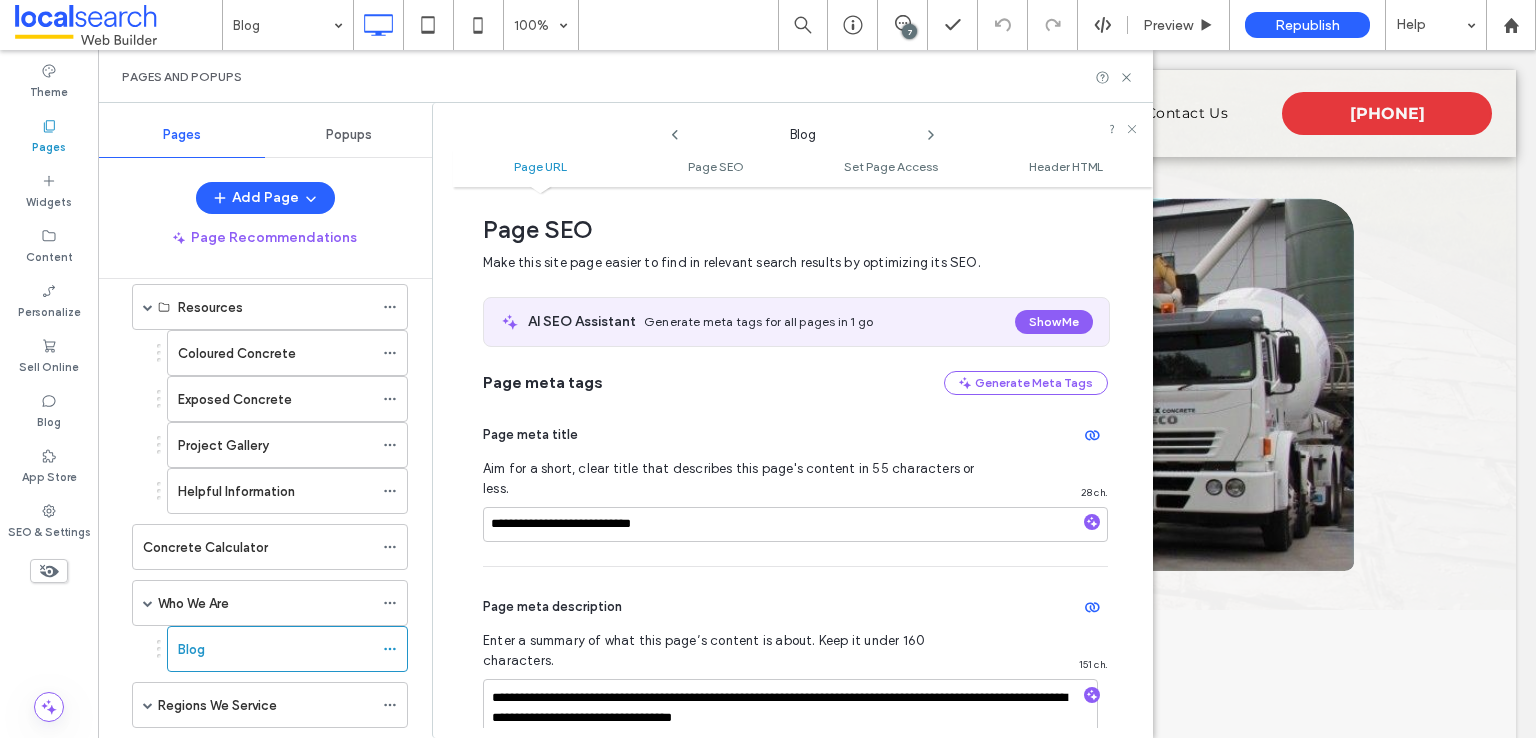 scroll, scrollTop: 274, scrollLeft: 0, axis: vertical 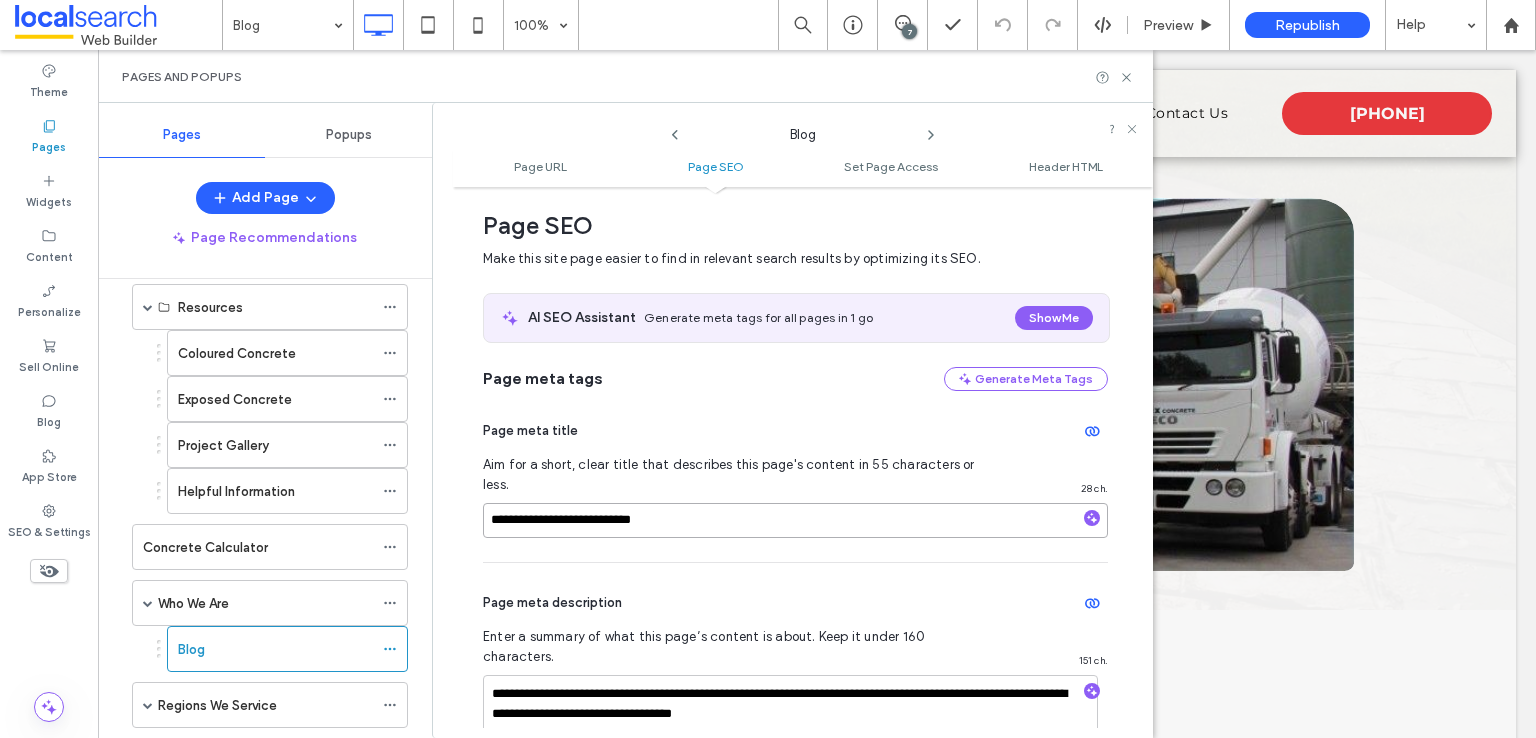 drag, startPoint x: 545, startPoint y: 497, endPoint x: 355, endPoint y: 522, distance: 191.63768 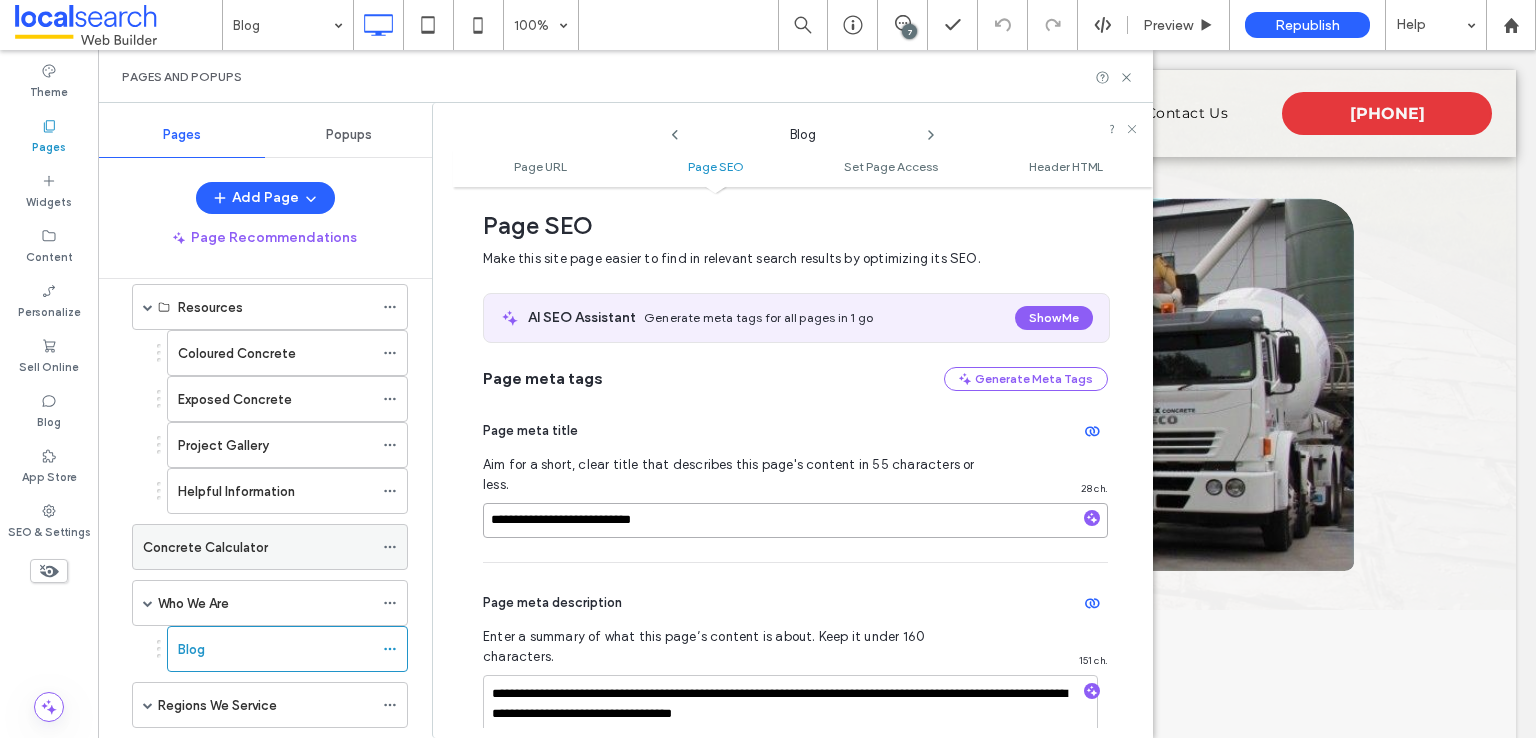 click on "**********" at bounding box center [792, 420] 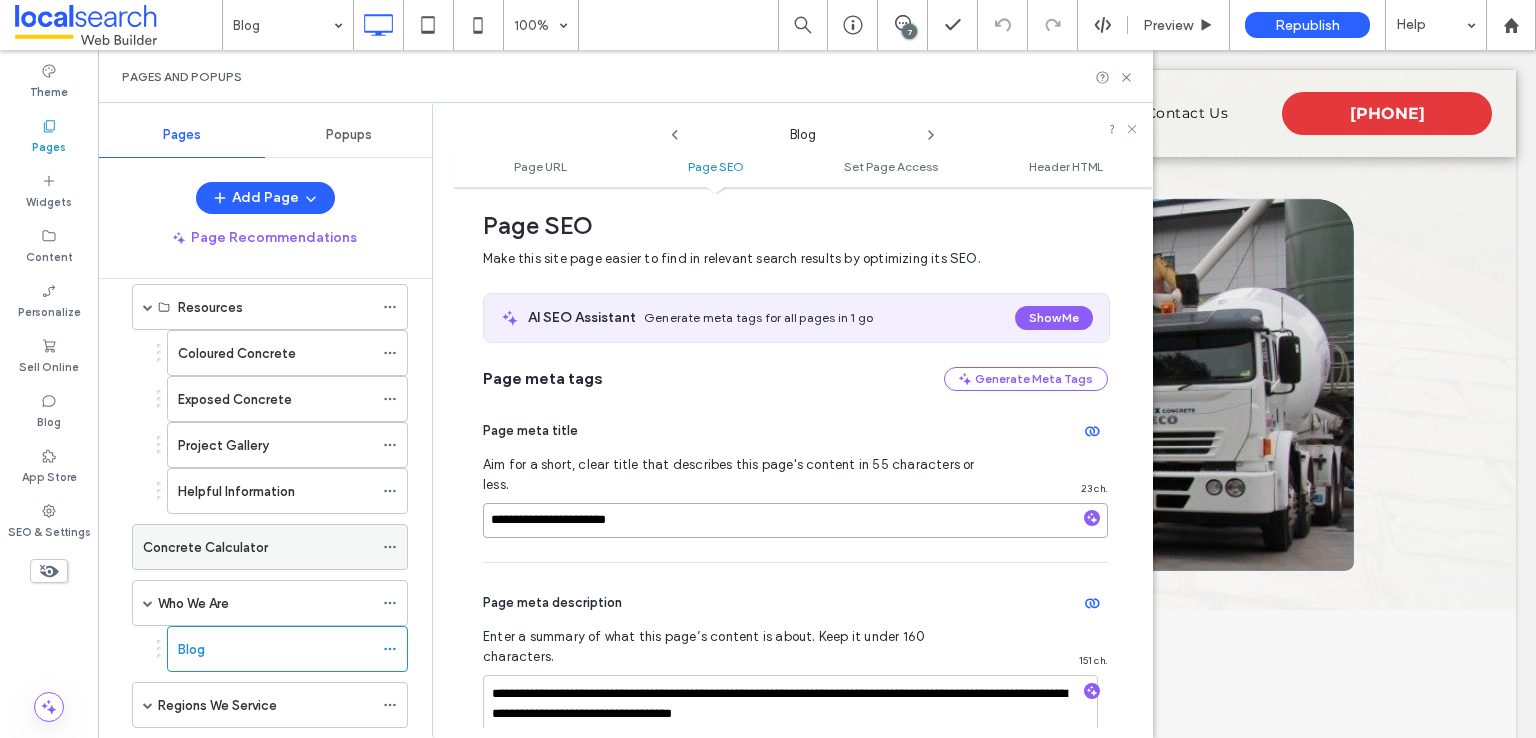 type on "**********" 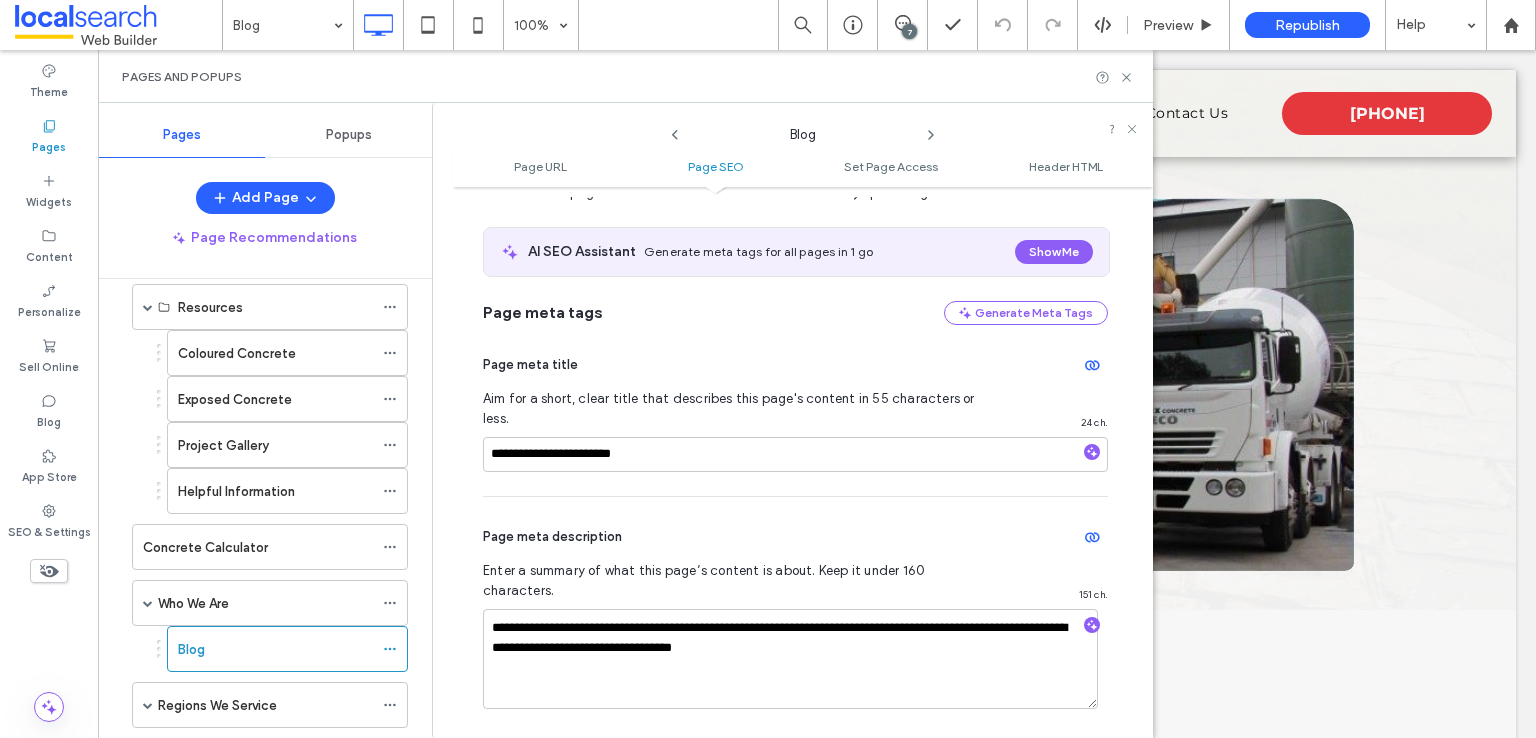 scroll, scrollTop: 374, scrollLeft: 0, axis: vertical 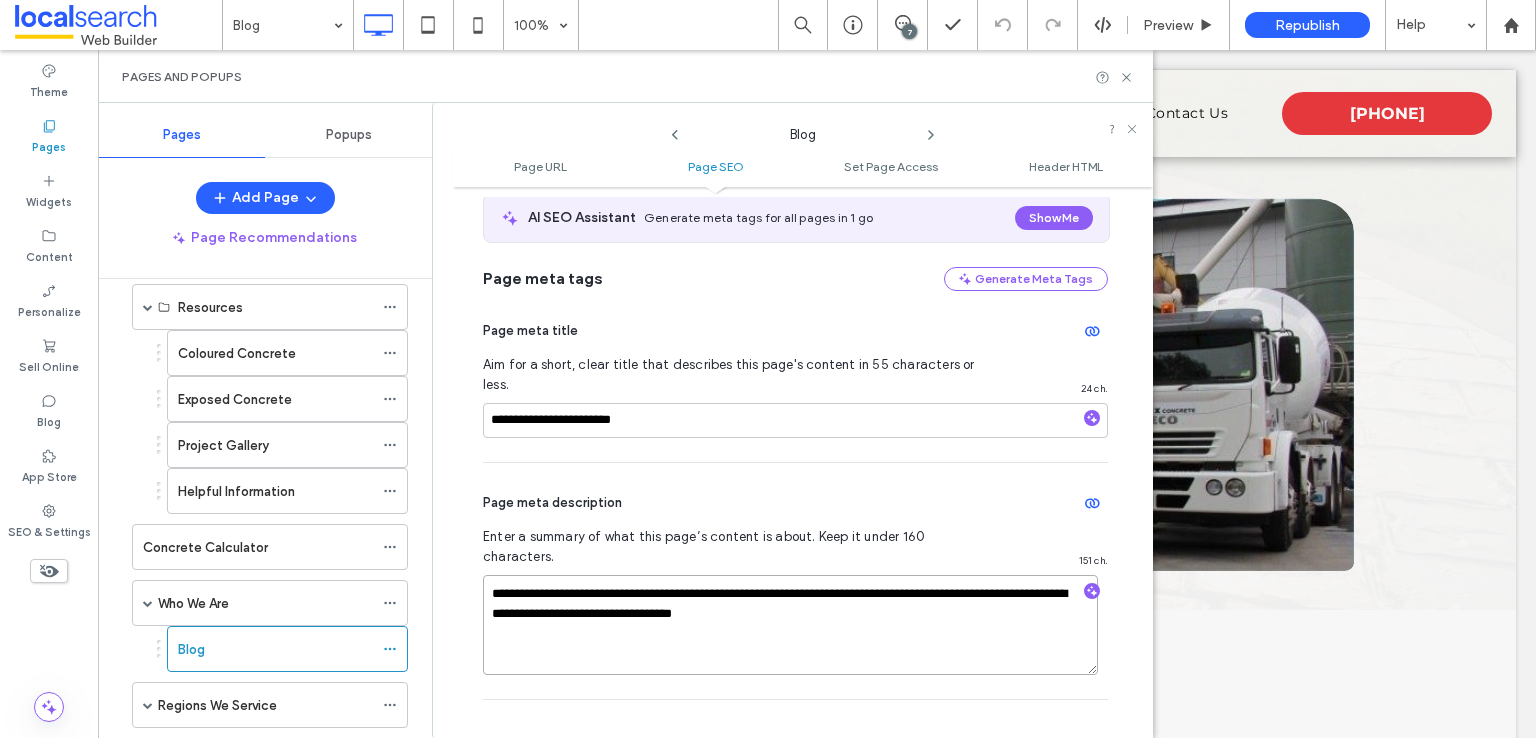 click on "**********" at bounding box center (790, 625) 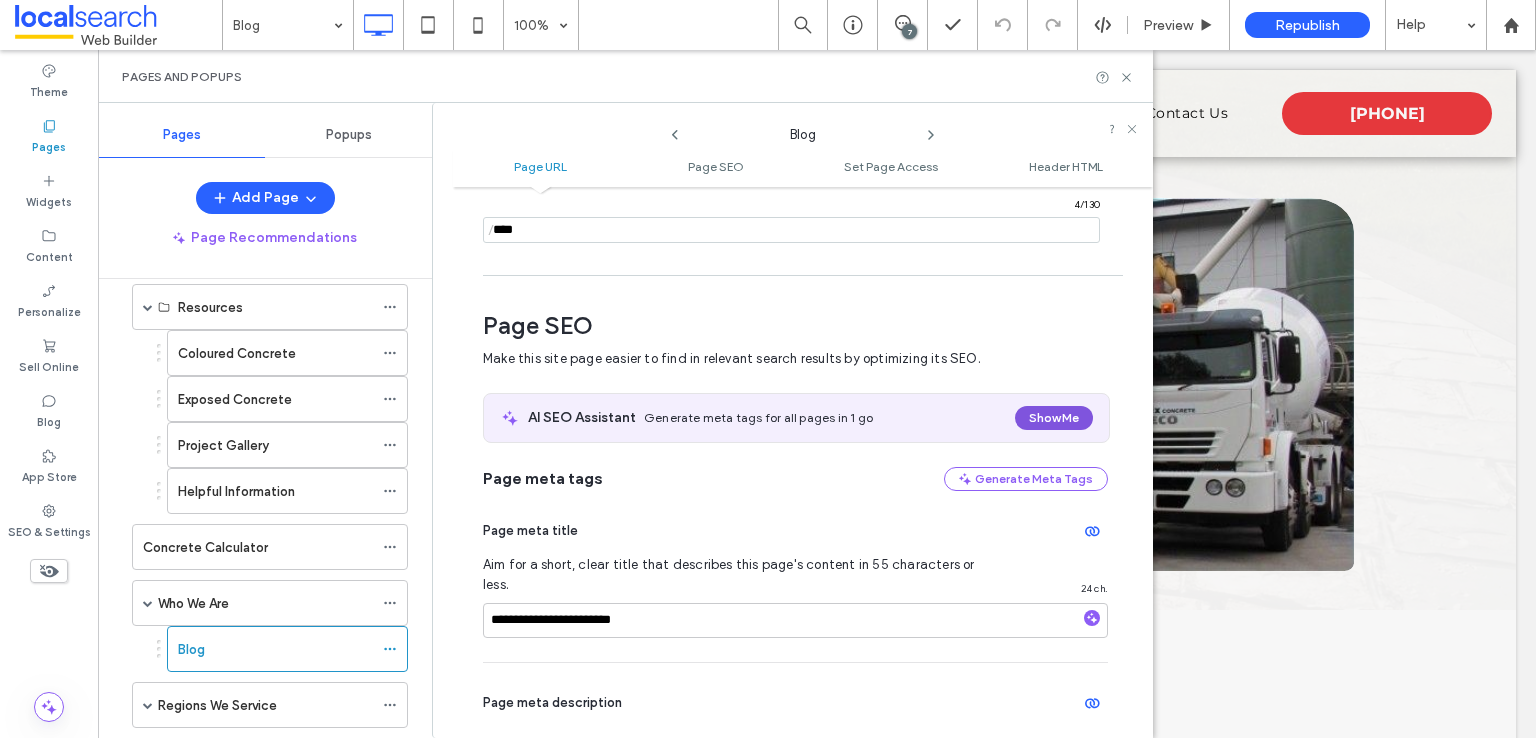 scroll, scrollTop: 0, scrollLeft: 0, axis: both 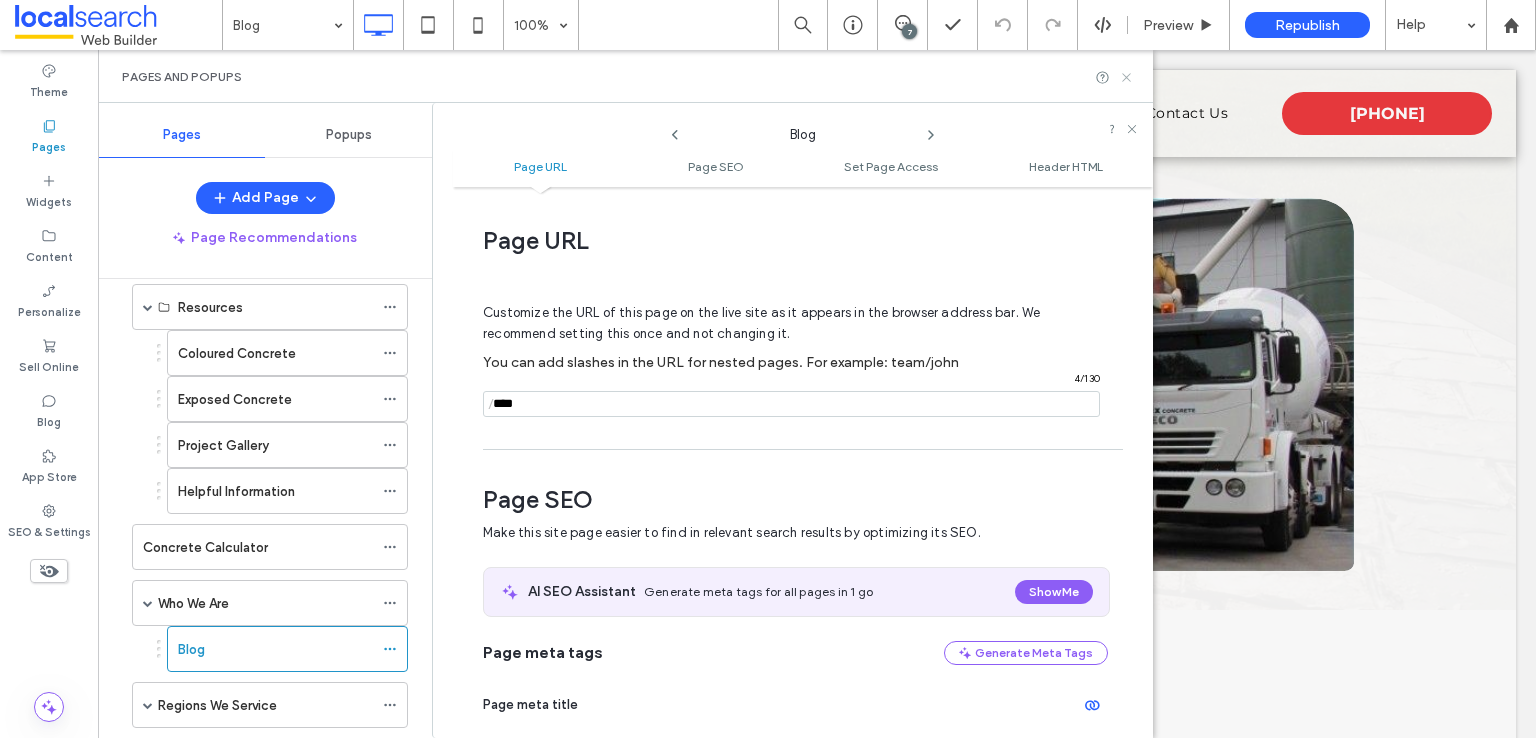 click 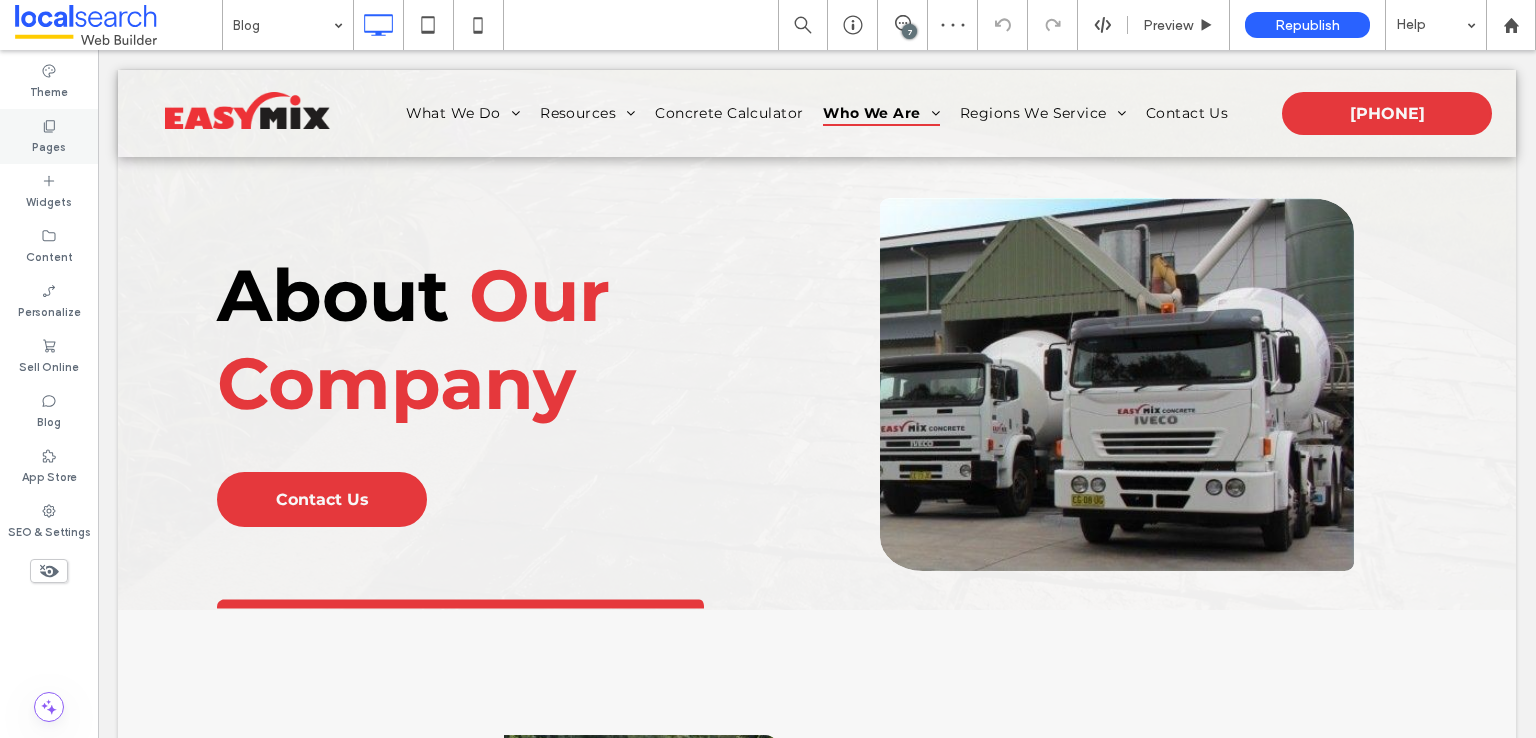 click on "Pages" at bounding box center (49, 145) 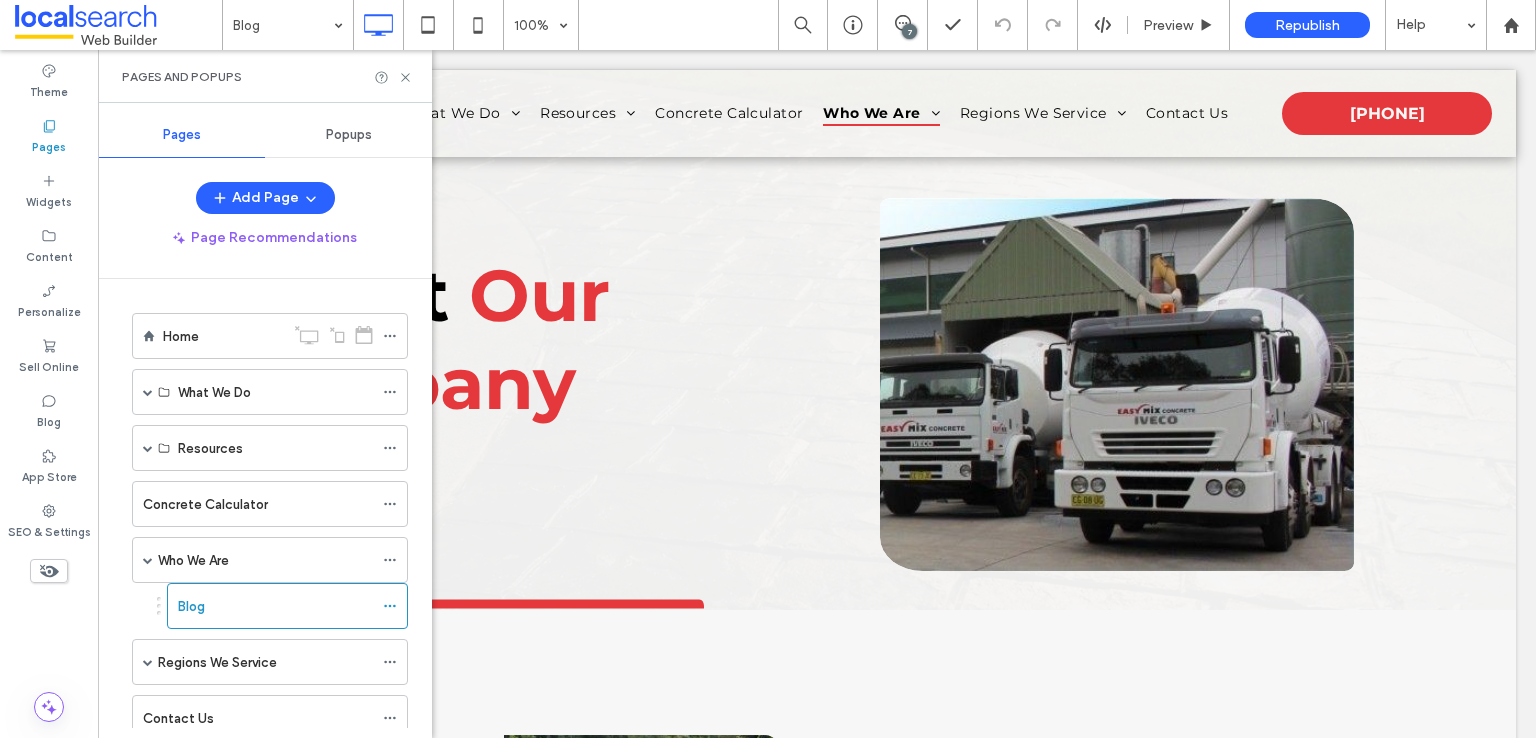 click on "Blog" at bounding box center [275, 606] 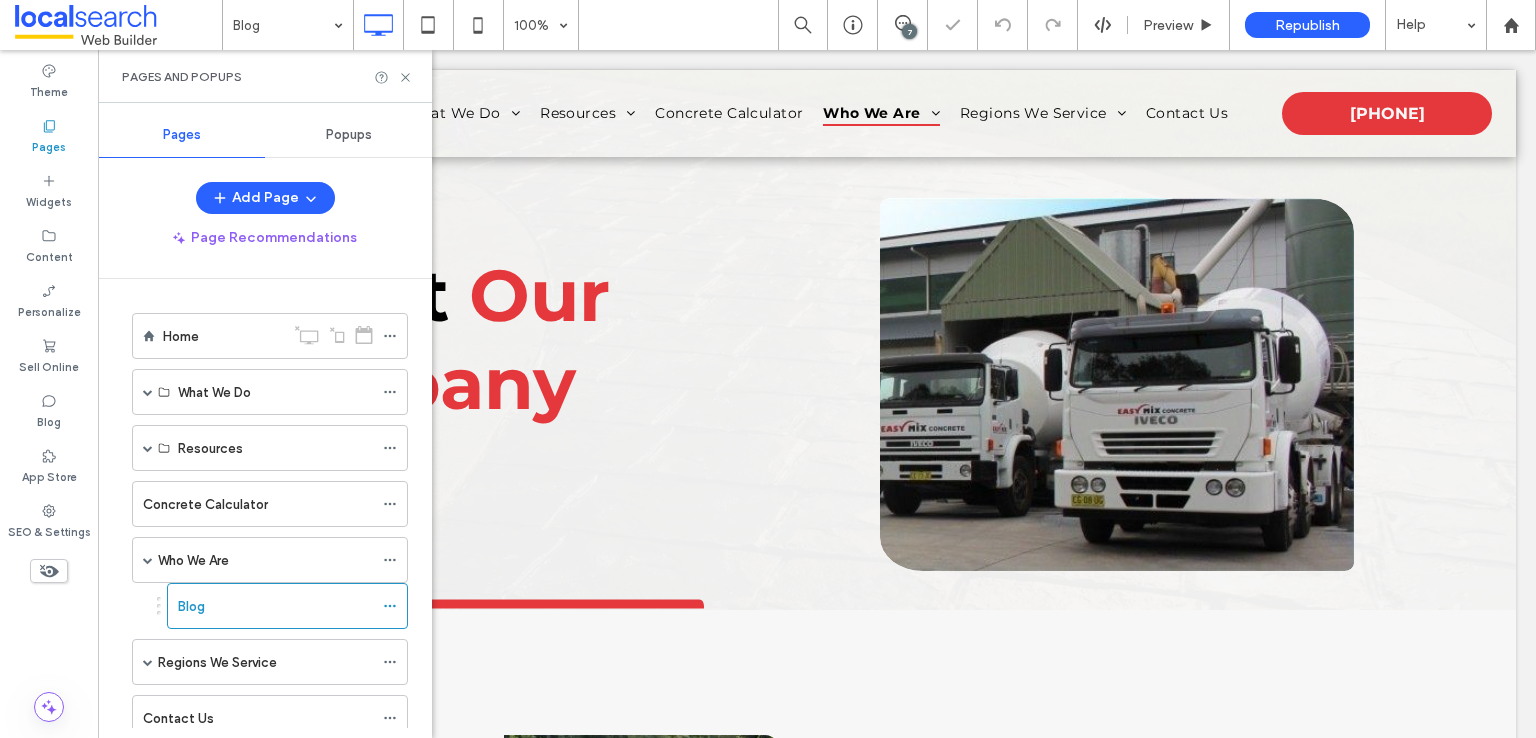 scroll, scrollTop: 0, scrollLeft: 0, axis: both 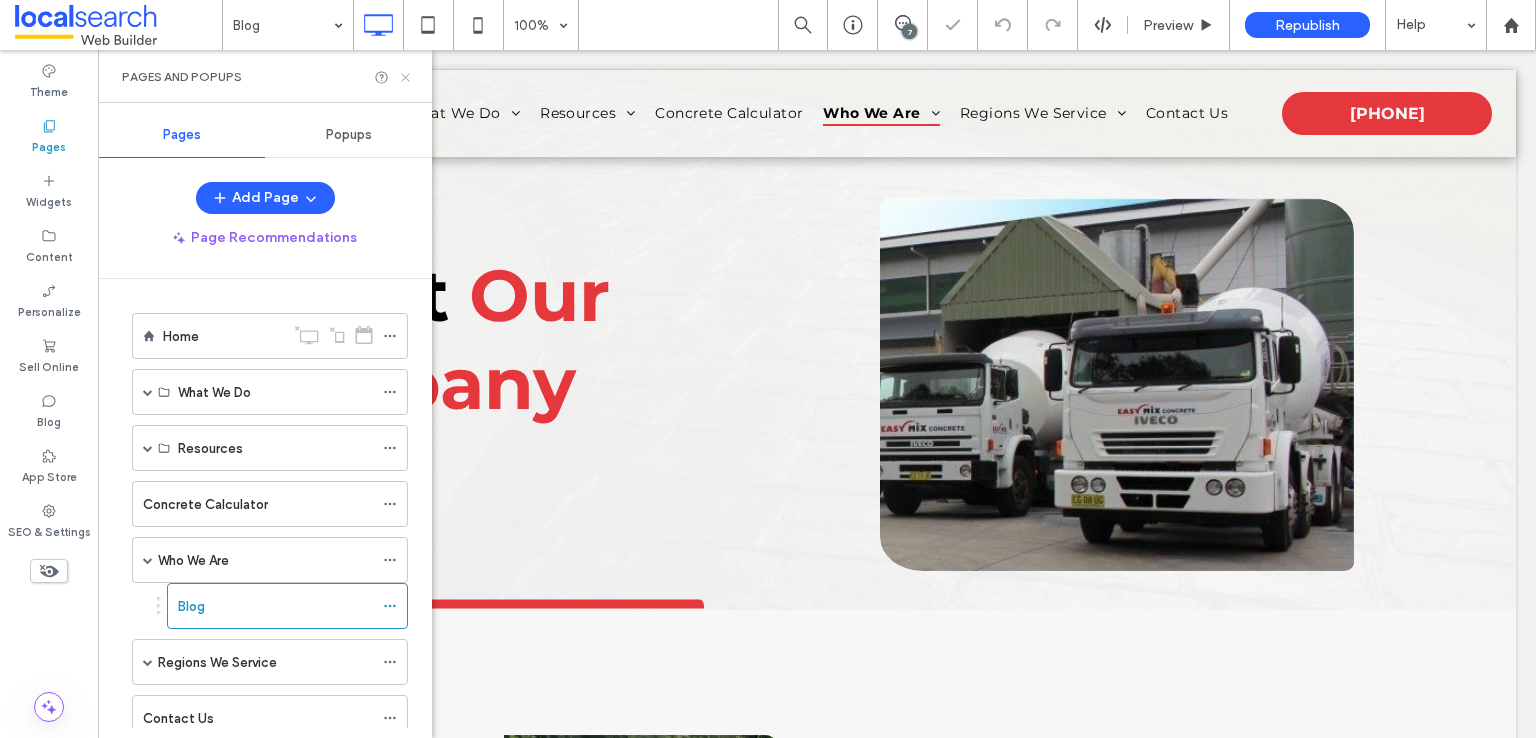 click 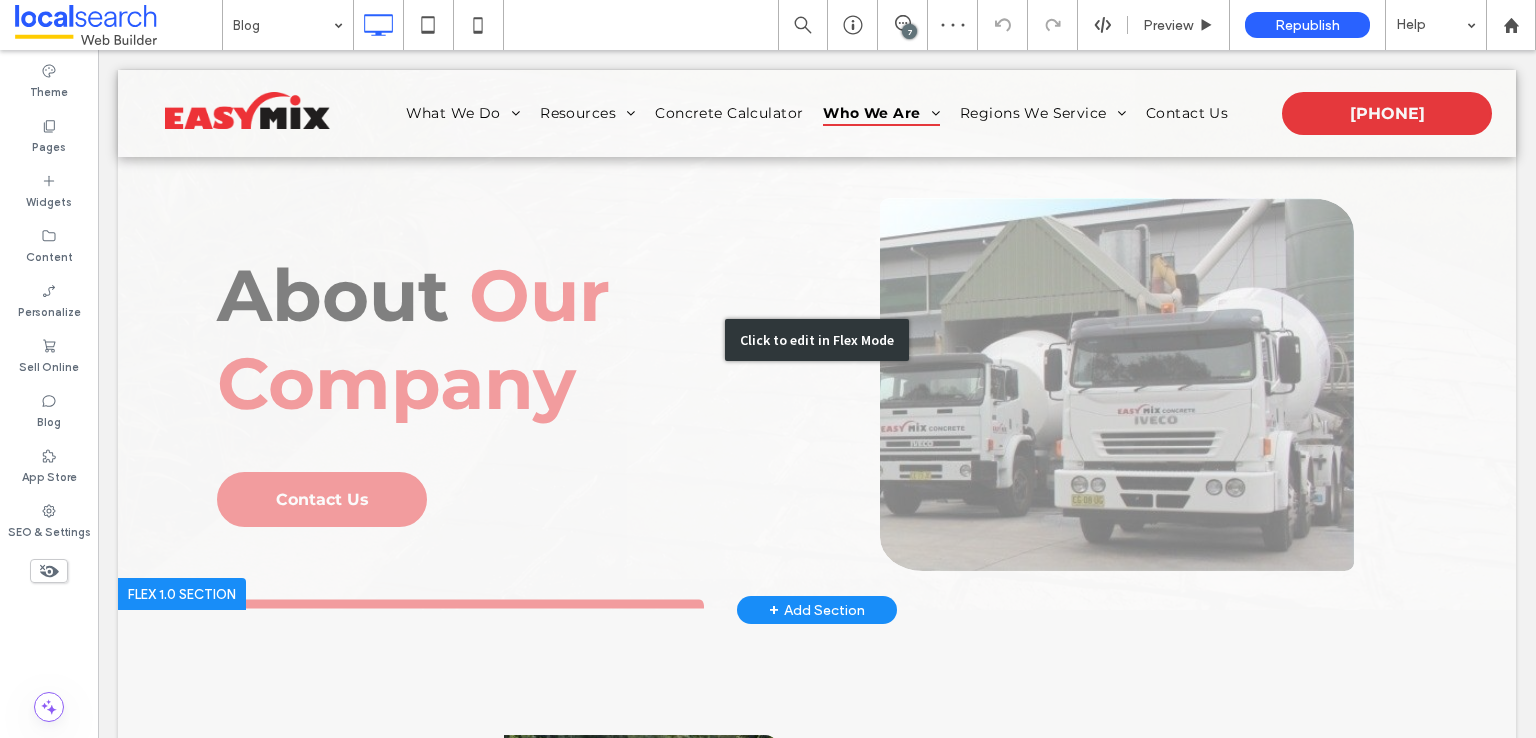 click on "Click to edit in Flex Mode" at bounding box center (817, 340) 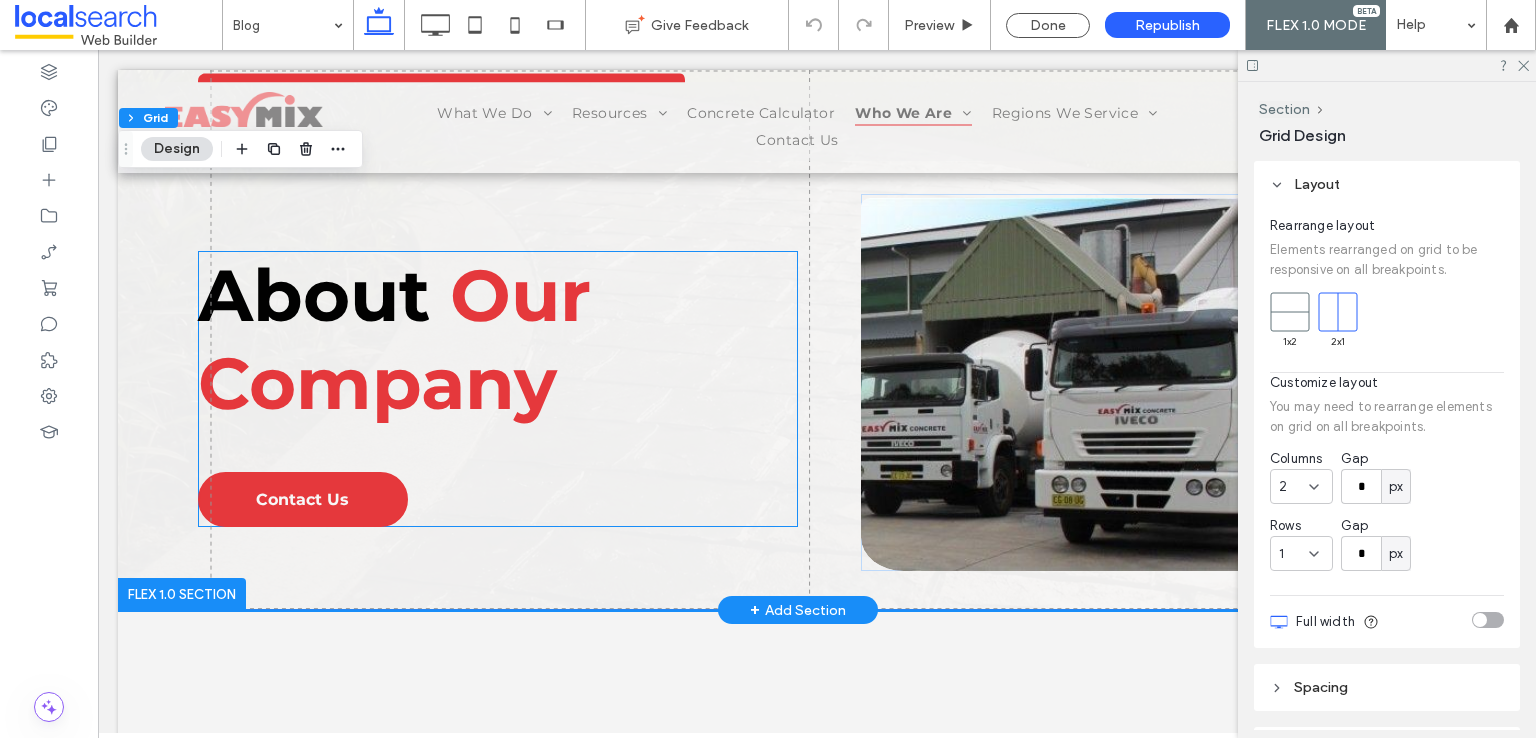 click on "Our Company" at bounding box center (394, 339) 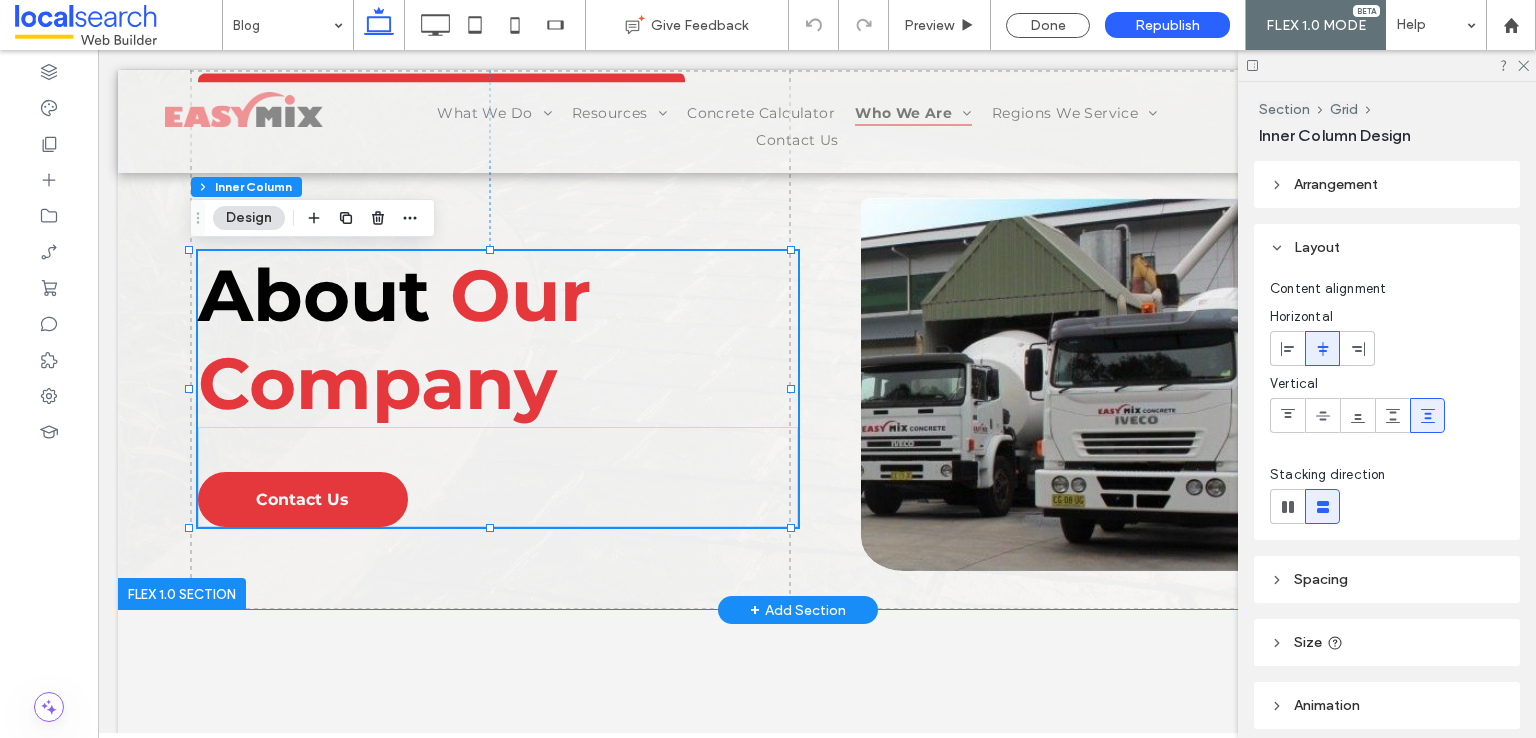 type on "**" 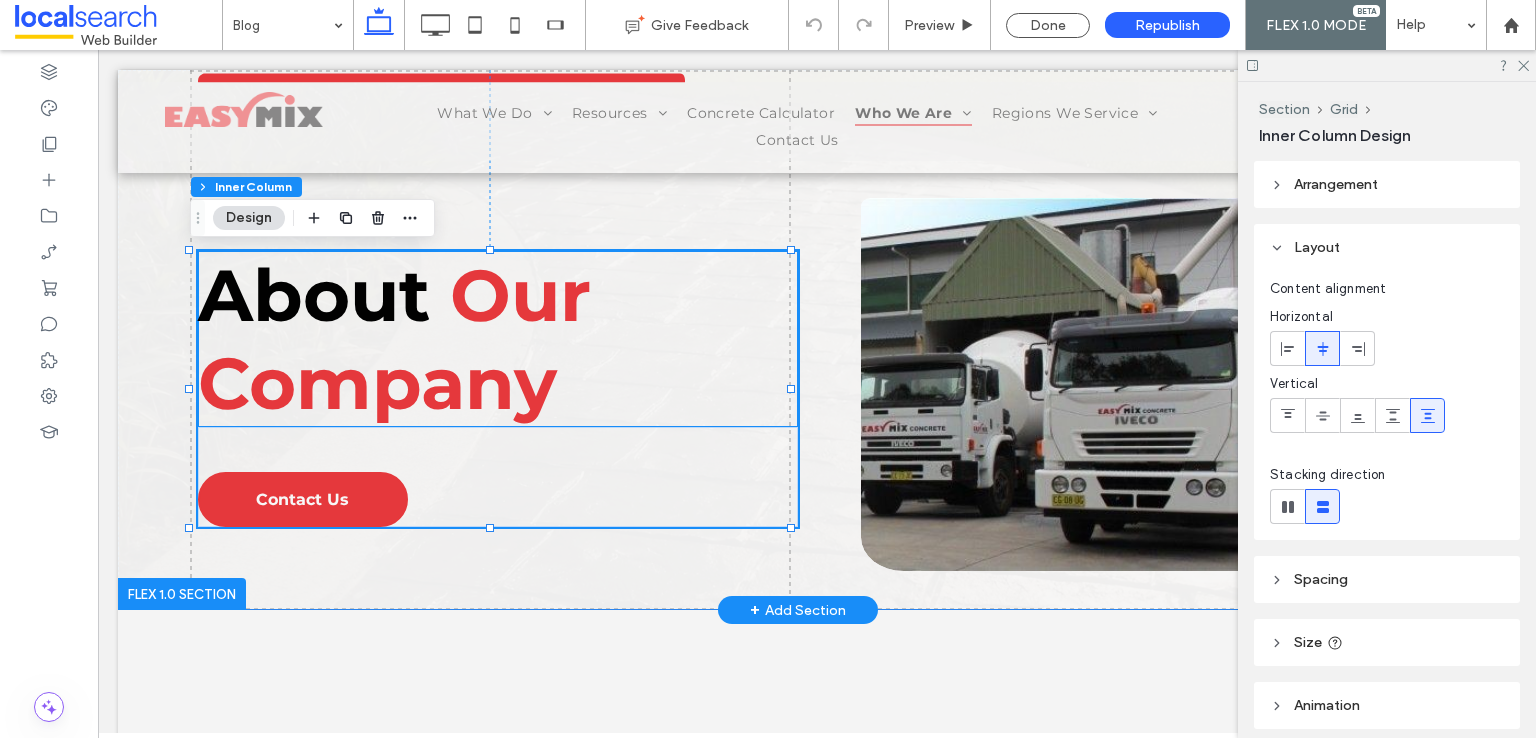 click on "About
Our Company" at bounding box center [498, 339] 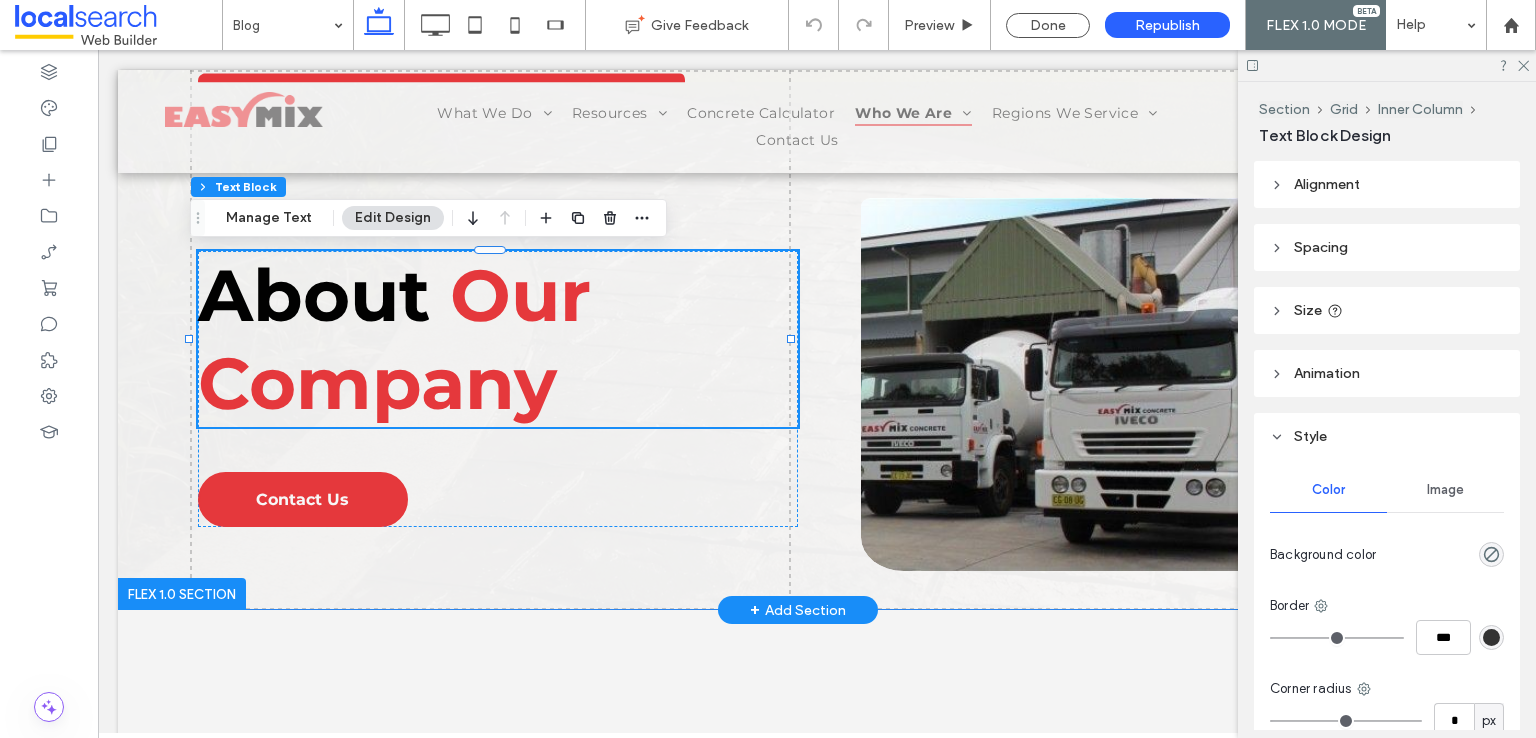 click on "About
Our Company" at bounding box center (498, 339) 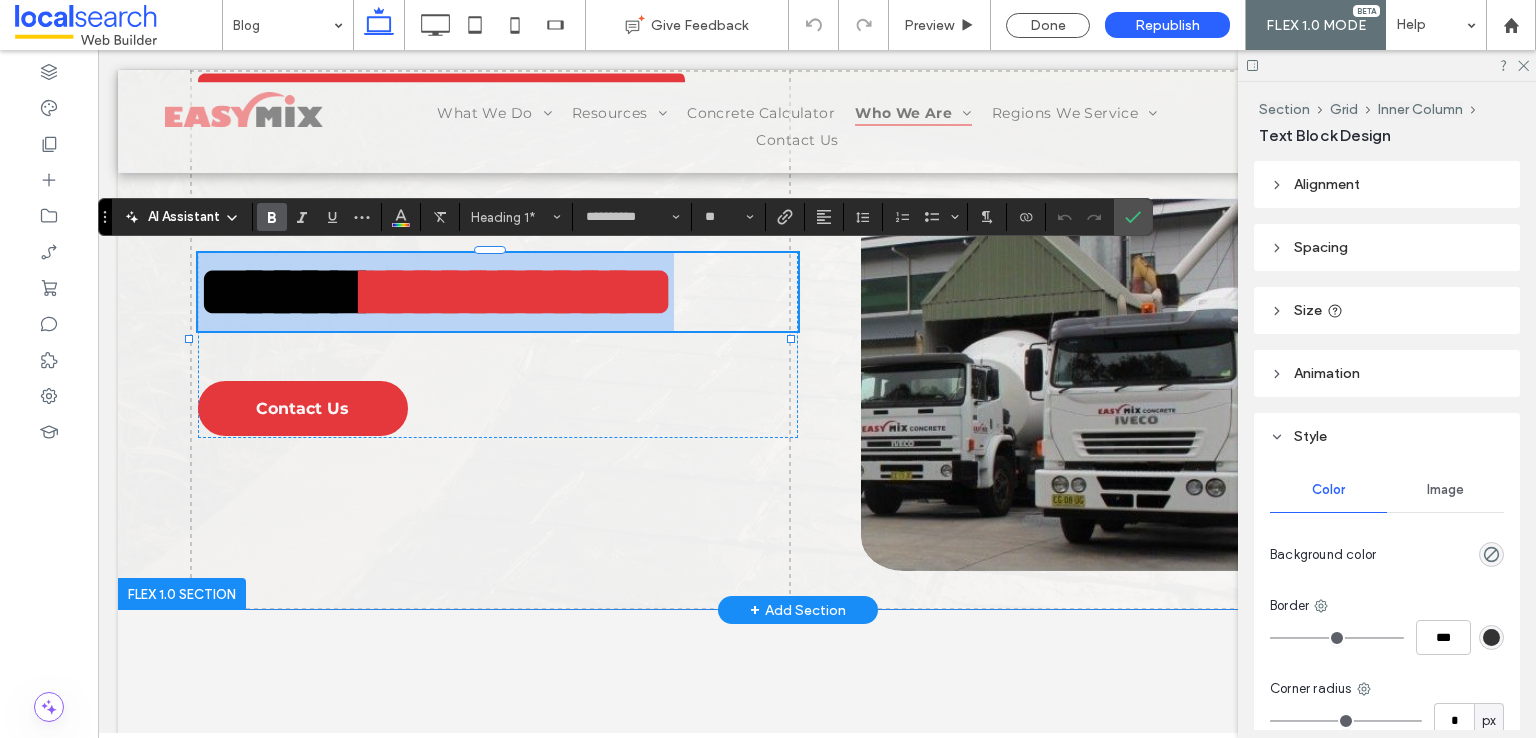 click on "**********" at bounding box center (498, 292) 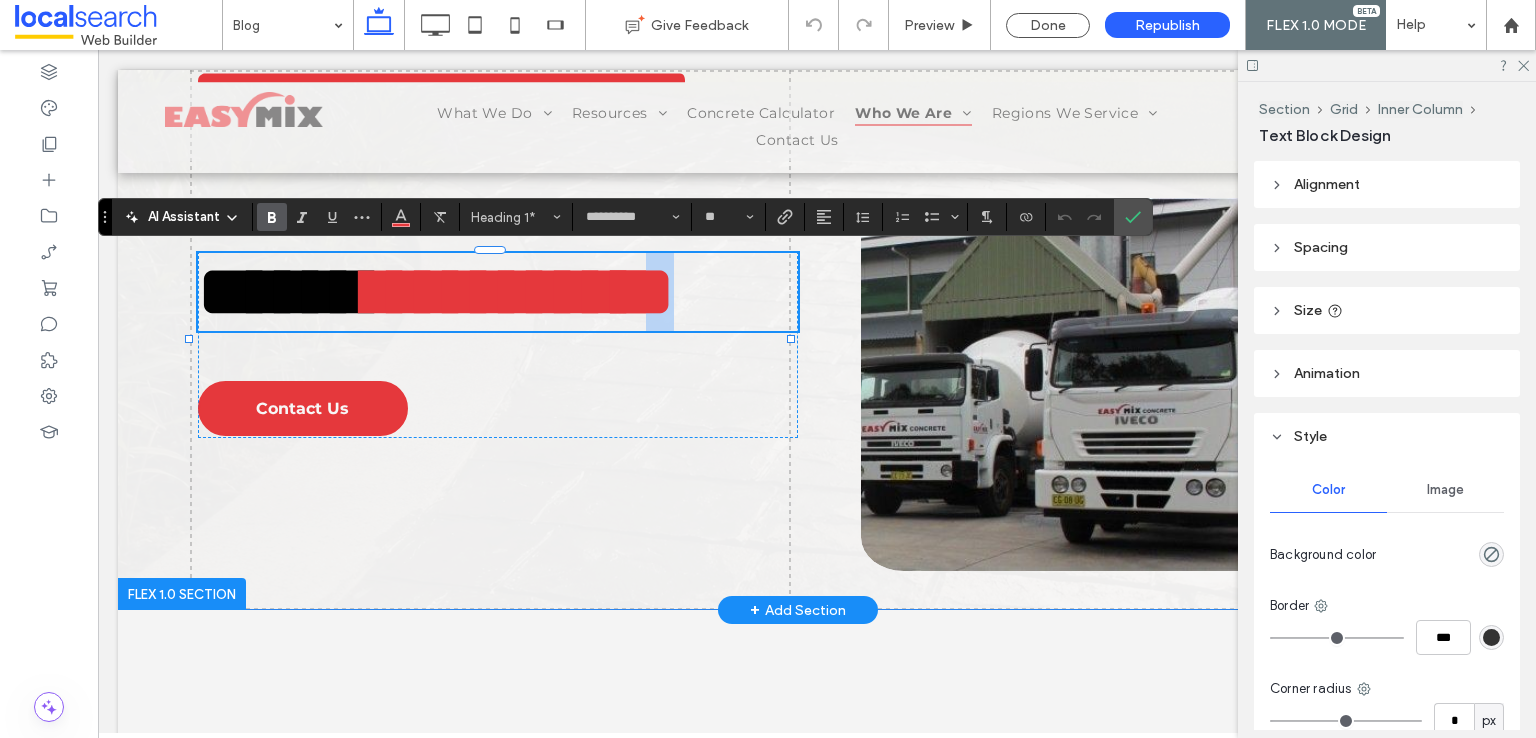 drag, startPoint x: 603, startPoint y: 393, endPoint x: 511, endPoint y: 388, distance: 92.13577 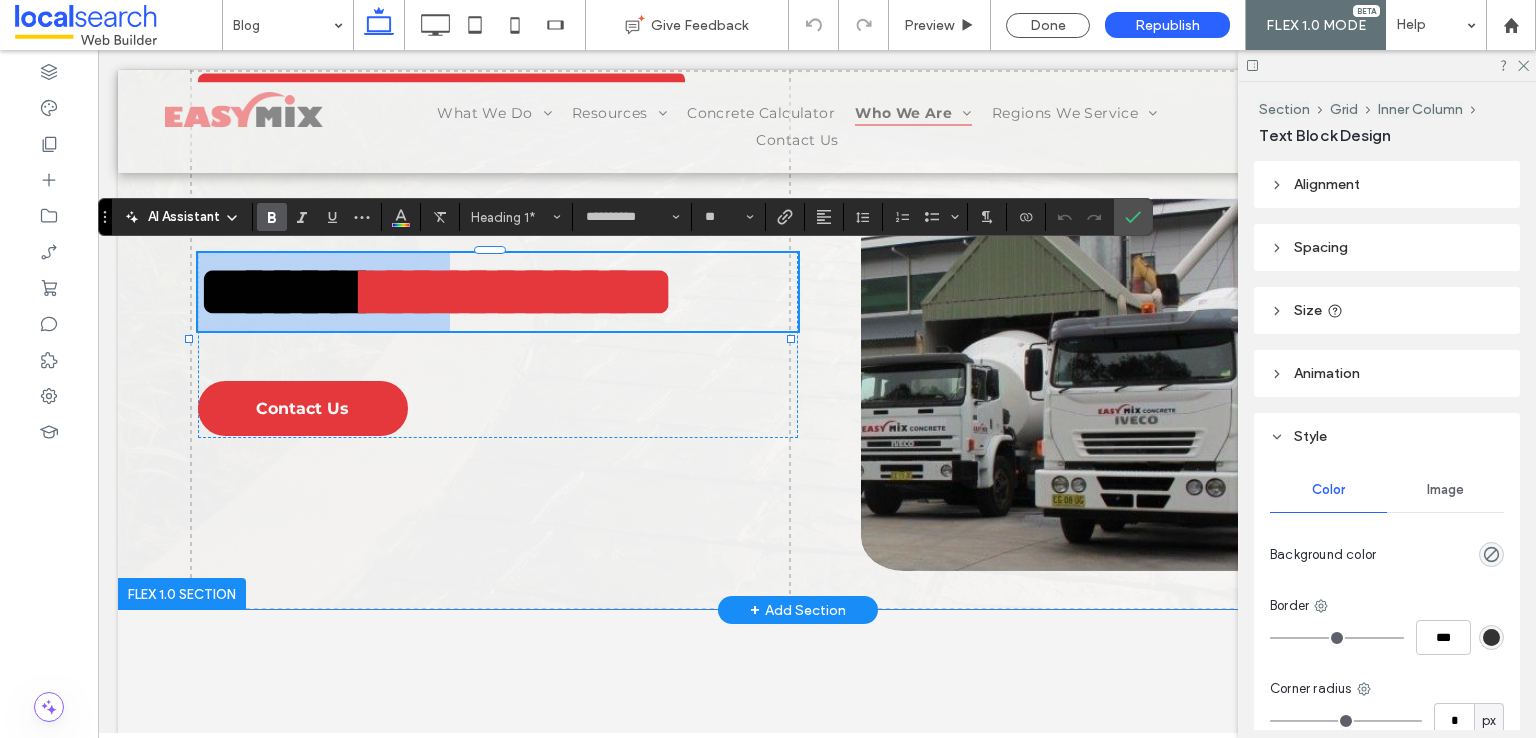 drag, startPoint x: 579, startPoint y: 299, endPoint x: 204, endPoint y: 290, distance: 375.10797 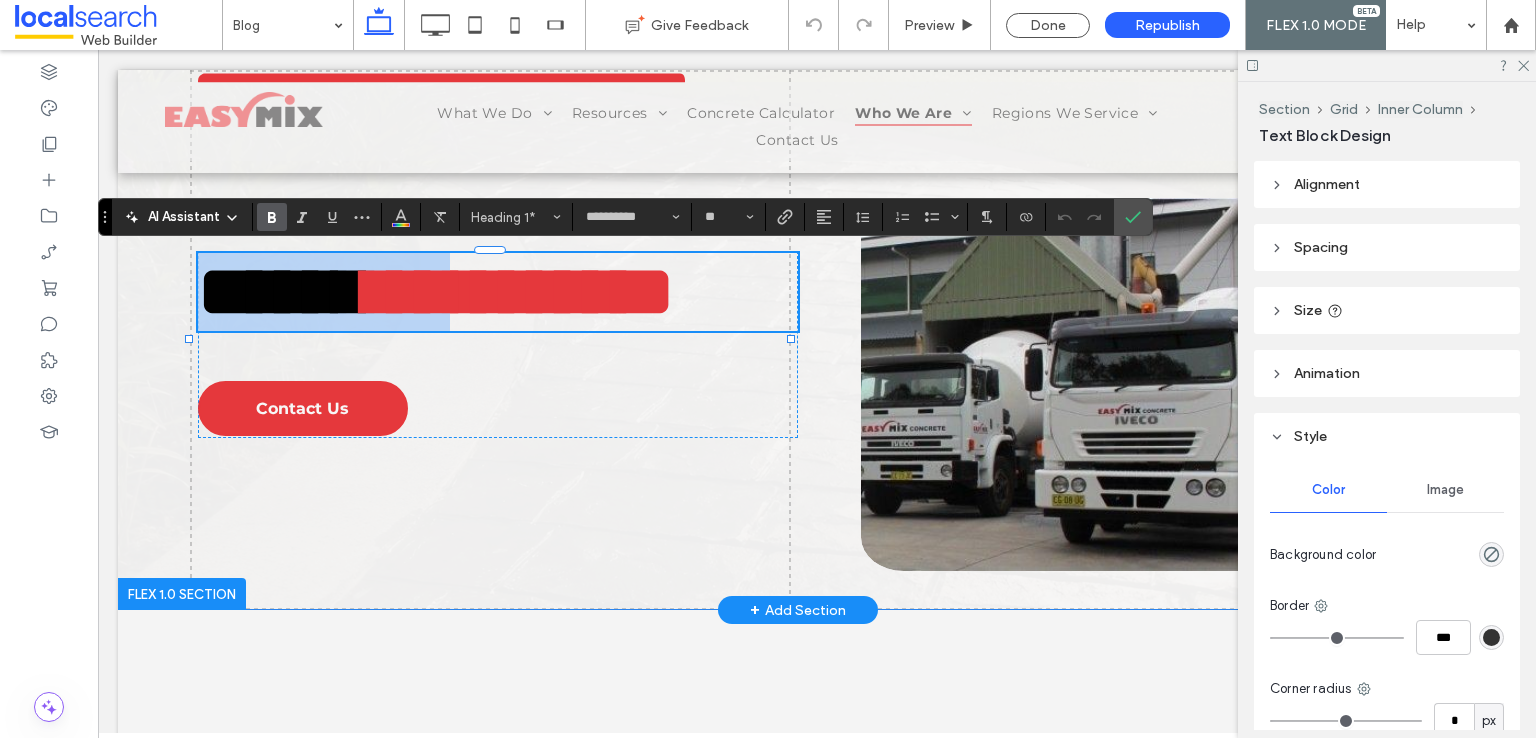 click on "**********" at bounding box center [498, 292] 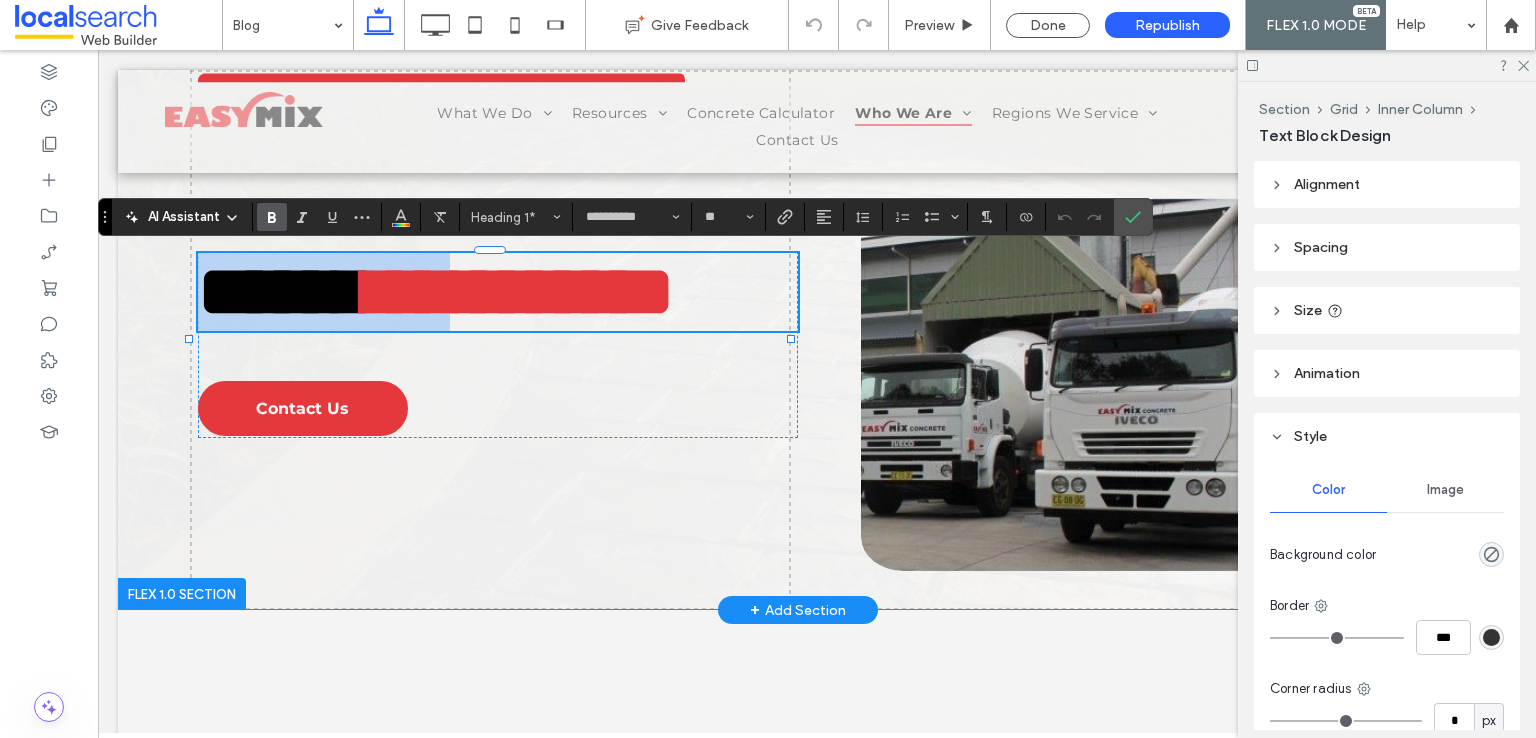 type 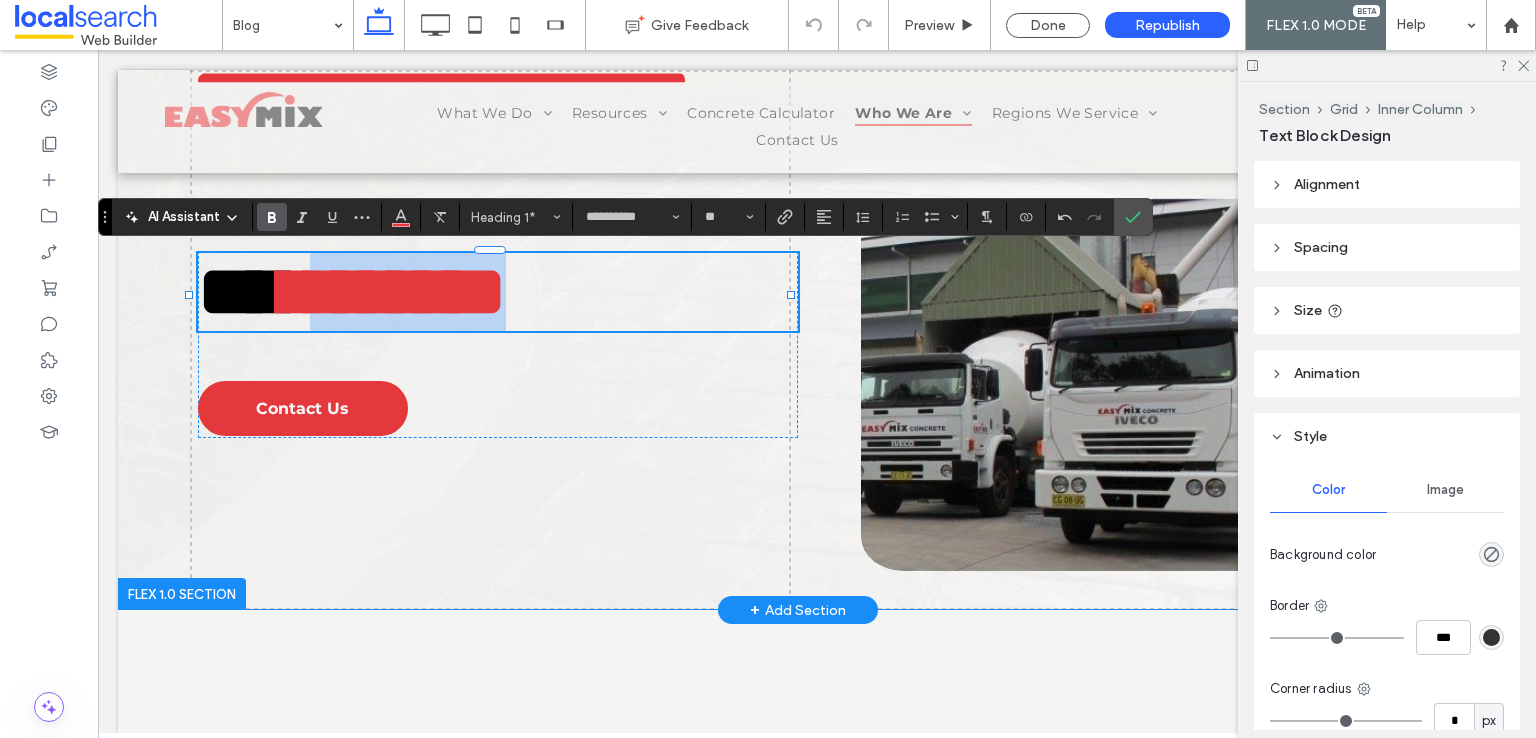 drag, startPoint x: 356, startPoint y: 298, endPoint x: 654, endPoint y: 317, distance: 298.6051 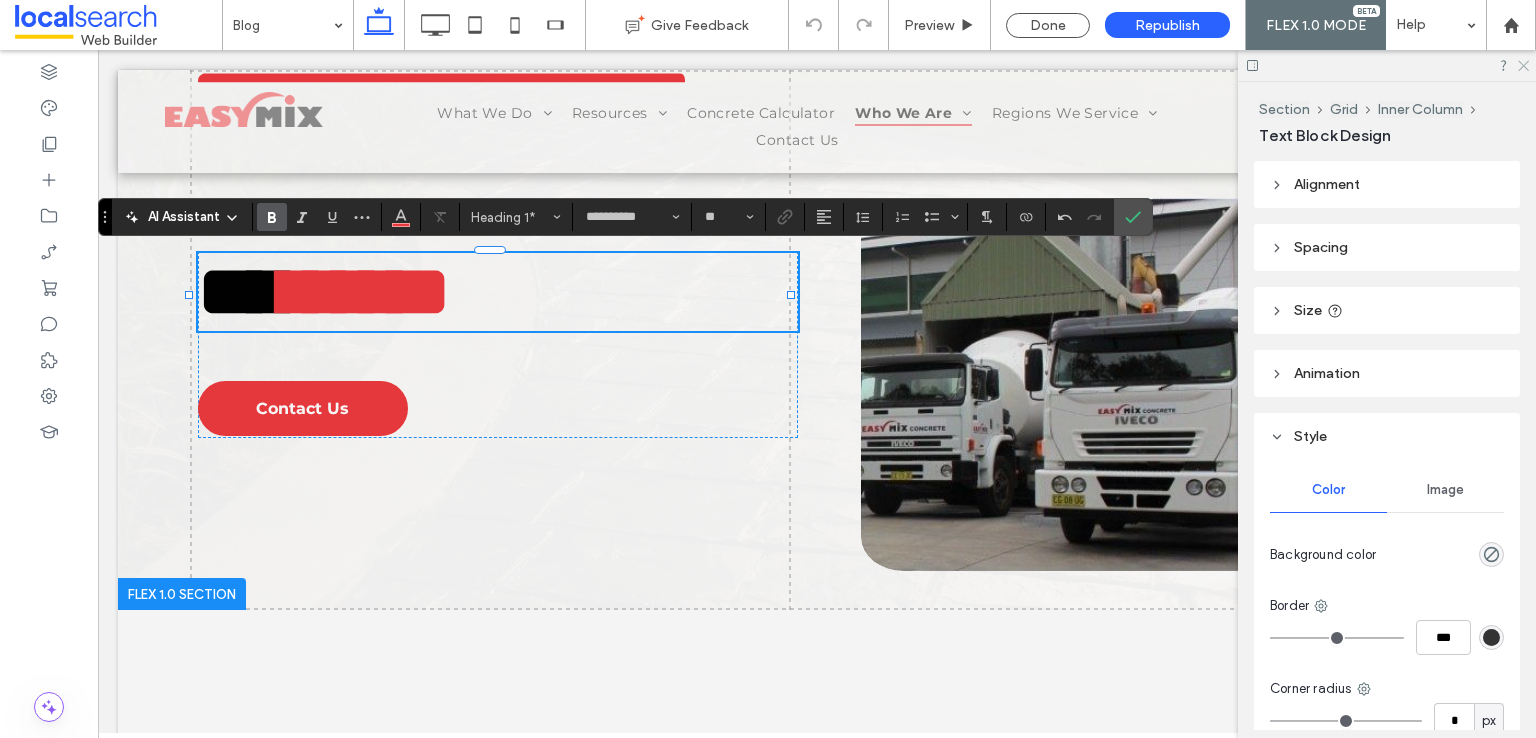 click 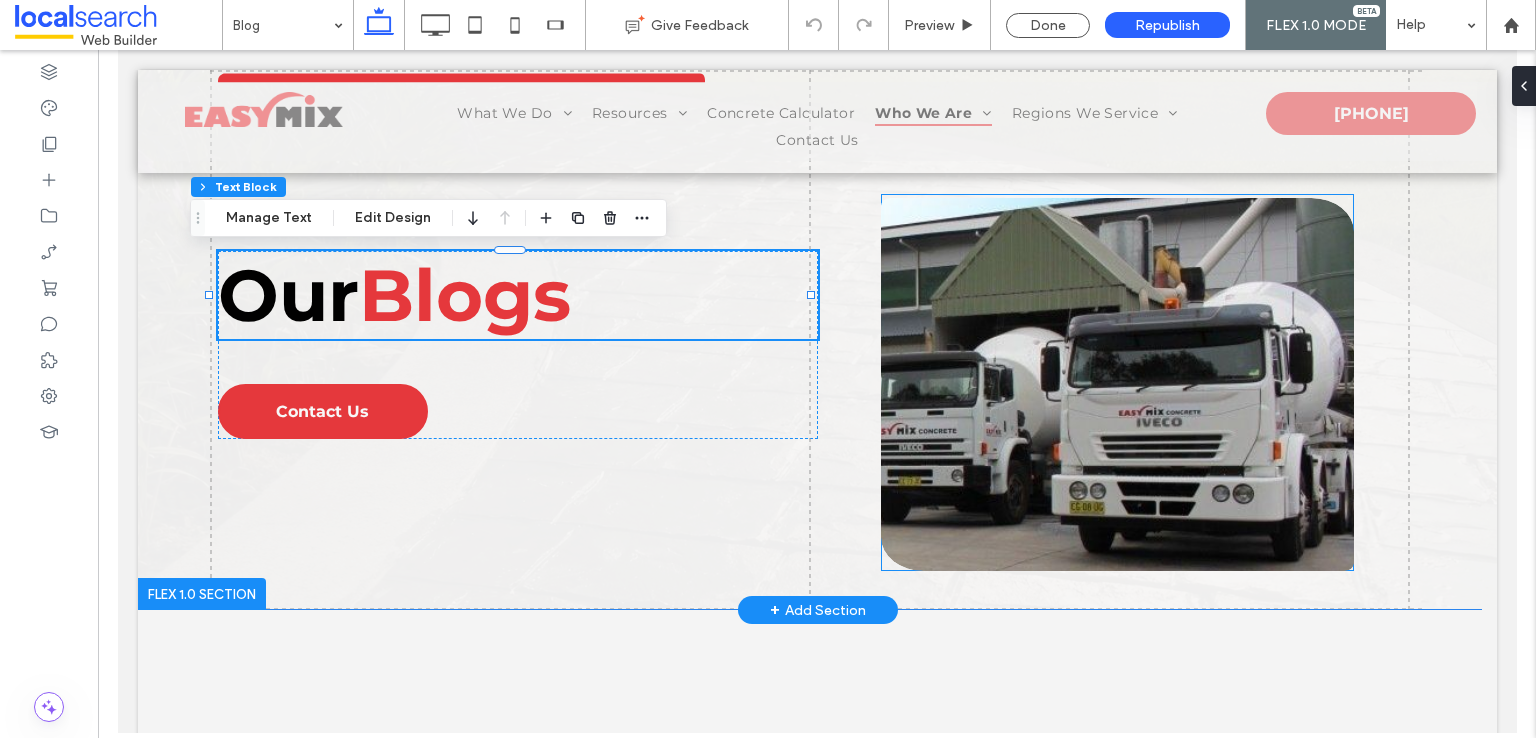 click at bounding box center [1116, 384] 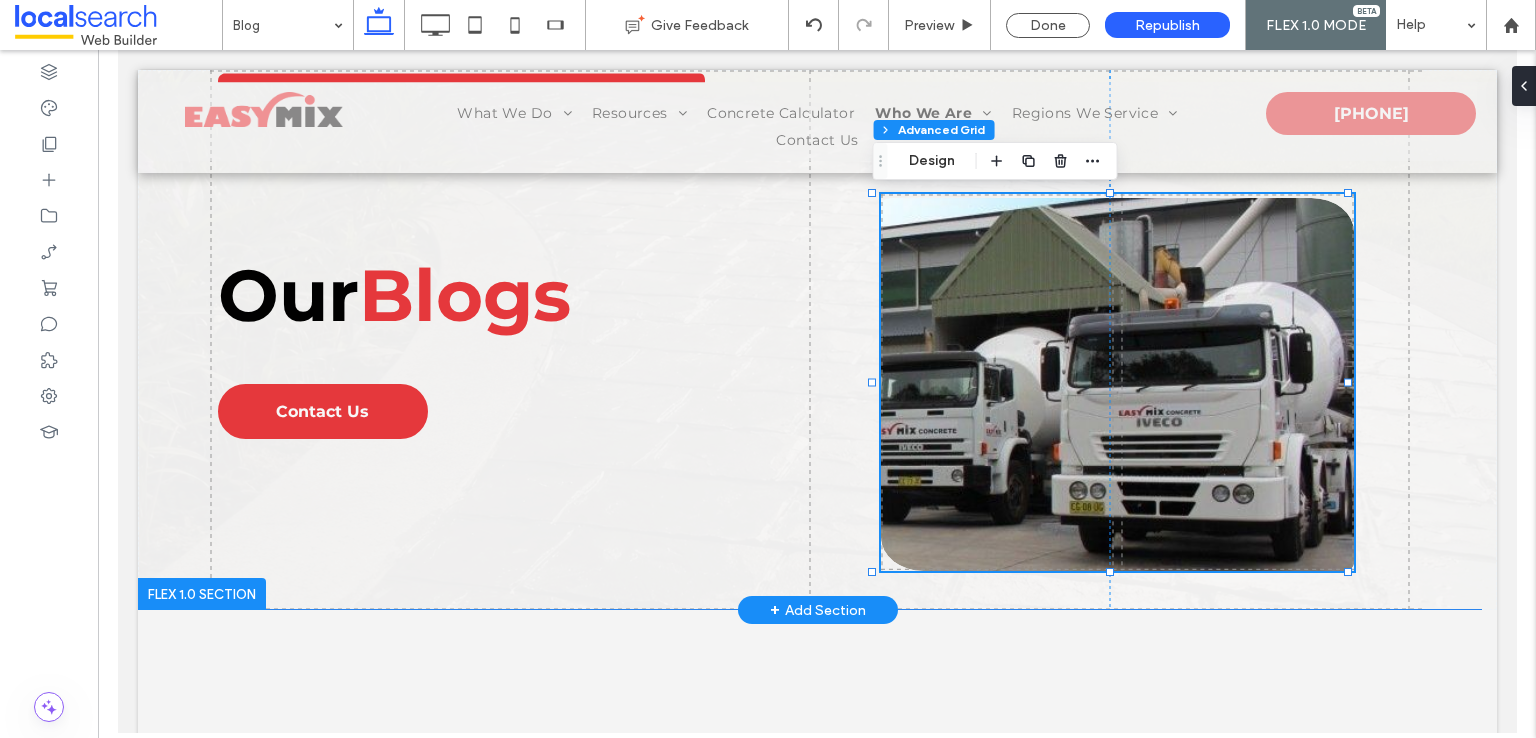 click at bounding box center (1116, 384) 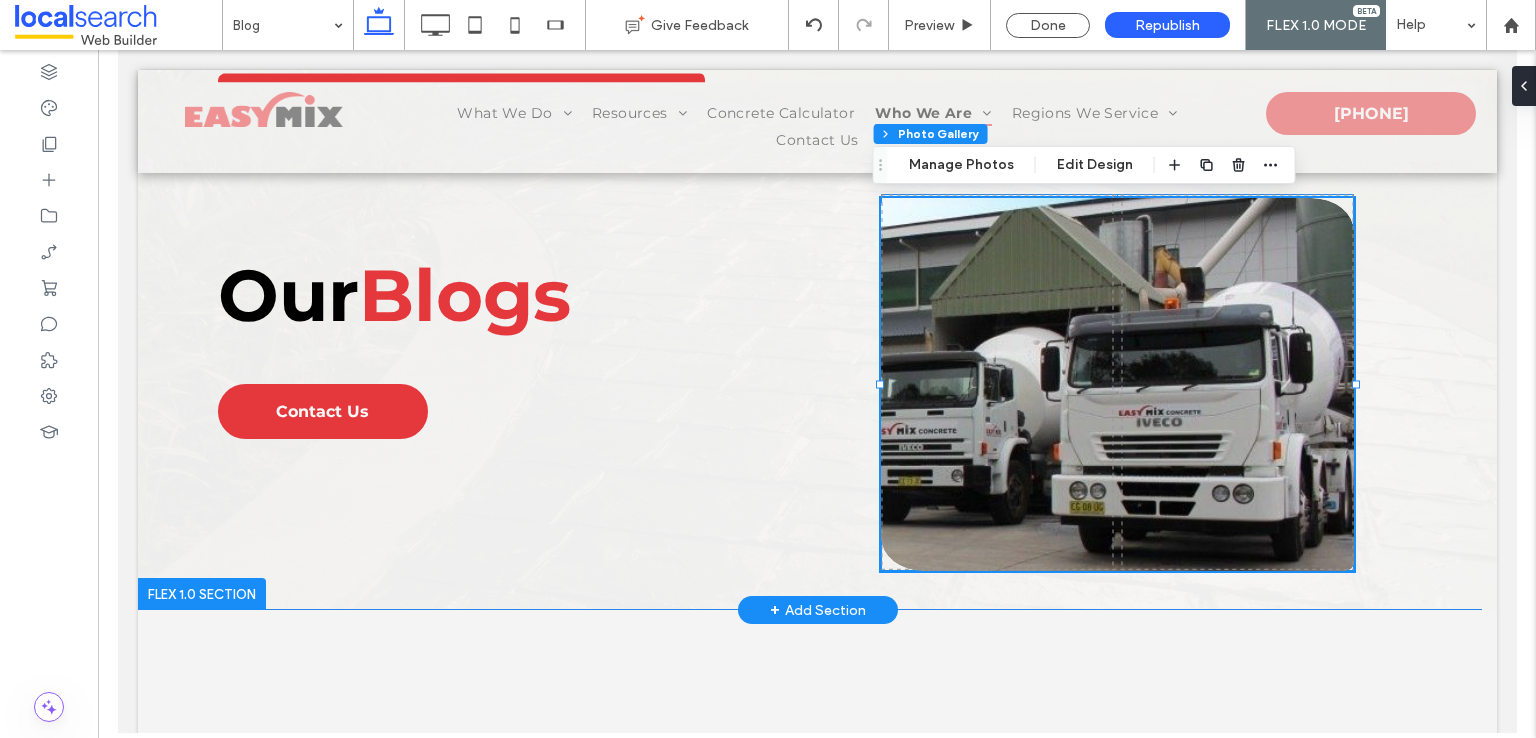 click at bounding box center (1116, 384) 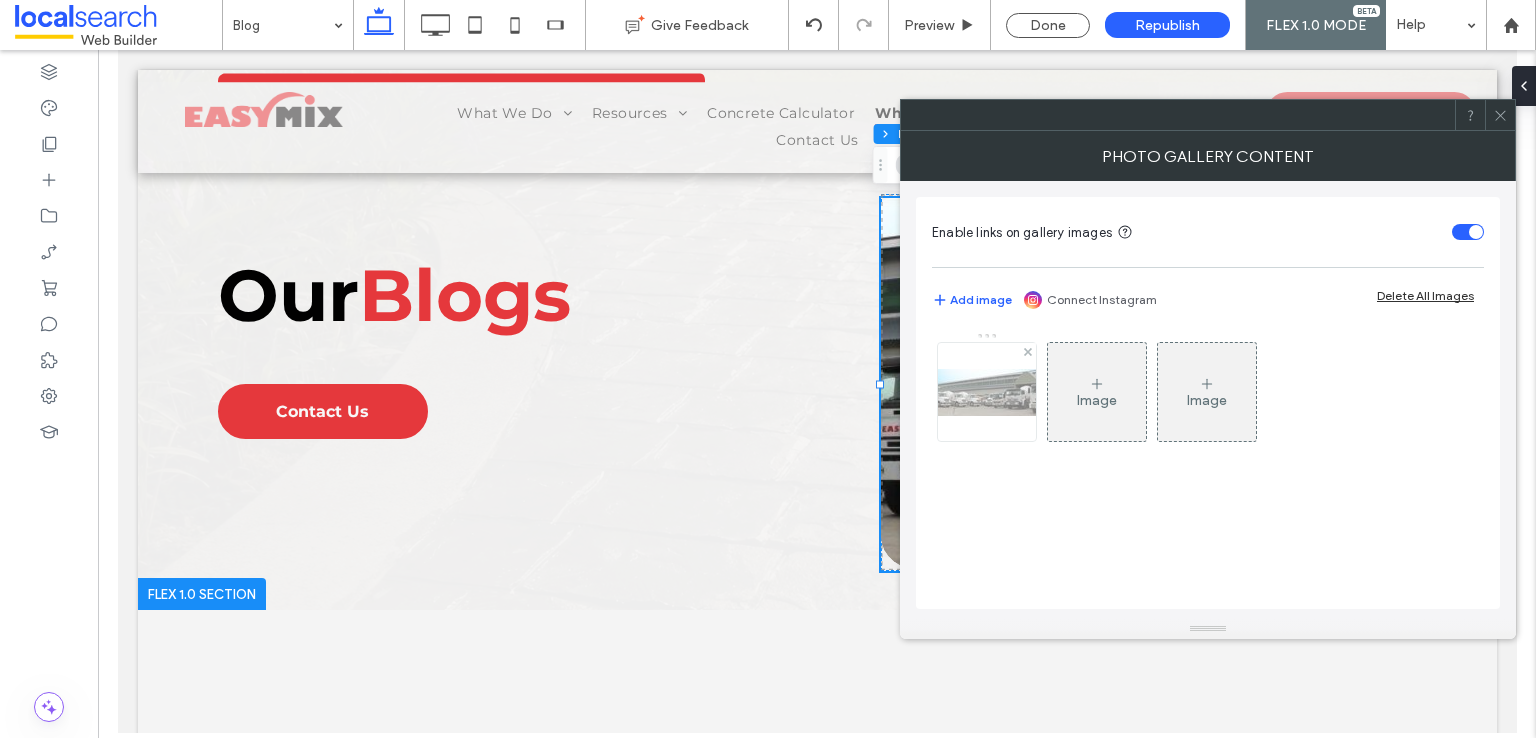click at bounding box center [987, 392] 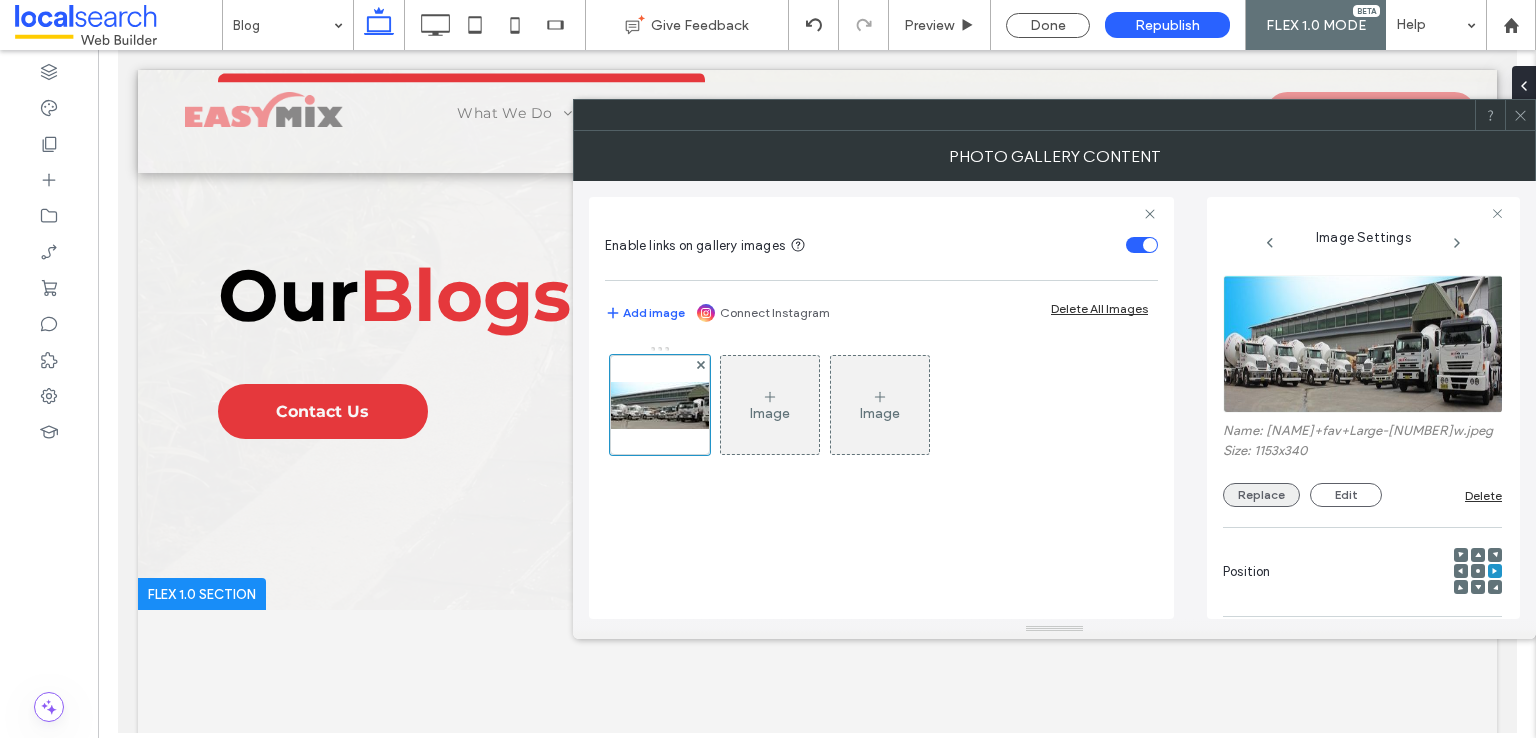 click on "Replace" at bounding box center [1261, 495] 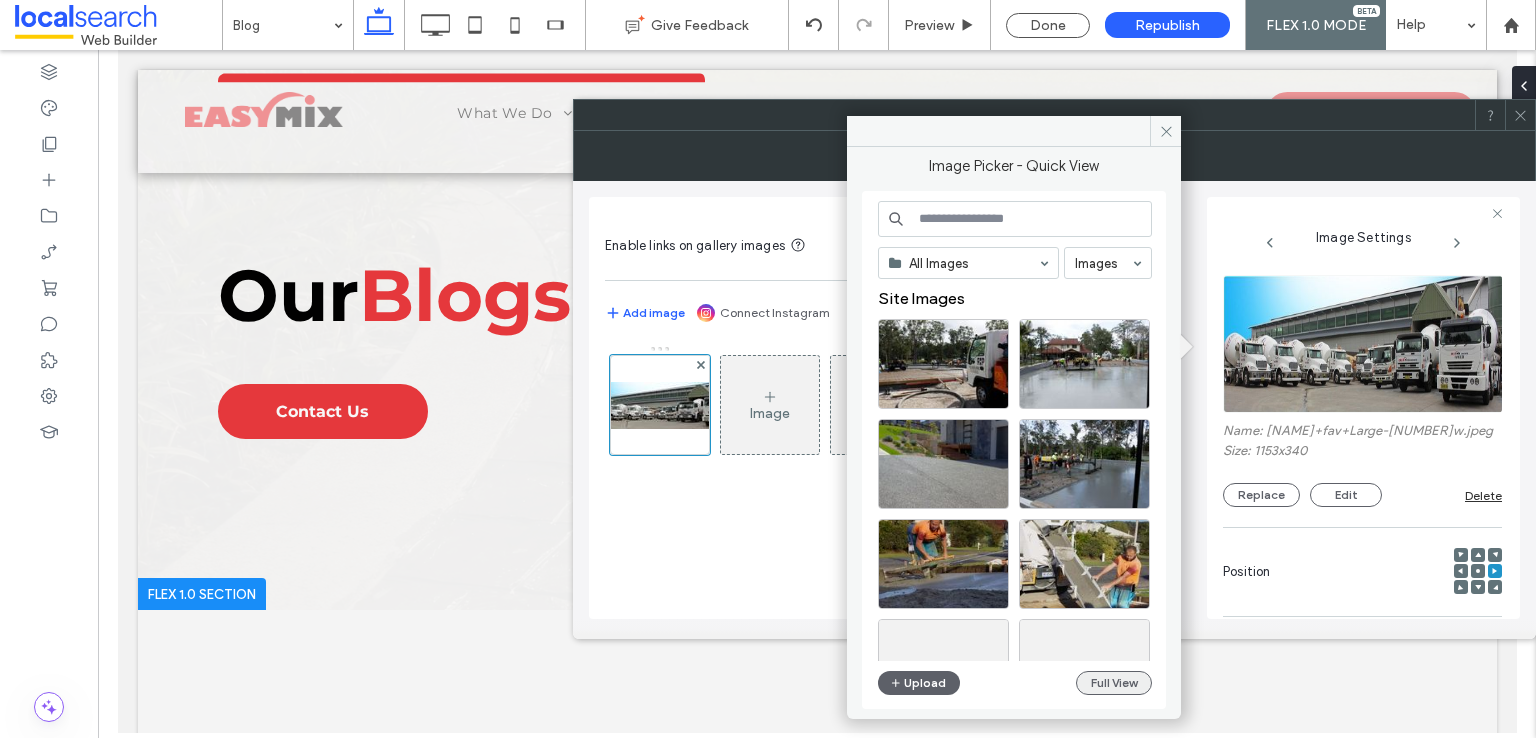 click on "Full View" at bounding box center (1114, 683) 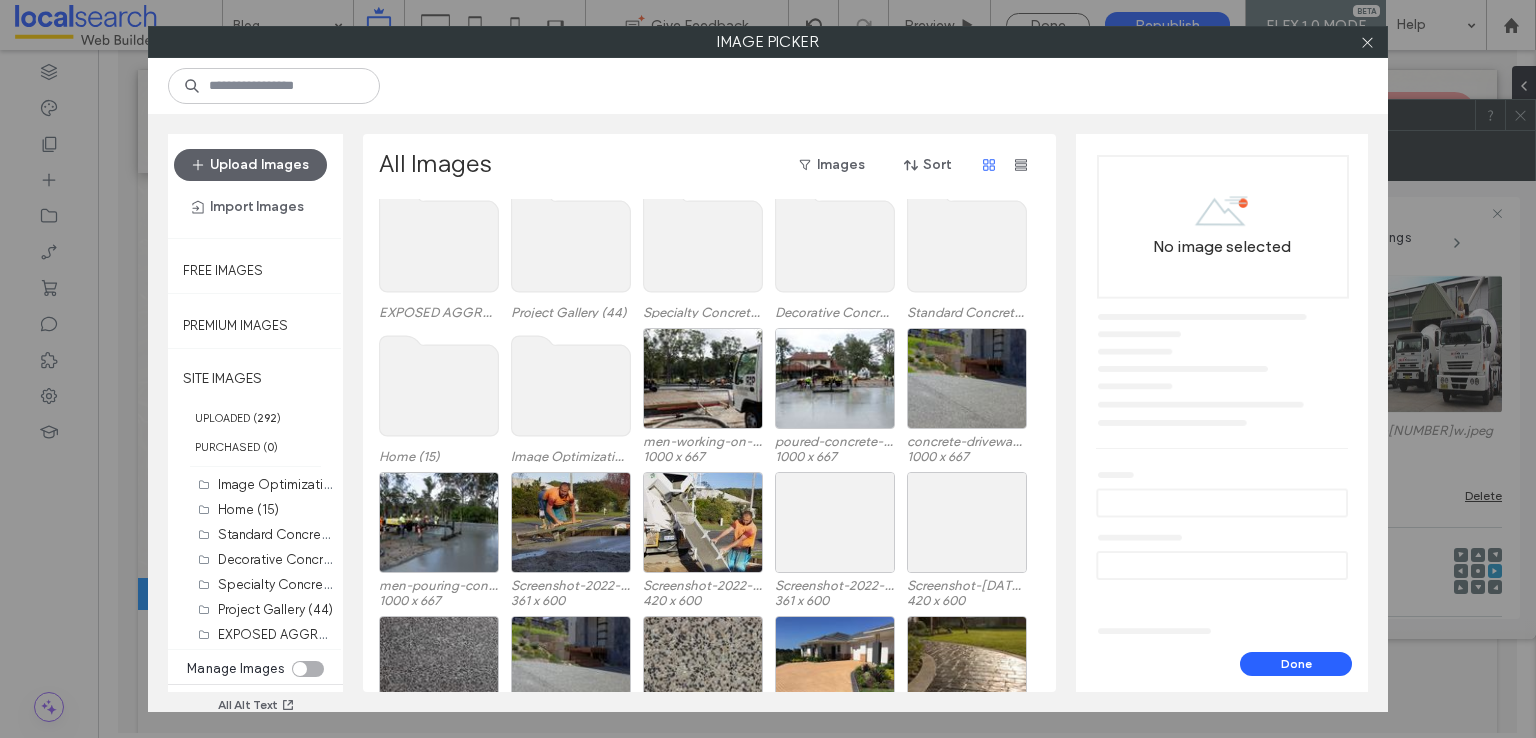 scroll, scrollTop: 100, scrollLeft: 0, axis: vertical 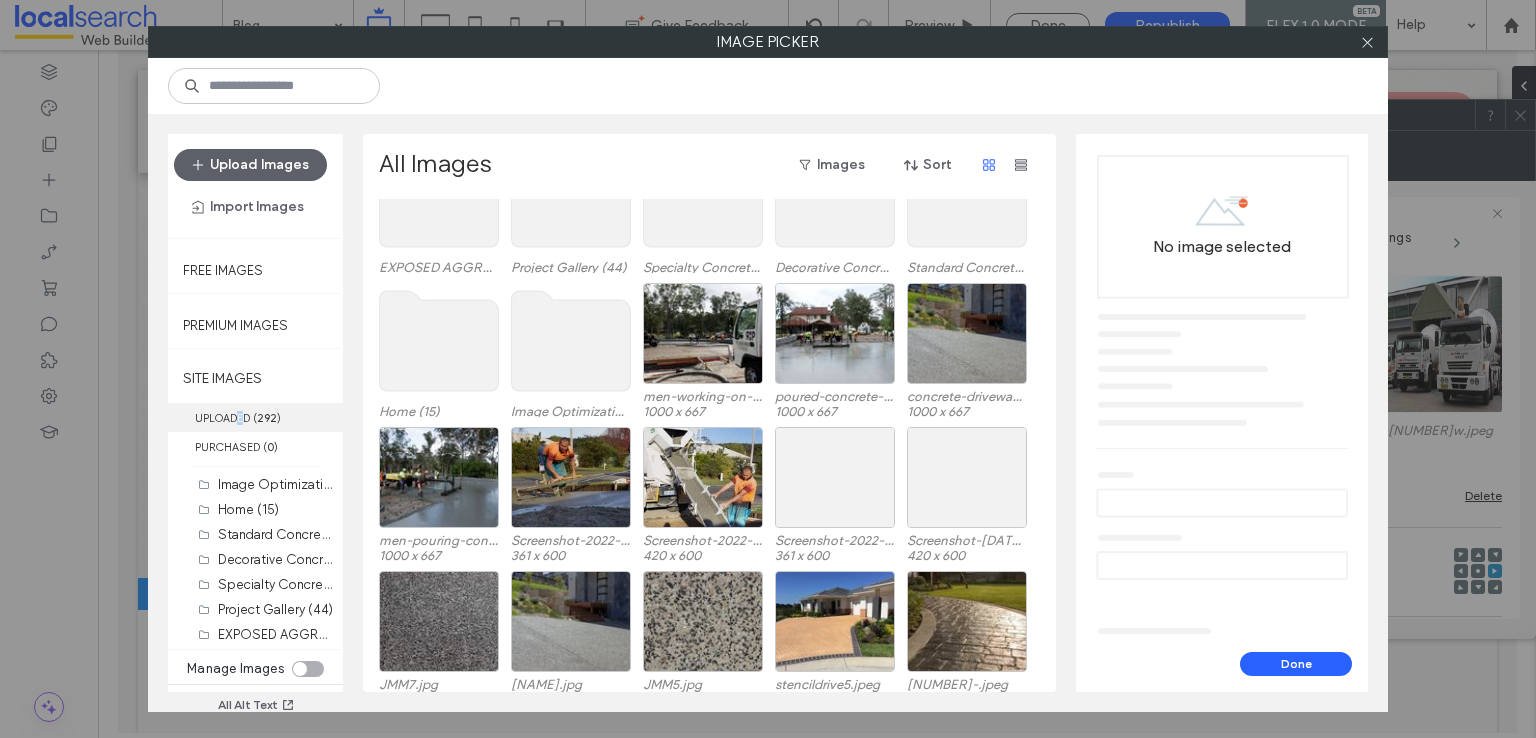 drag, startPoint x: 240, startPoint y: 412, endPoint x: 327, endPoint y: 426, distance: 88.11924 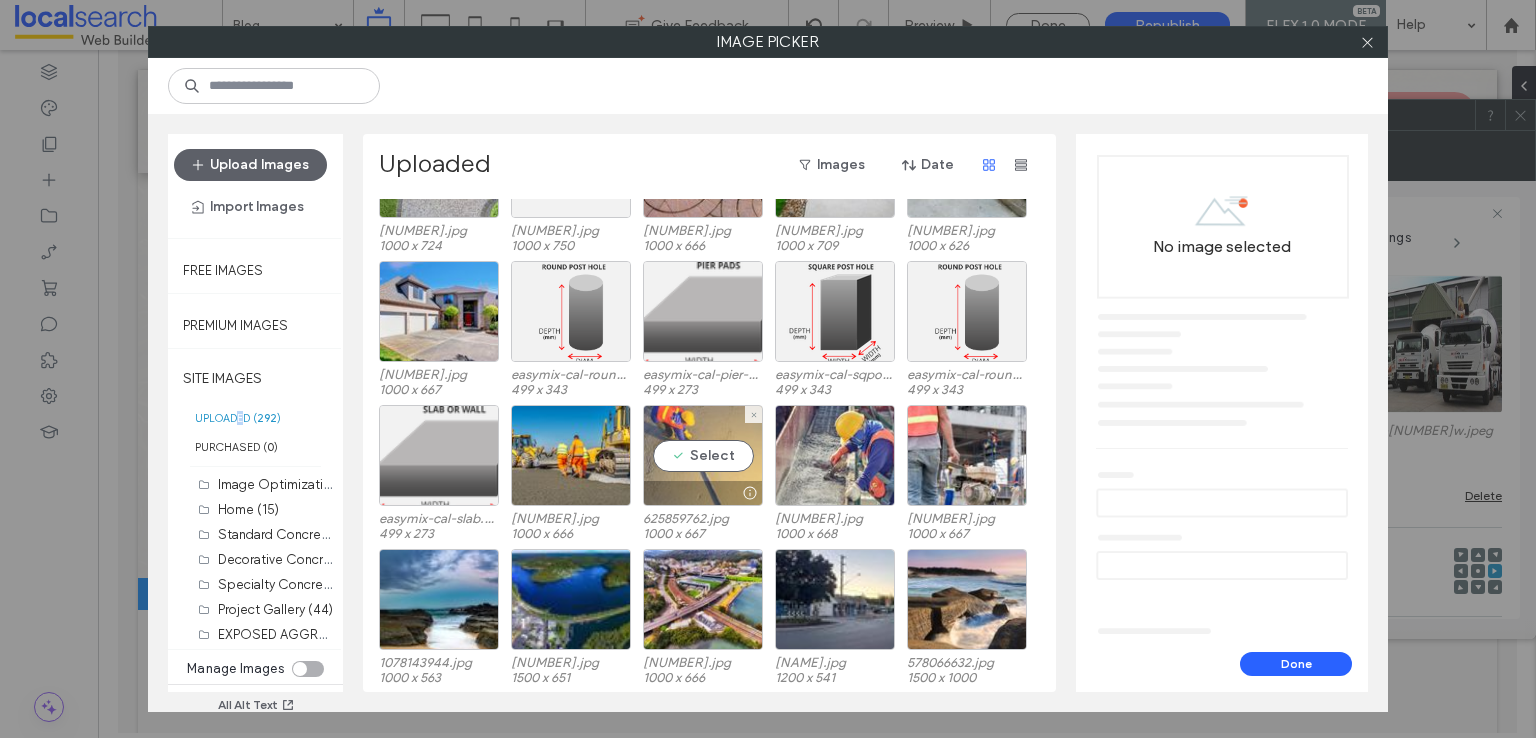 scroll, scrollTop: 6518, scrollLeft: 0, axis: vertical 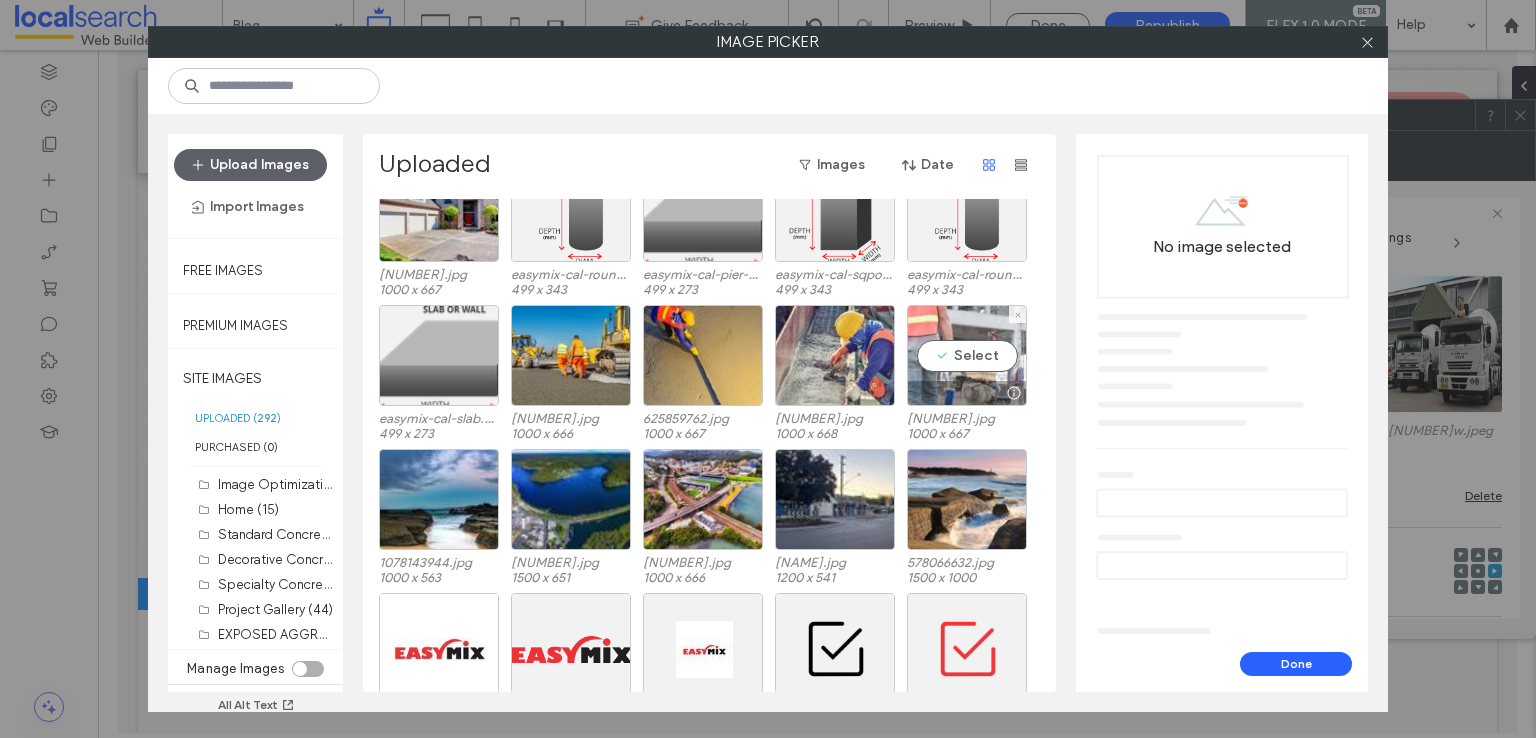 click on "Select" at bounding box center [967, 355] 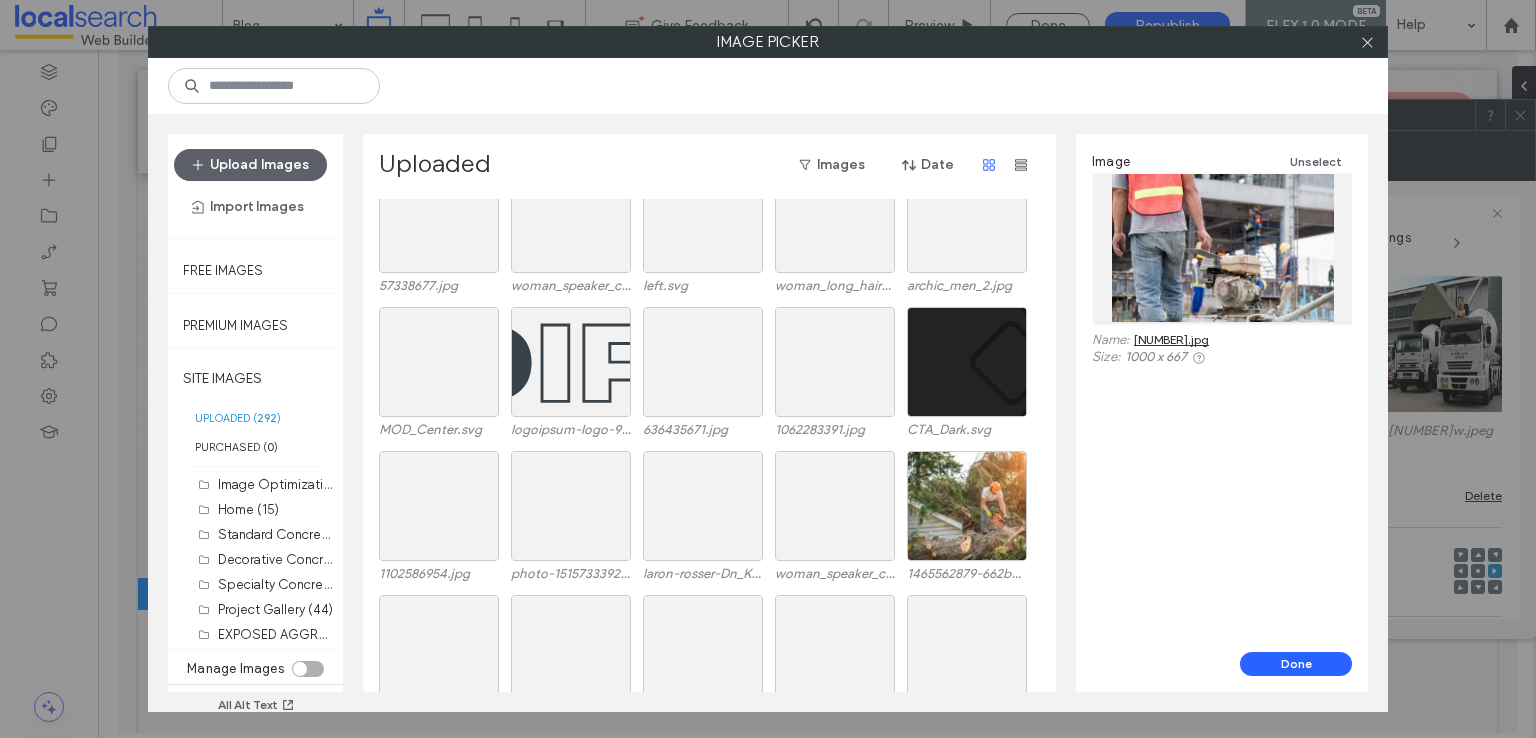 scroll, scrollTop: 7715, scrollLeft: 0, axis: vertical 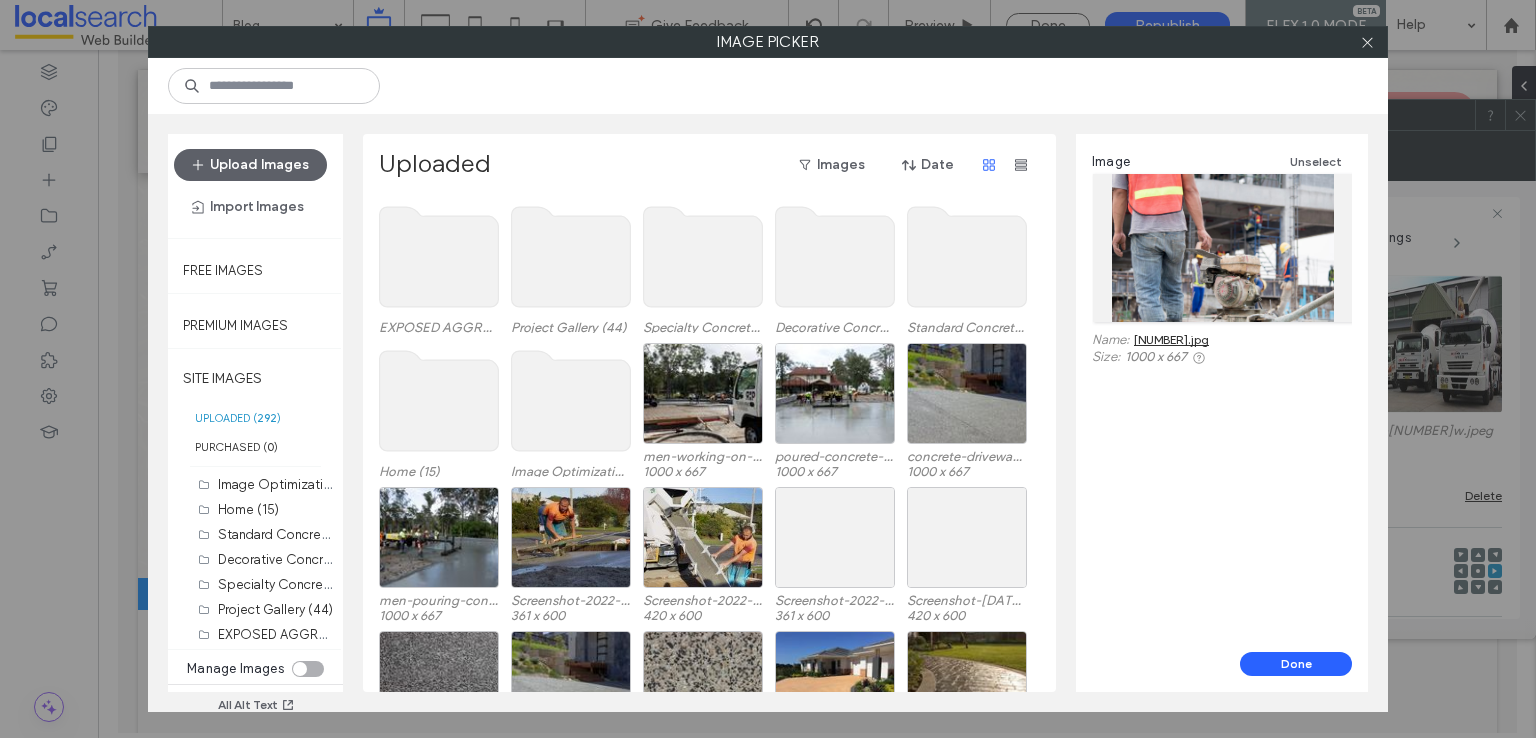 click 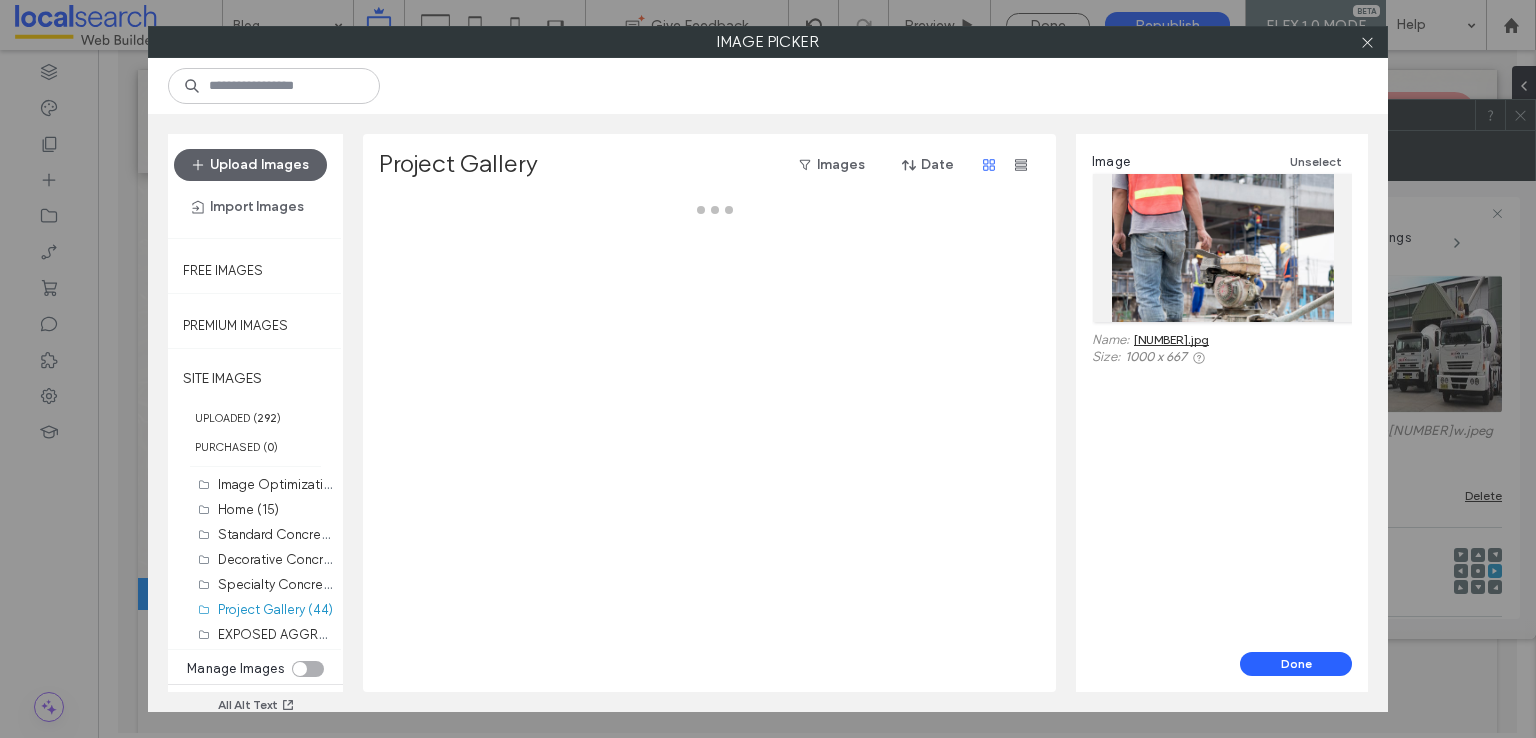 click at bounding box center [715, 445] 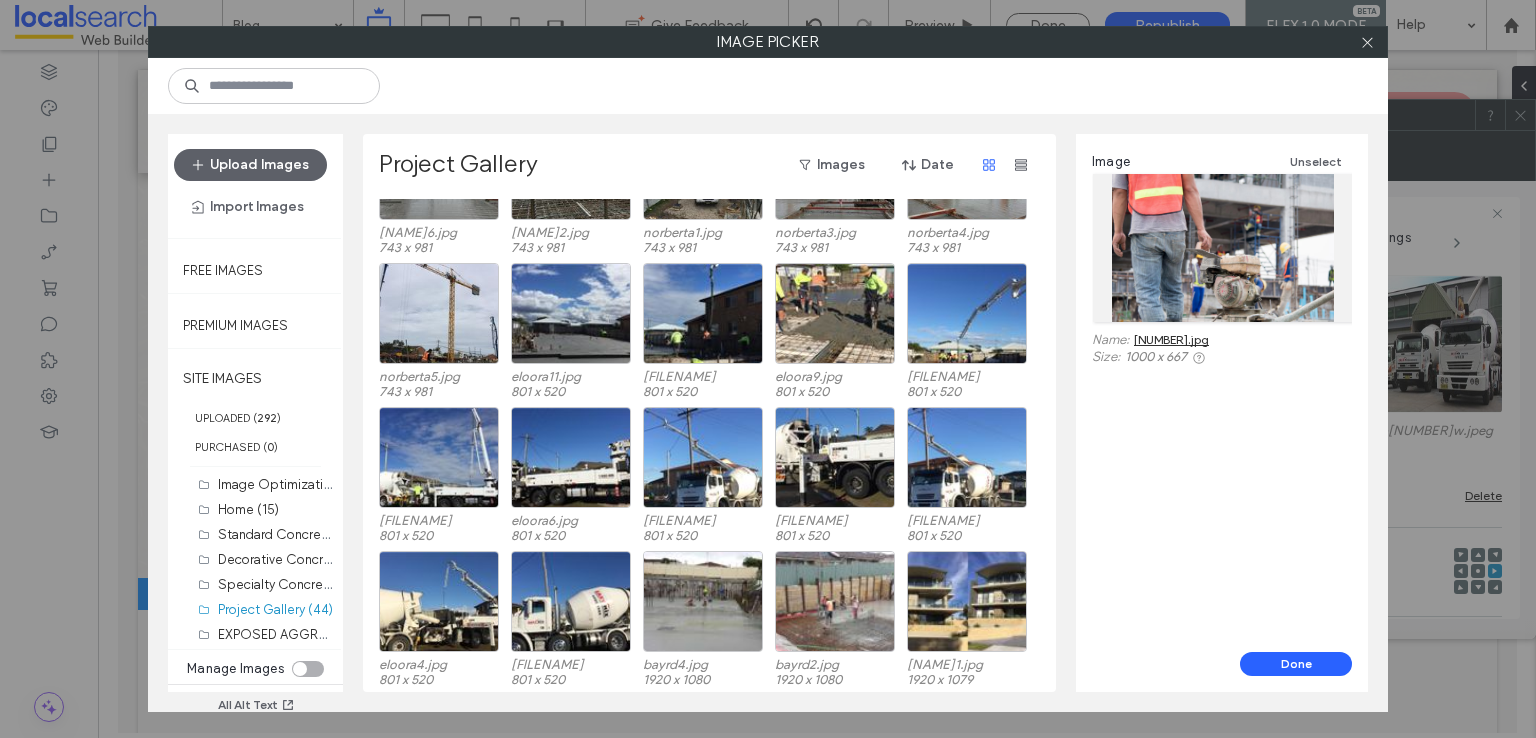 scroll, scrollTop: 800, scrollLeft: 0, axis: vertical 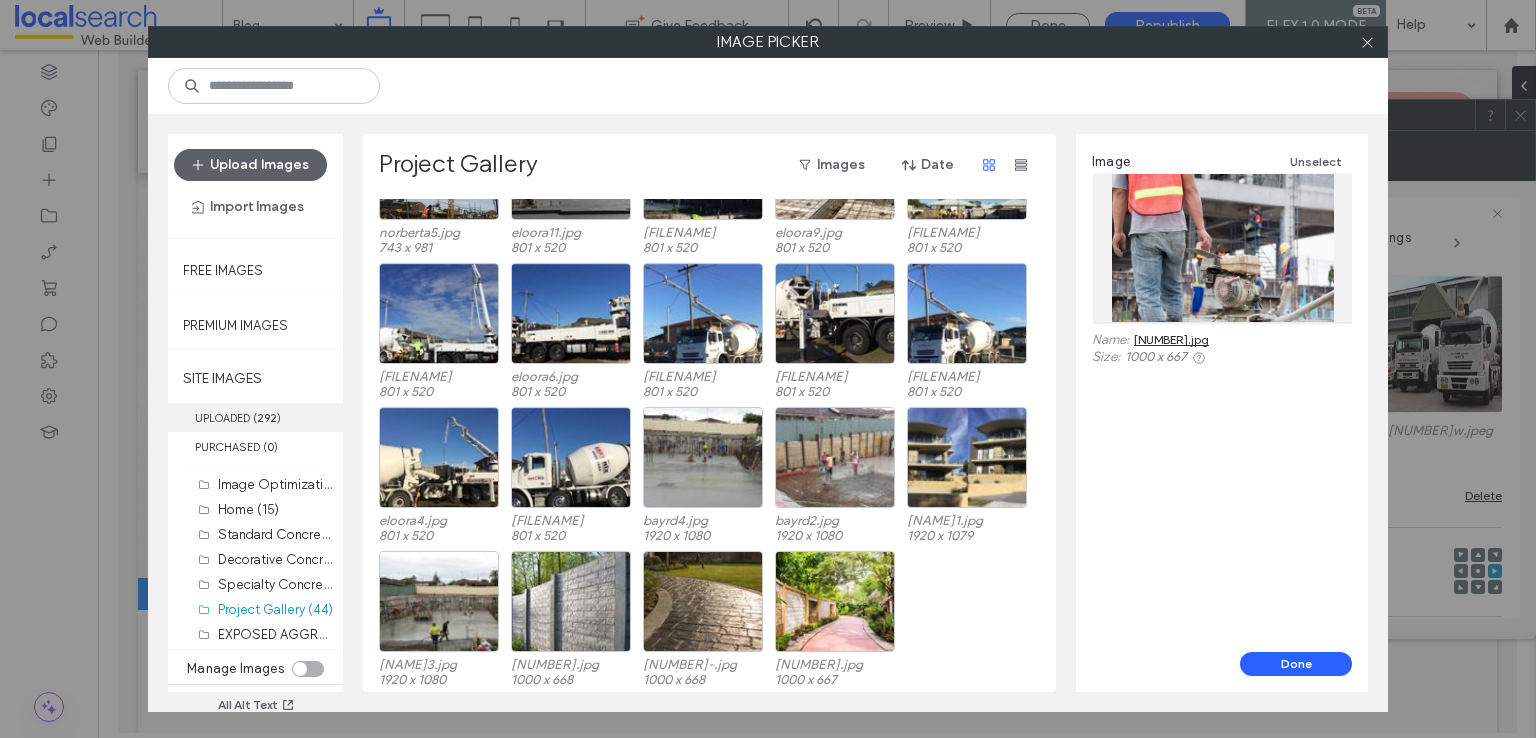 click on "UPLOADED ( 292 )" at bounding box center [255, 417] 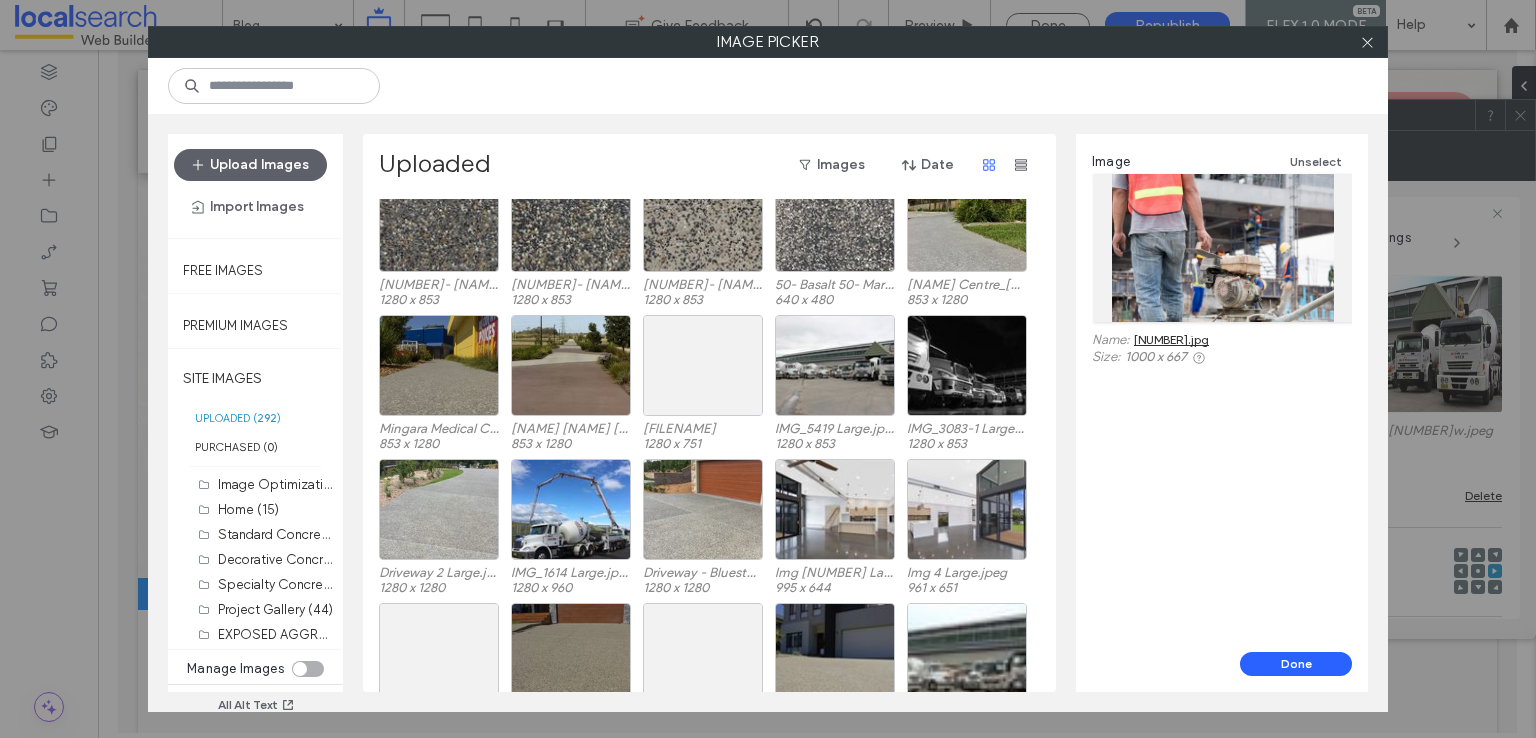 scroll, scrollTop: 1542, scrollLeft: 0, axis: vertical 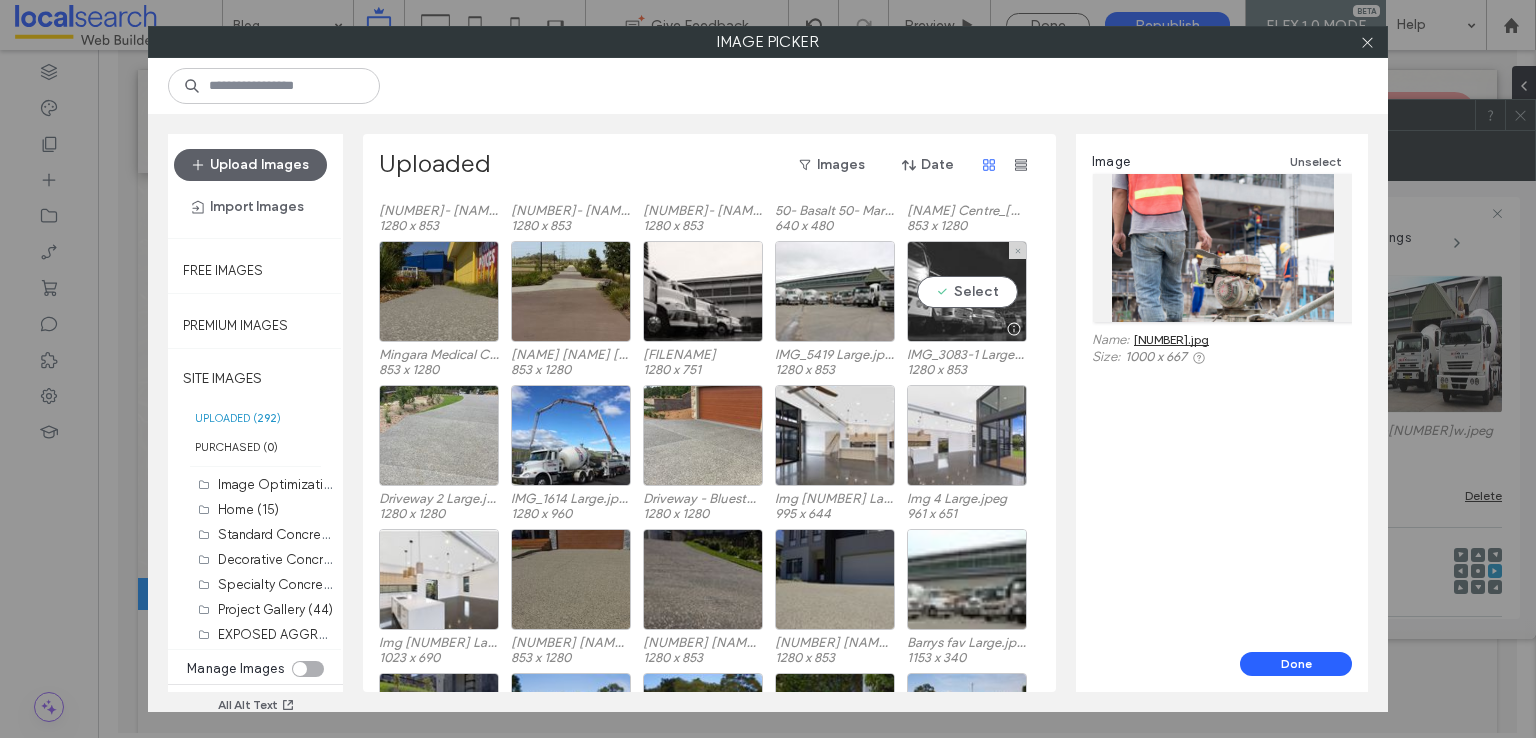 click on "Select" at bounding box center [967, 291] 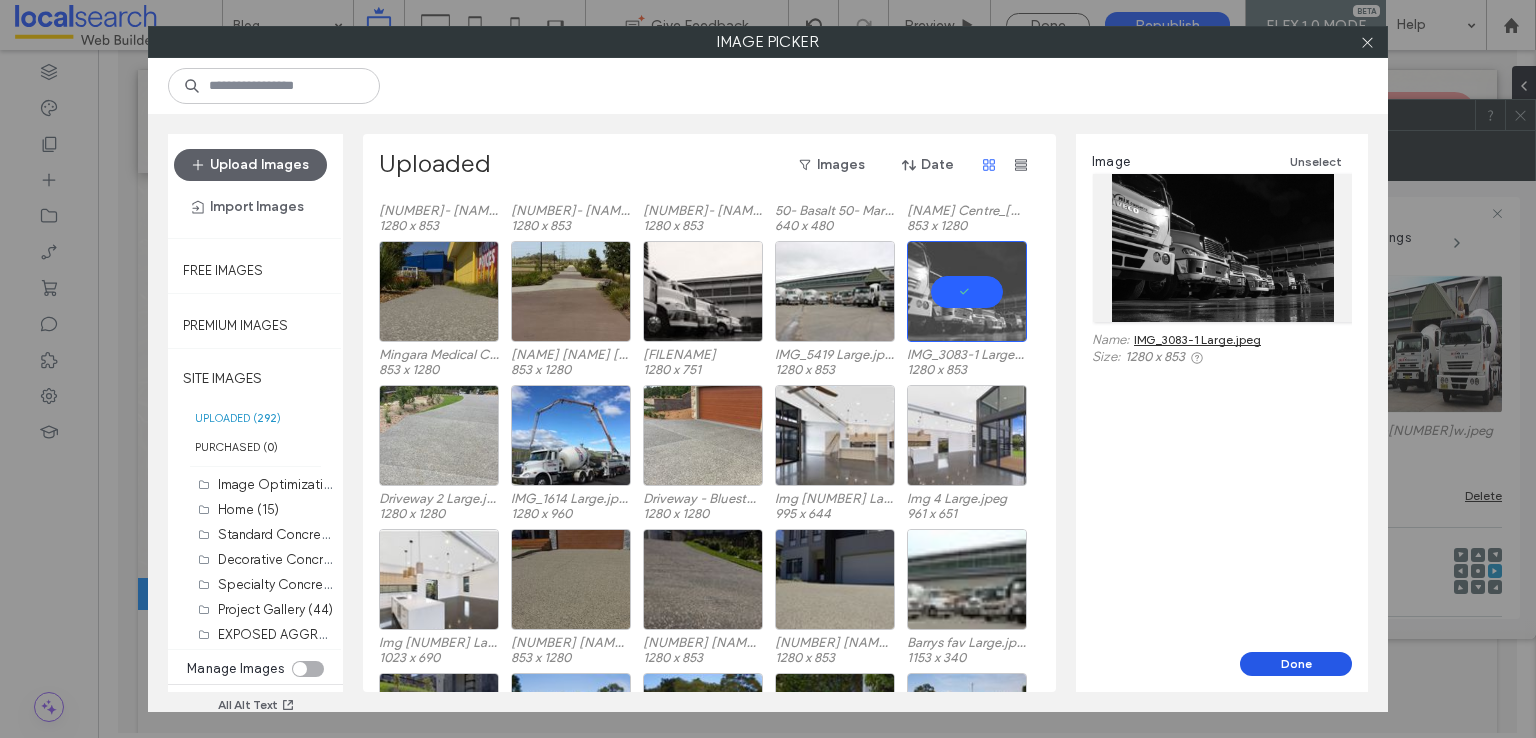 drag, startPoint x: 1296, startPoint y: 655, endPoint x: 1176, endPoint y: 599, distance: 132.42357 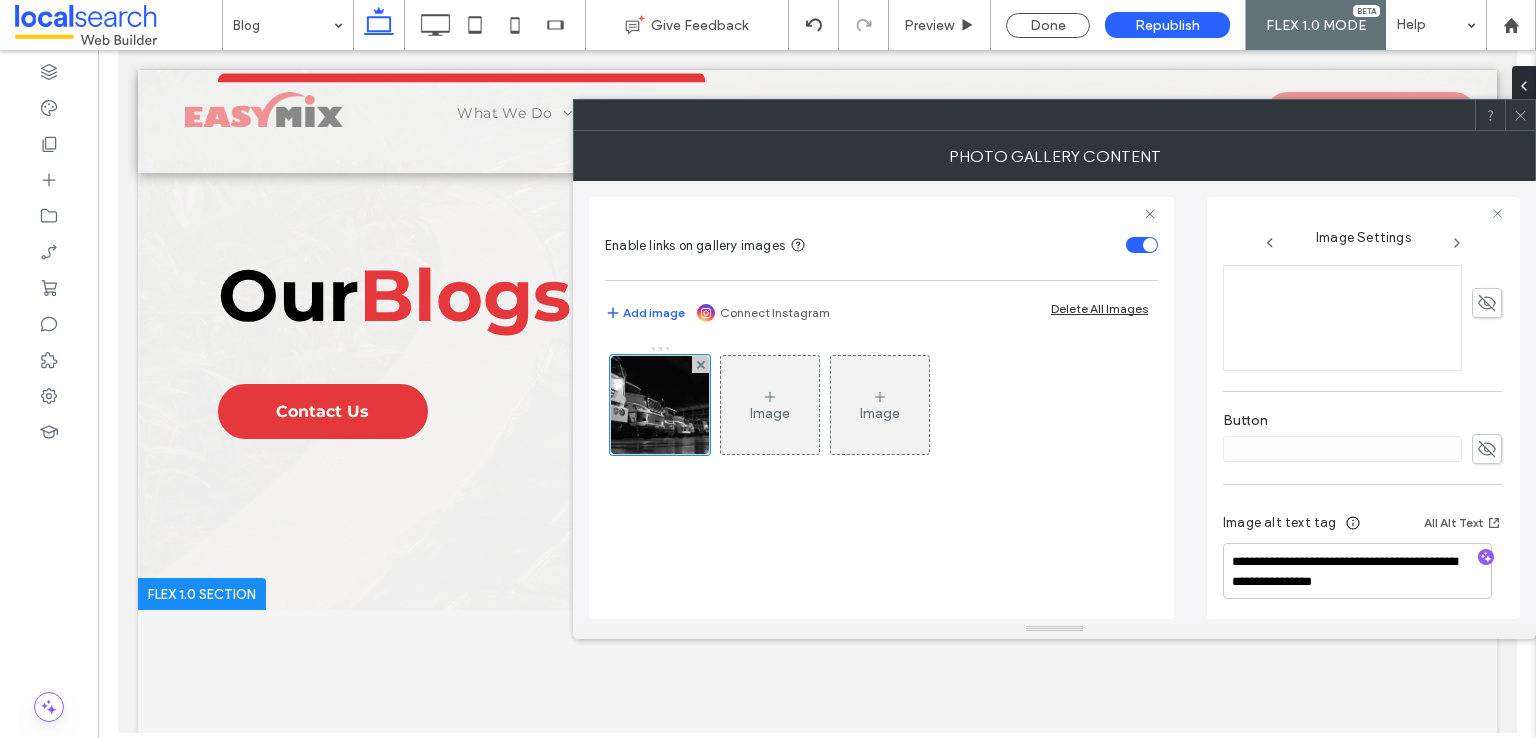 scroll, scrollTop: 569, scrollLeft: 0, axis: vertical 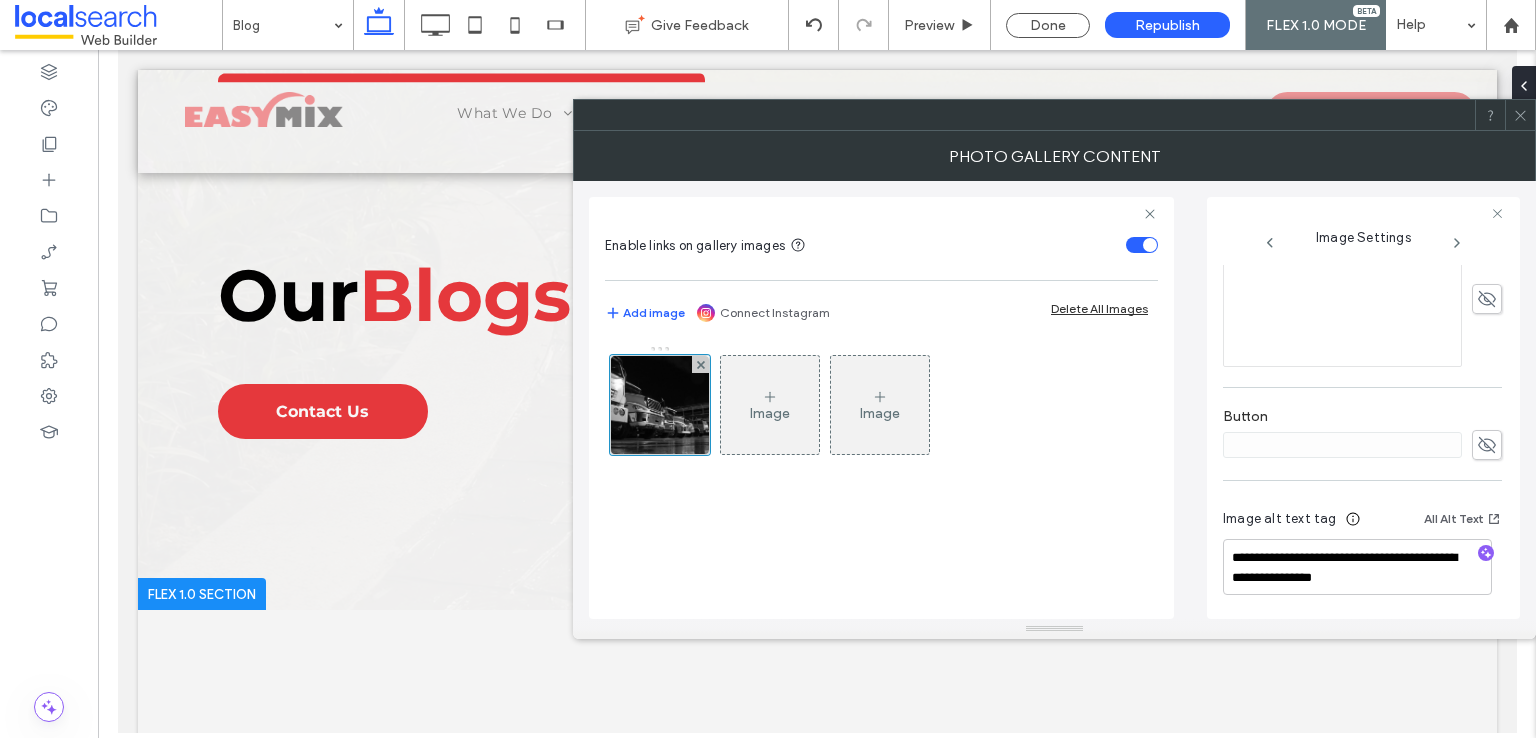 drag, startPoint x: 1520, startPoint y: 120, endPoint x: 1486, endPoint y: 128, distance: 34.928497 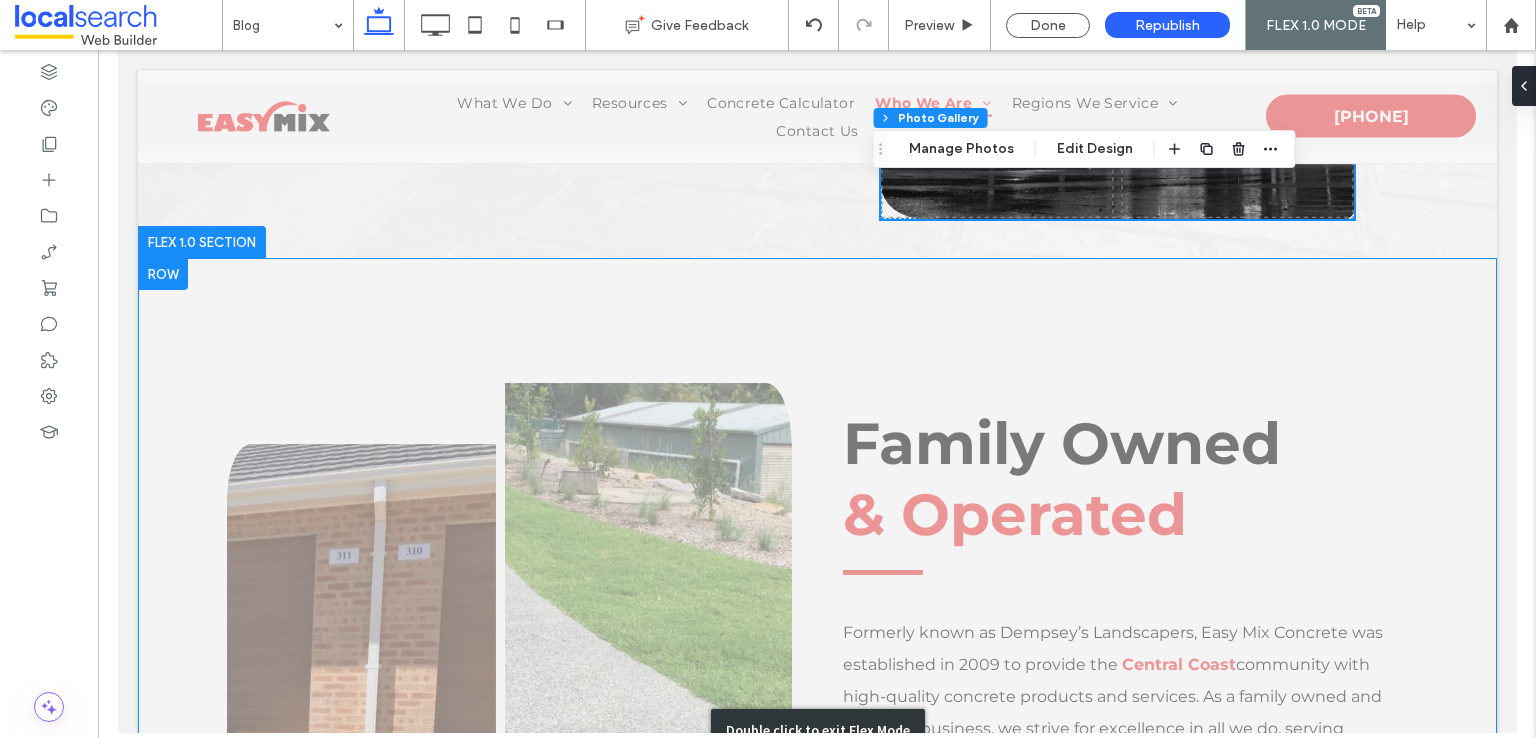 scroll, scrollTop: 400, scrollLeft: 0, axis: vertical 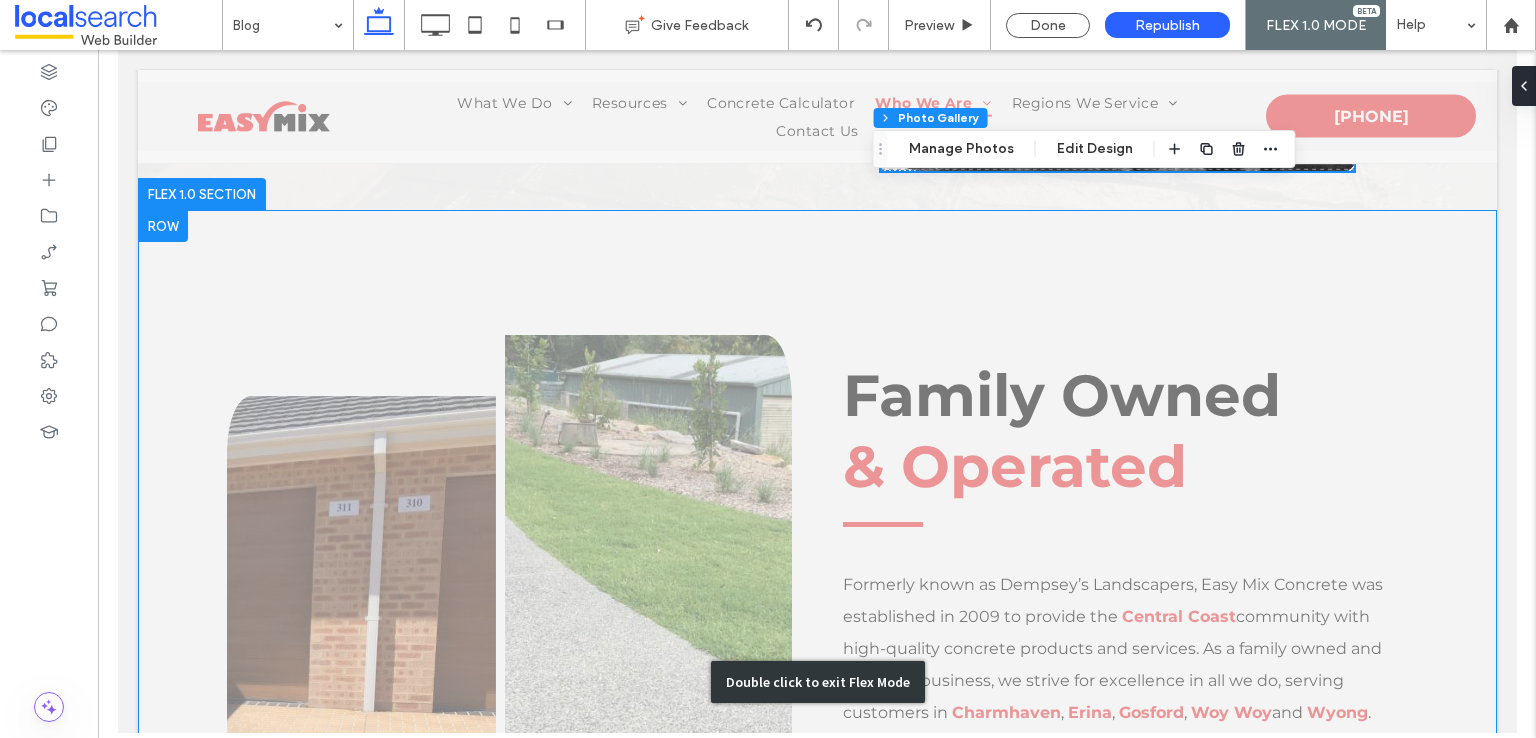 click on "Double click to exit Flex Mode" at bounding box center (816, 682) 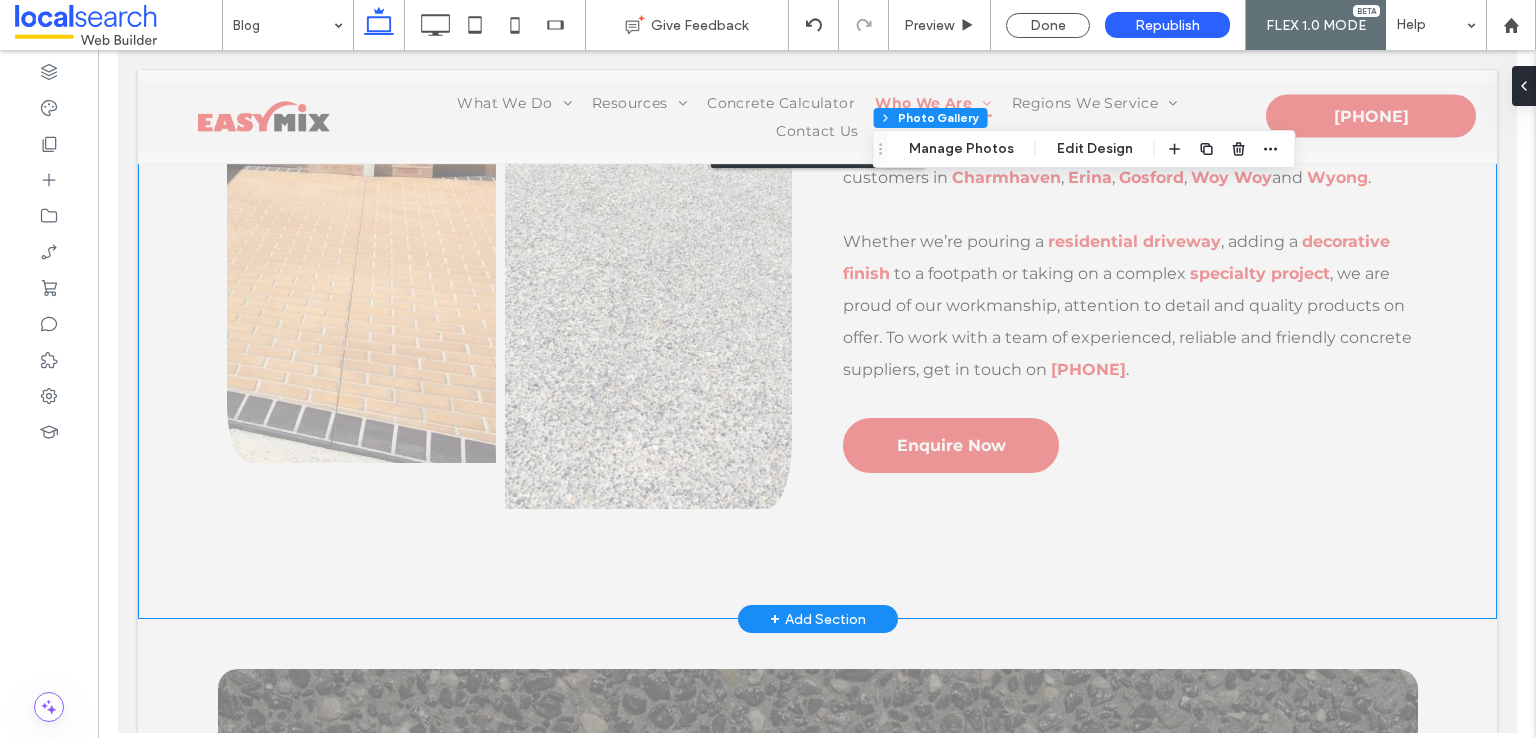 scroll, scrollTop: 600, scrollLeft: 0, axis: vertical 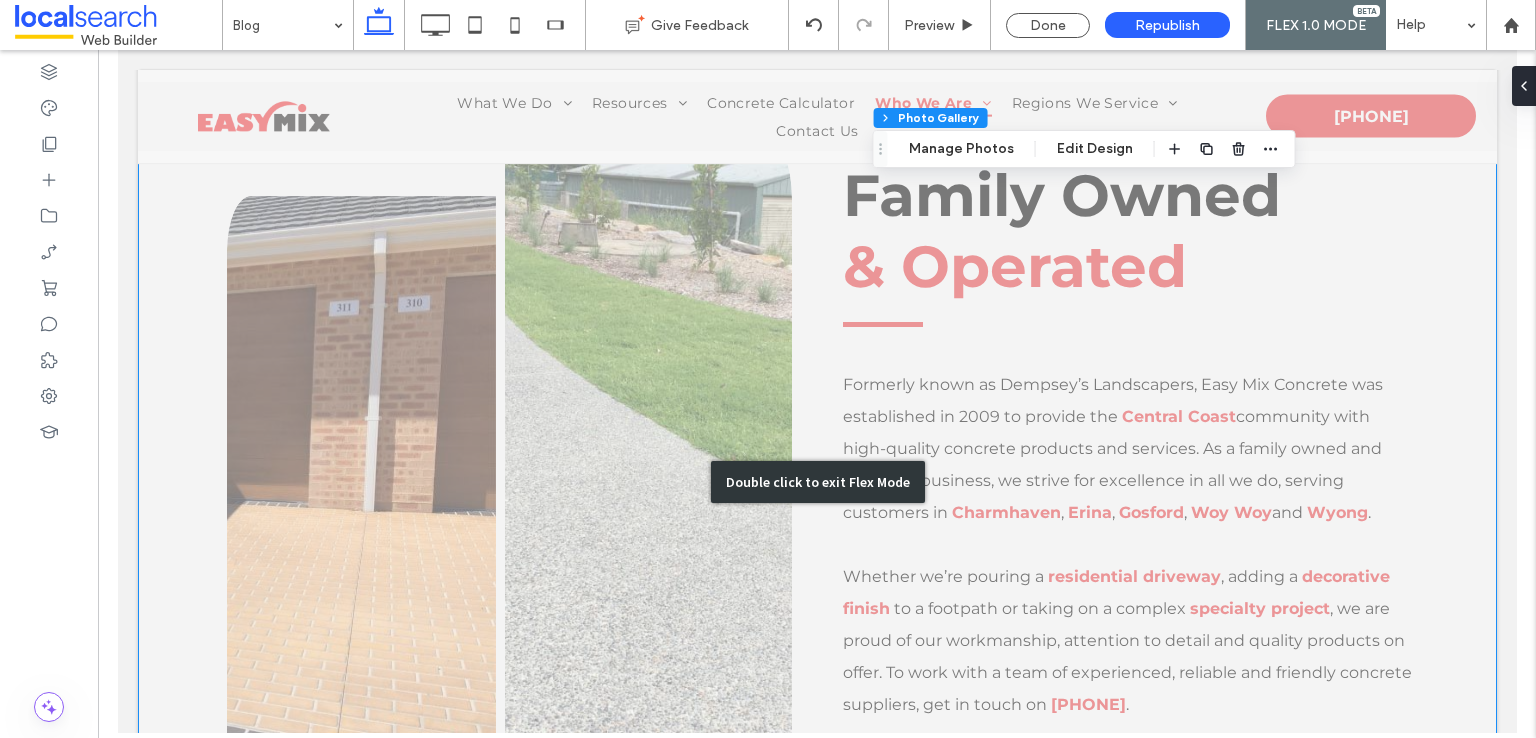 click on "Double click to exit Flex Mode" at bounding box center (817, 482) 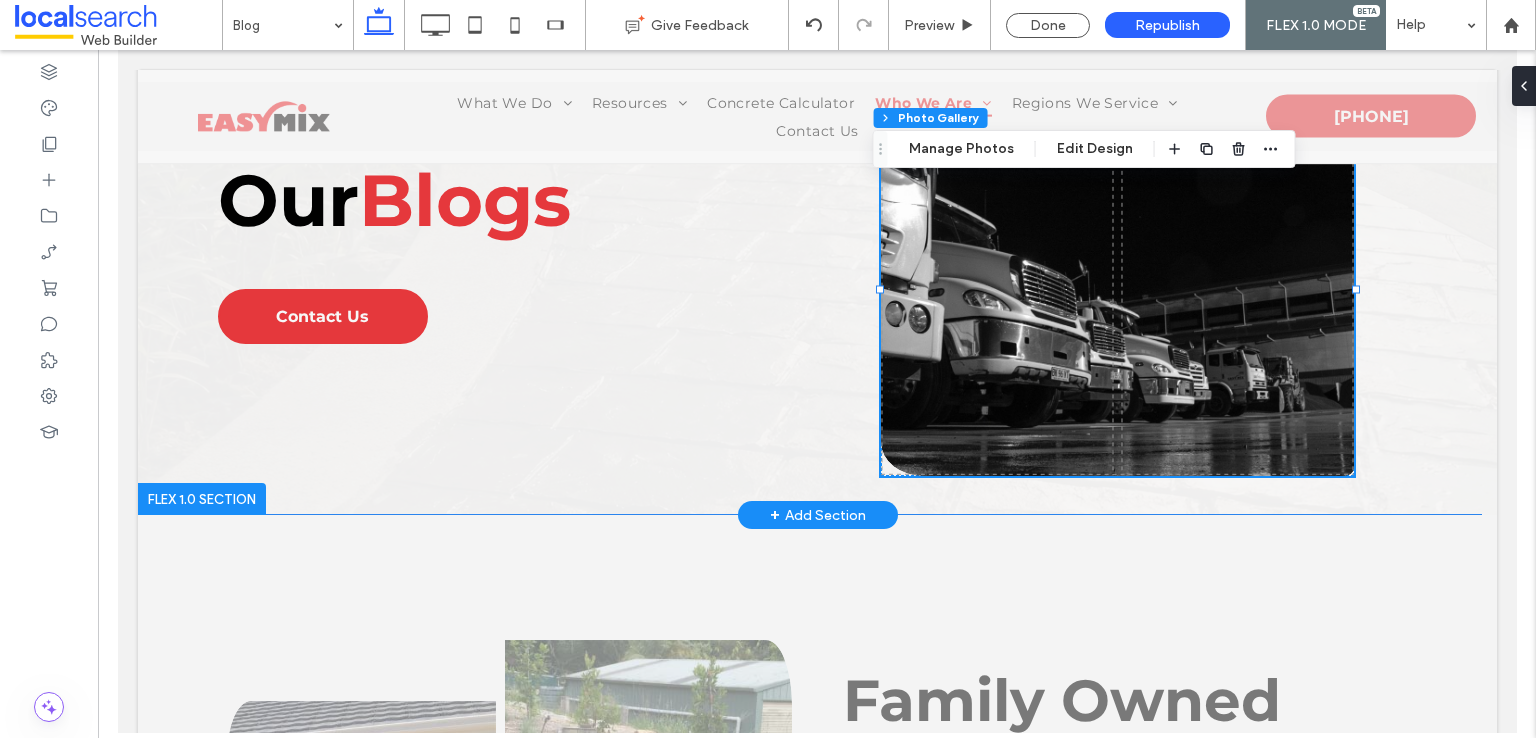 scroll, scrollTop: 0, scrollLeft: 0, axis: both 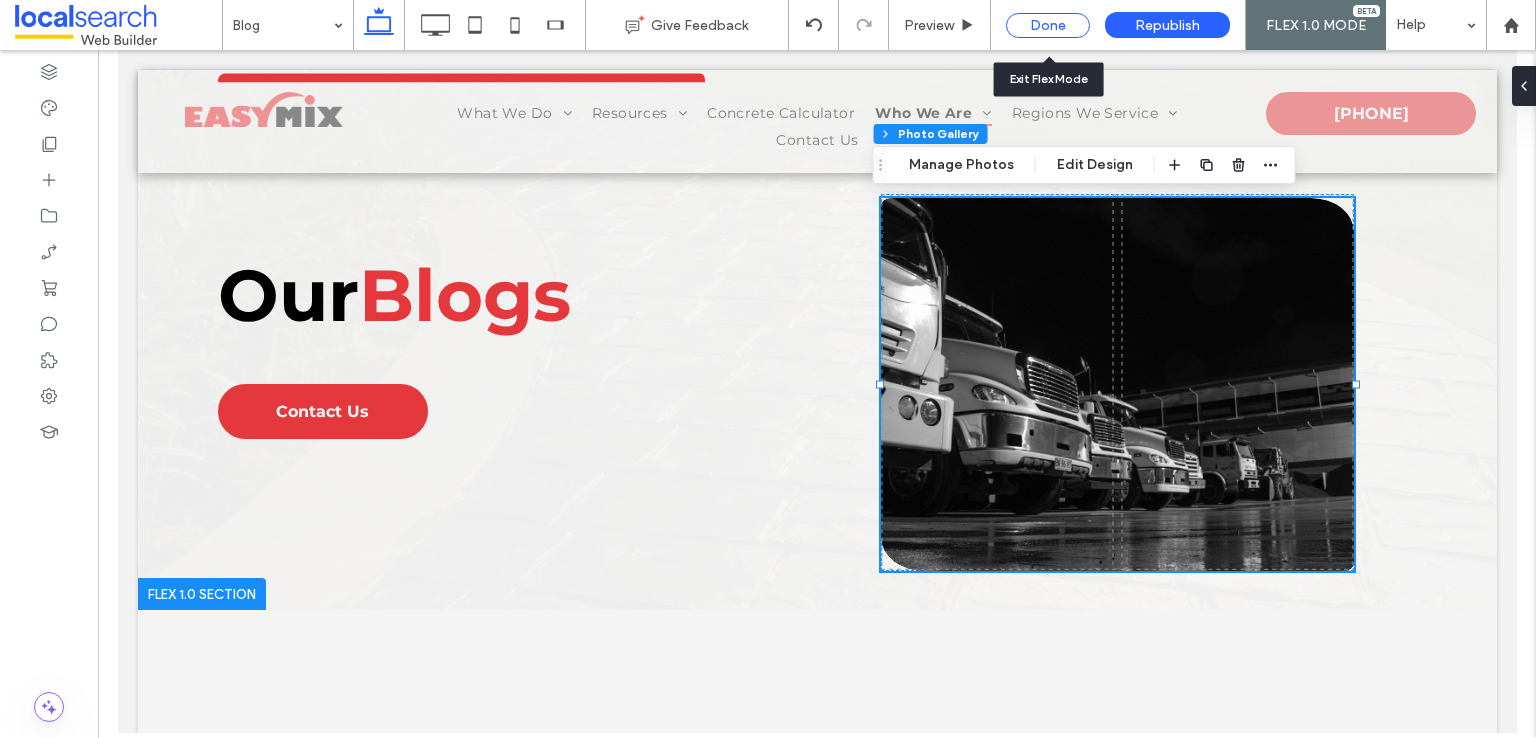 drag, startPoint x: 1064, startPoint y: 24, endPoint x: 862, endPoint y: 19, distance: 202.06187 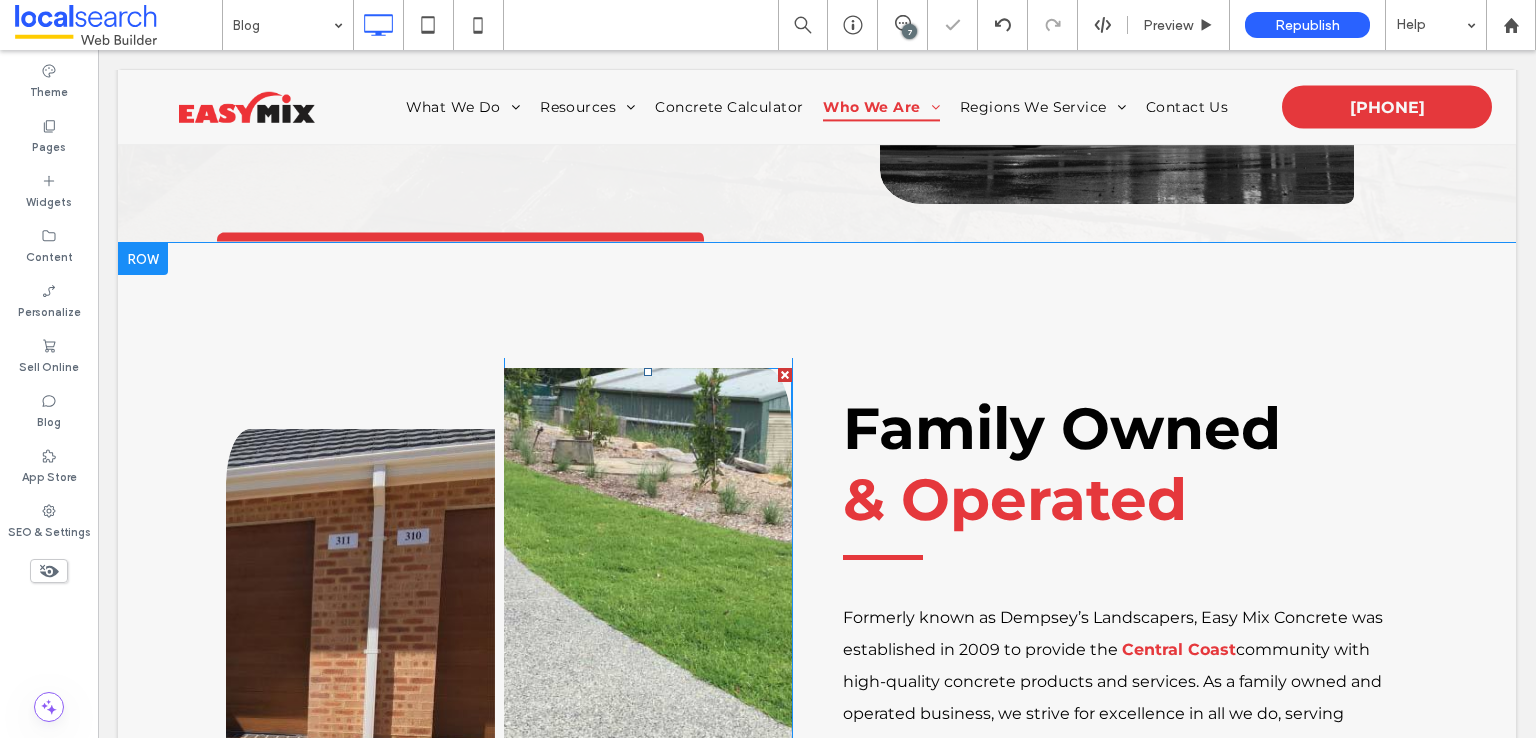 scroll, scrollTop: 400, scrollLeft: 0, axis: vertical 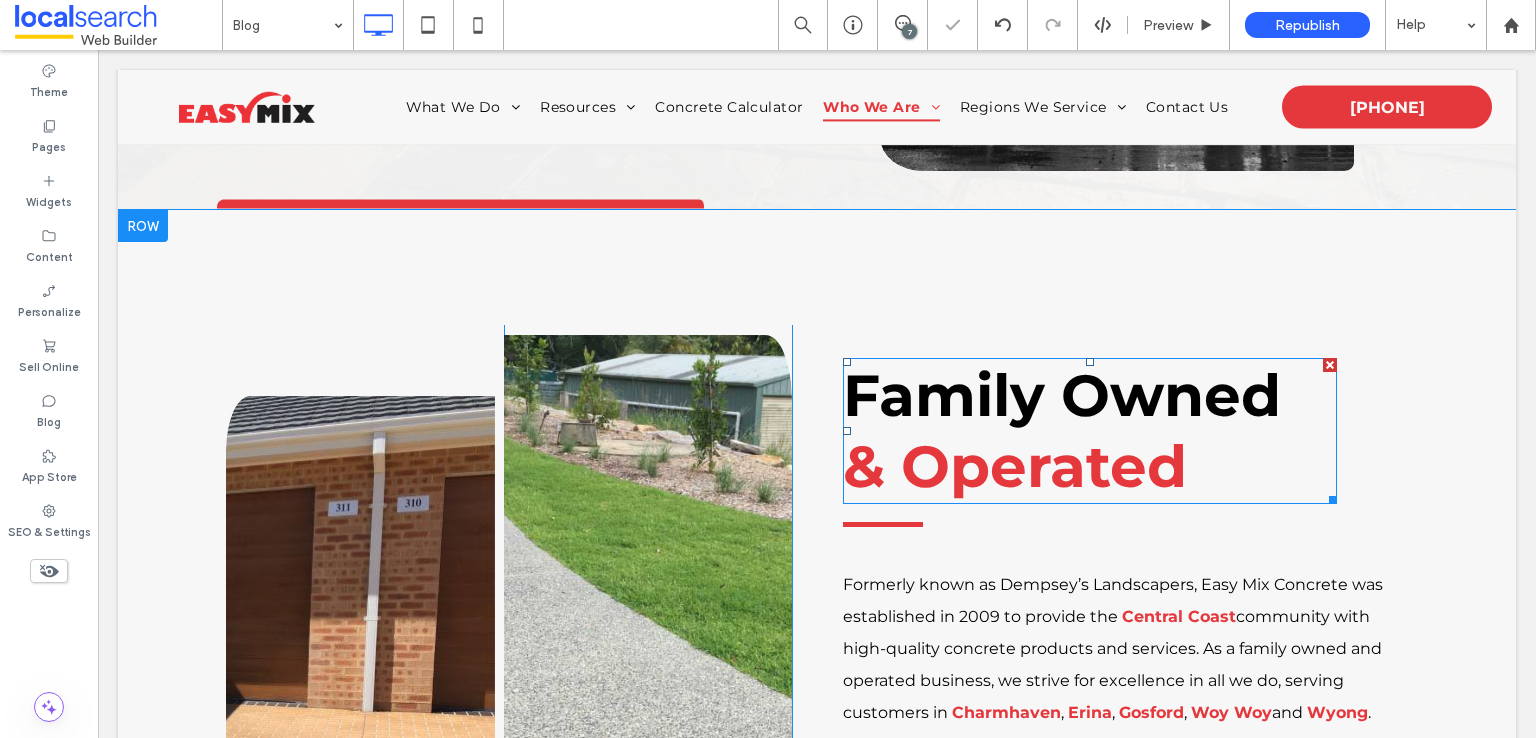 click on "& Operated" at bounding box center [1015, 466] 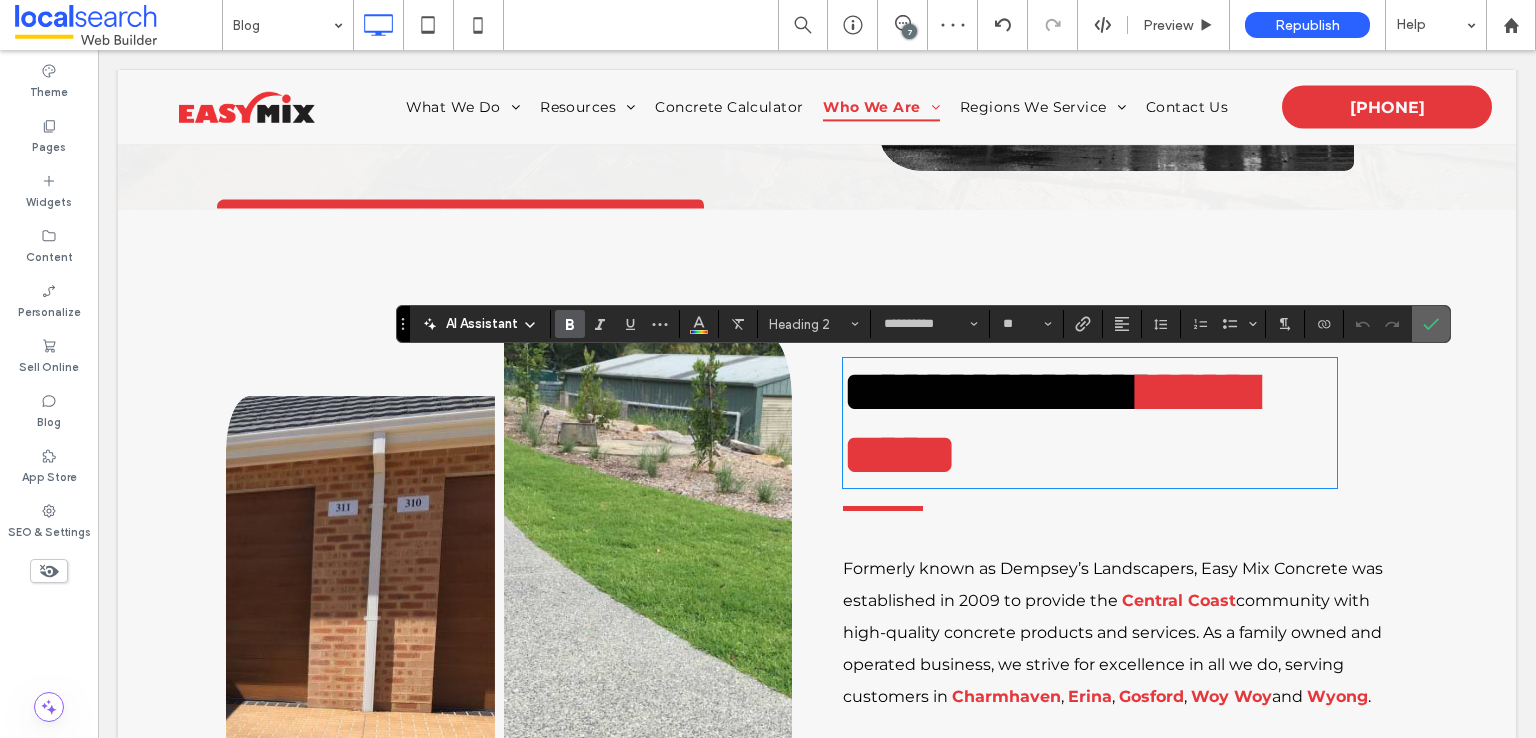 drag, startPoint x: 1434, startPoint y: 322, endPoint x: 1245, endPoint y: 287, distance: 192.21342 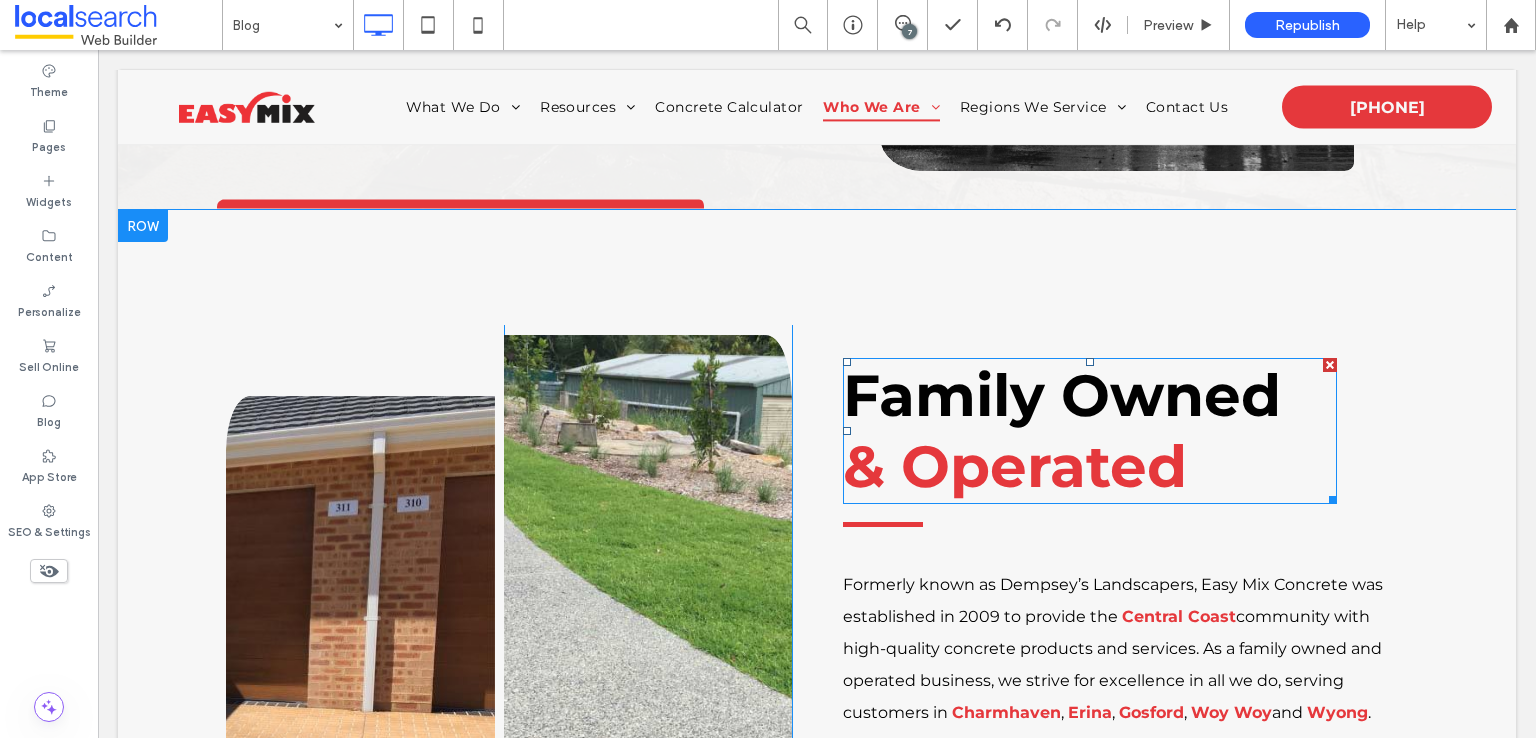click at bounding box center (1330, 365) 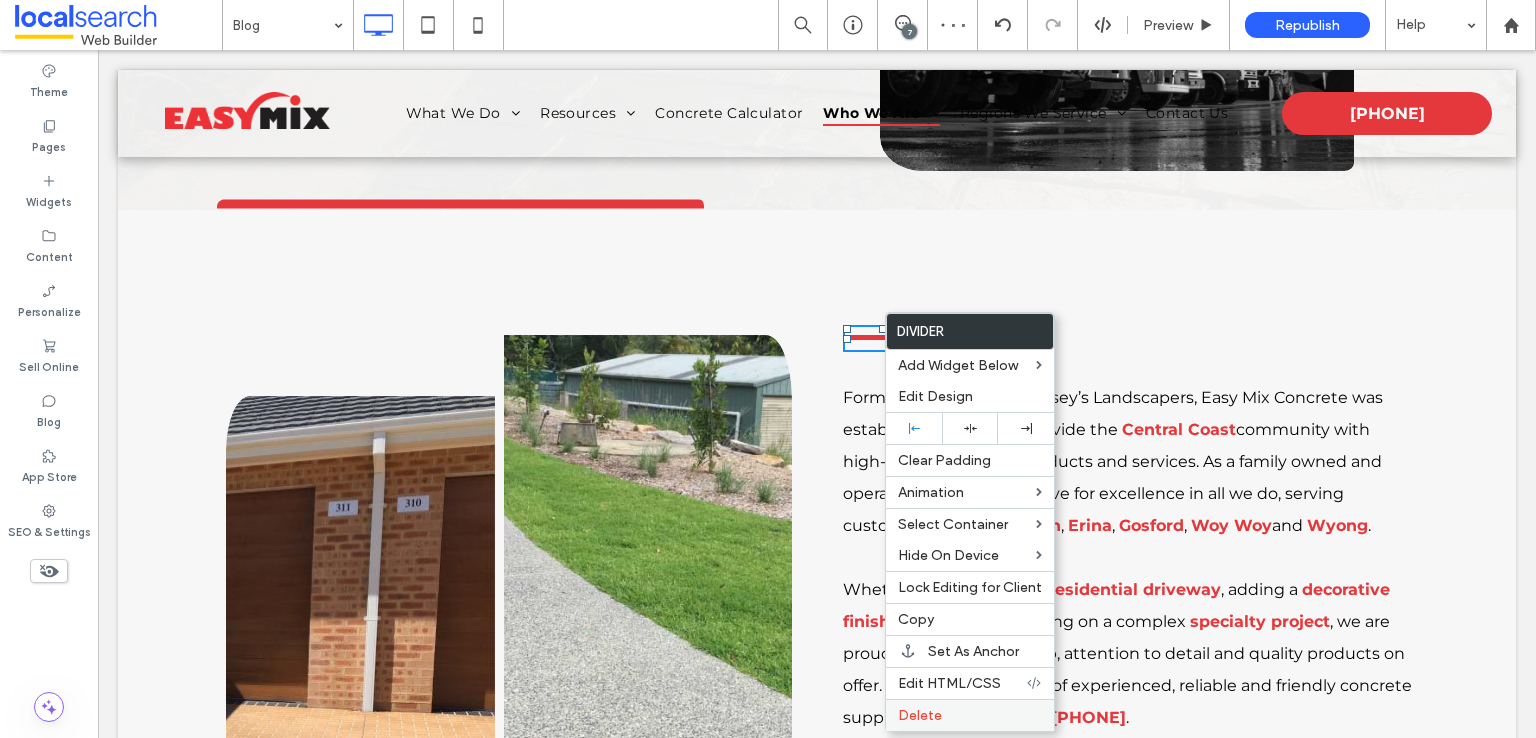 click on "Delete" at bounding box center (920, 715) 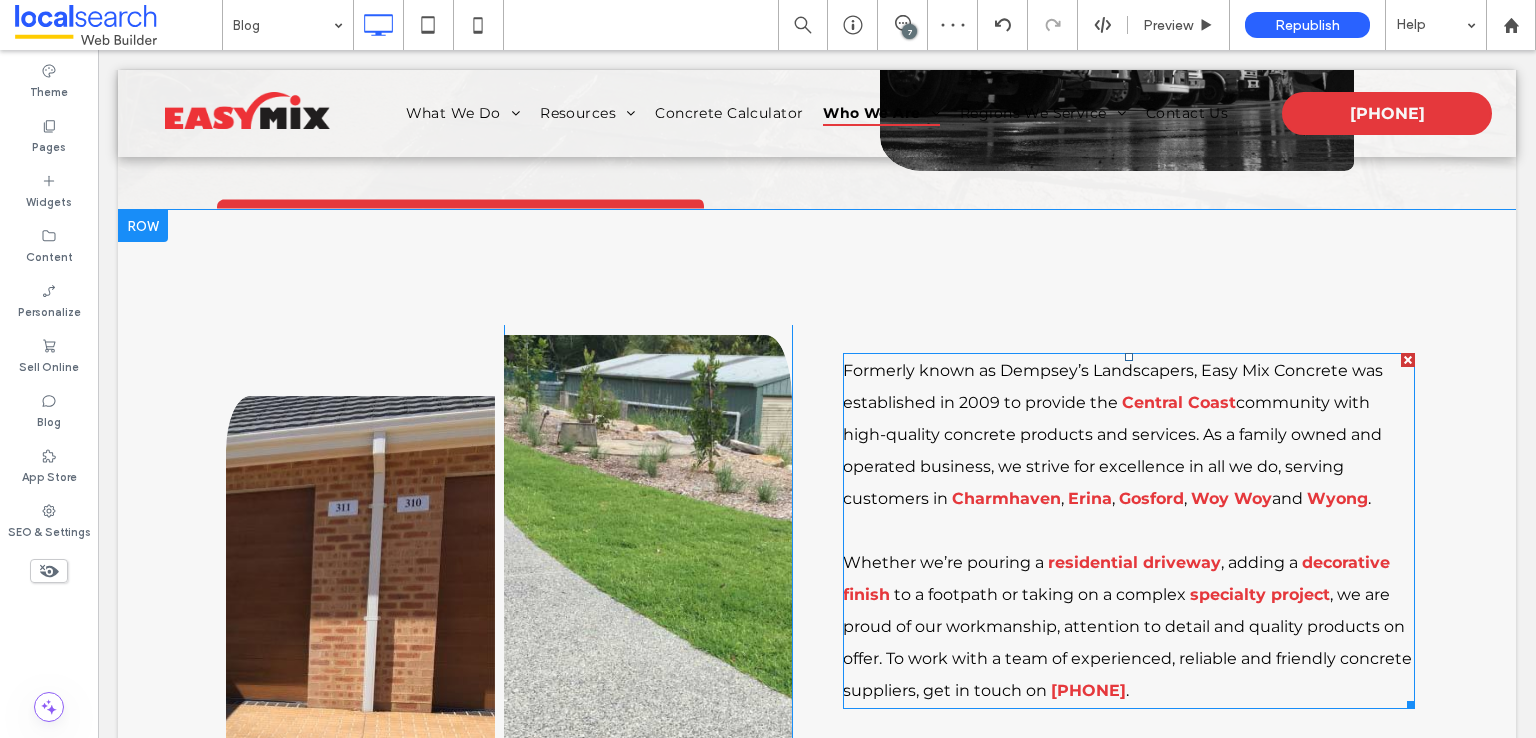 click at bounding box center [1408, 360] 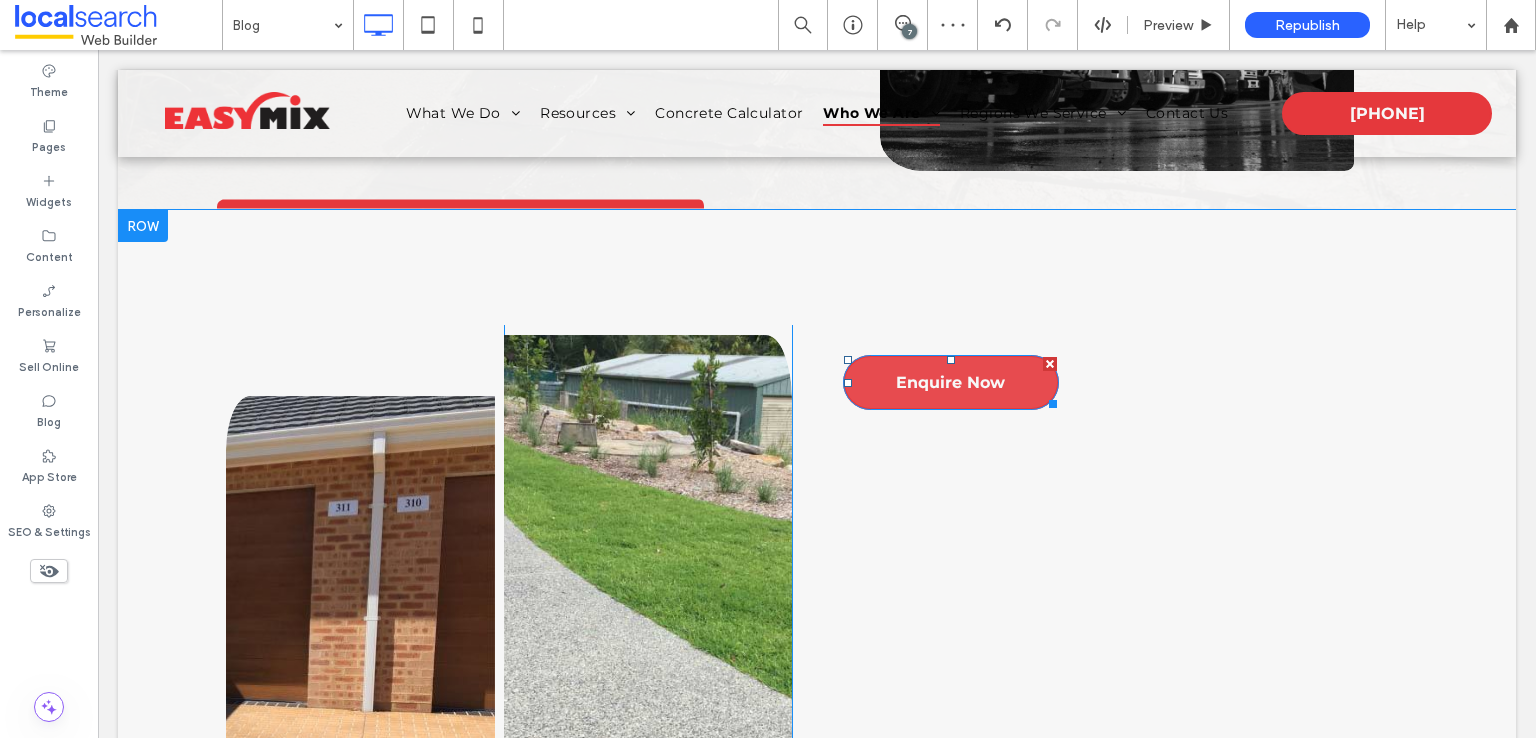 click at bounding box center (1050, 364) 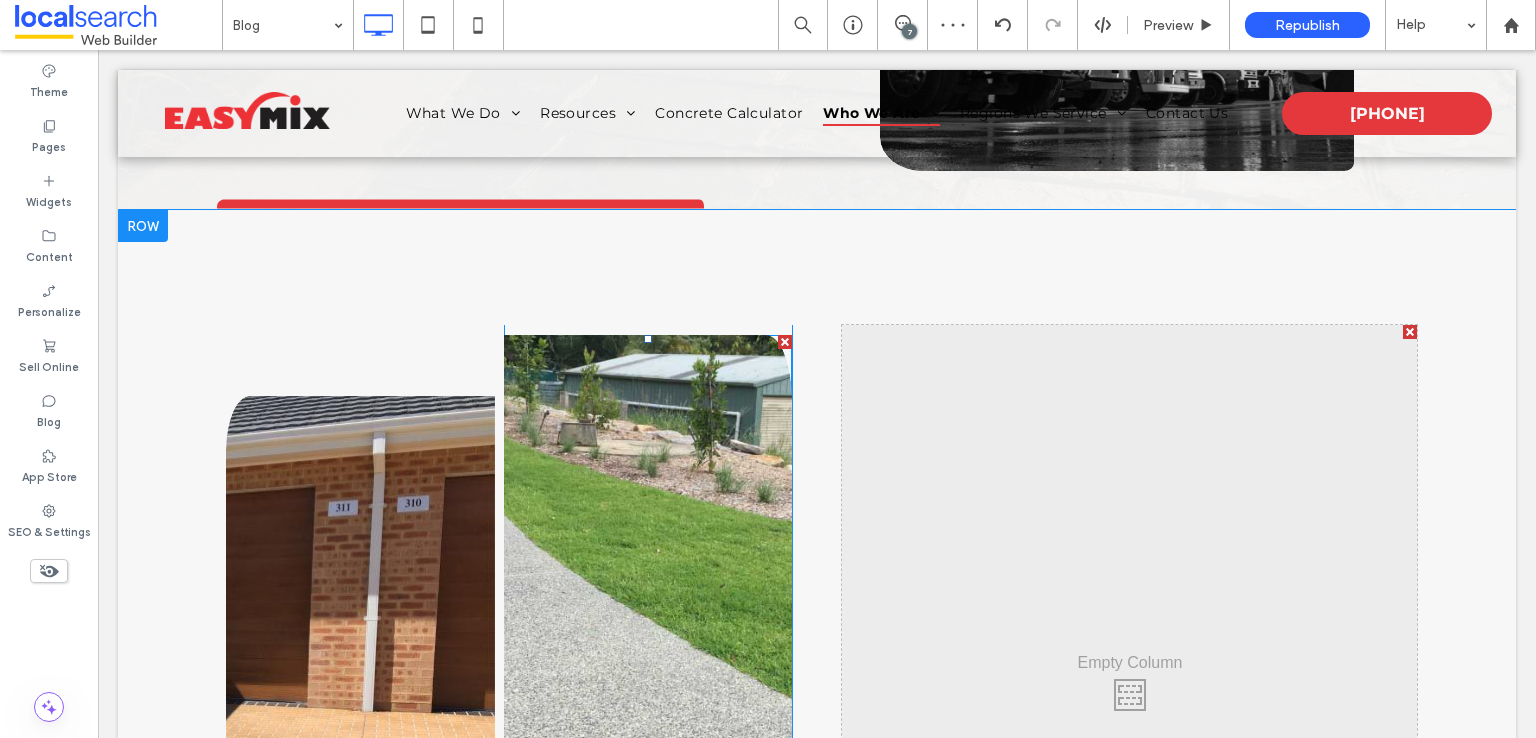 click at bounding box center [785, 342] 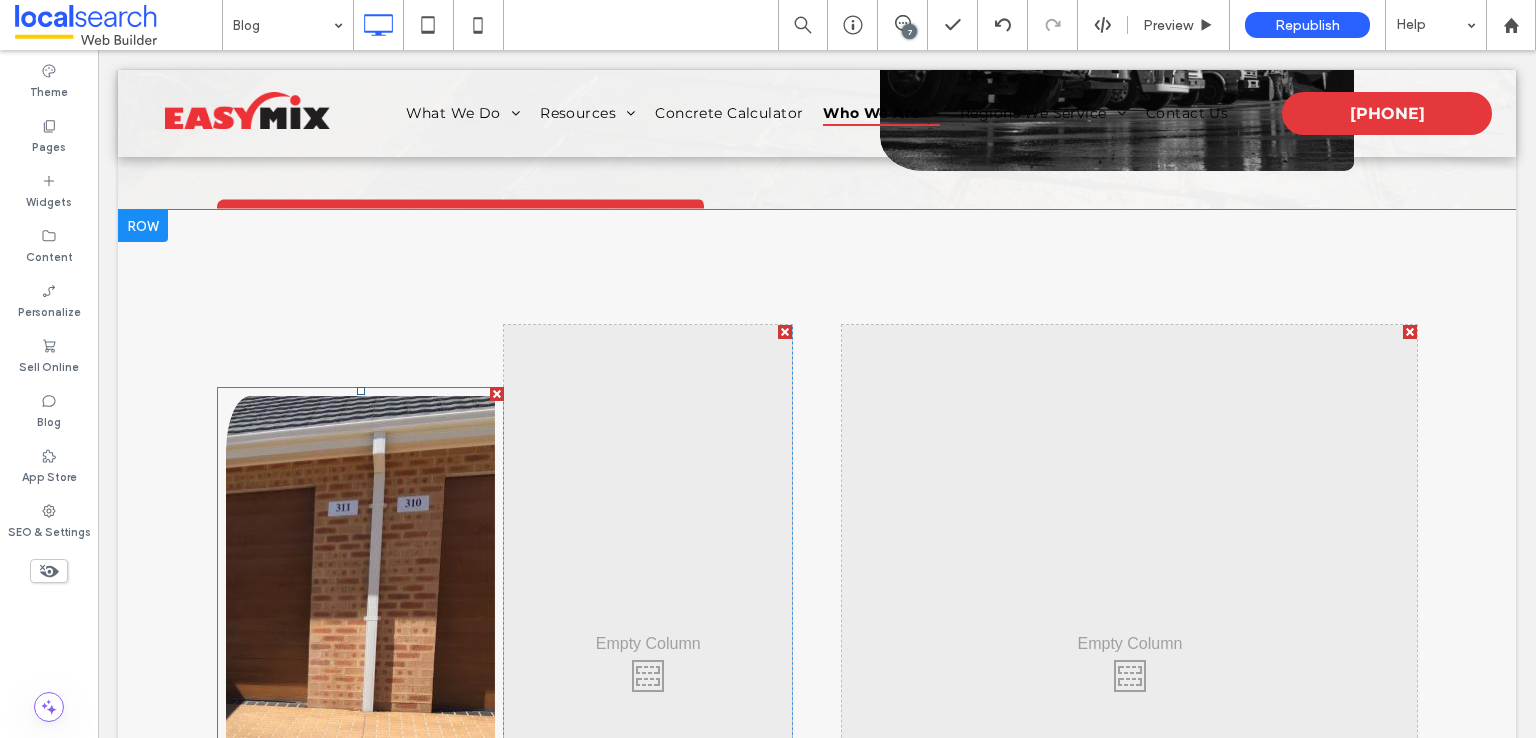 click at bounding box center [497, 394] 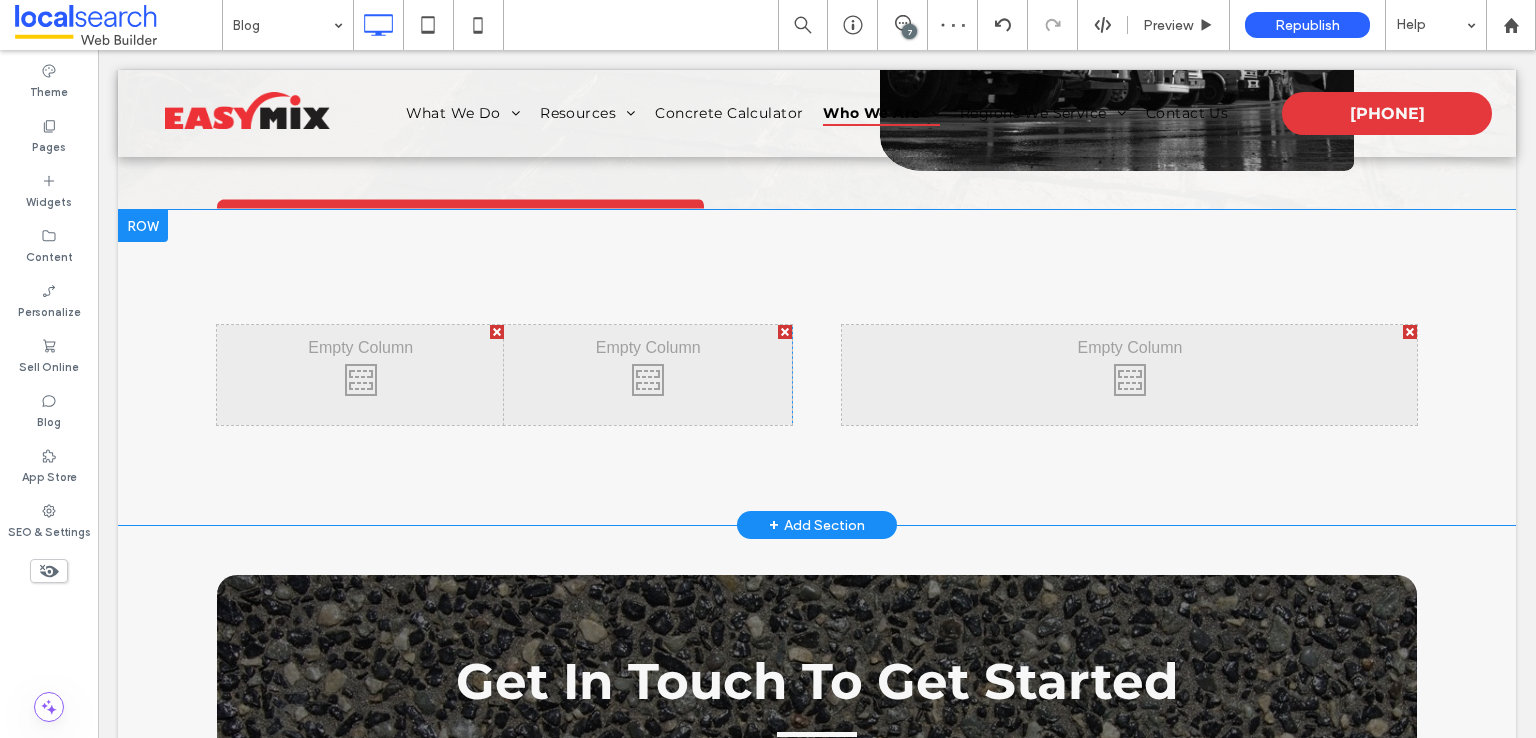 click at bounding box center (497, 332) 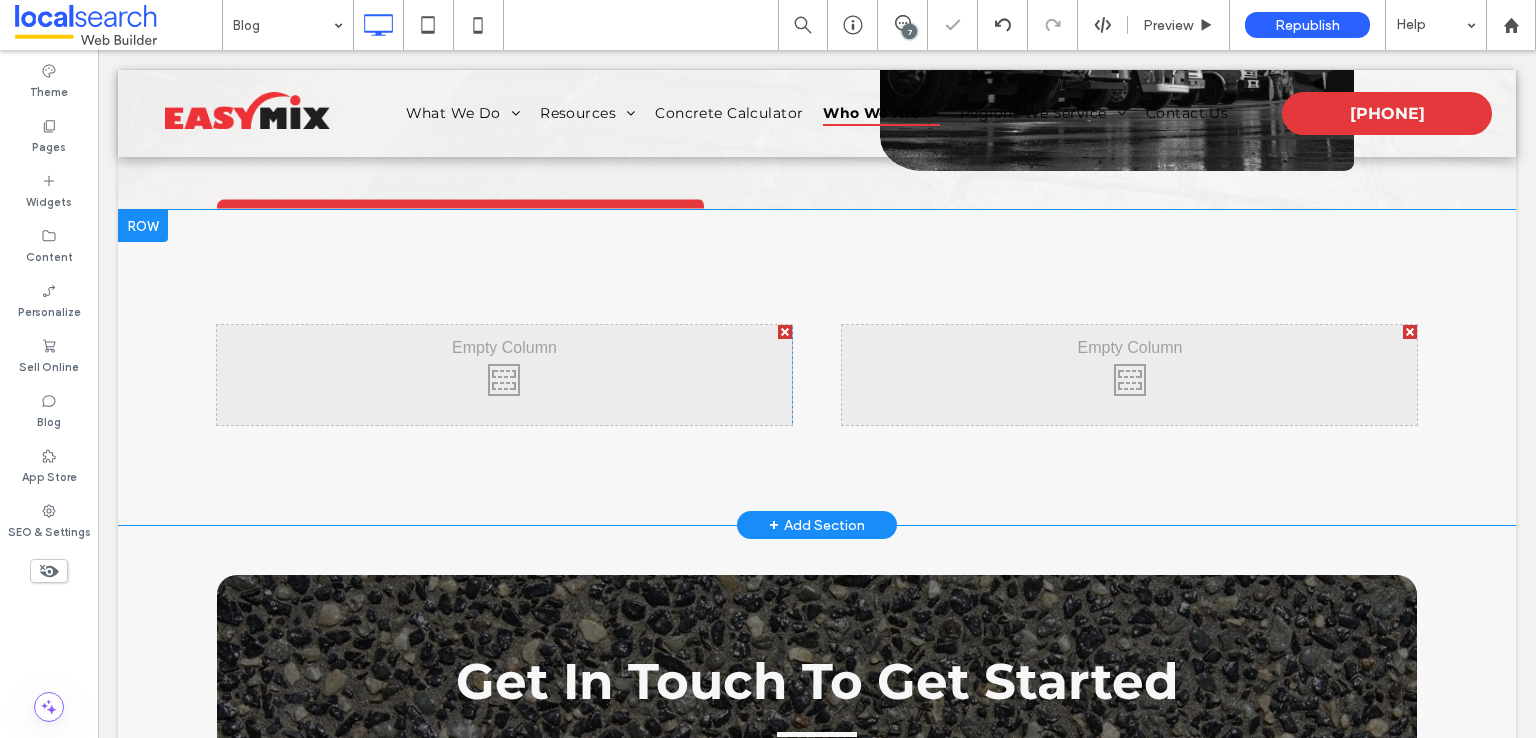 click at bounding box center [785, 332] 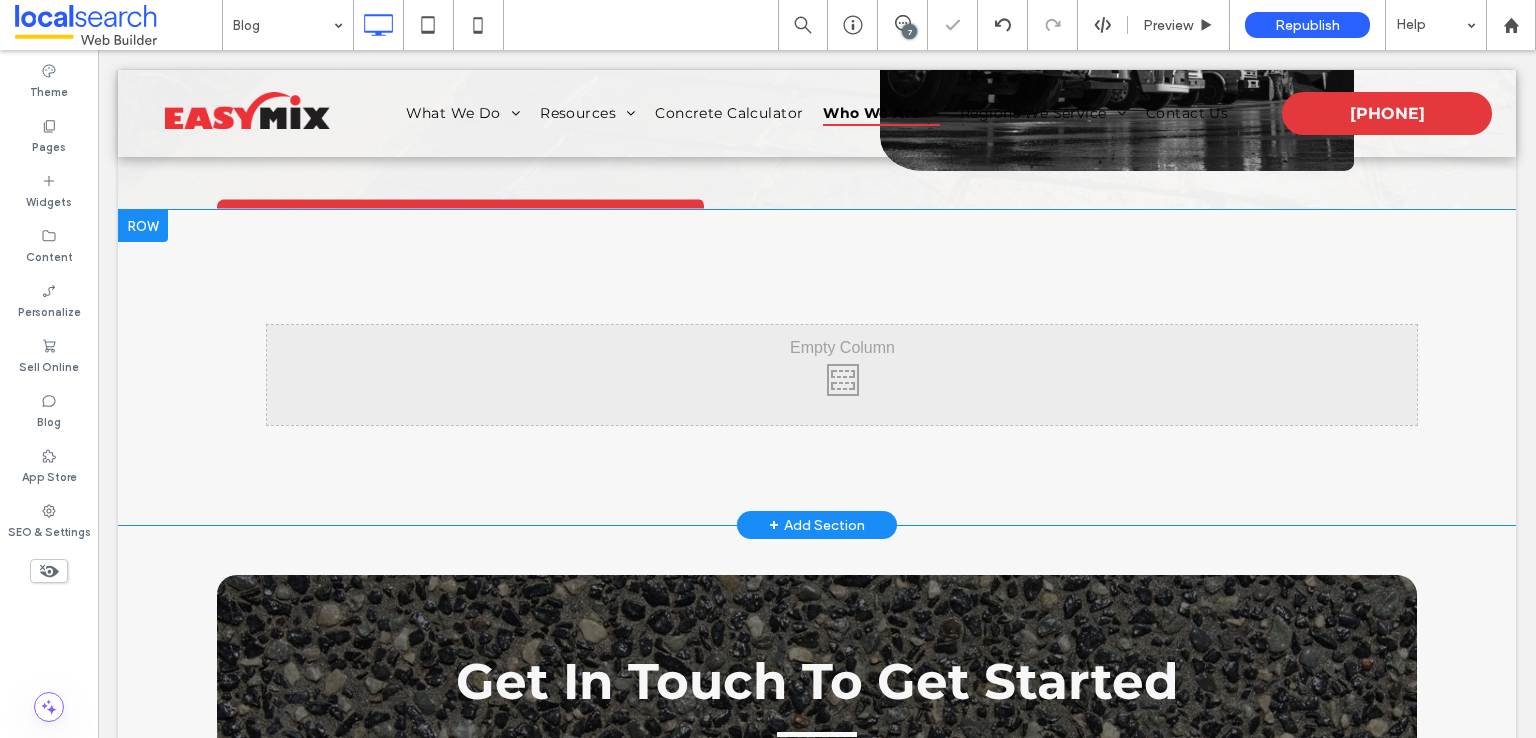 click on "Click To Paste     Click To Paste     Click To Paste     Click To Paste     Click To Paste     Click To Paste" at bounding box center [842, 375] 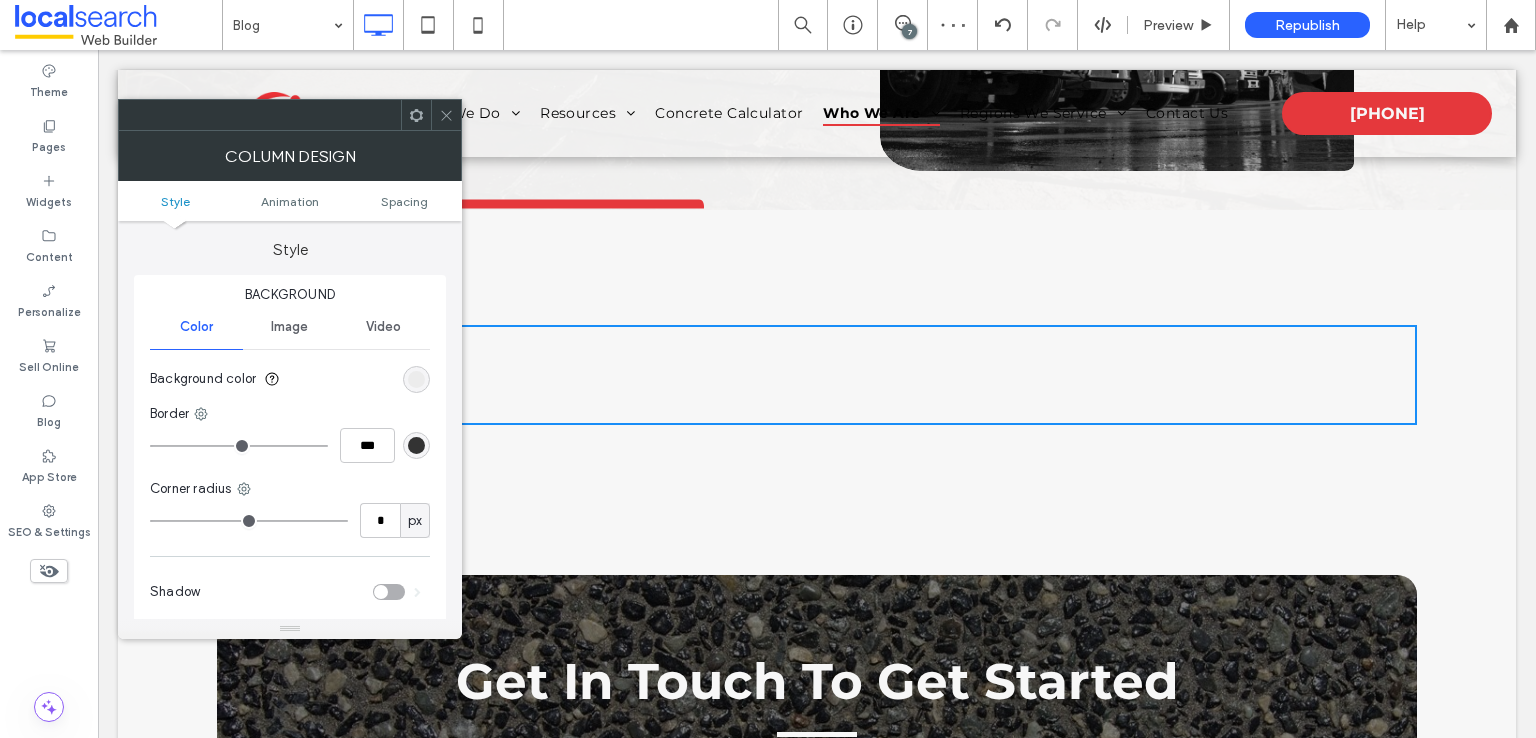 click 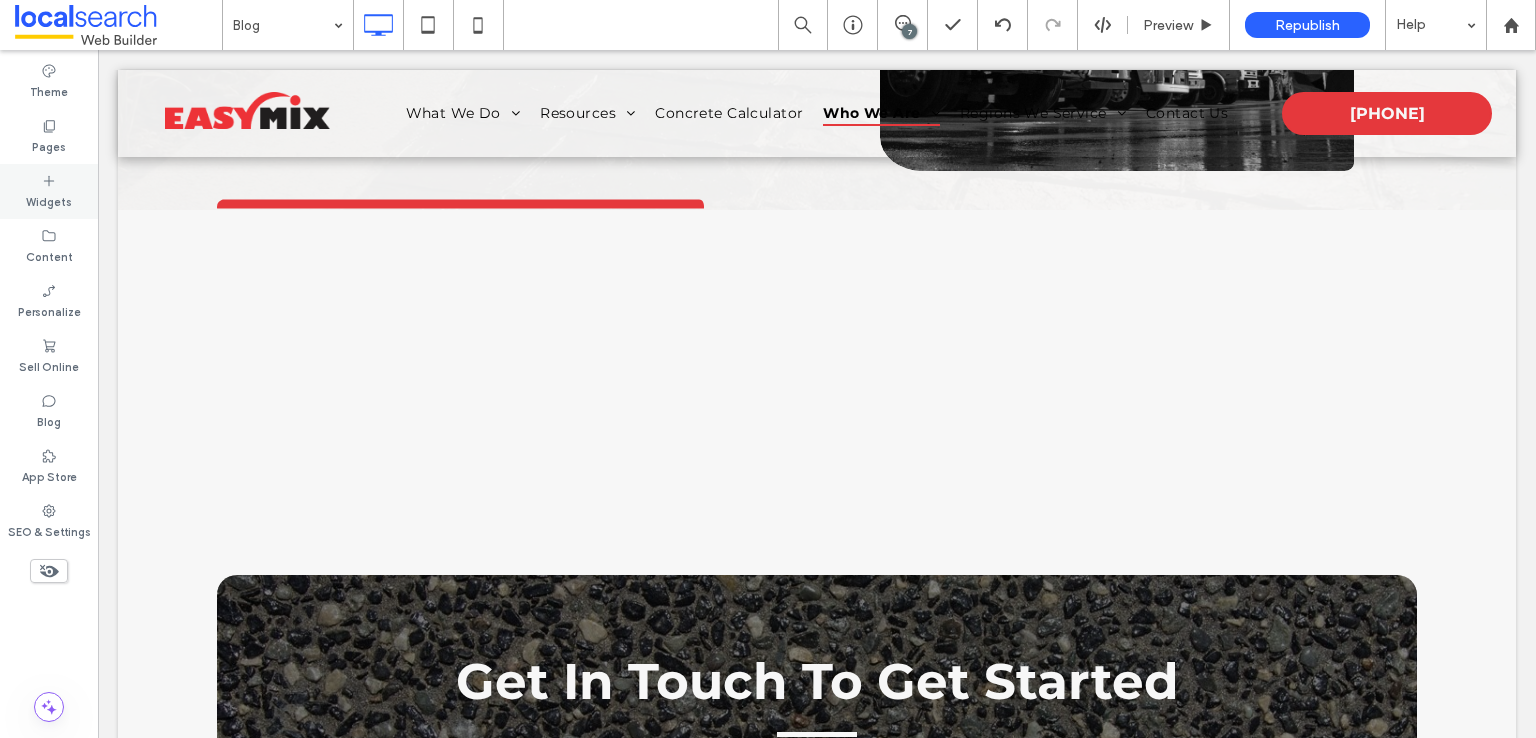 click on "Widgets" at bounding box center (49, 200) 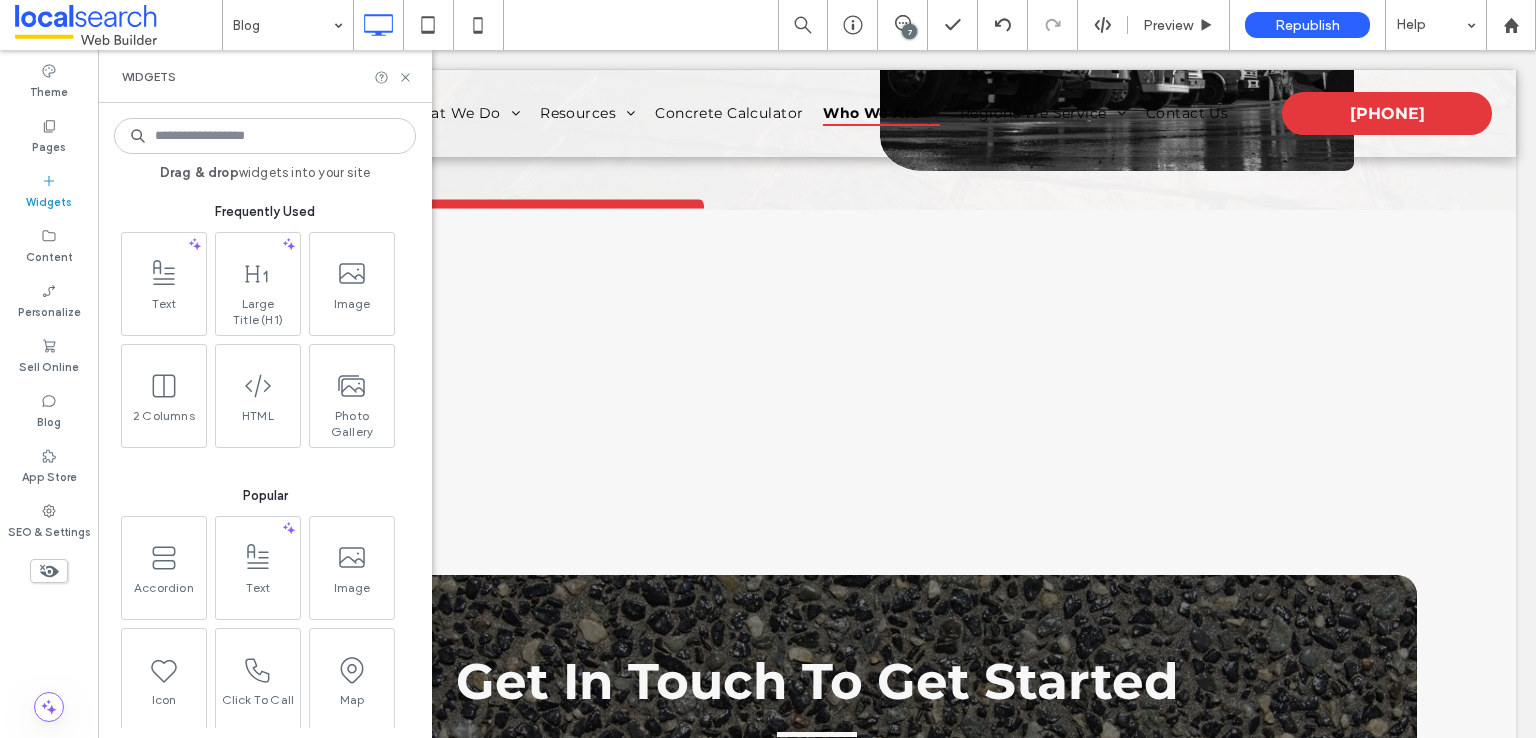 click at bounding box center (265, 136) 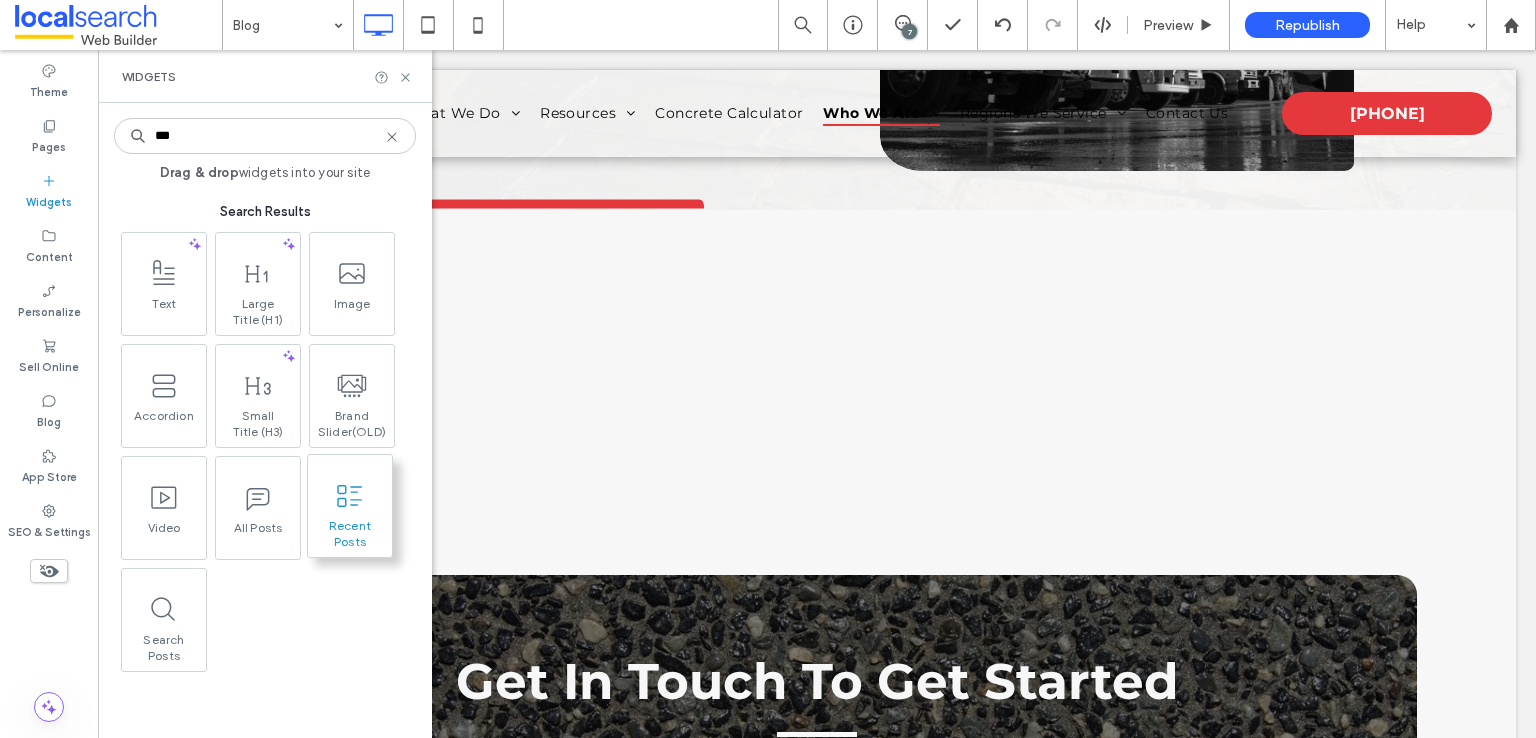 type on "***" 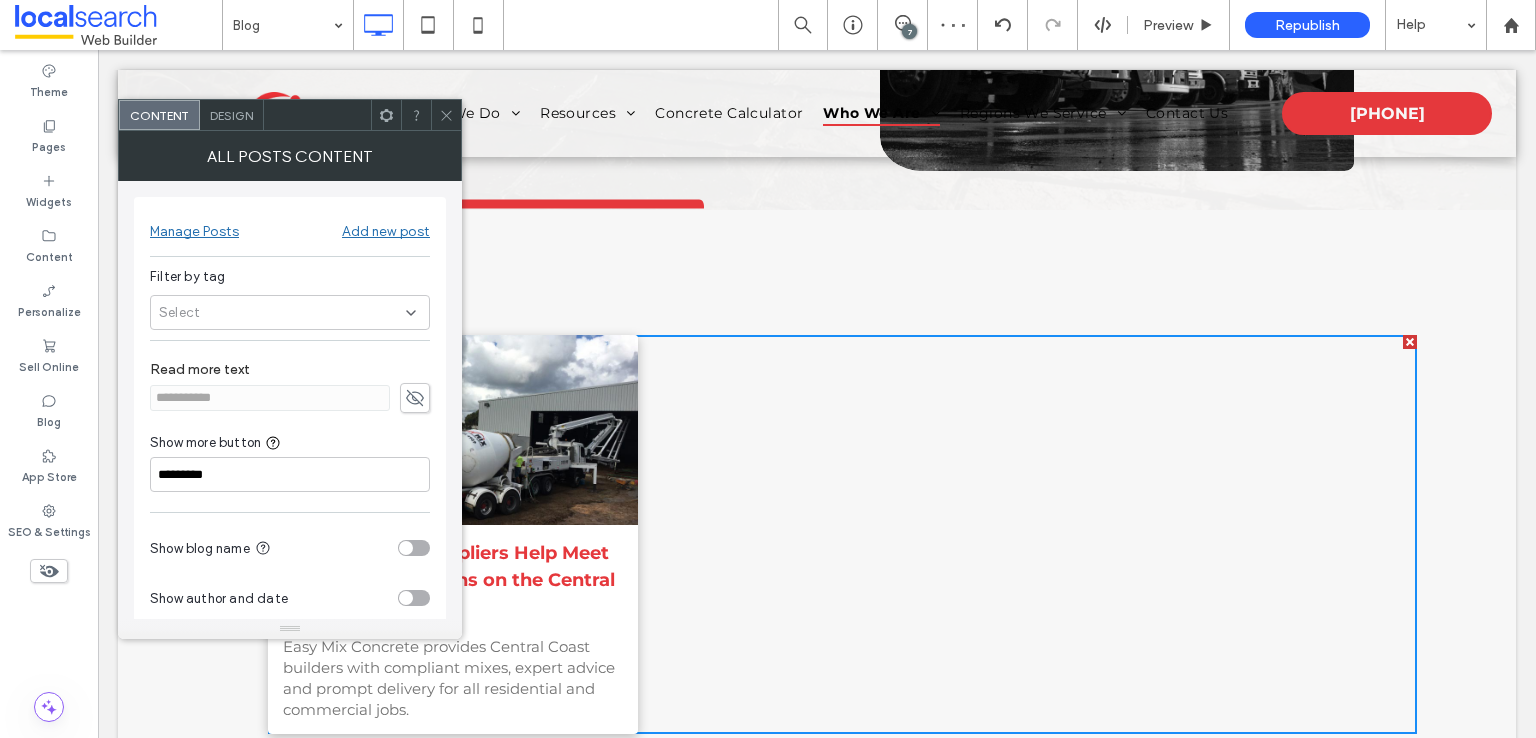 drag, startPoint x: 455, startPoint y: 118, endPoint x: 541, endPoint y: 221, distance: 134.18271 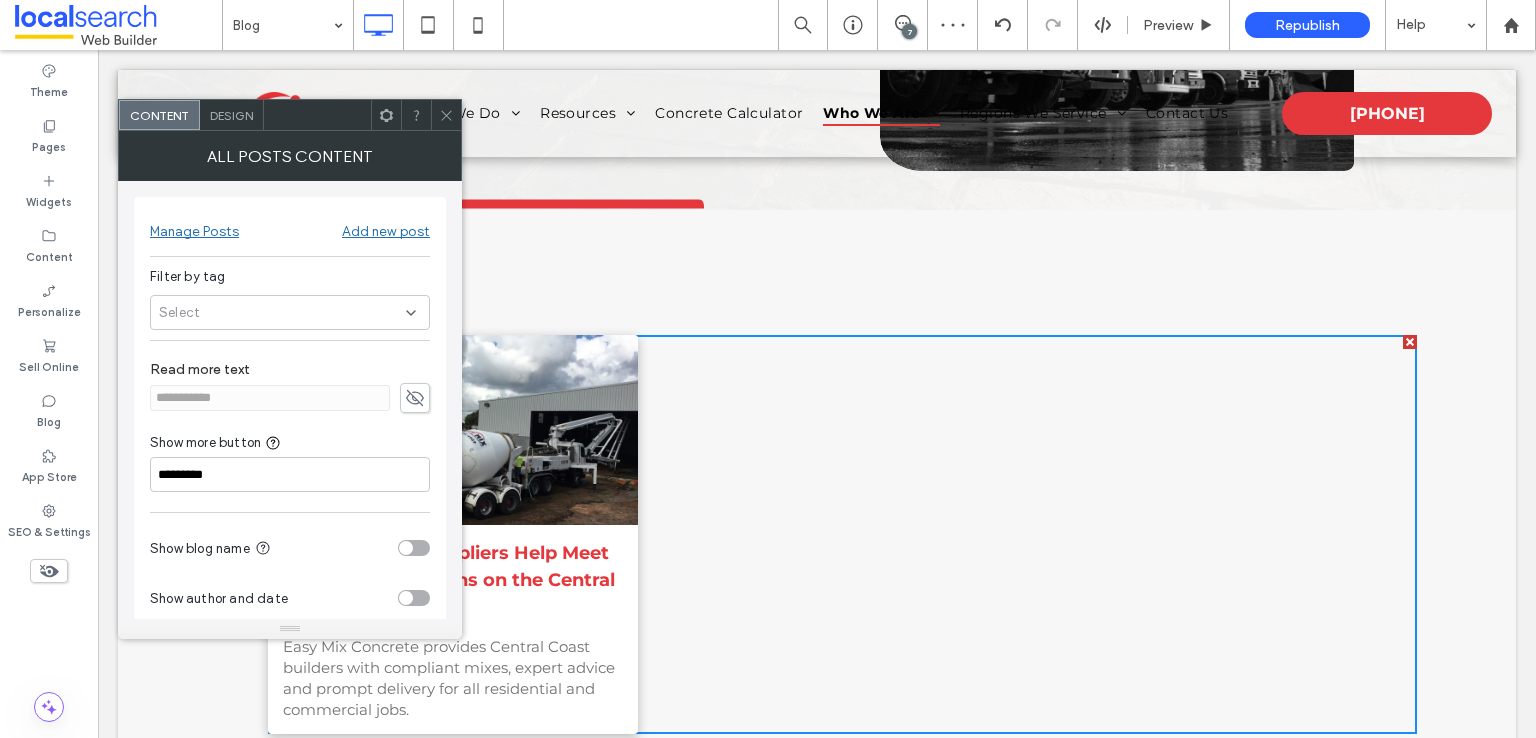 click at bounding box center (446, 115) 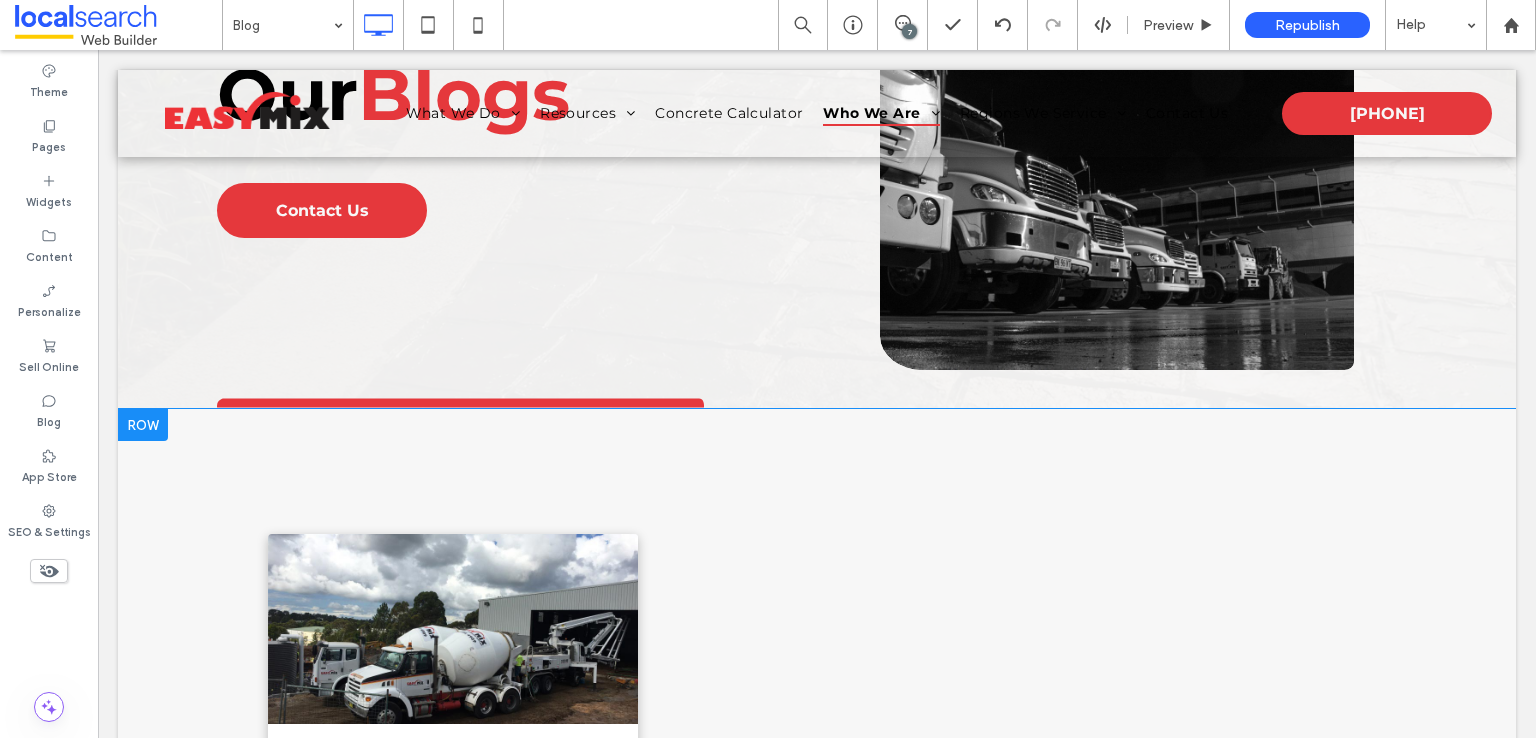 scroll, scrollTop: 0, scrollLeft: 0, axis: both 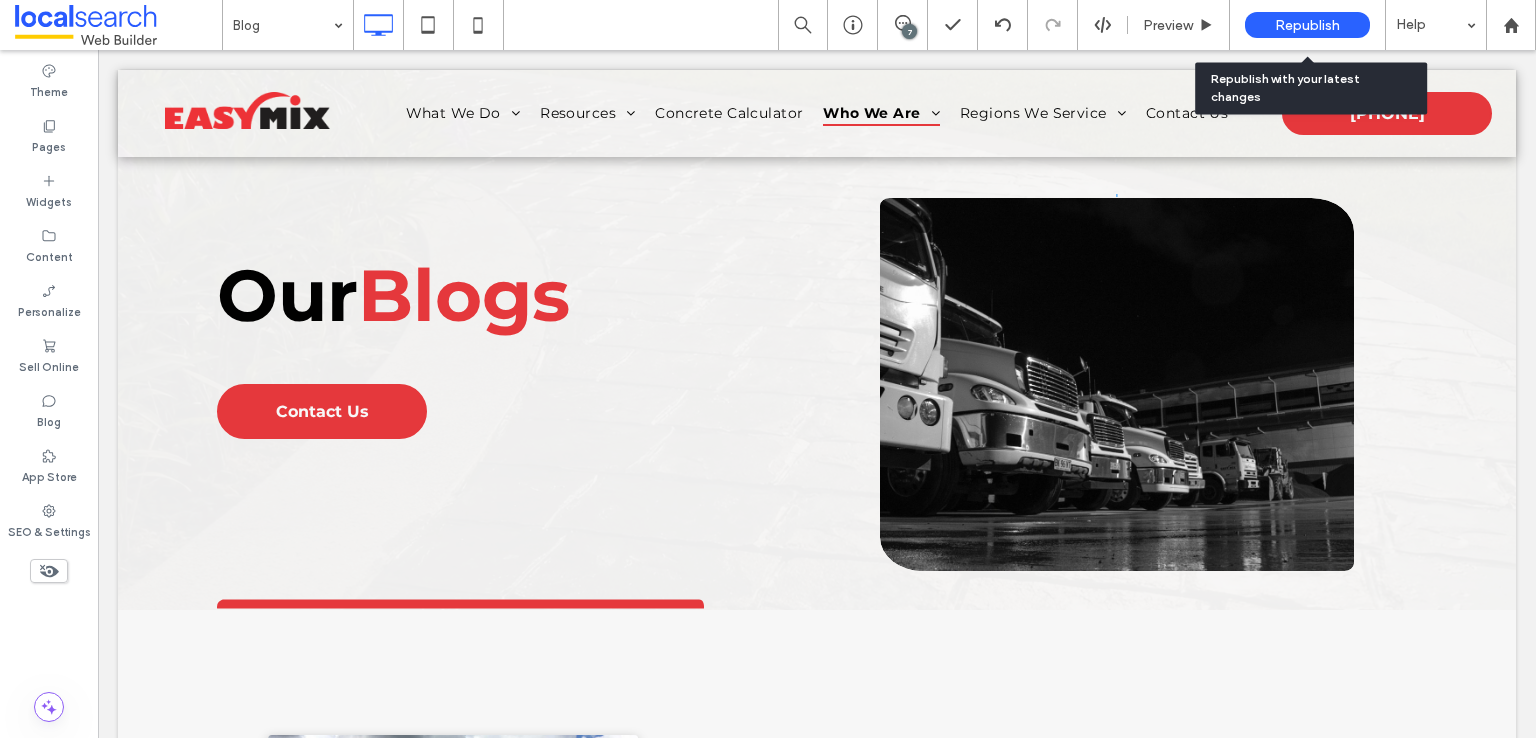 click on "Republish" at bounding box center [1307, 25] 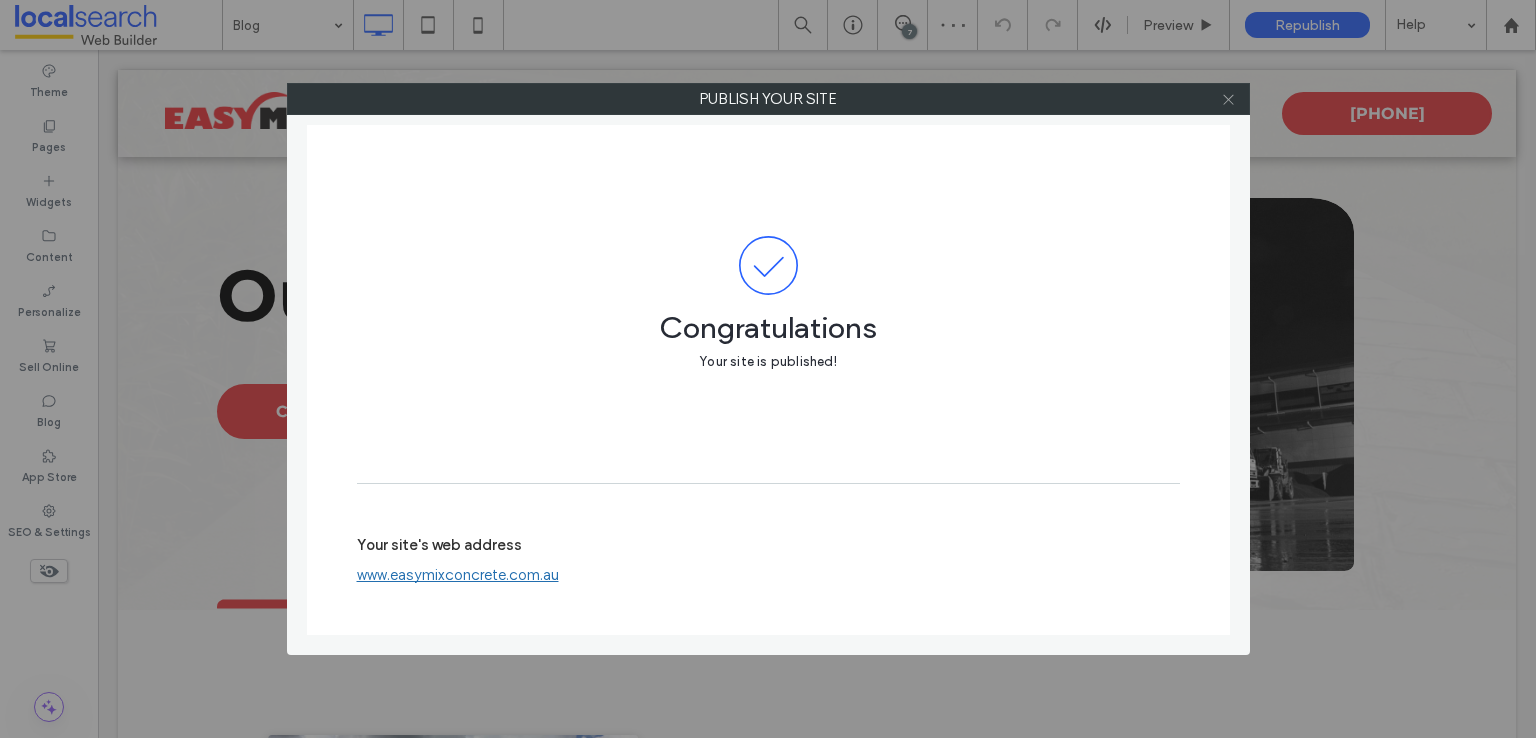 click 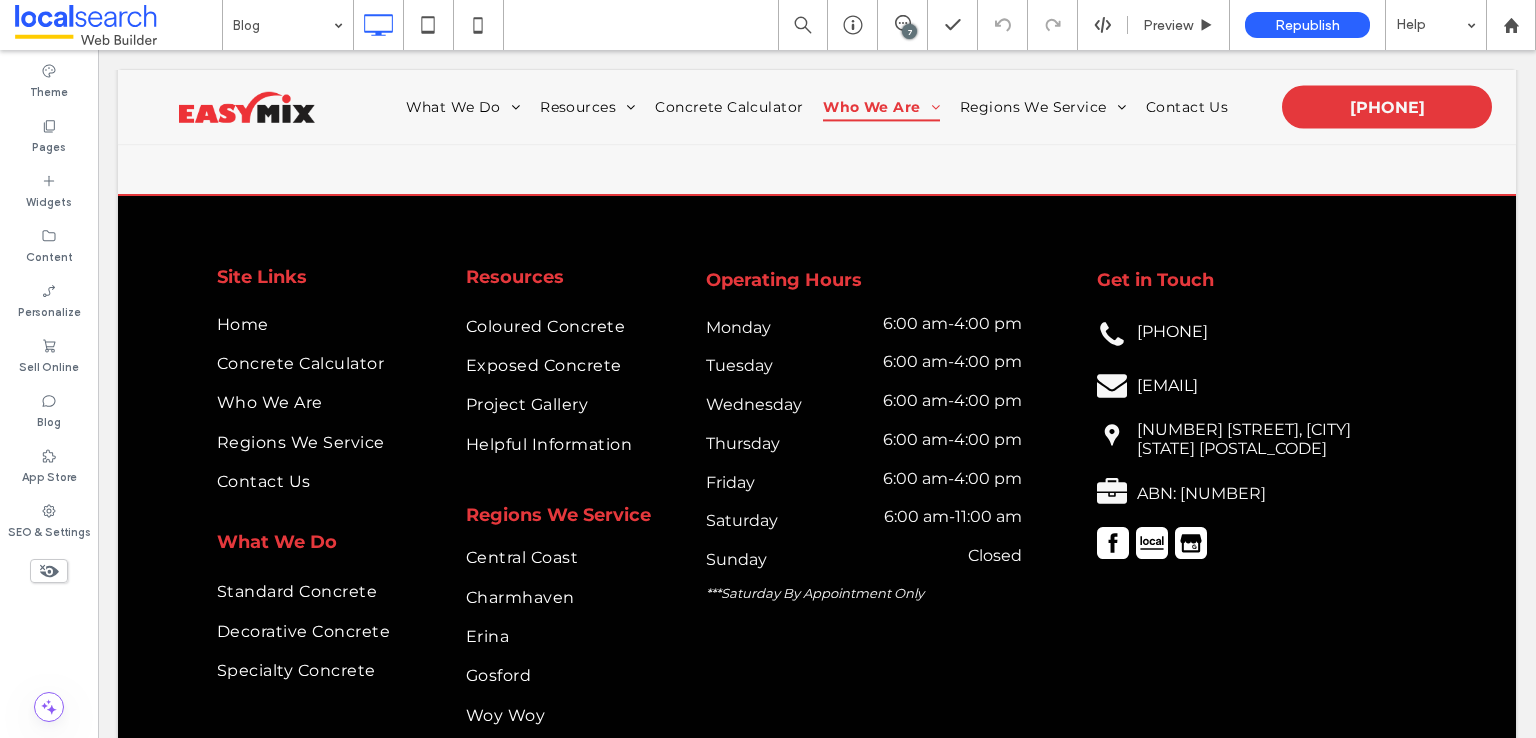 scroll, scrollTop: 1446, scrollLeft: 0, axis: vertical 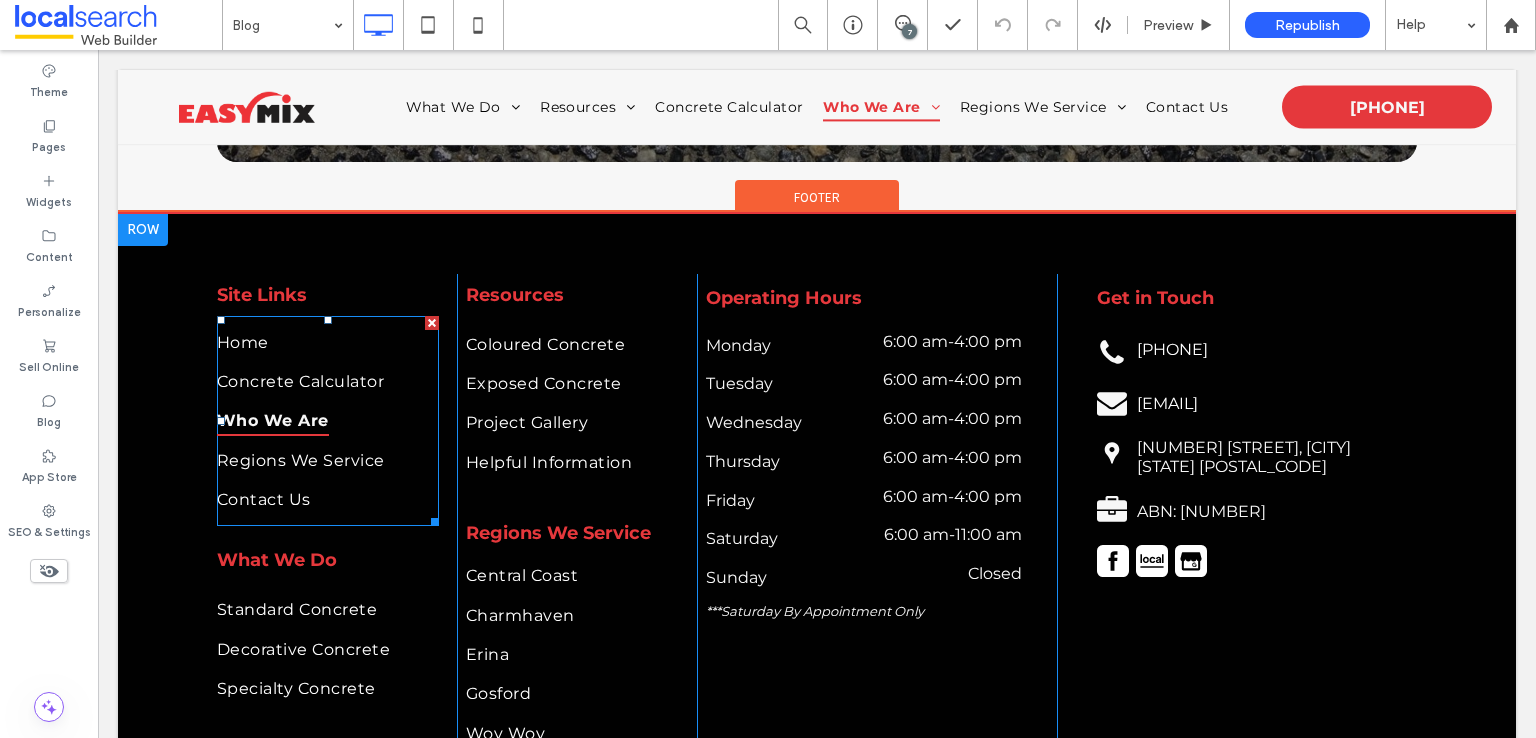 click on "Who We Are" at bounding box center (320, 420) 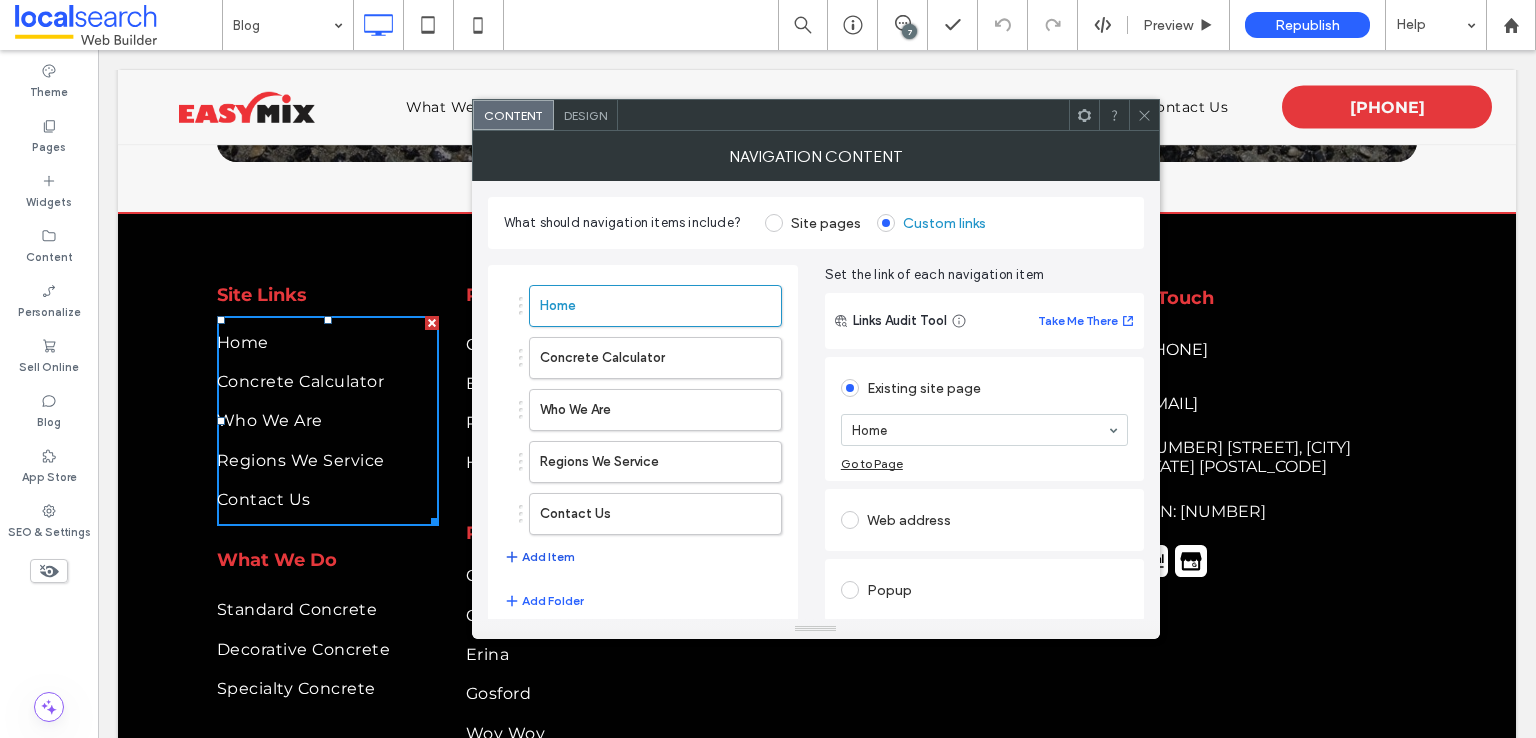click on "Add Item" at bounding box center (539, 557) 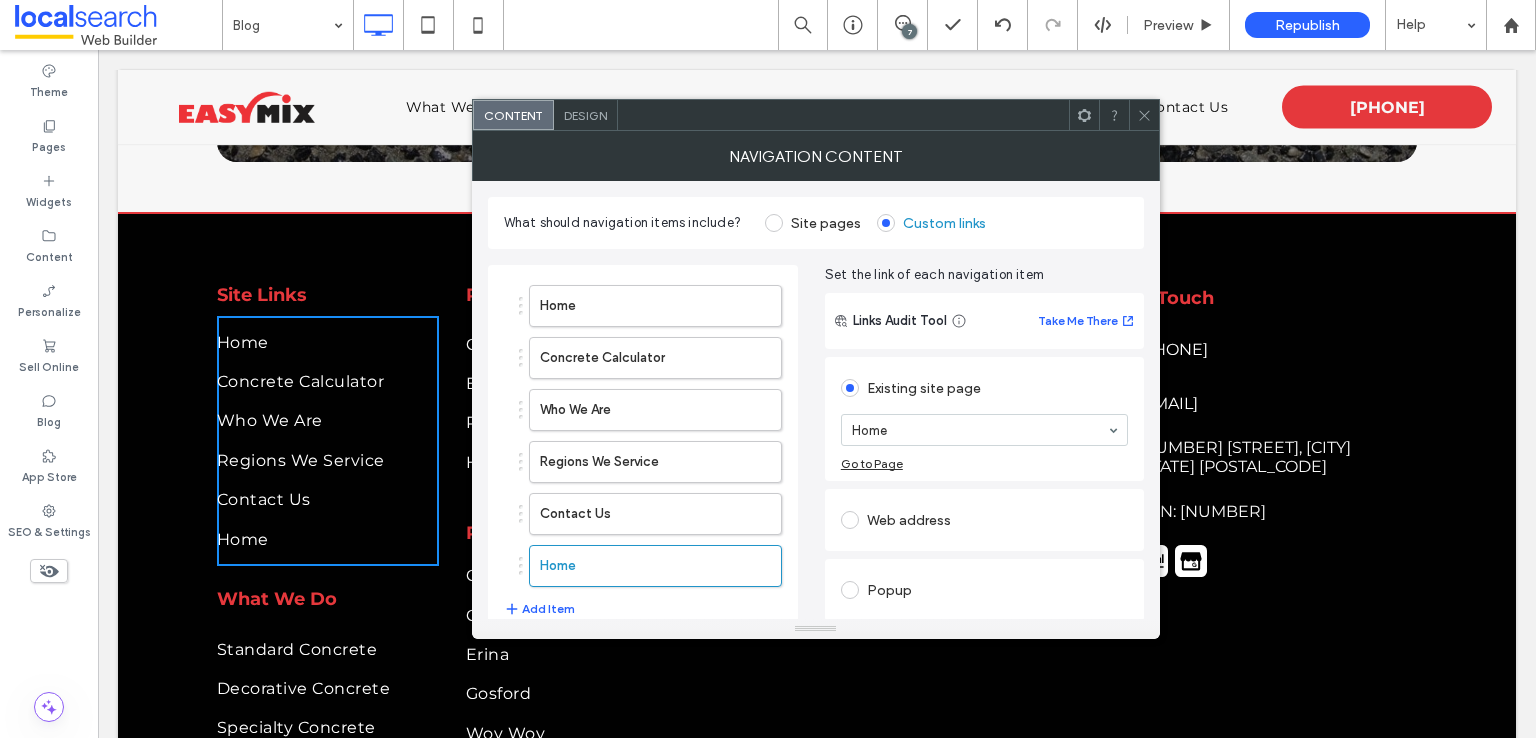 drag, startPoint x: 760, startPoint y: 566, endPoint x: 606, endPoint y: 597, distance: 157.08914 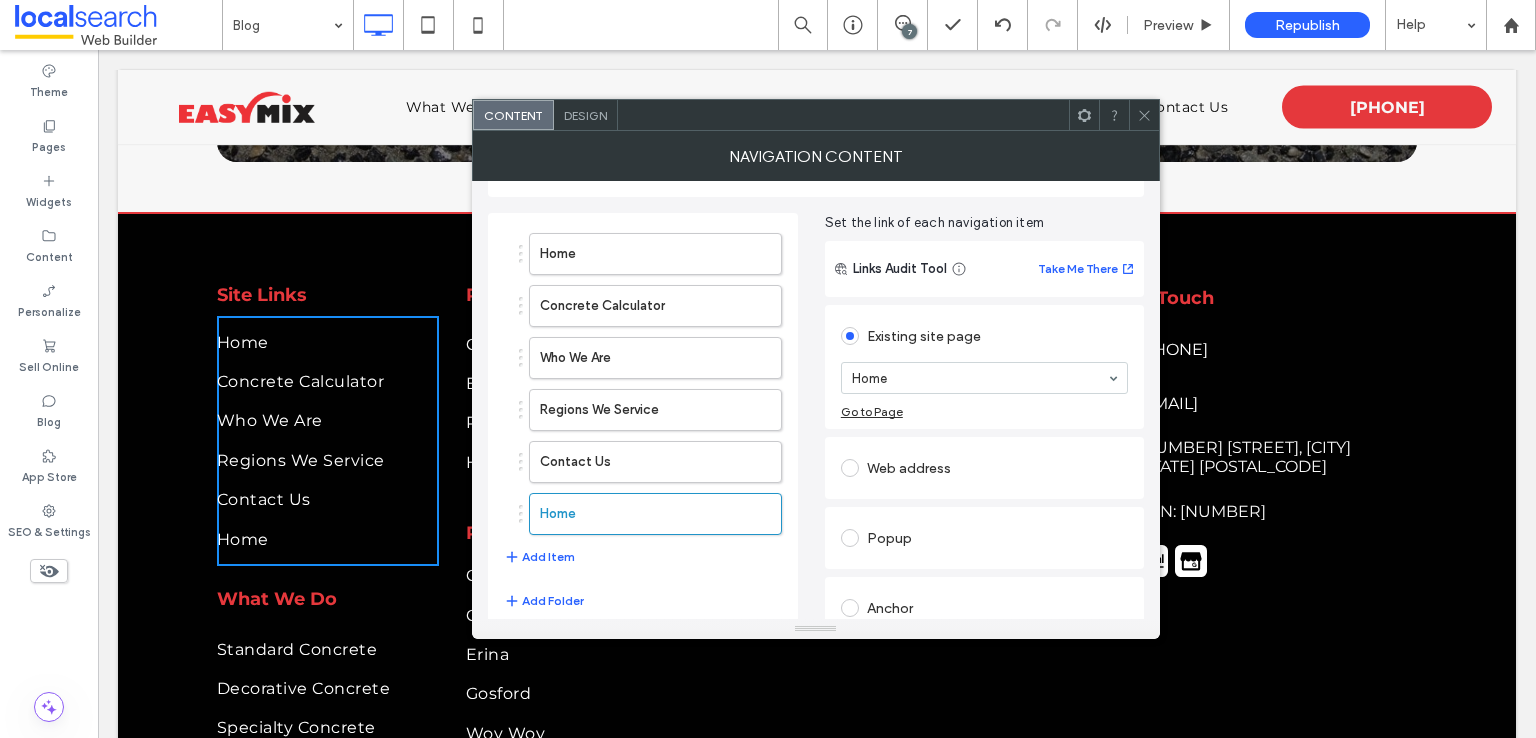 scroll, scrollTop: 79, scrollLeft: 0, axis: vertical 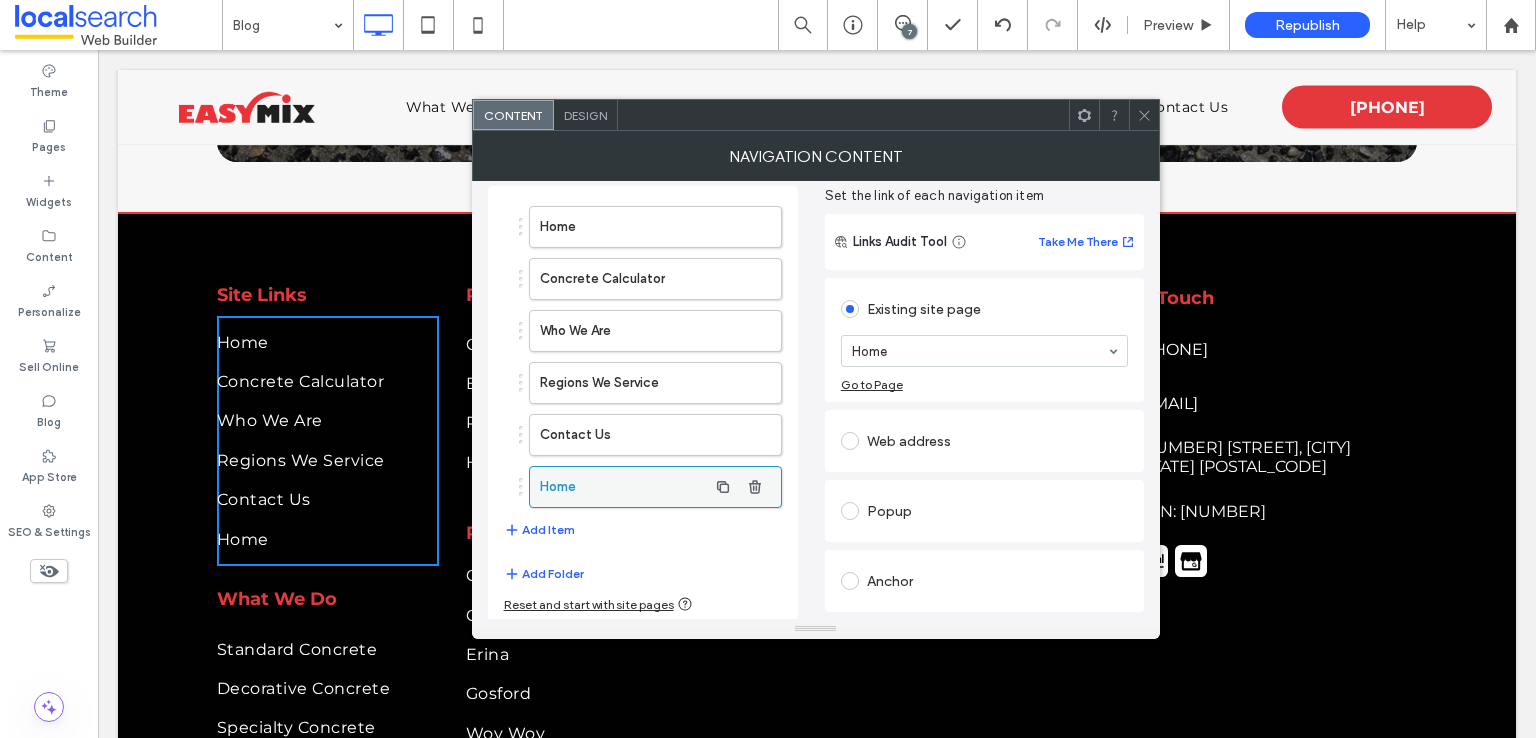 click on "Home" at bounding box center (623, 487) 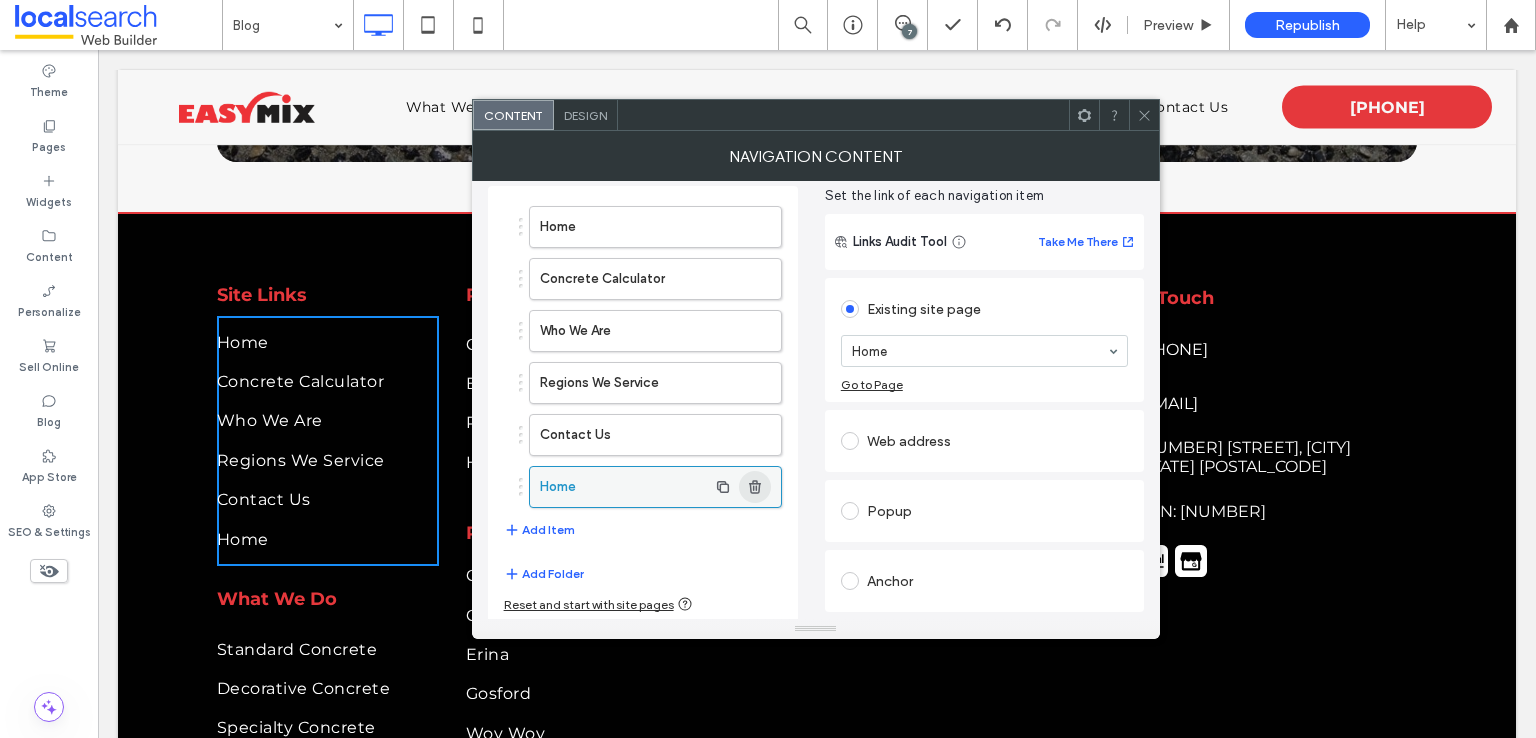 click 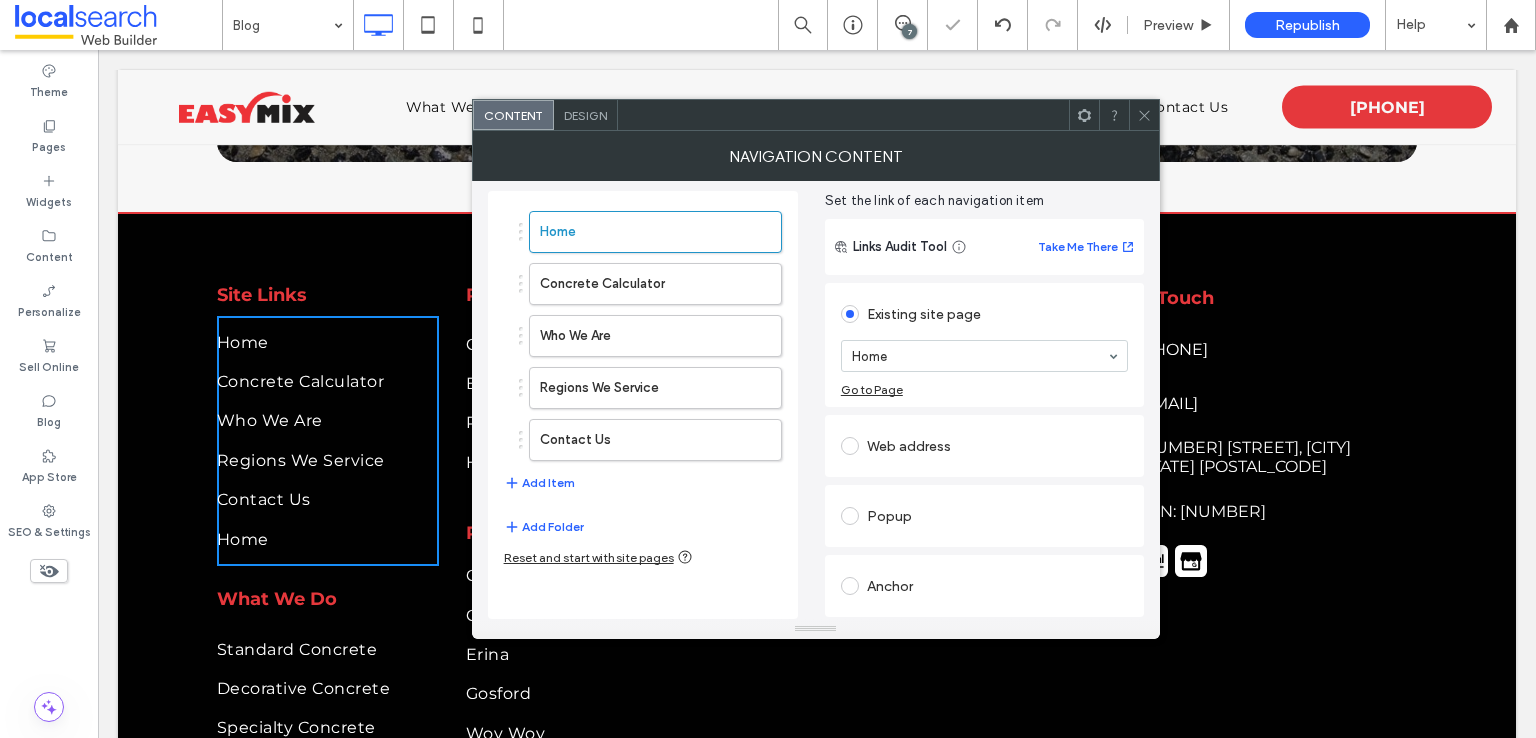 scroll, scrollTop: 73, scrollLeft: 0, axis: vertical 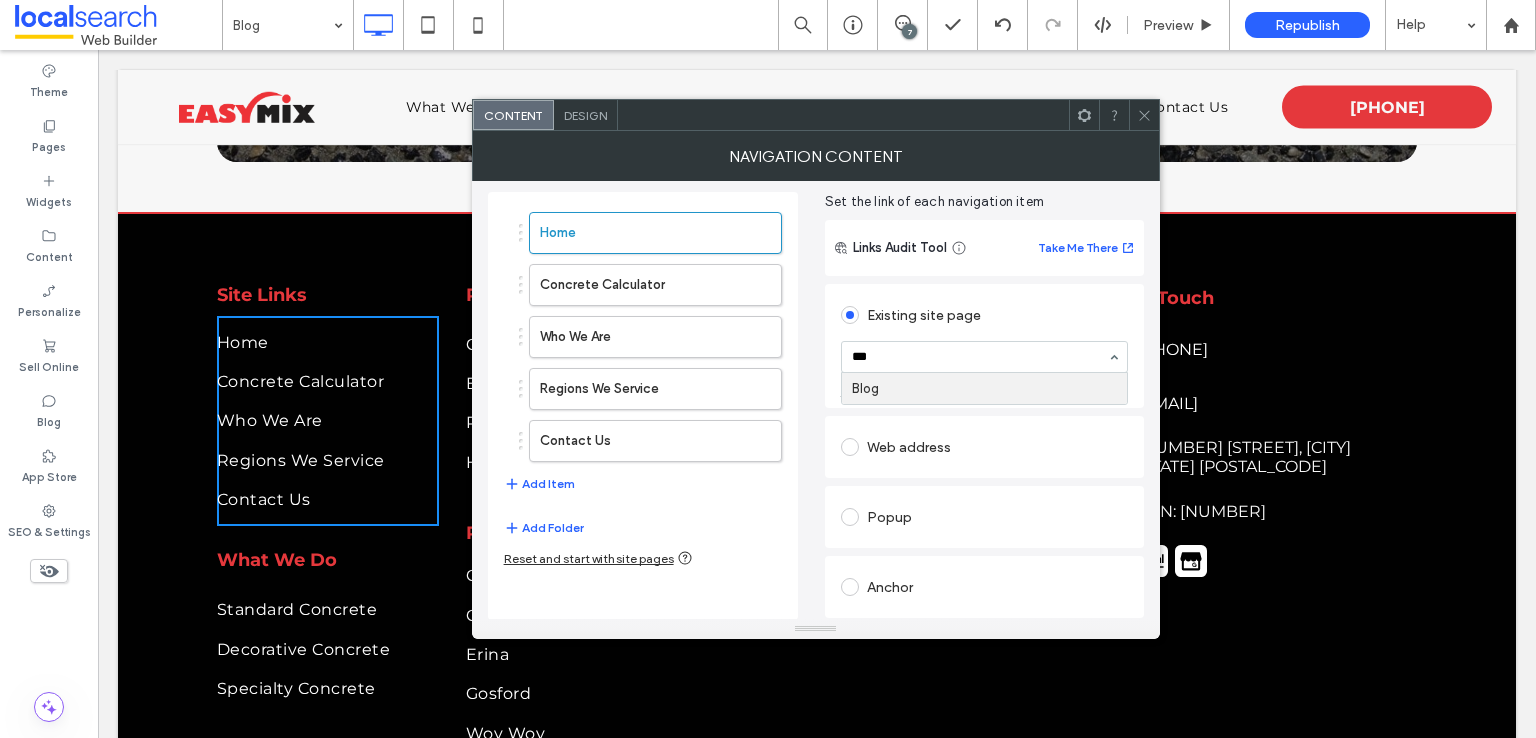 type on "****" 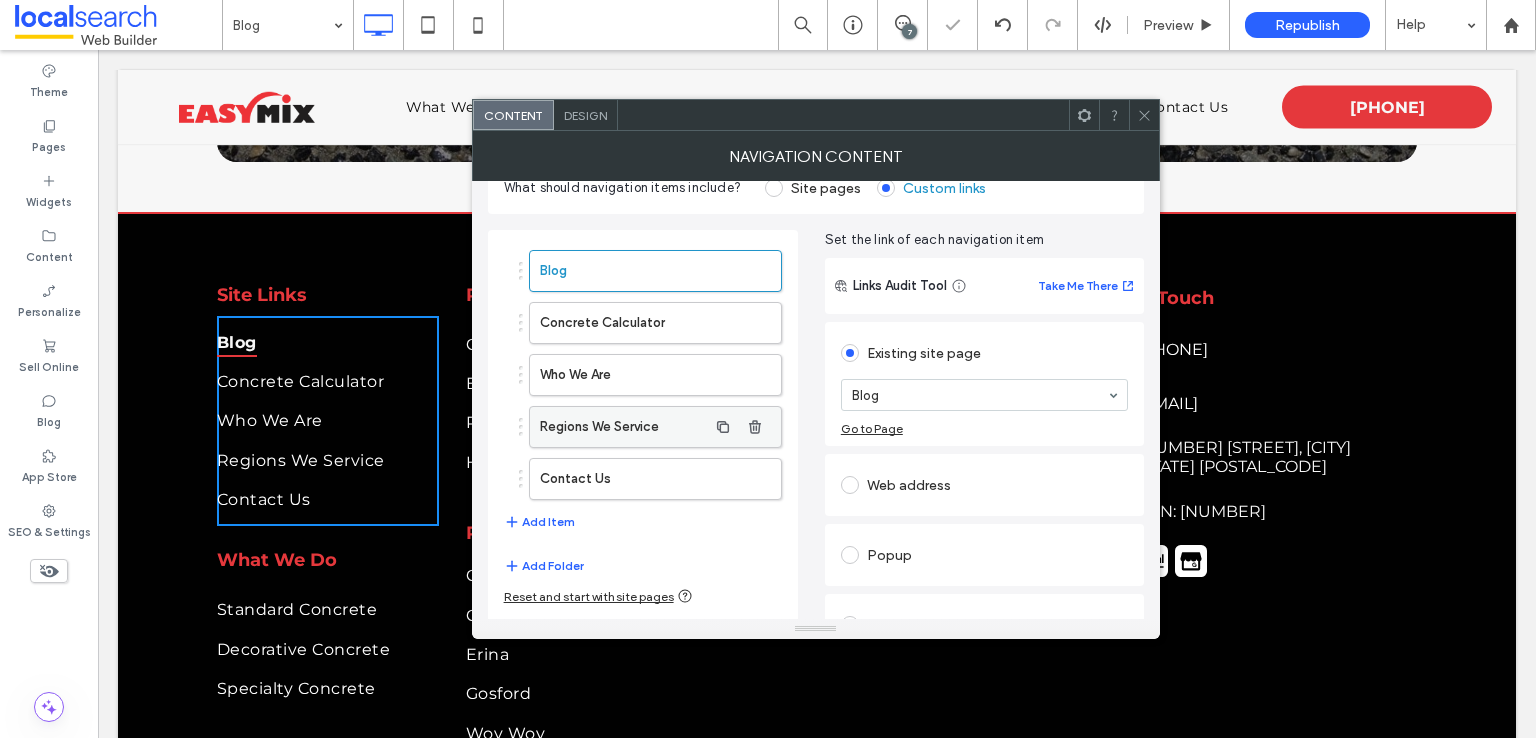 scroll, scrollTop: 0, scrollLeft: 0, axis: both 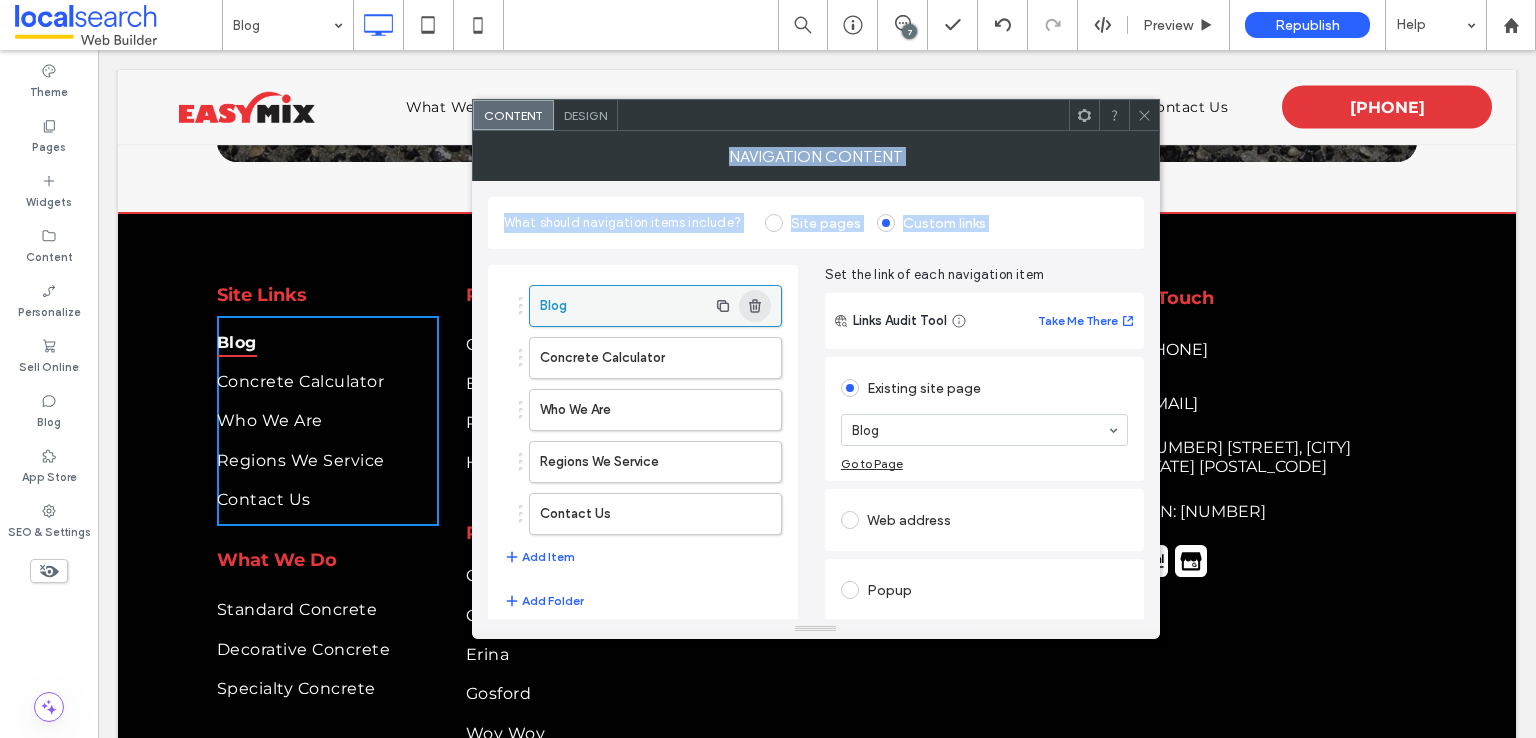 drag, startPoint x: 1140, startPoint y: 112, endPoint x: 740, endPoint y: 313, distance: 447.6617 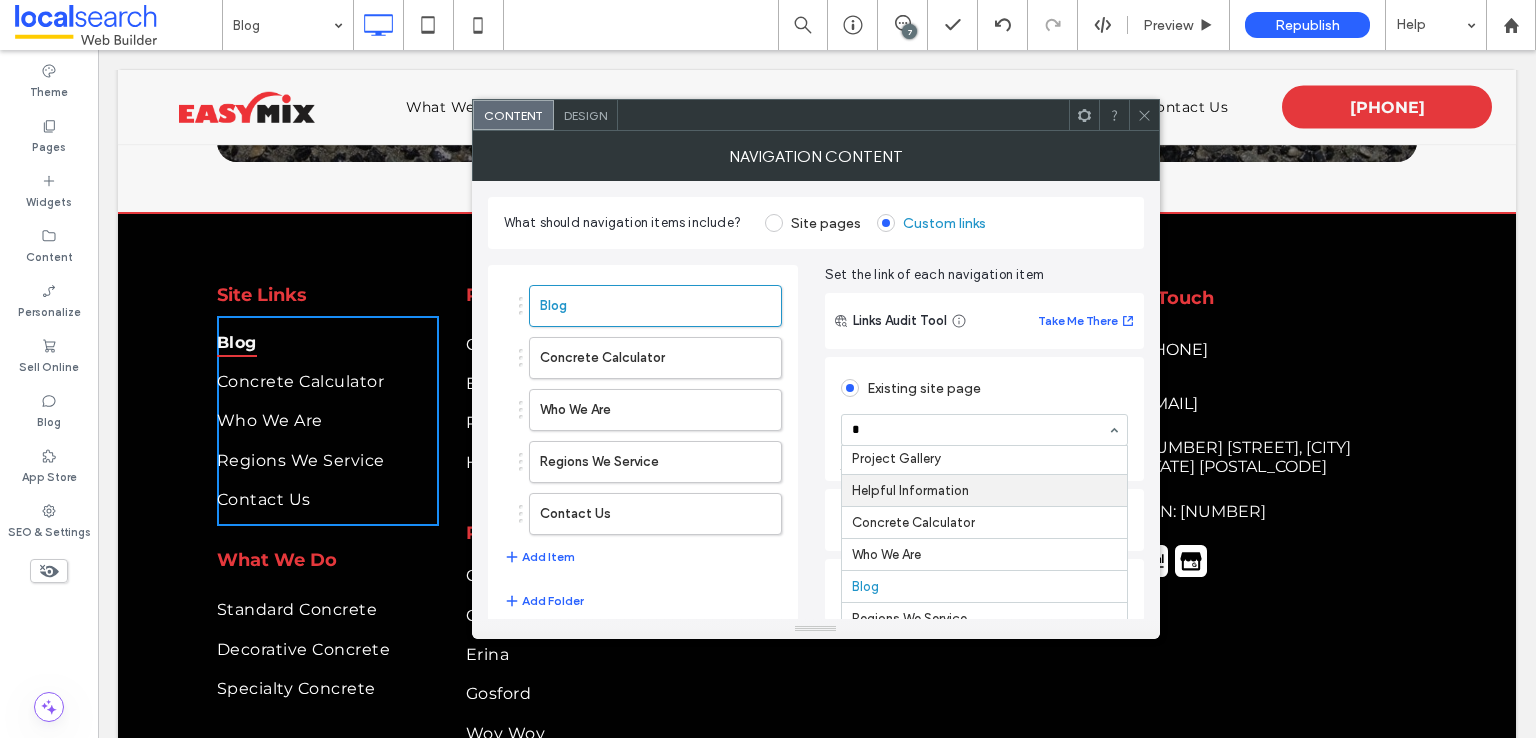 scroll, scrollTop: 0, scrollLeft: 0, axis: both 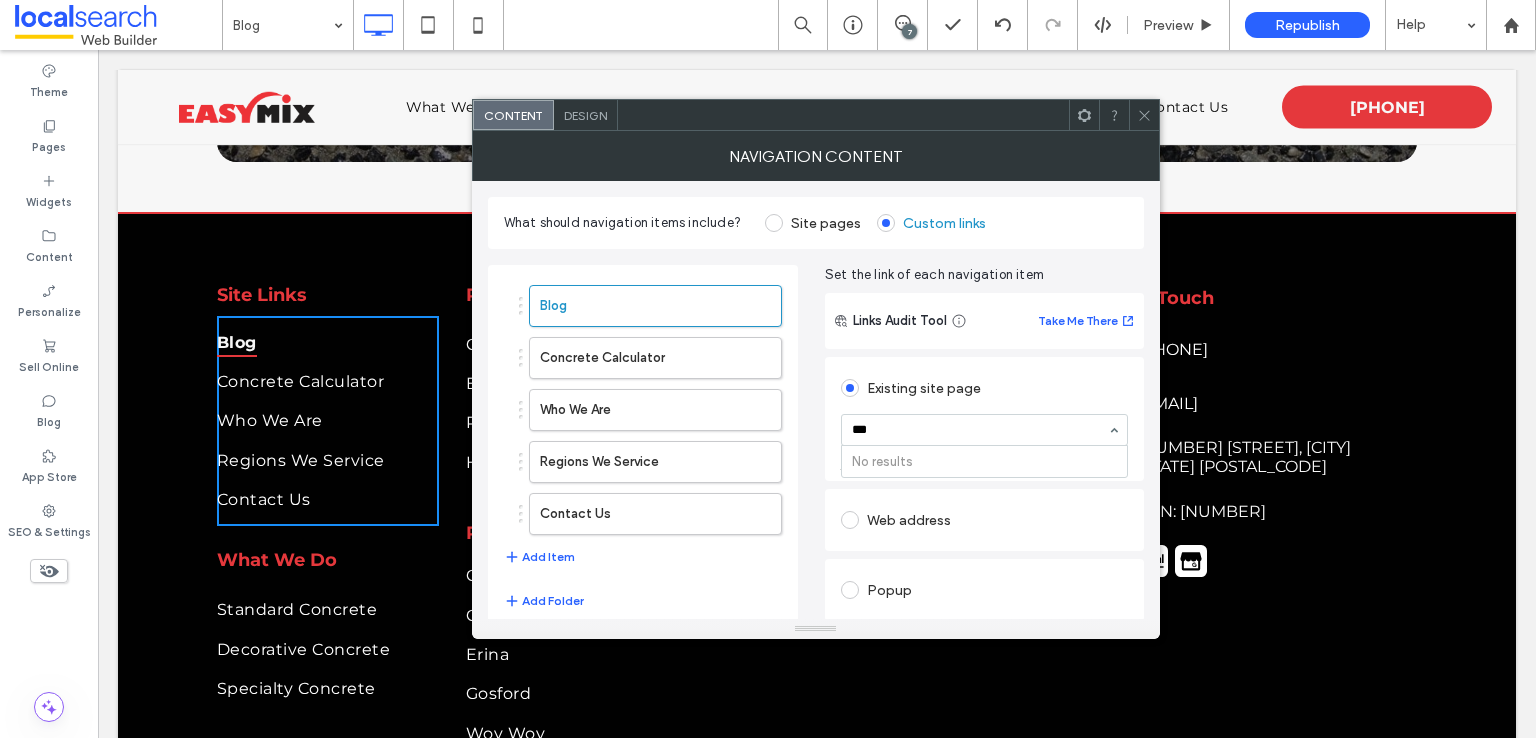 type on "**" 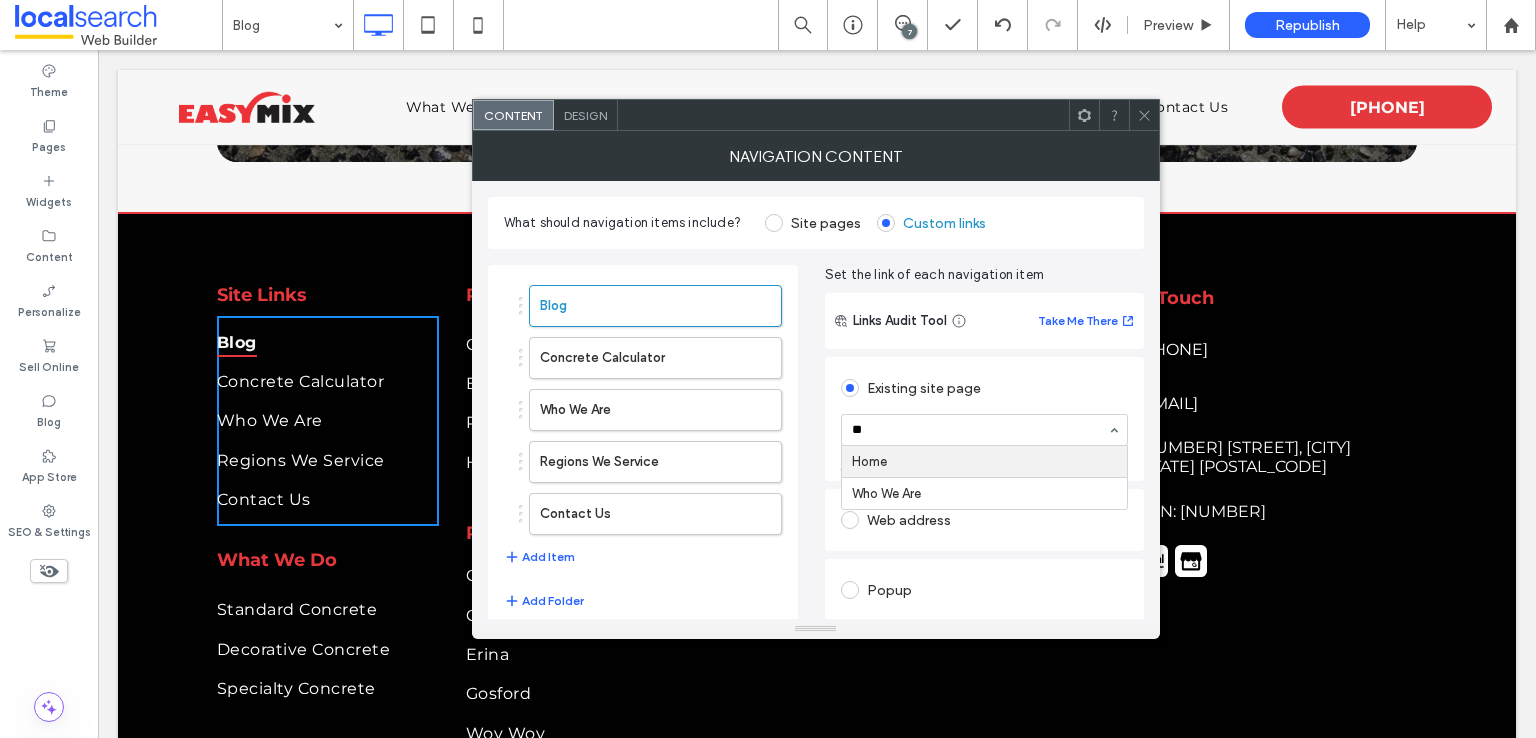 type 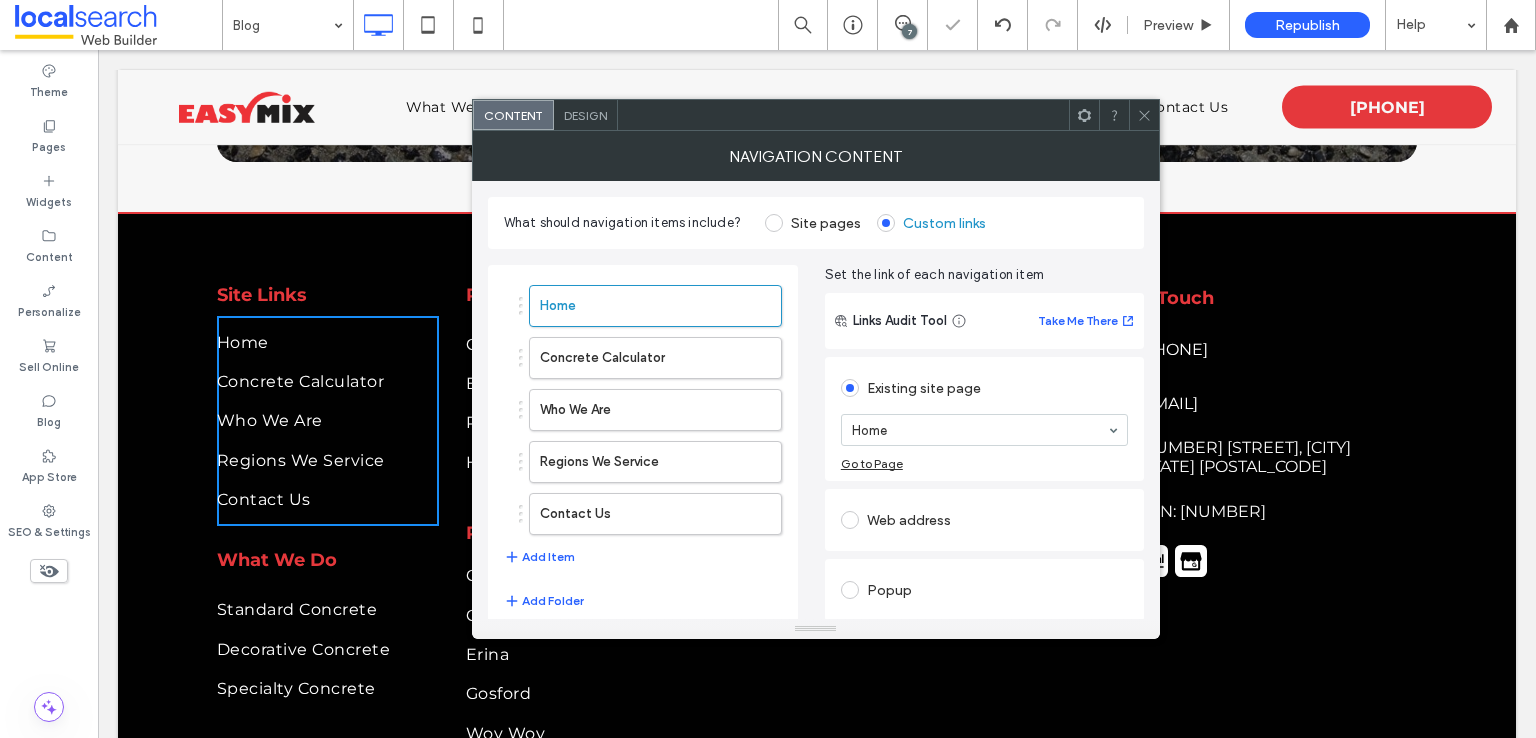 drag, startPoint x: 706, startPoint y: 585, endPoint x: 697, endPoint y: 580, distance: 10.29563 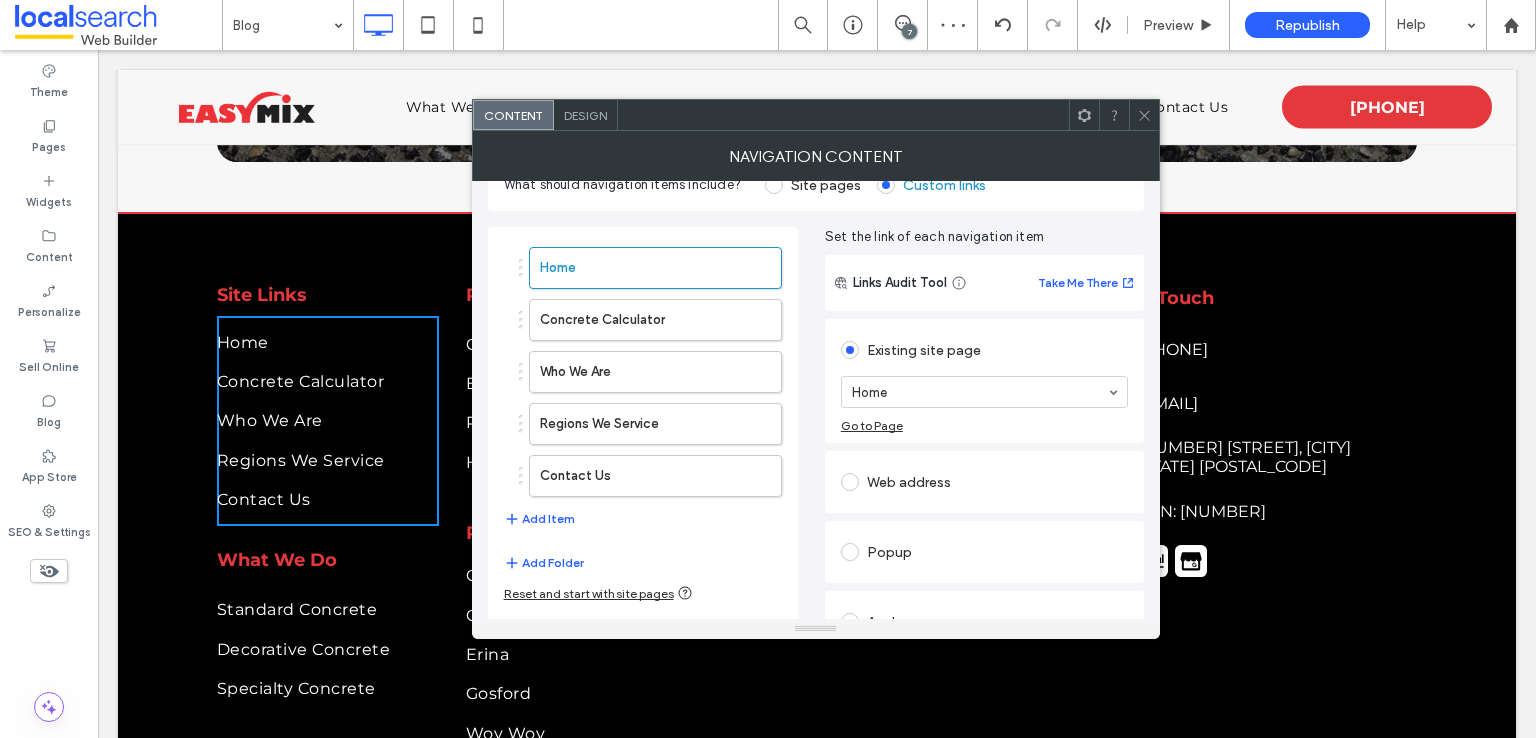 scroll, scrollTop: 73, scrollLeft: 0, axis: vertical 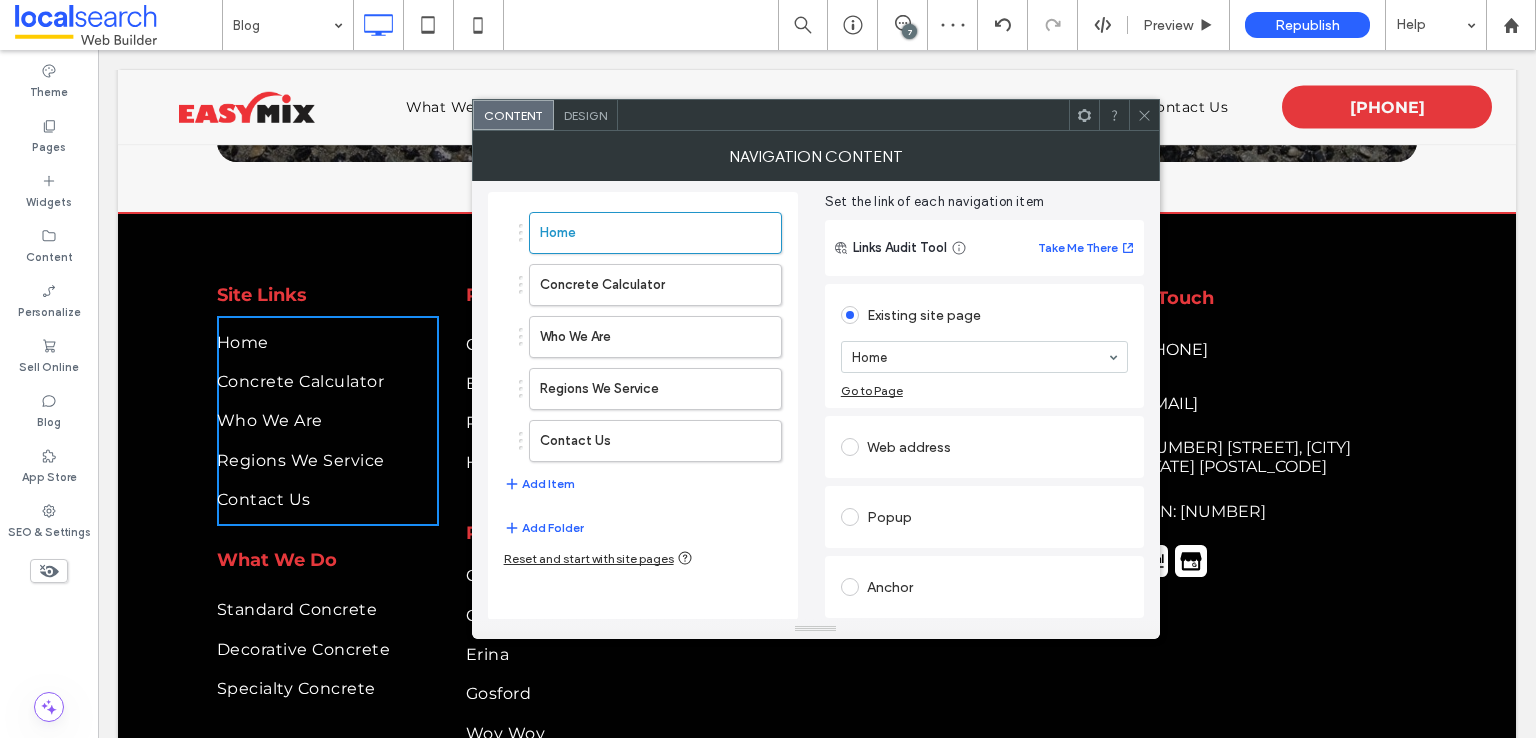 click on "Home
Concrete Calculator
Who We Are
Regions We Service
Contact Us
Add Item Add Folder Reset and start with site pages" at bounding box center [643, 406] 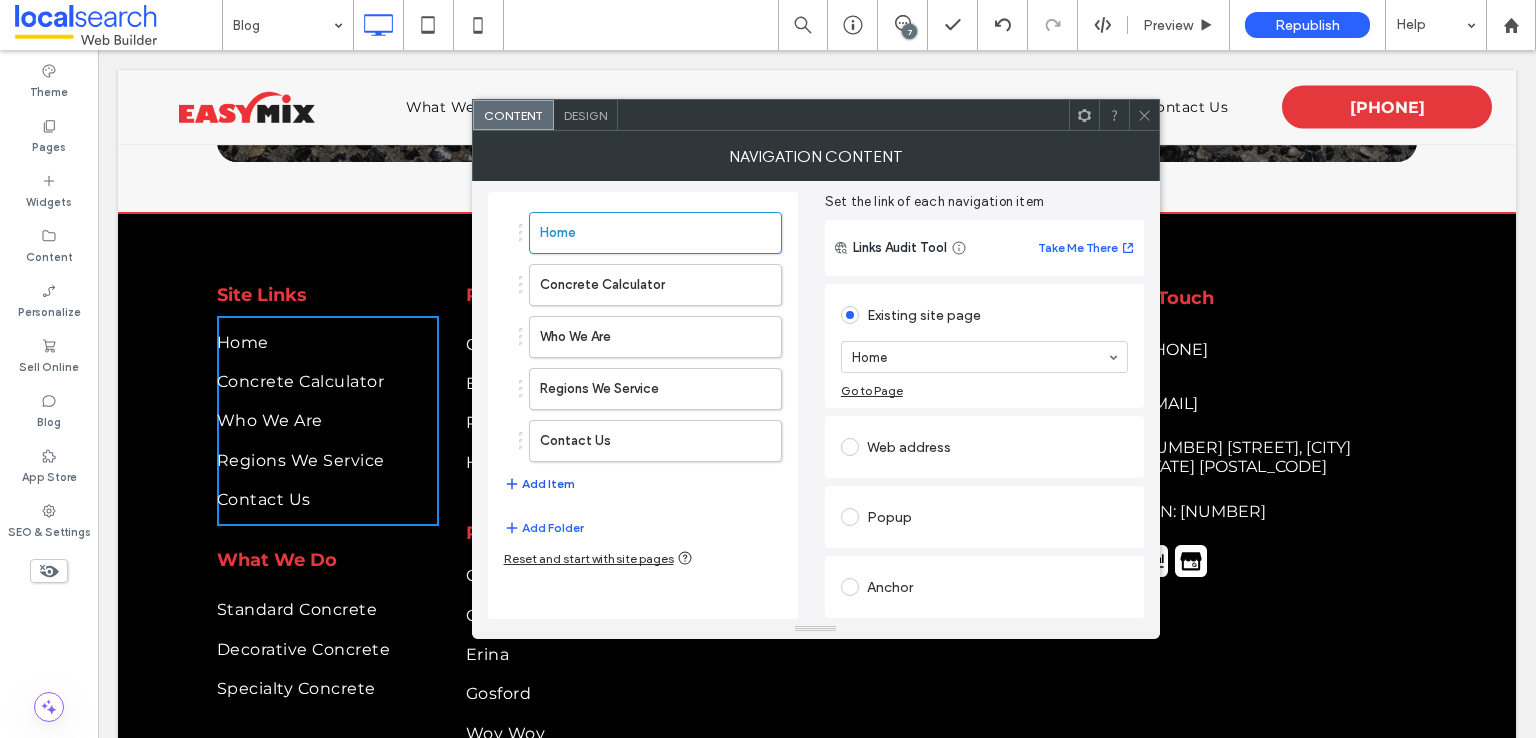 click on "Add Item" at bounding box center [539, 484] 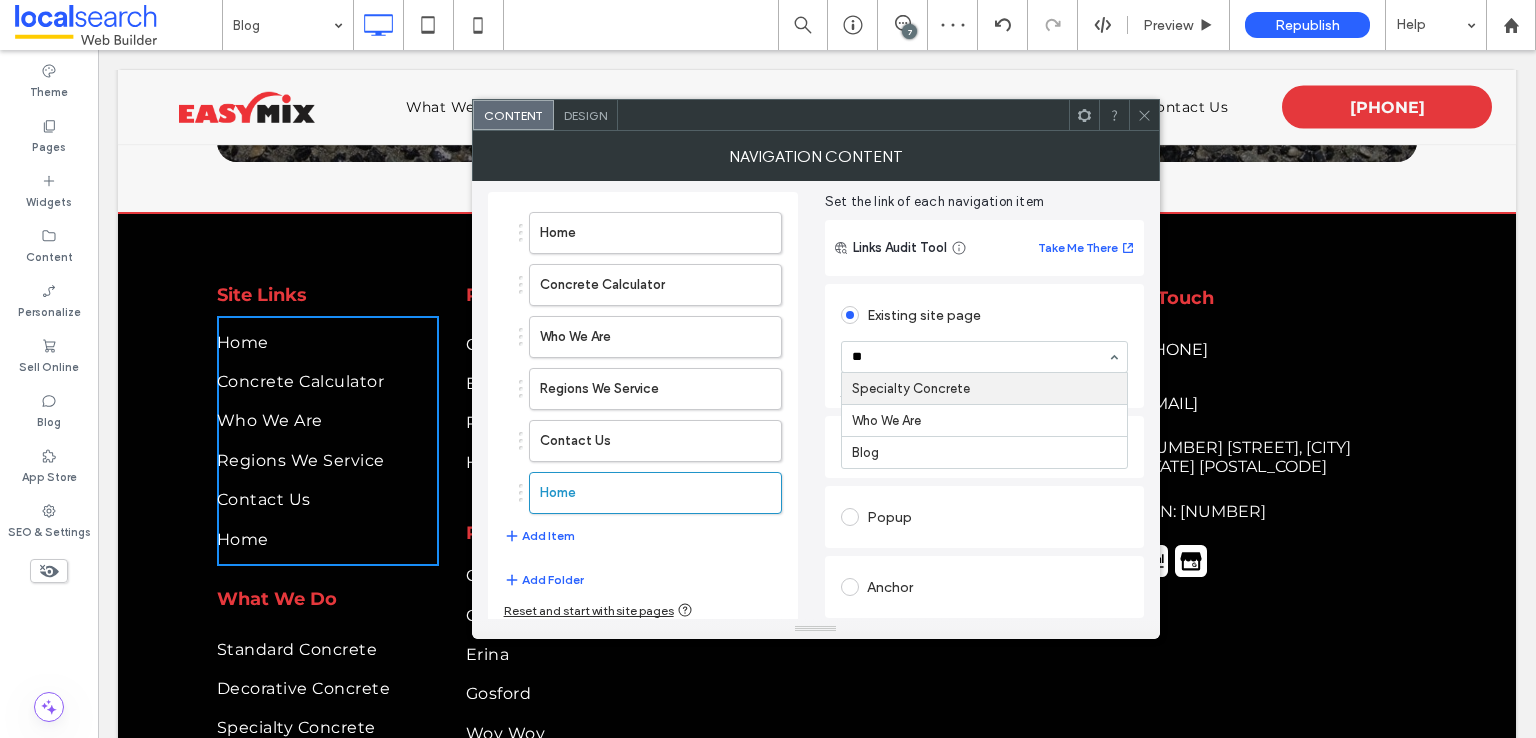 type on "***" 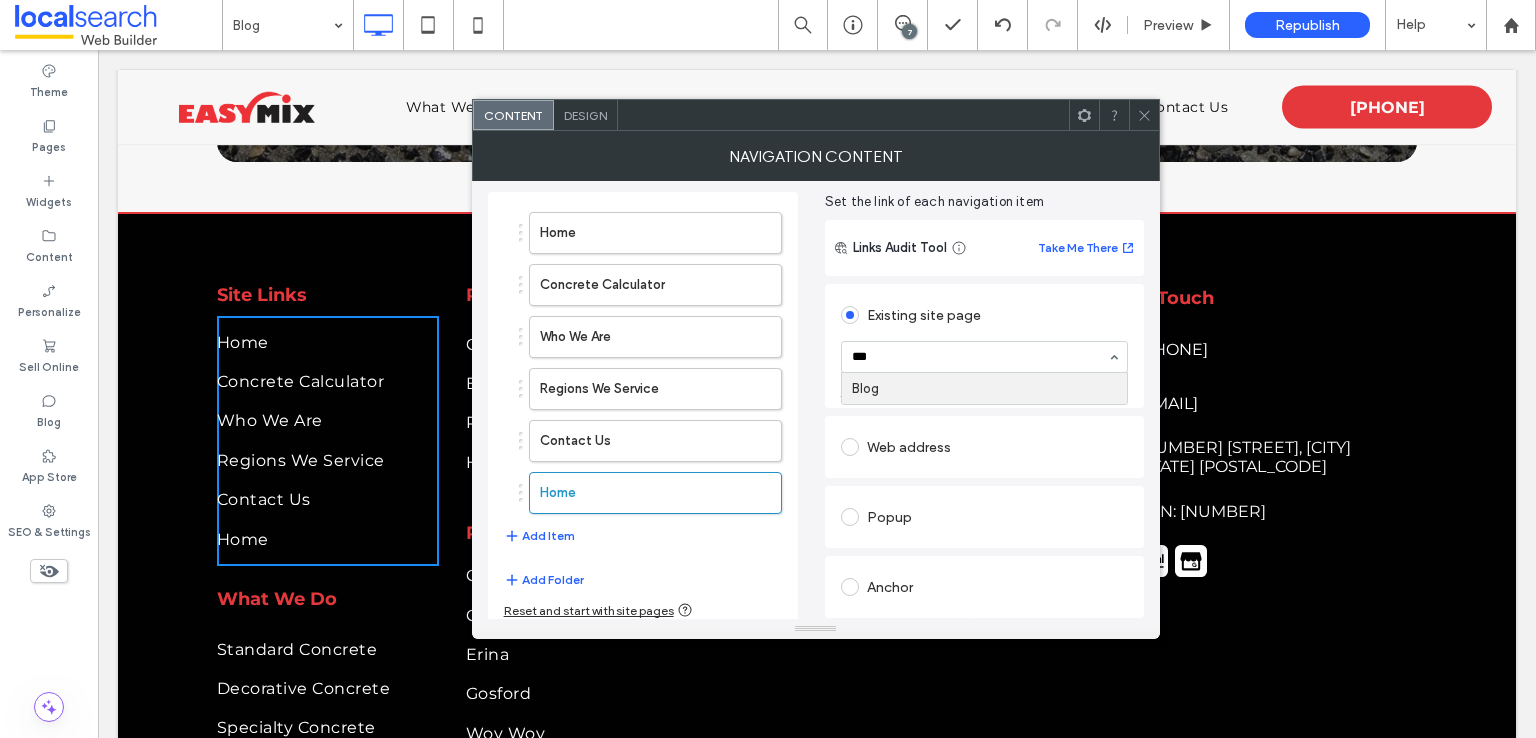 type 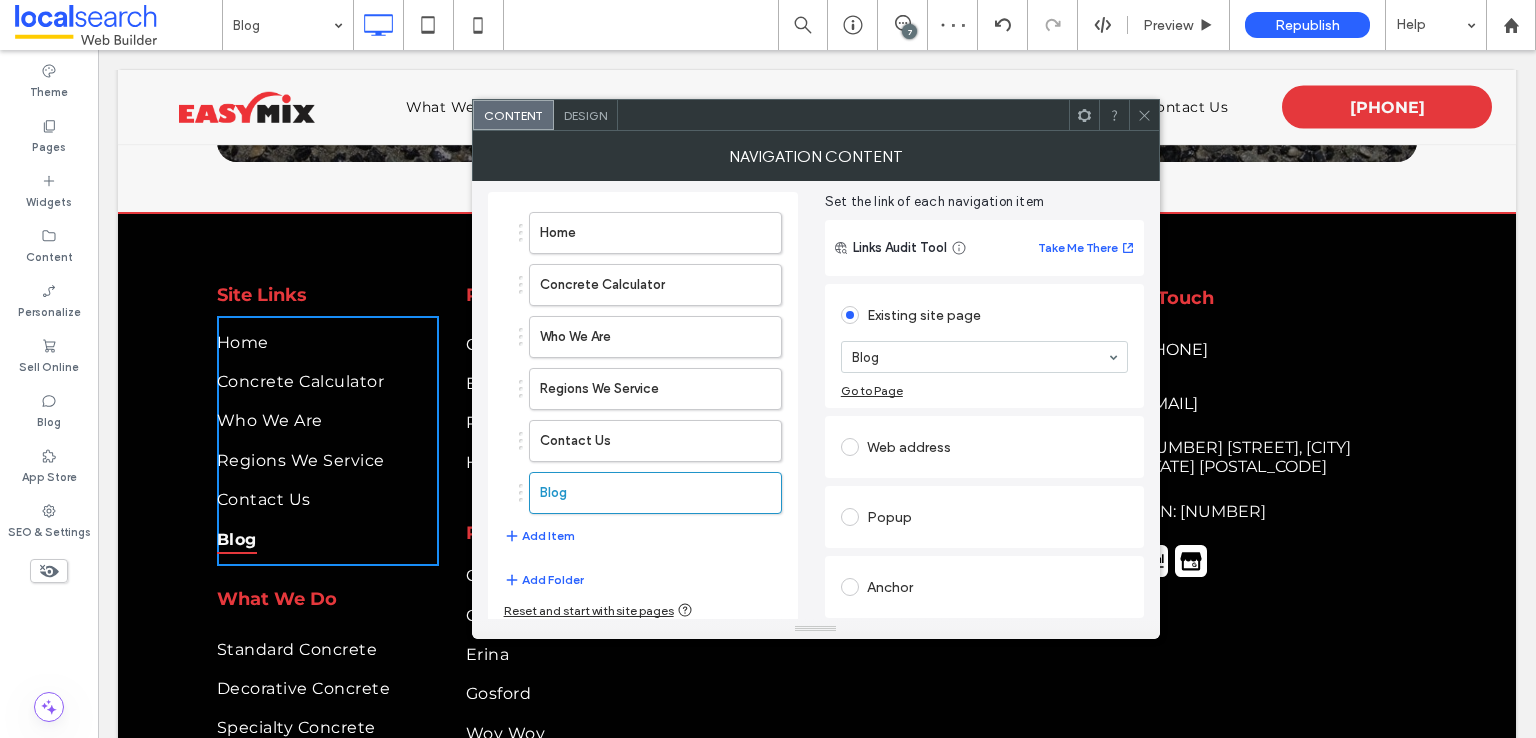 scroll, scrollTop: 79, scrollLeft: 0, axis: vertical 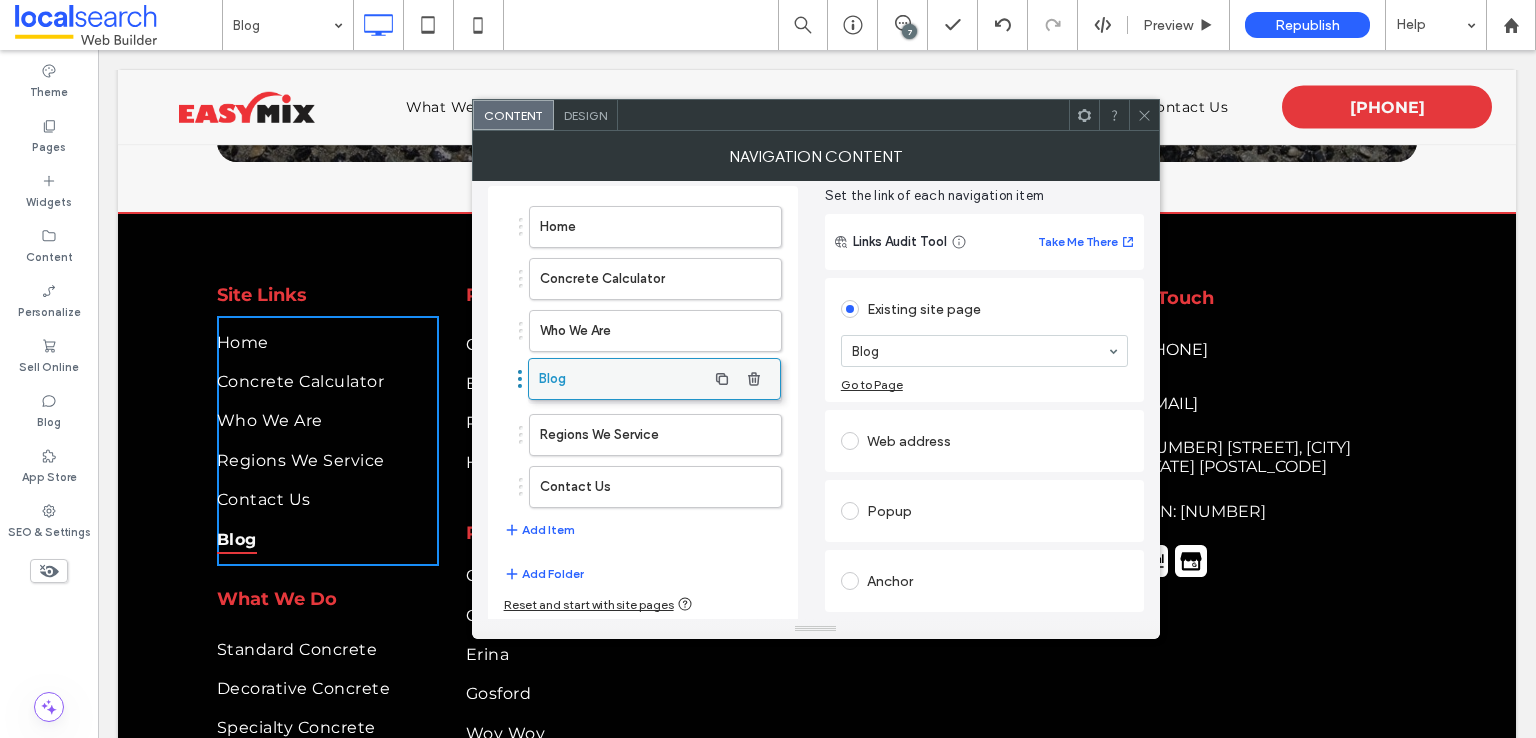 drag, startPoint x: 635, startPoint y: 479, endPoint x: 634, endPoint y: 374, distance: 105.00476 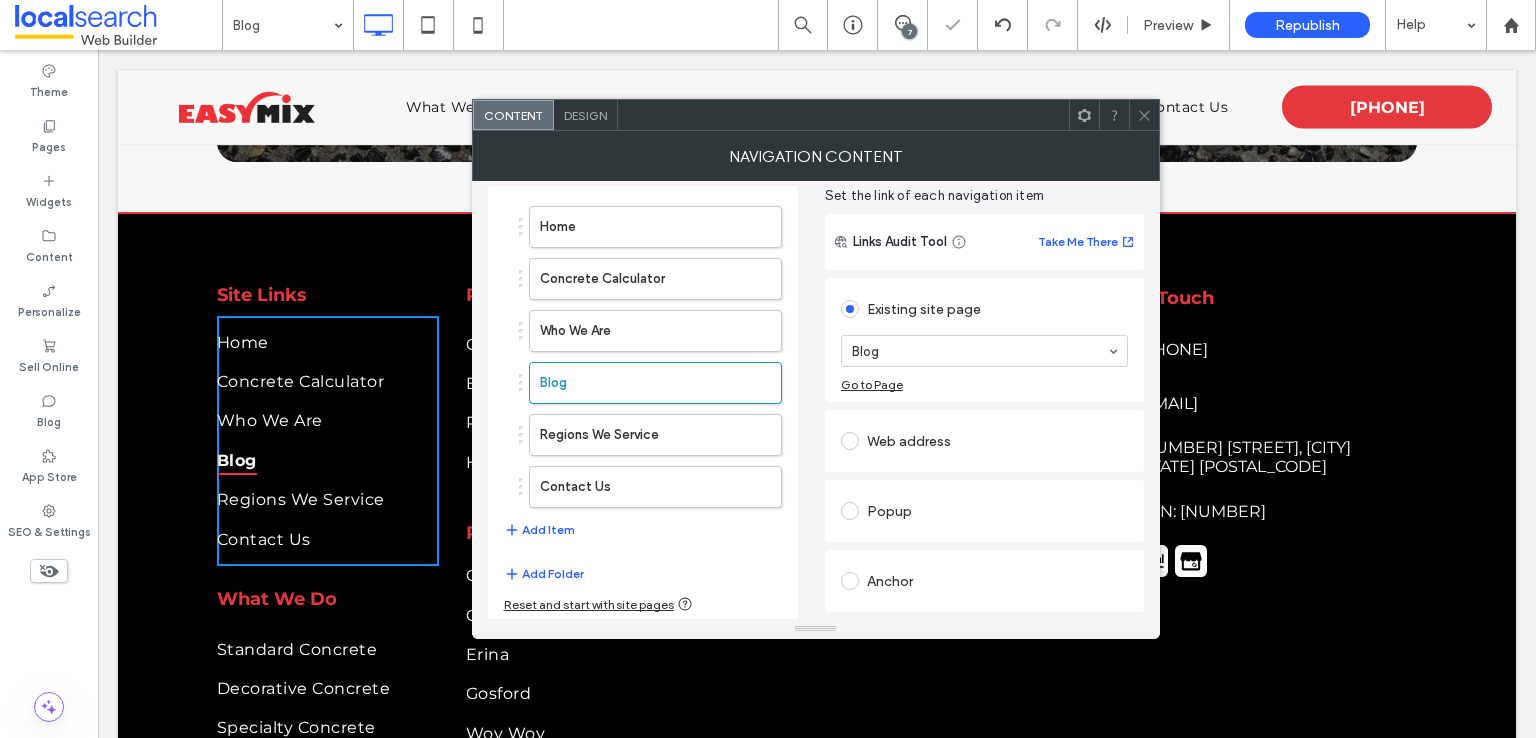 click at bounding box center [1144, 115] 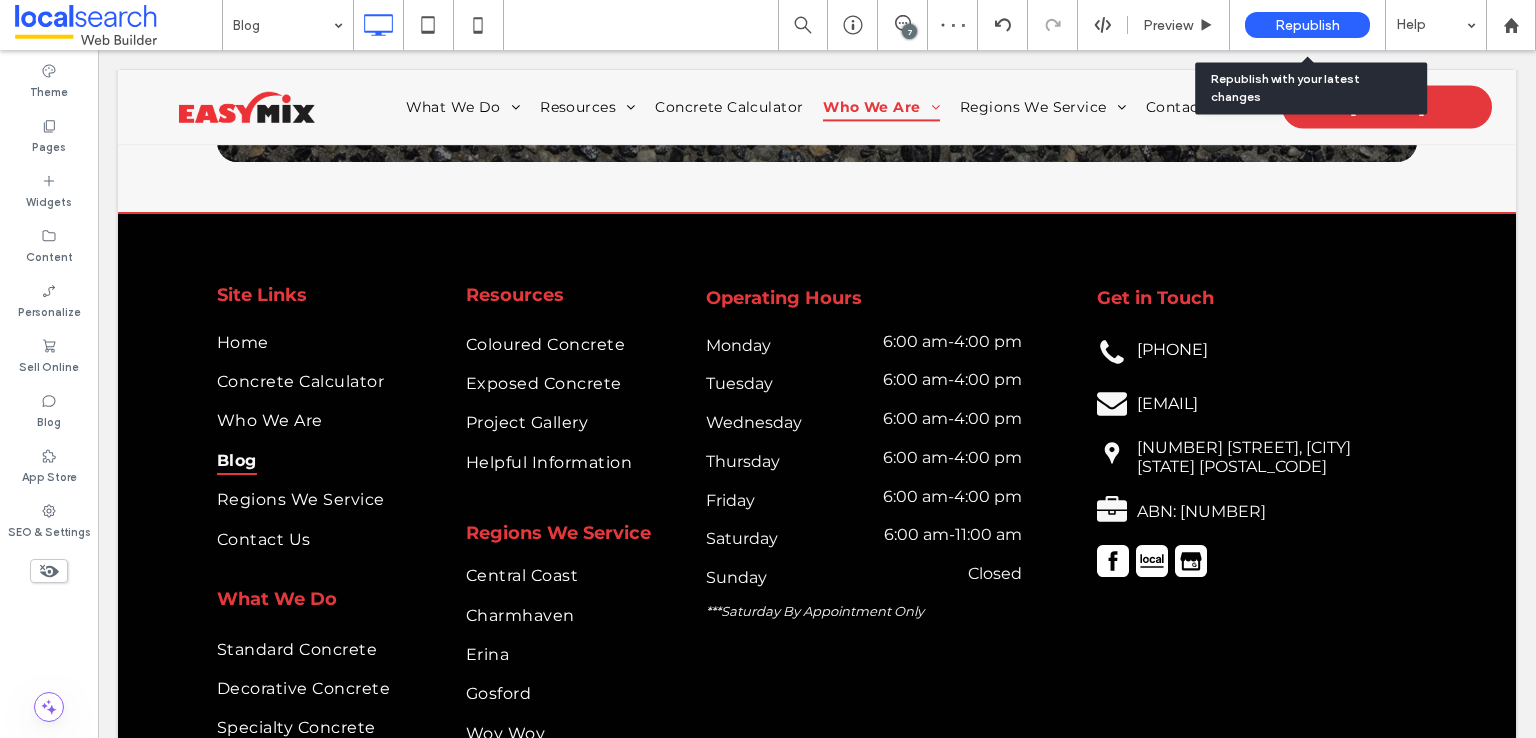 click on "Republish" at bounding box center [1307, 25] 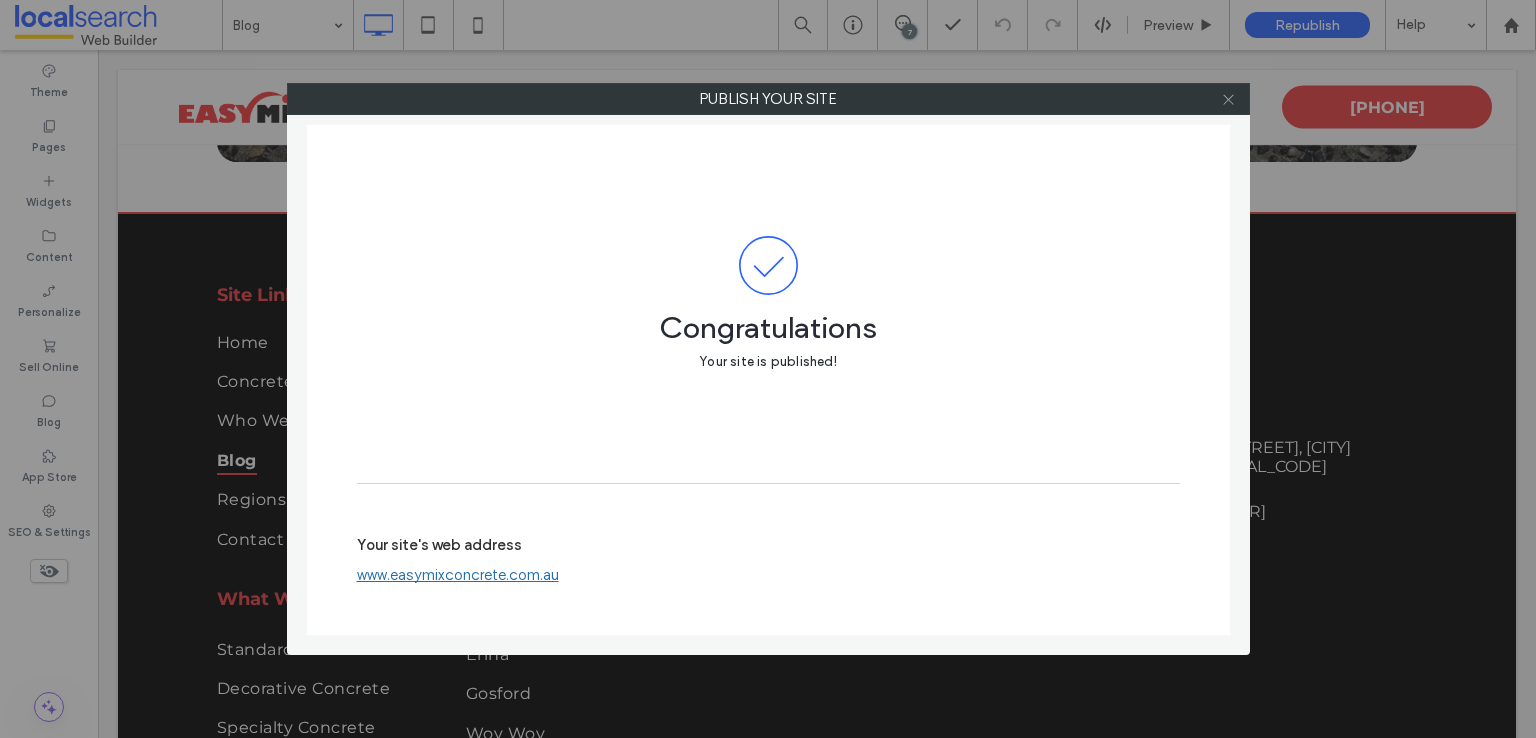 click 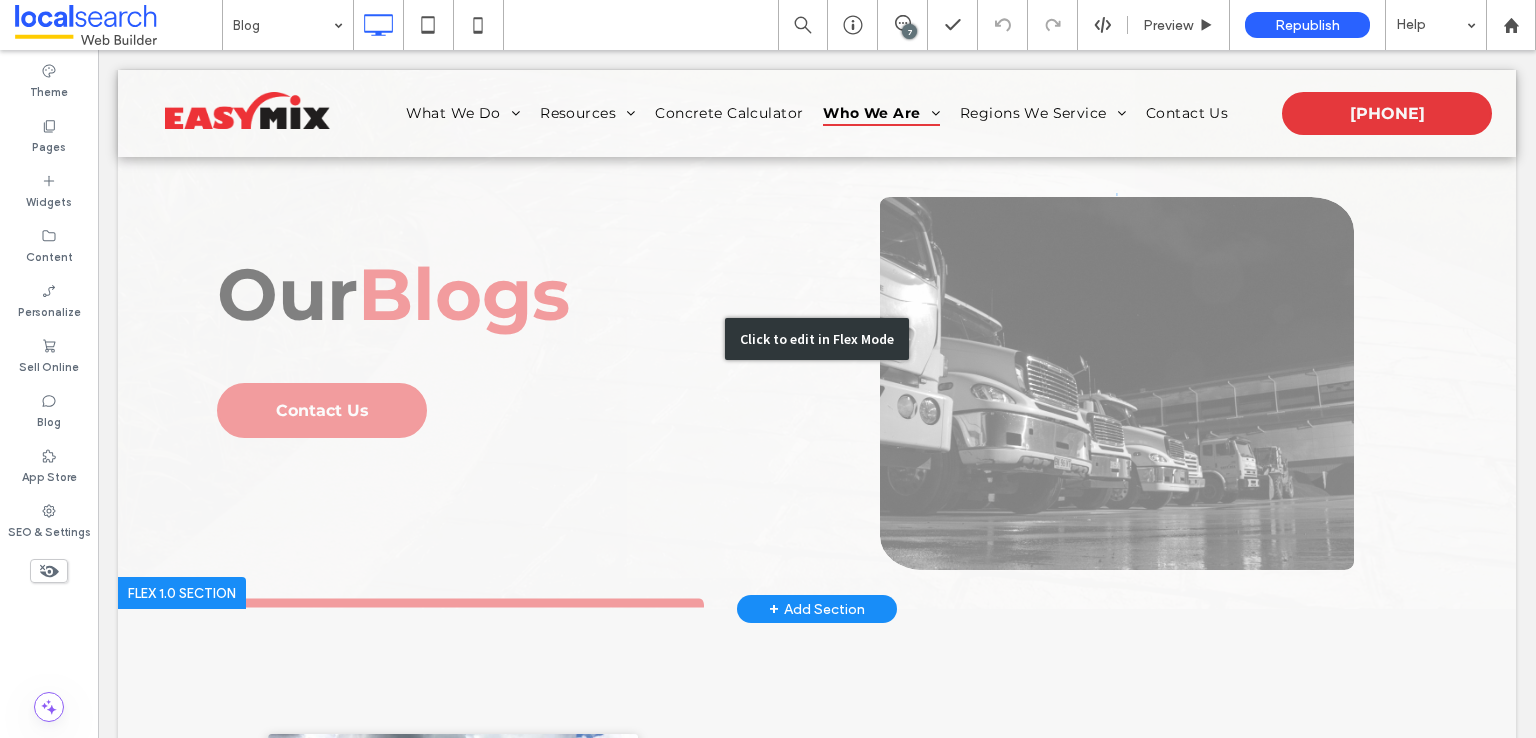 scroll, scrollTop: 0, scrollLeft: 0, axis: both 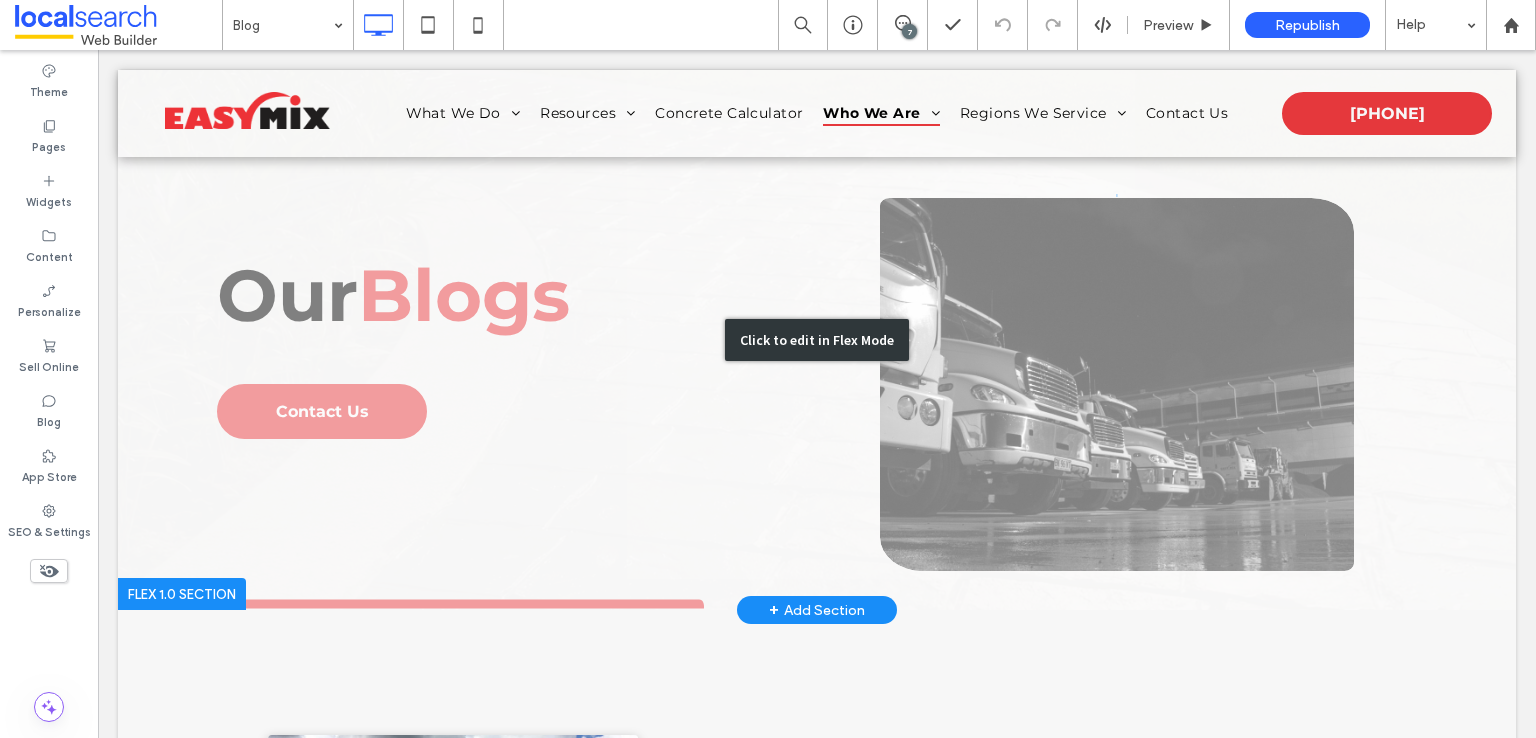 click on "Click to edit in Flex Mode" at bounding box center [817, 340] 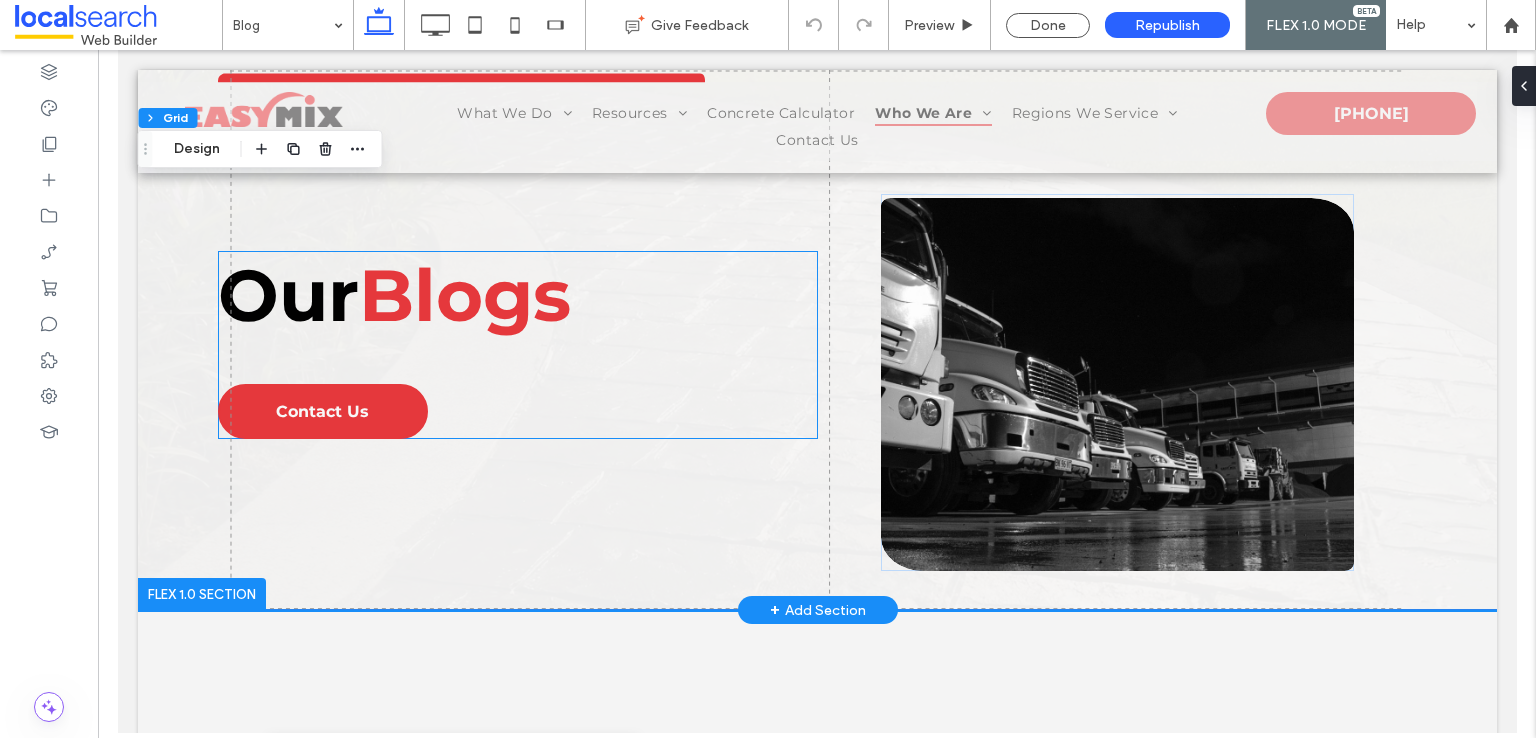 click on "Blogs" at bounding box center (464, 295) 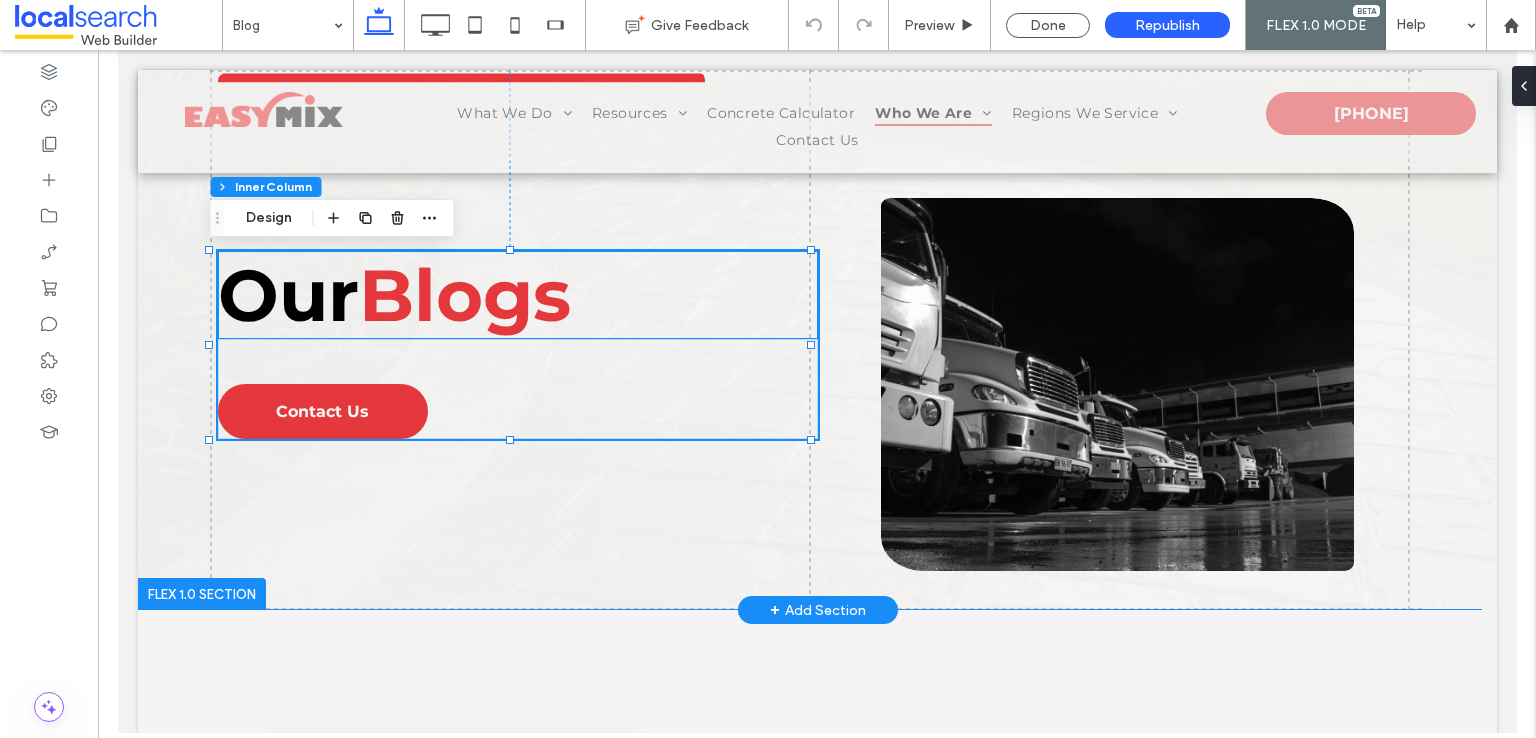 click on "Our  Blogs" at bounding box center (517, 295) 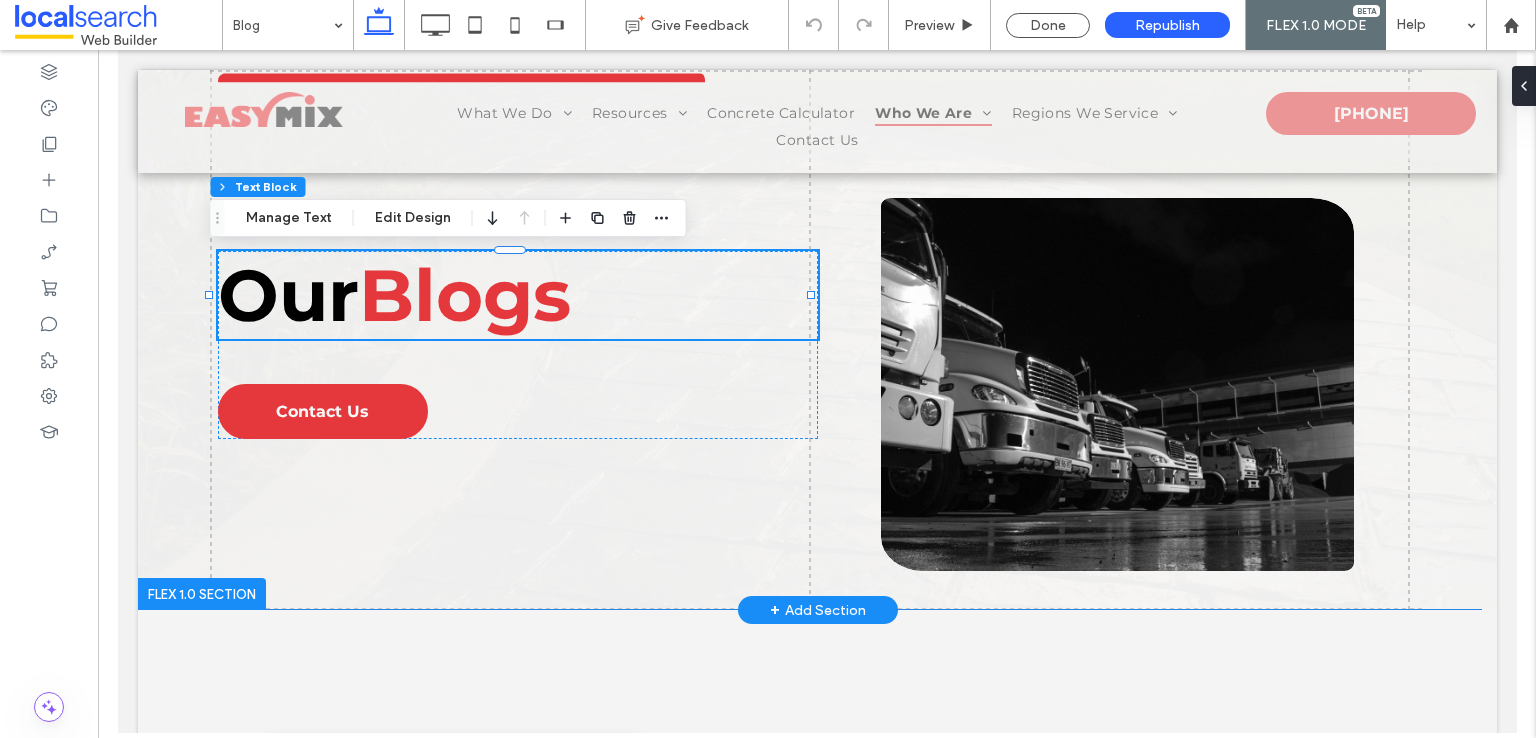 click on "Our  Blogs" at bounding box center (517, 295) 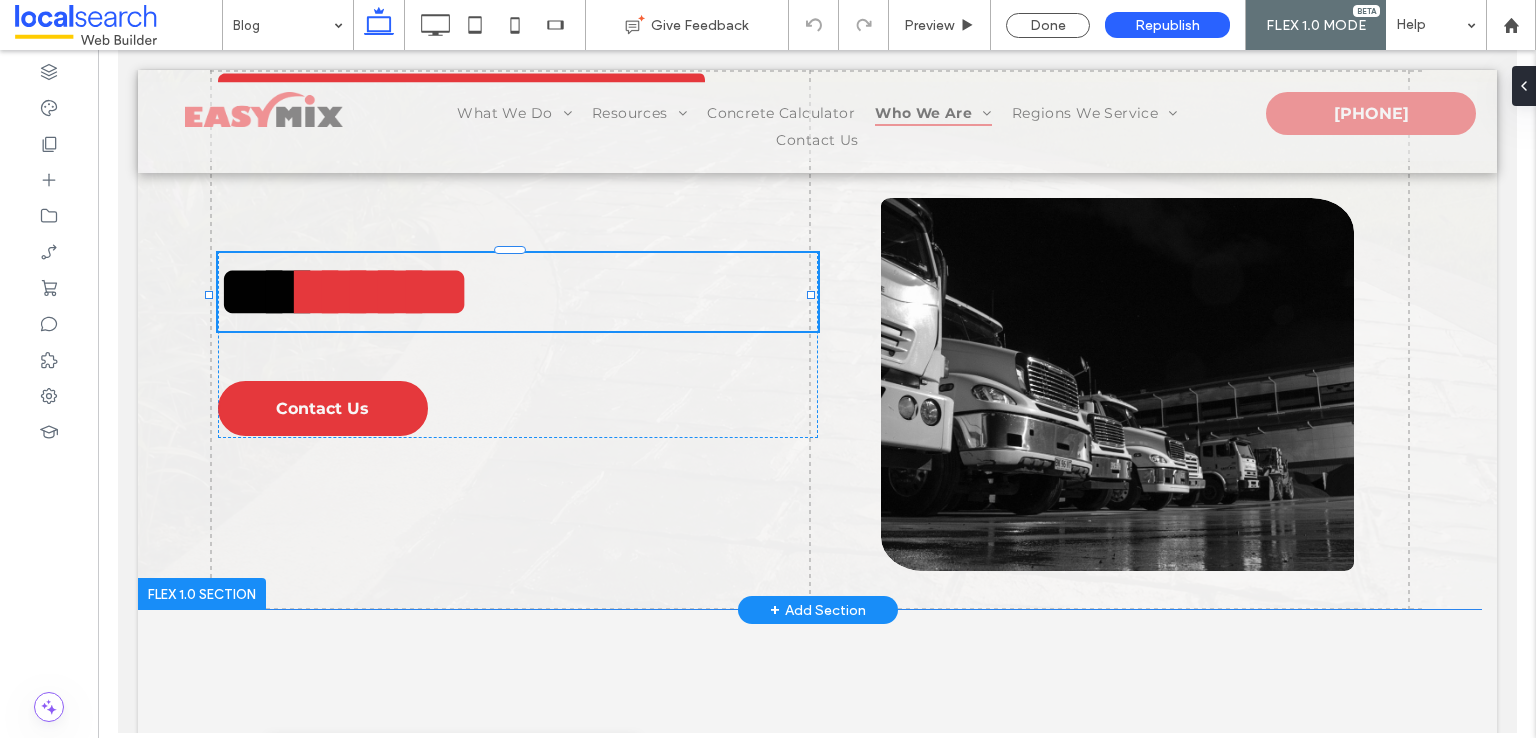 click on "*** *****" at bounding box center [517, 292] 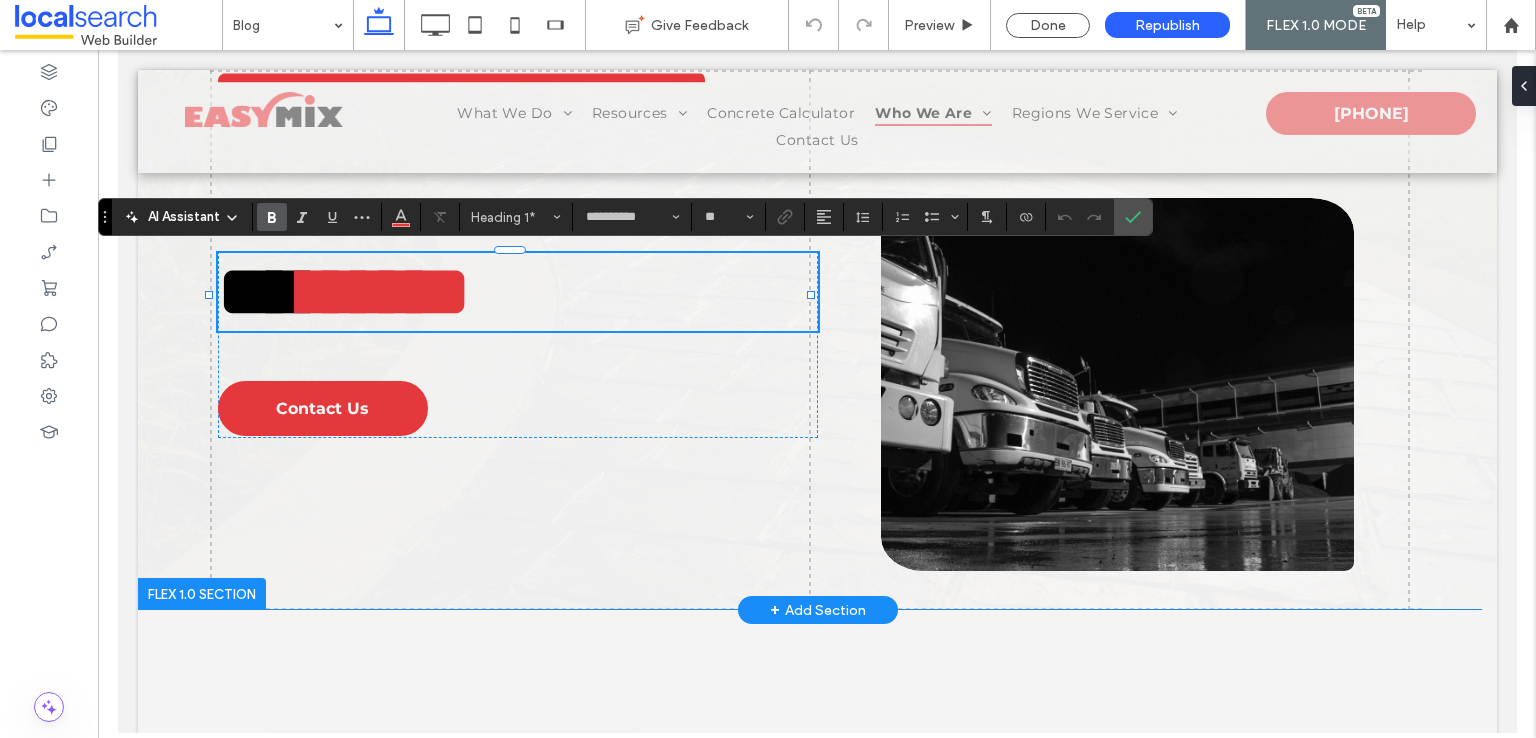 type 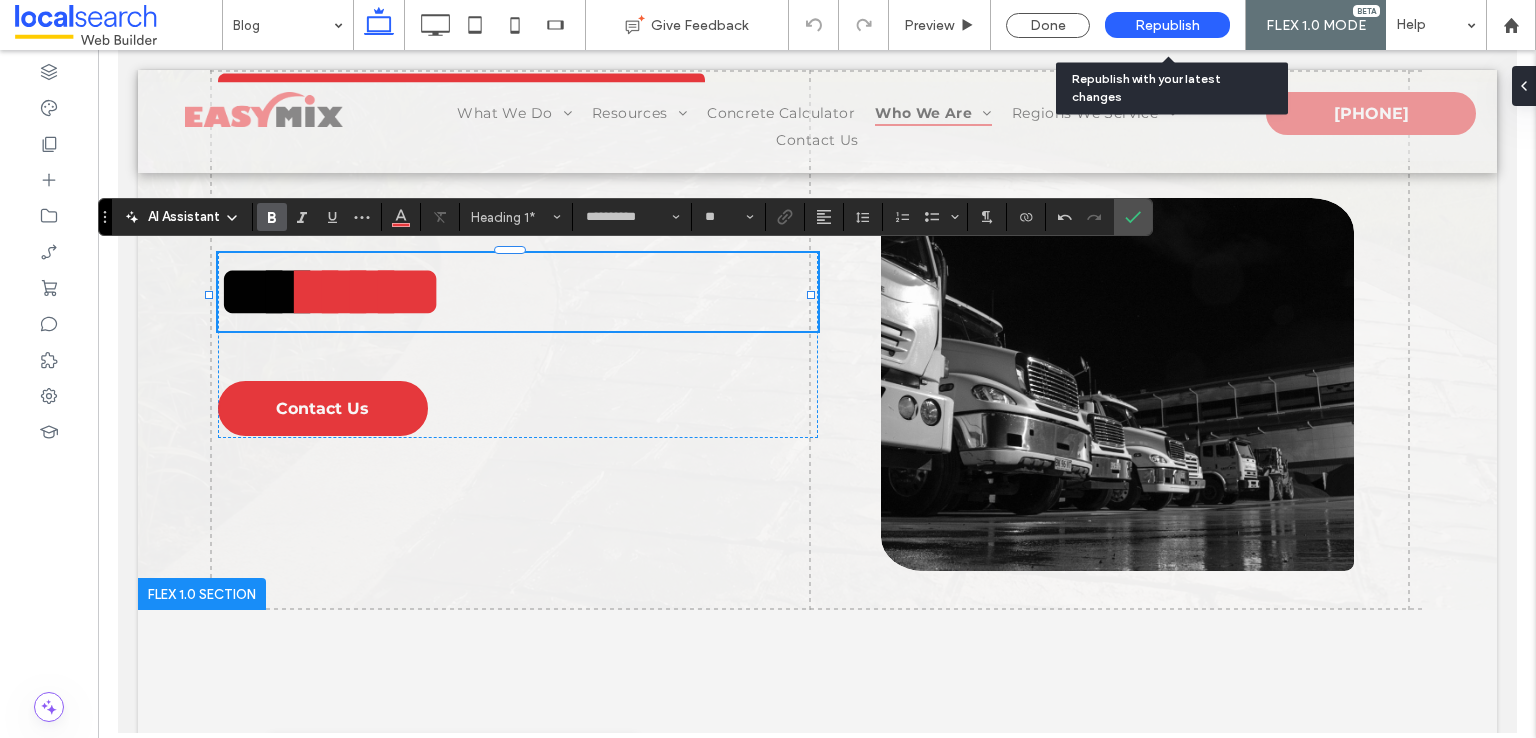 click on "Republish" at bounding box center [1167, 25] 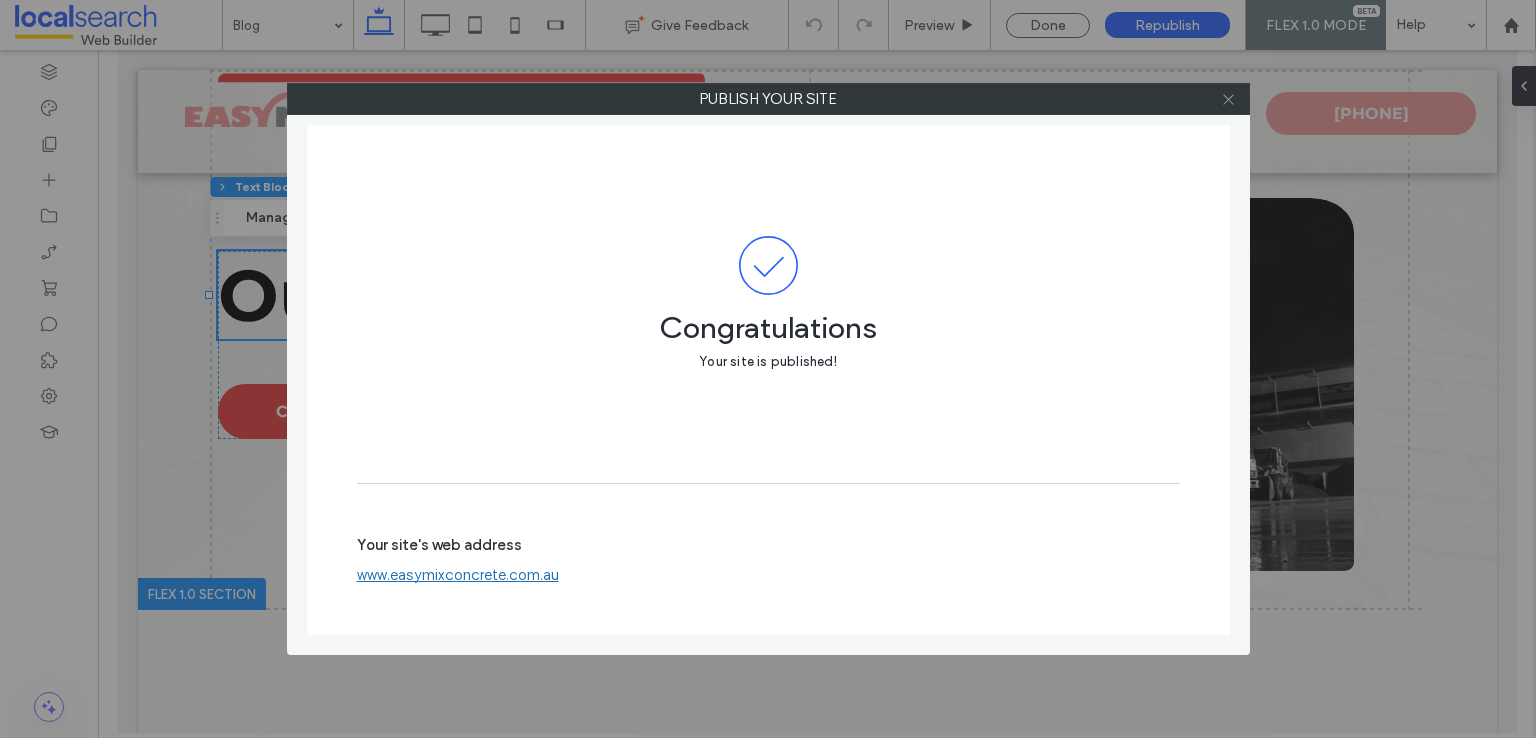 click 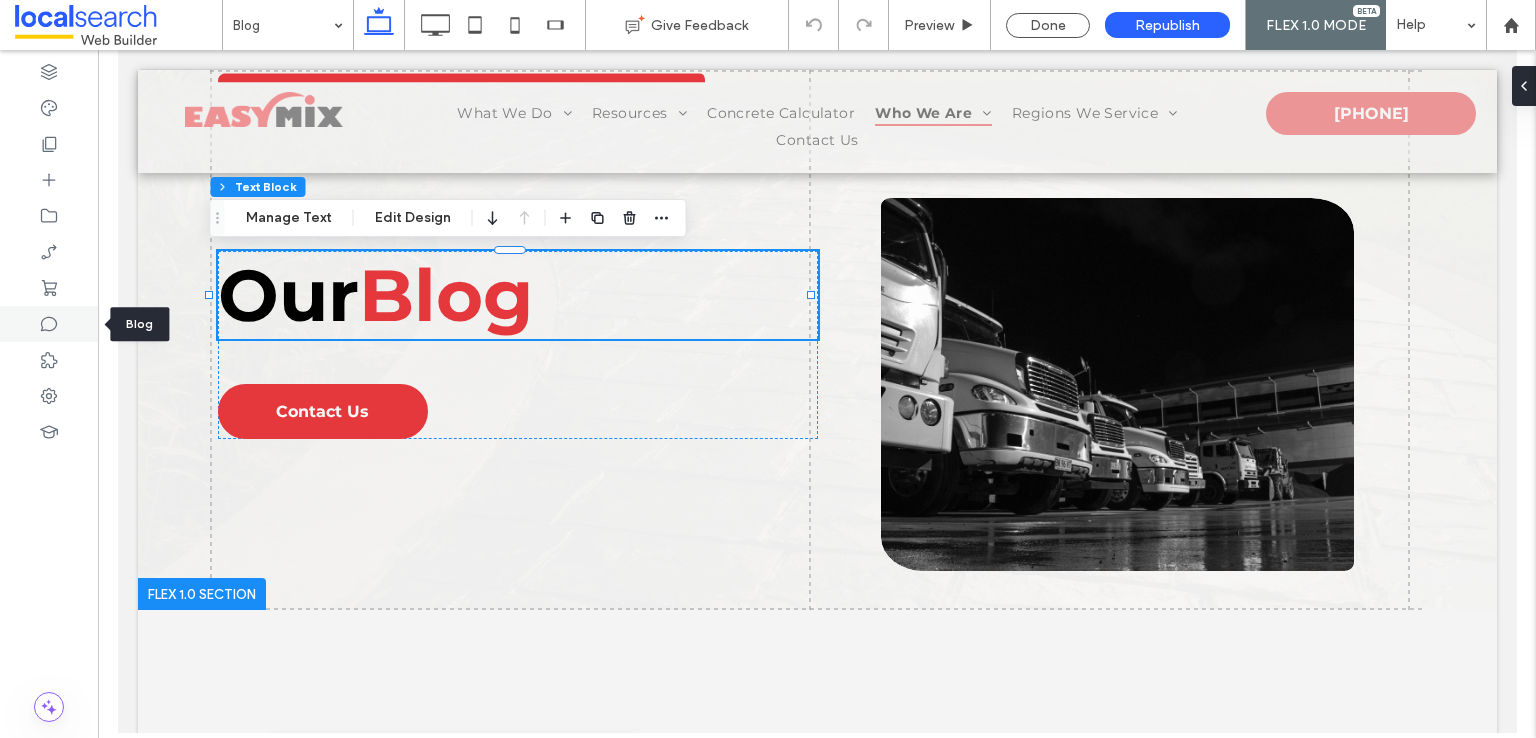 drag, startPoint x: 48, startPoint y: 323, endPoint x: 72, endPoint y: 325, distance: 24.083189 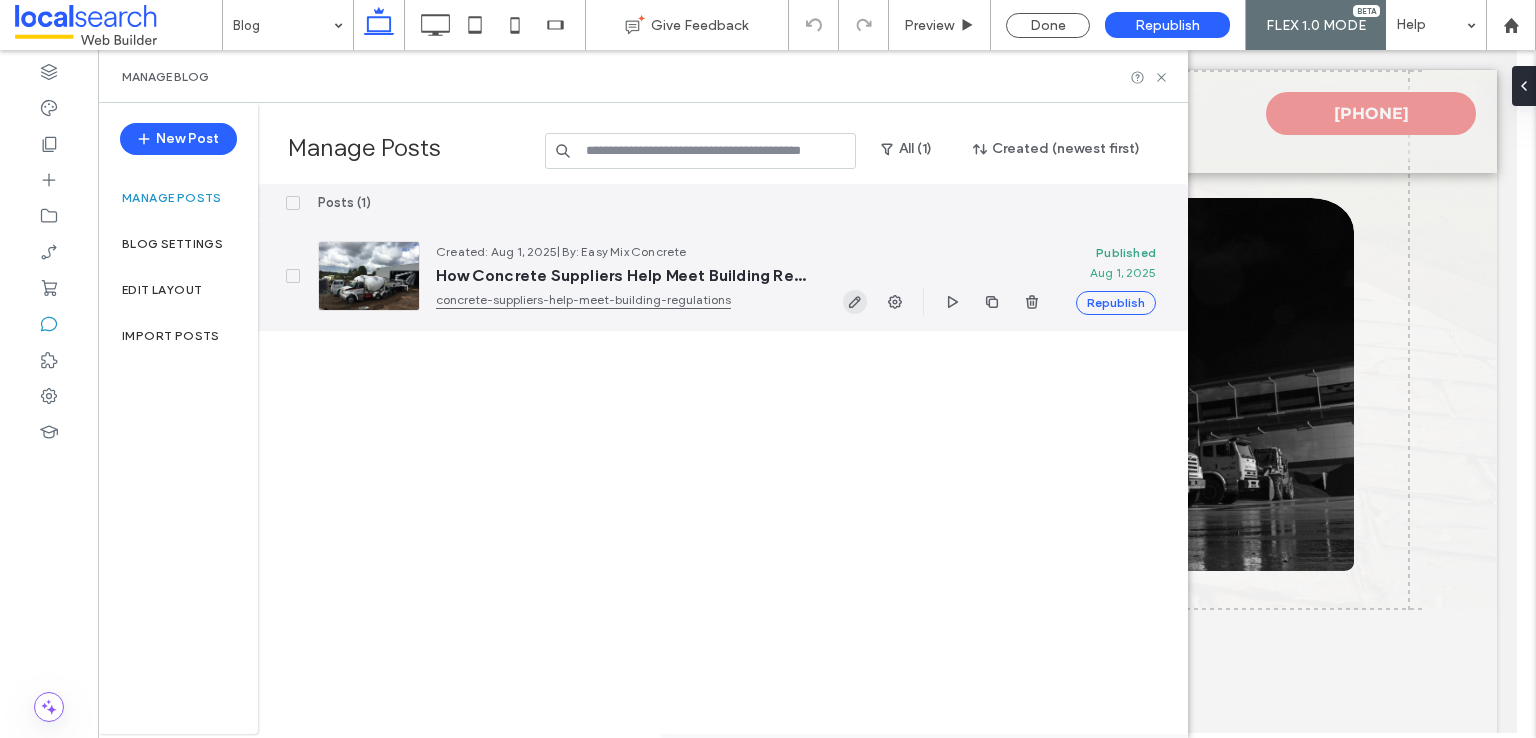 click 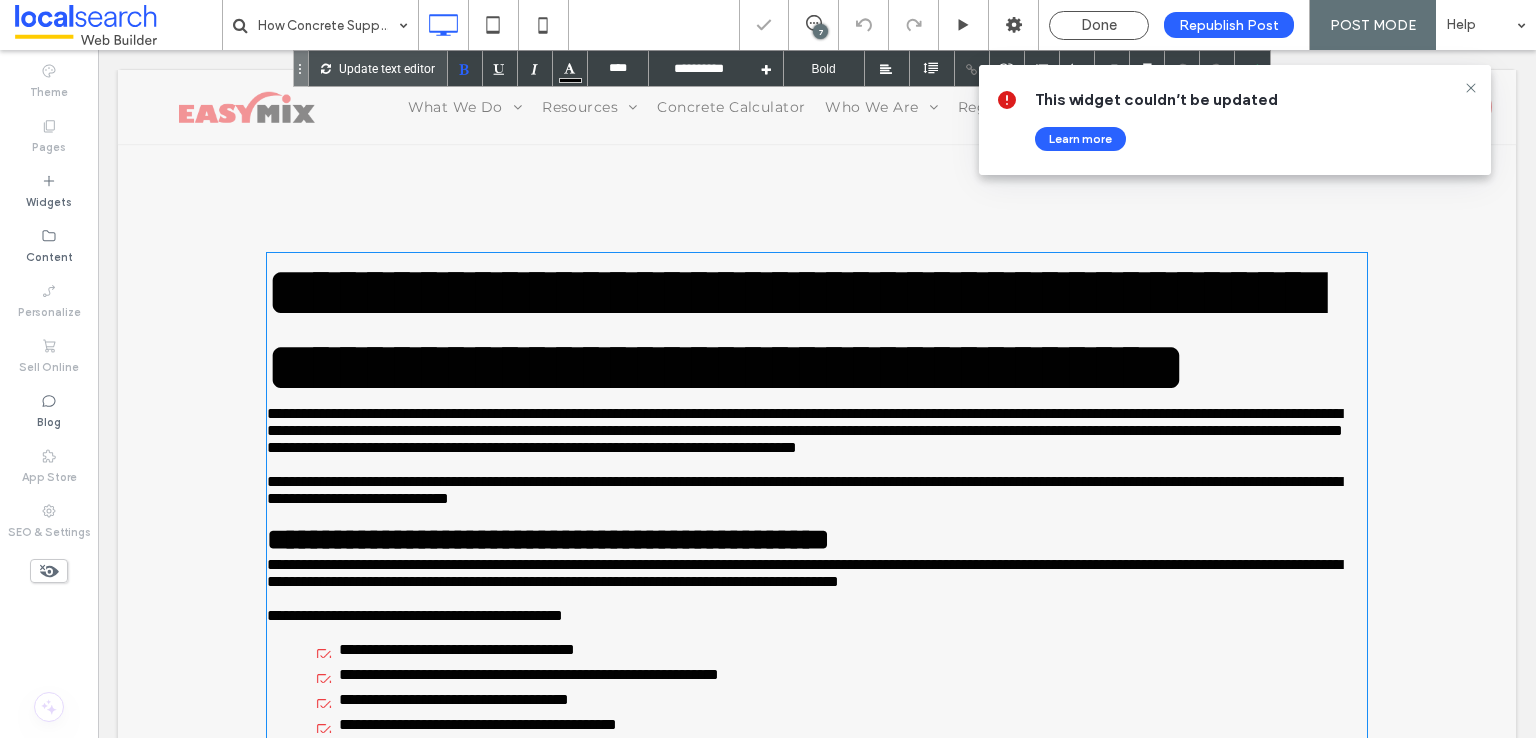 scroll, scrollTop: 204, scrollLeft: 0, axis: vertical 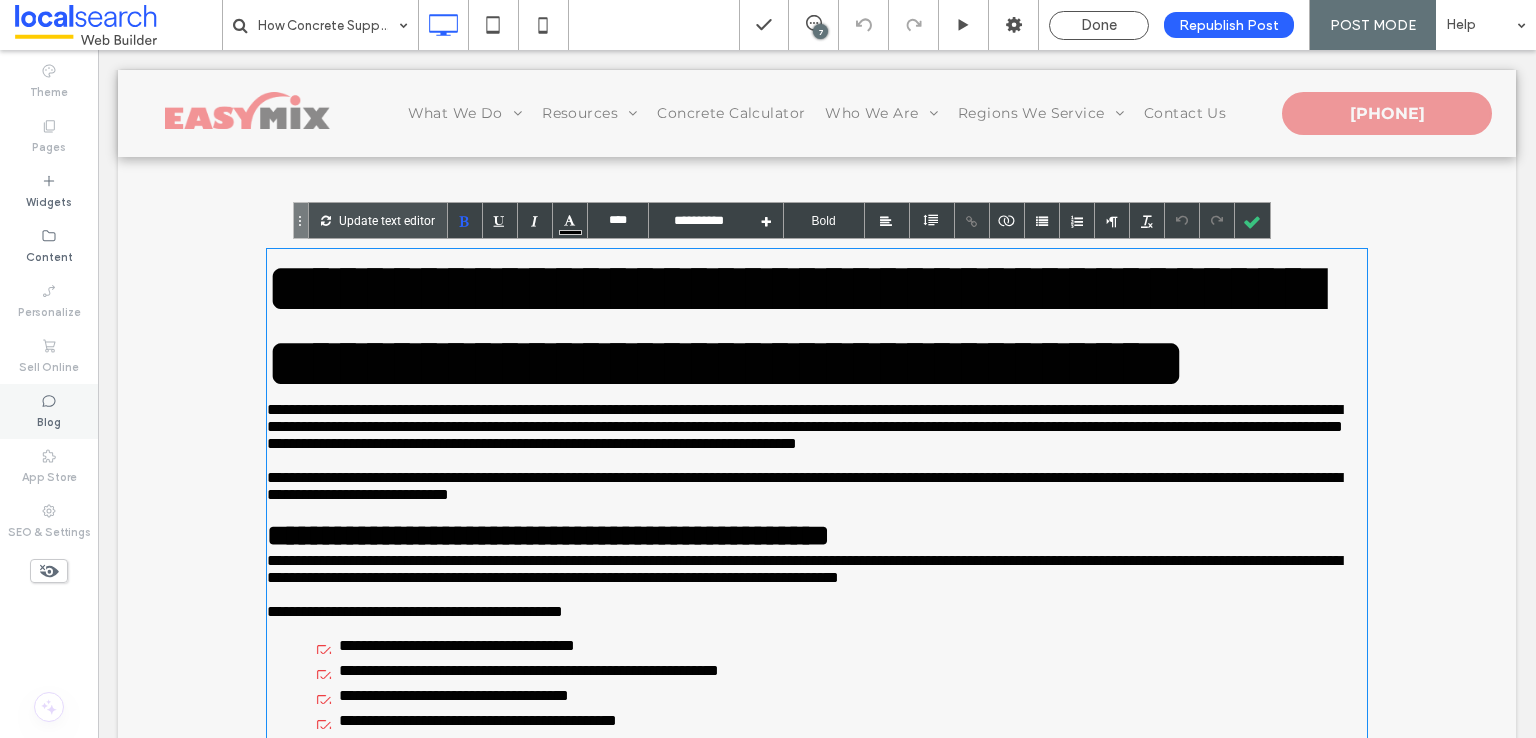 drag, startPoint x: 52, startPoint y: 409, endPoint x: 90, endPoint y: 424, distance: 40.853397 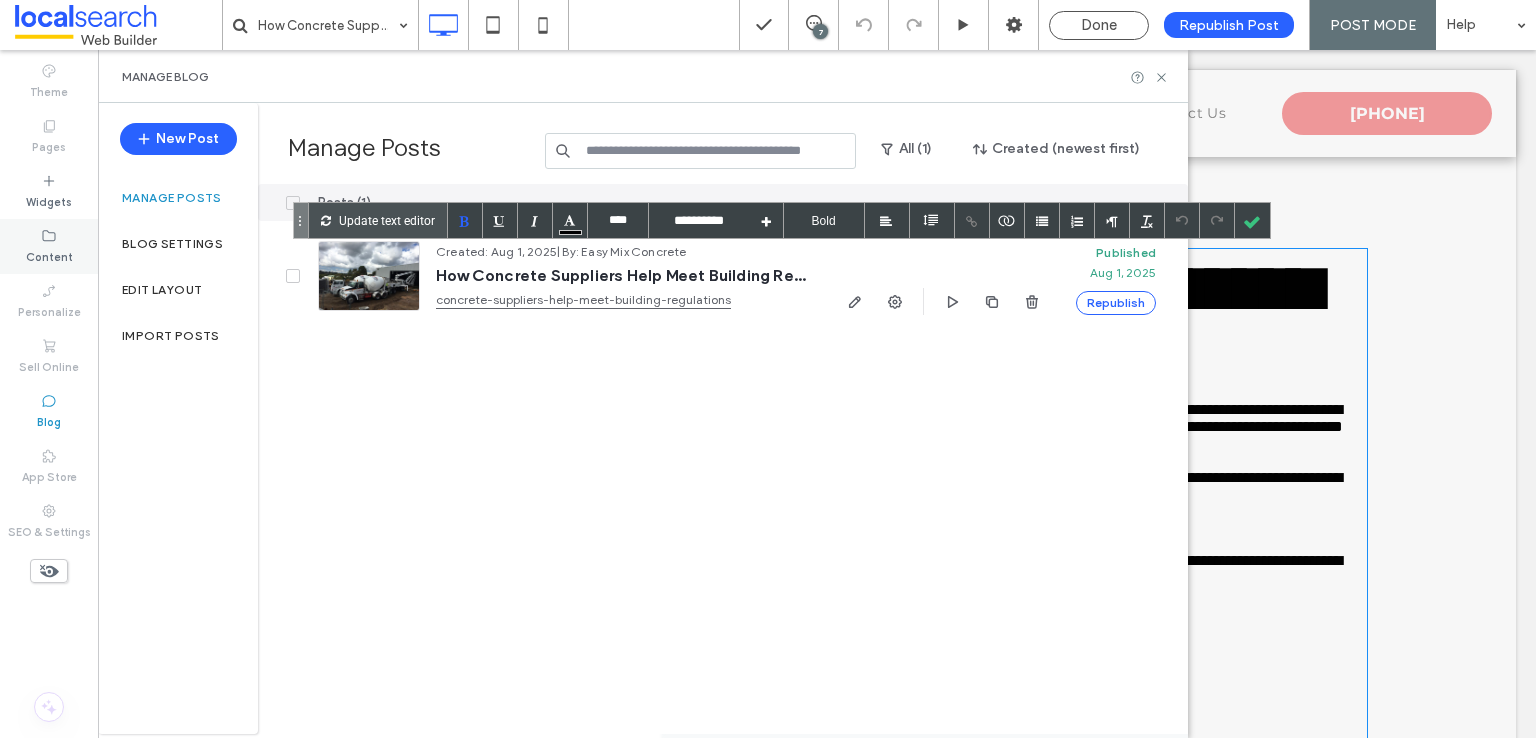 click 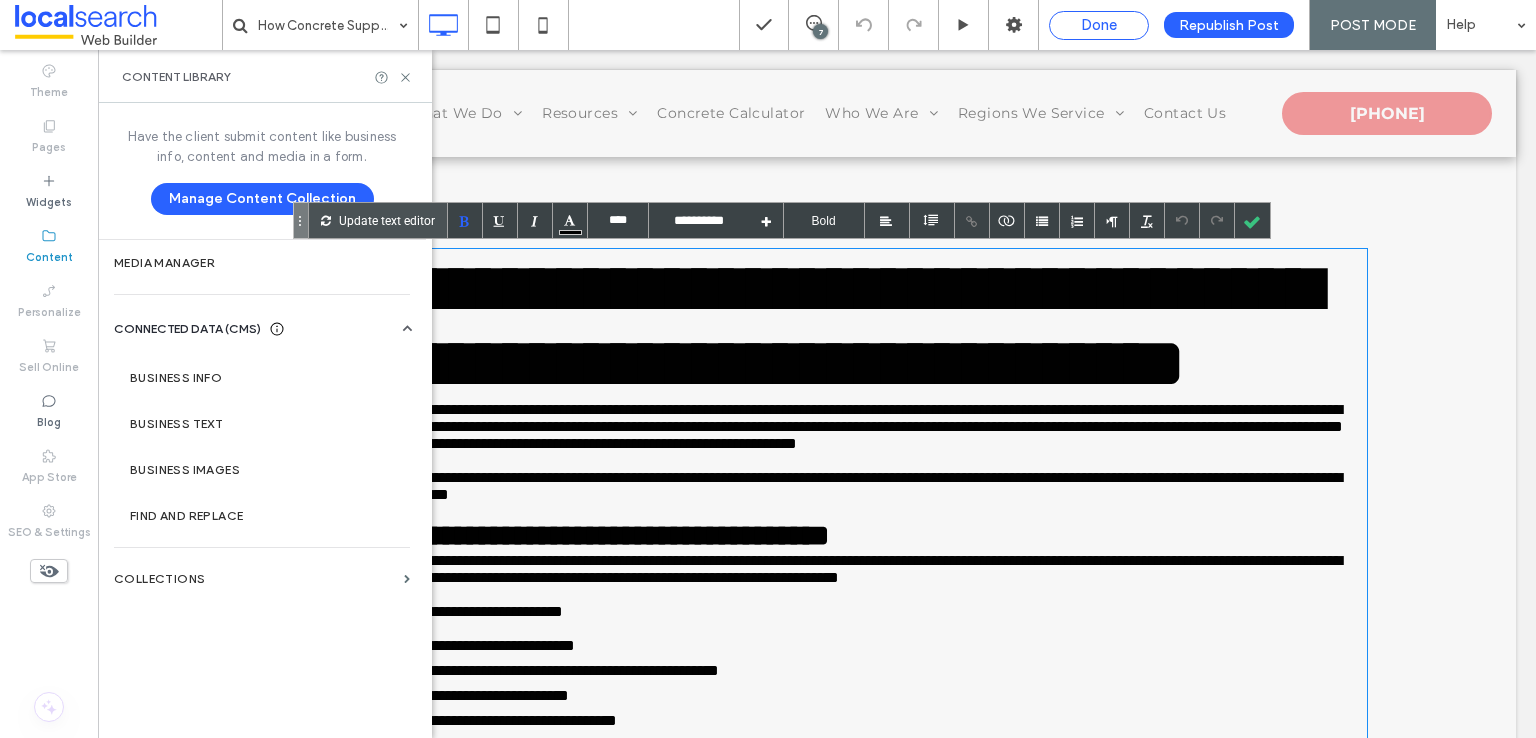 click on "Done" at bounding box center [1099, 25] 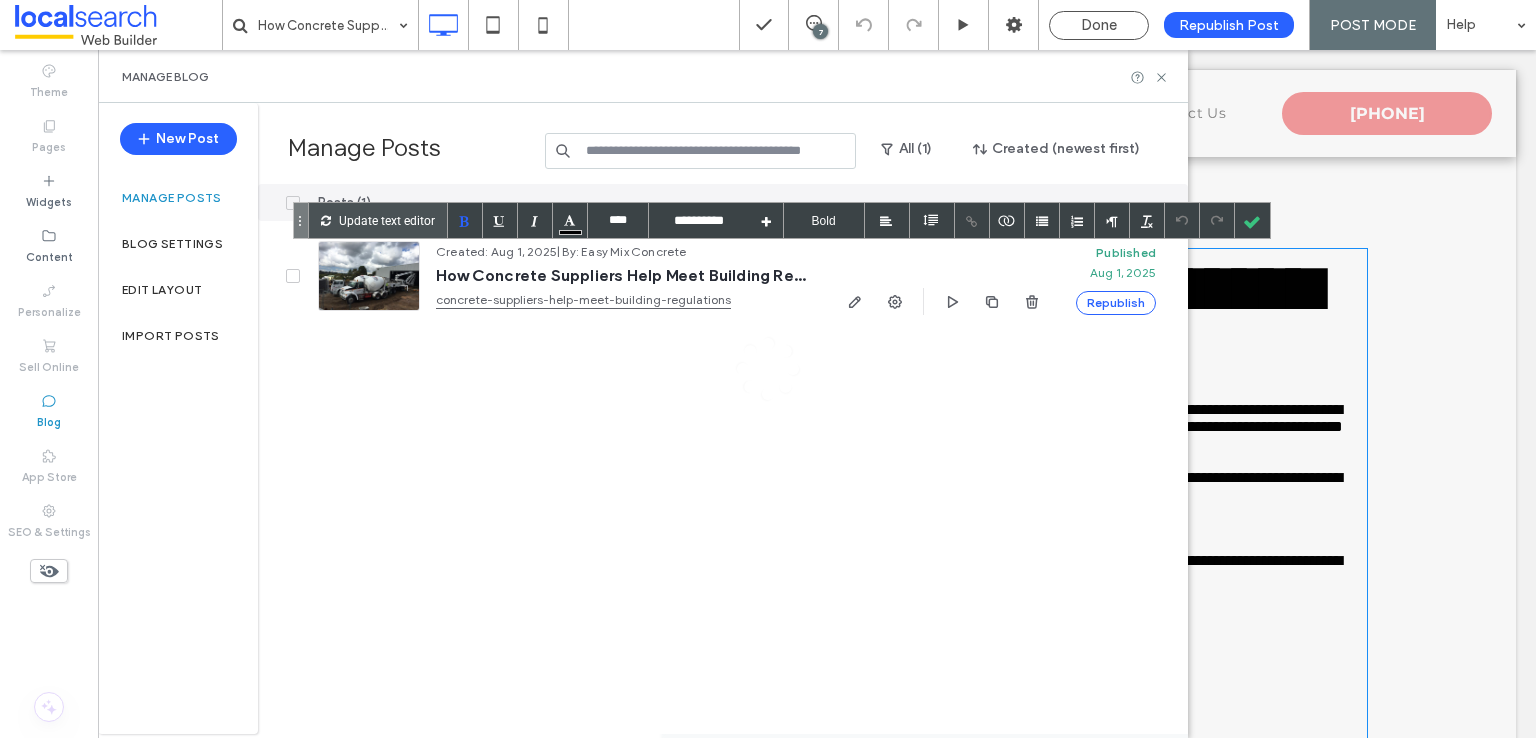click at bounding box center [768, 369] 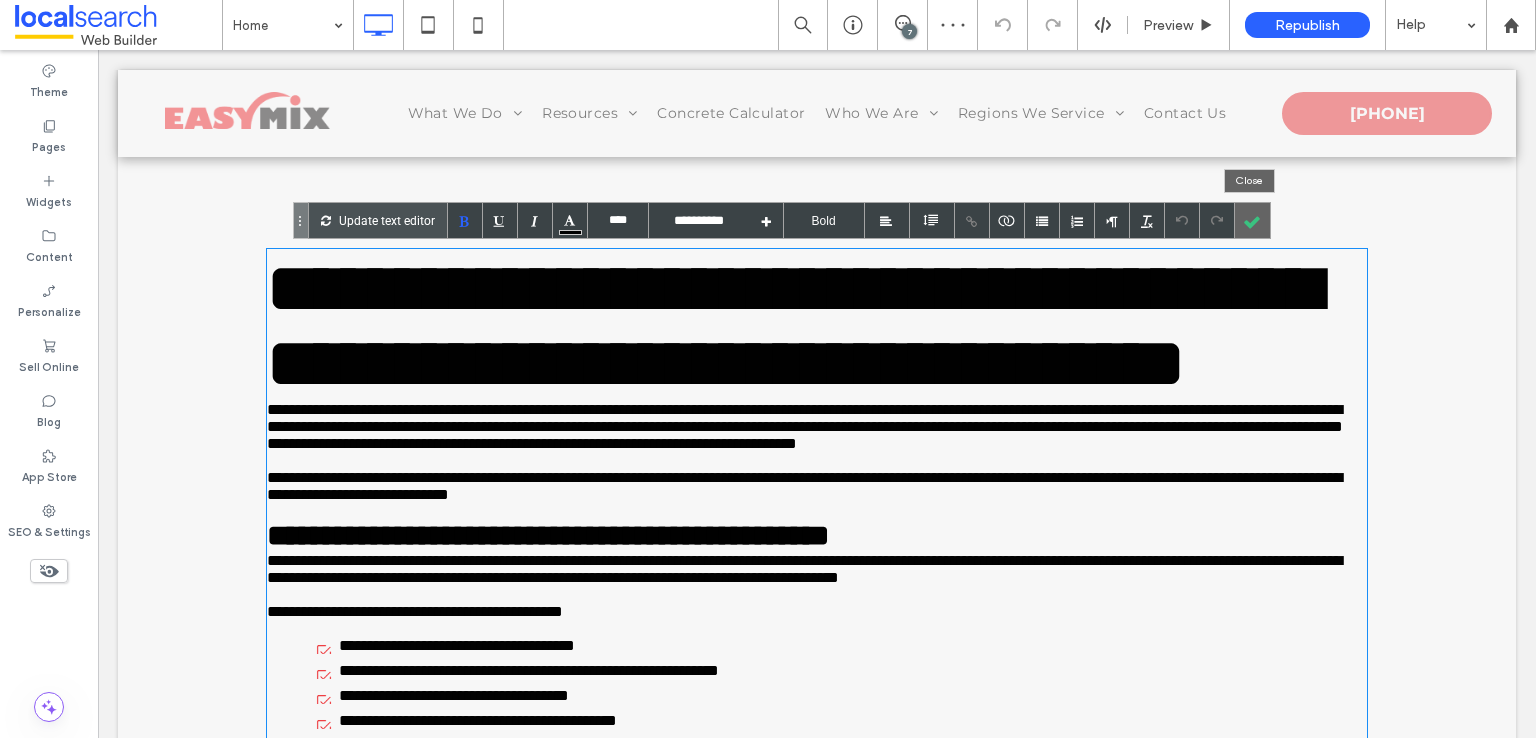 click at bounding box center (1252, 220) 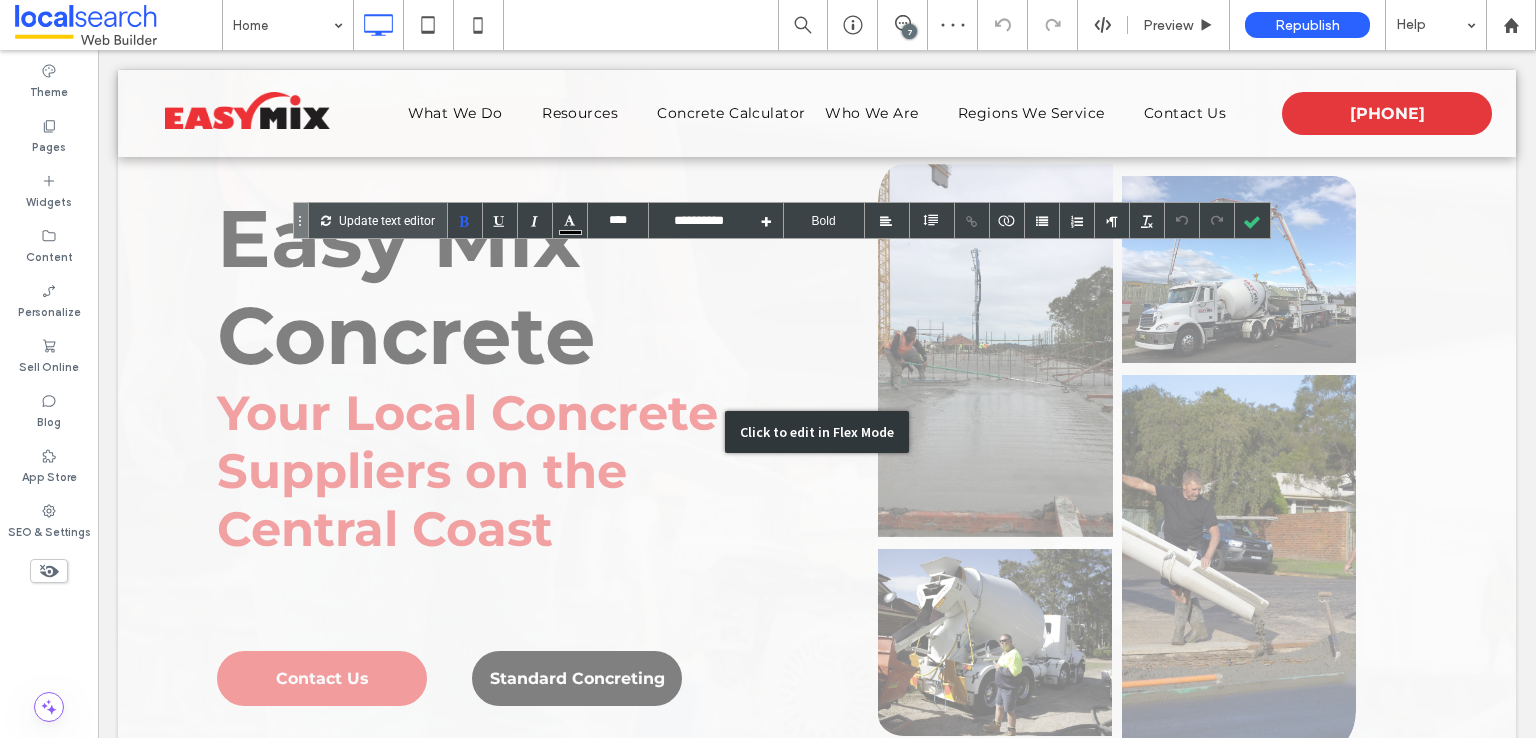 scroll, scrollTop: 0, scrollLeft: 0, axis: both 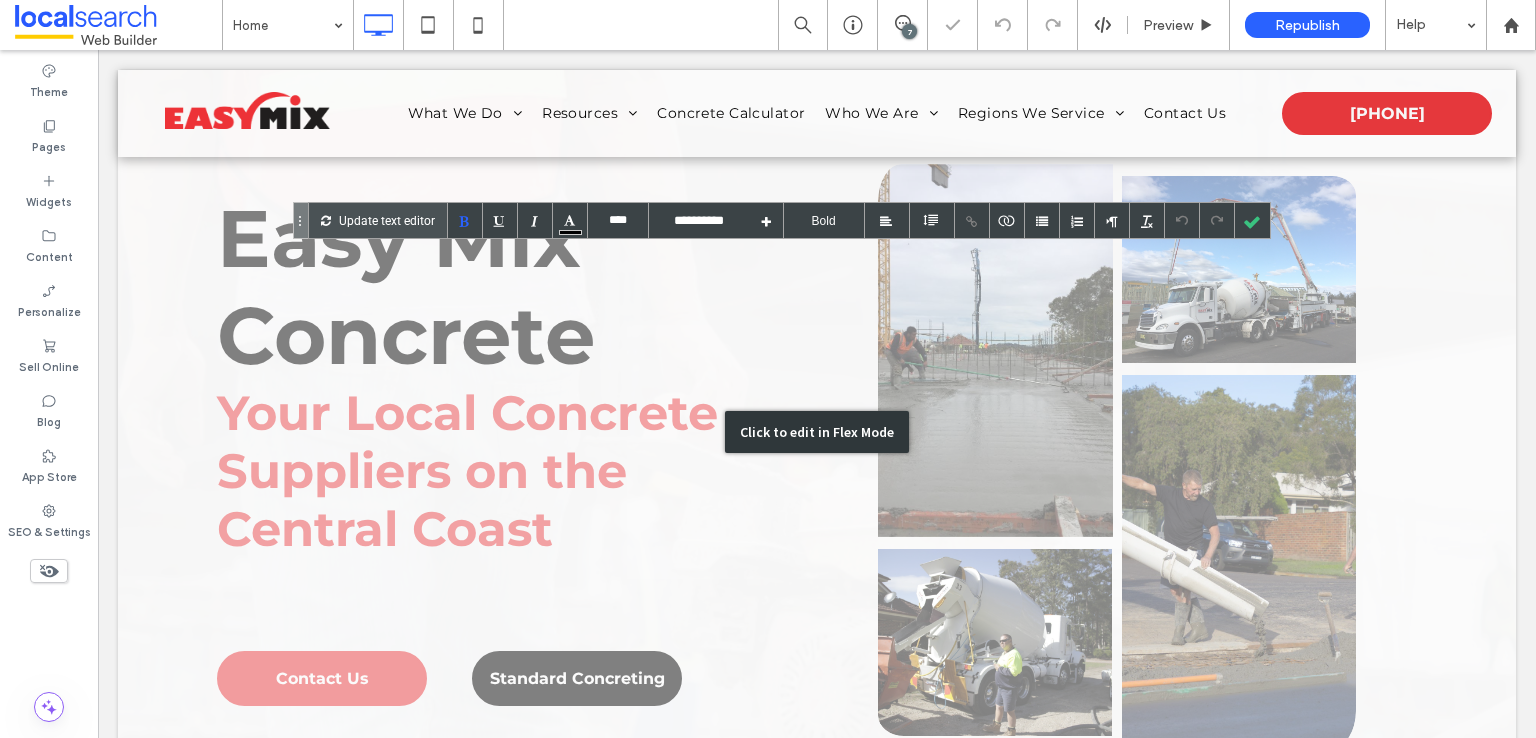 click on "Click to edit in Flex Mode" at bounding box center [817, 432] 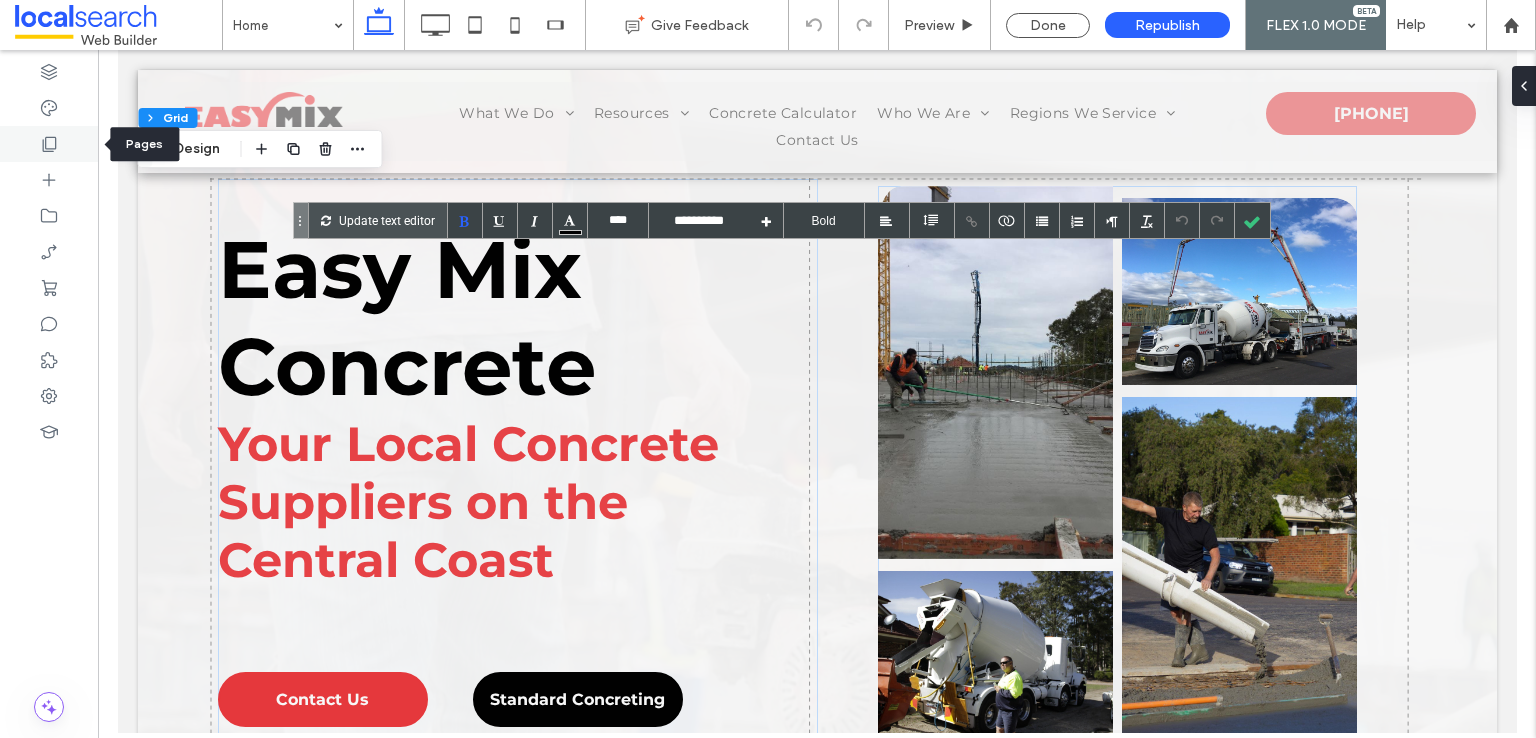 click 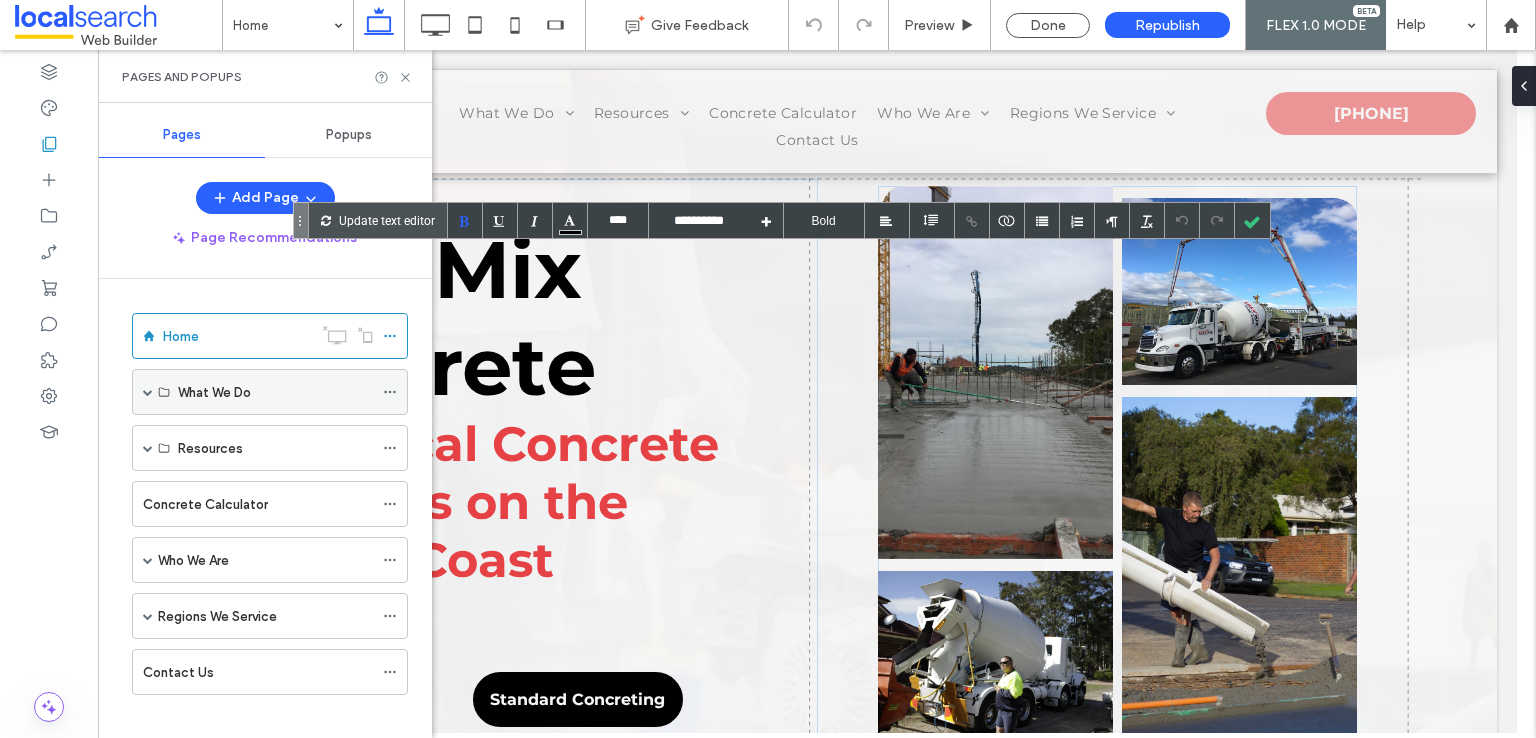 click on "What We Do" at bounding box center (270, 392) 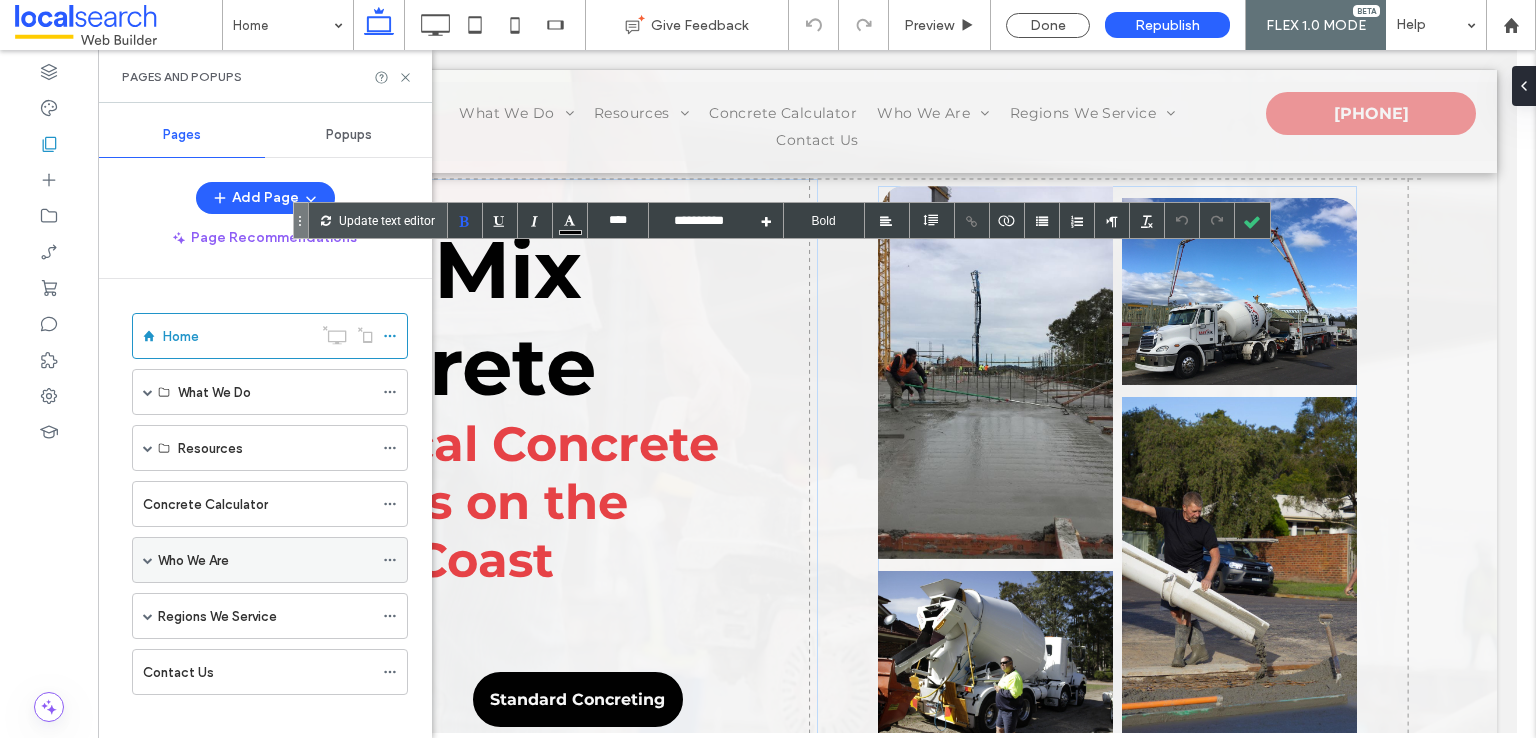click on "Who We Are" at bounding box center [270, 560] 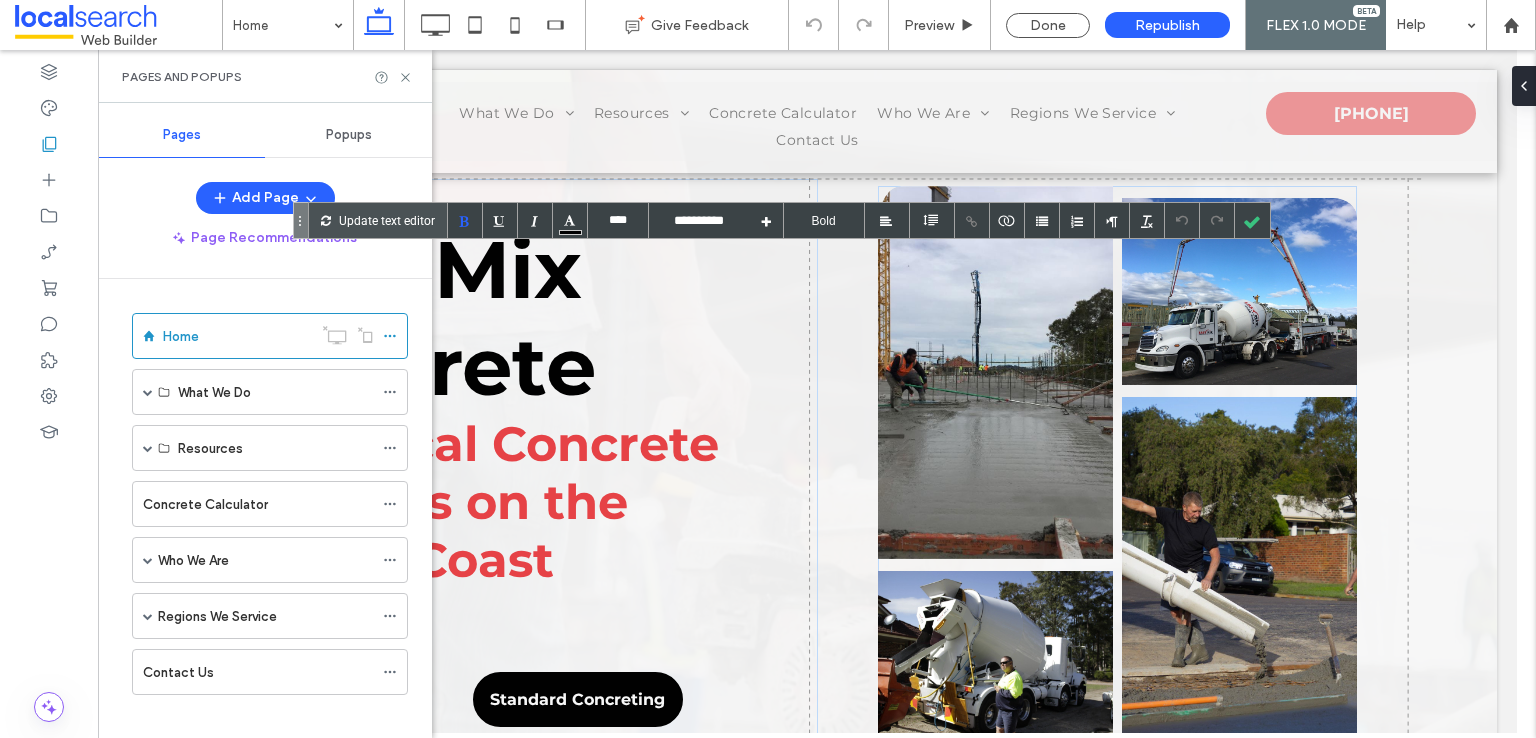 click at bounding box center [0, 0] 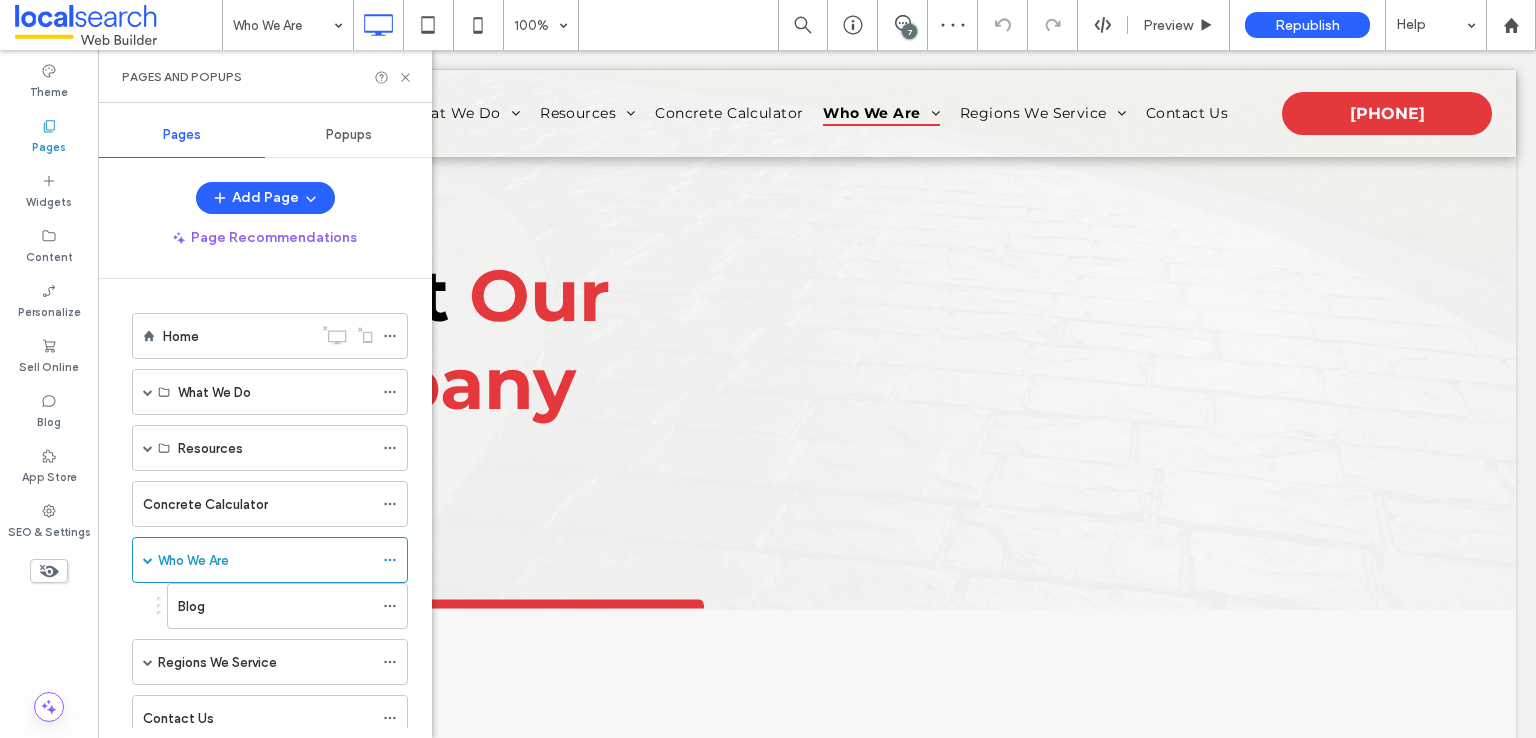 scroll, scrollTop: 0, scrollLeft: 0, axis: both 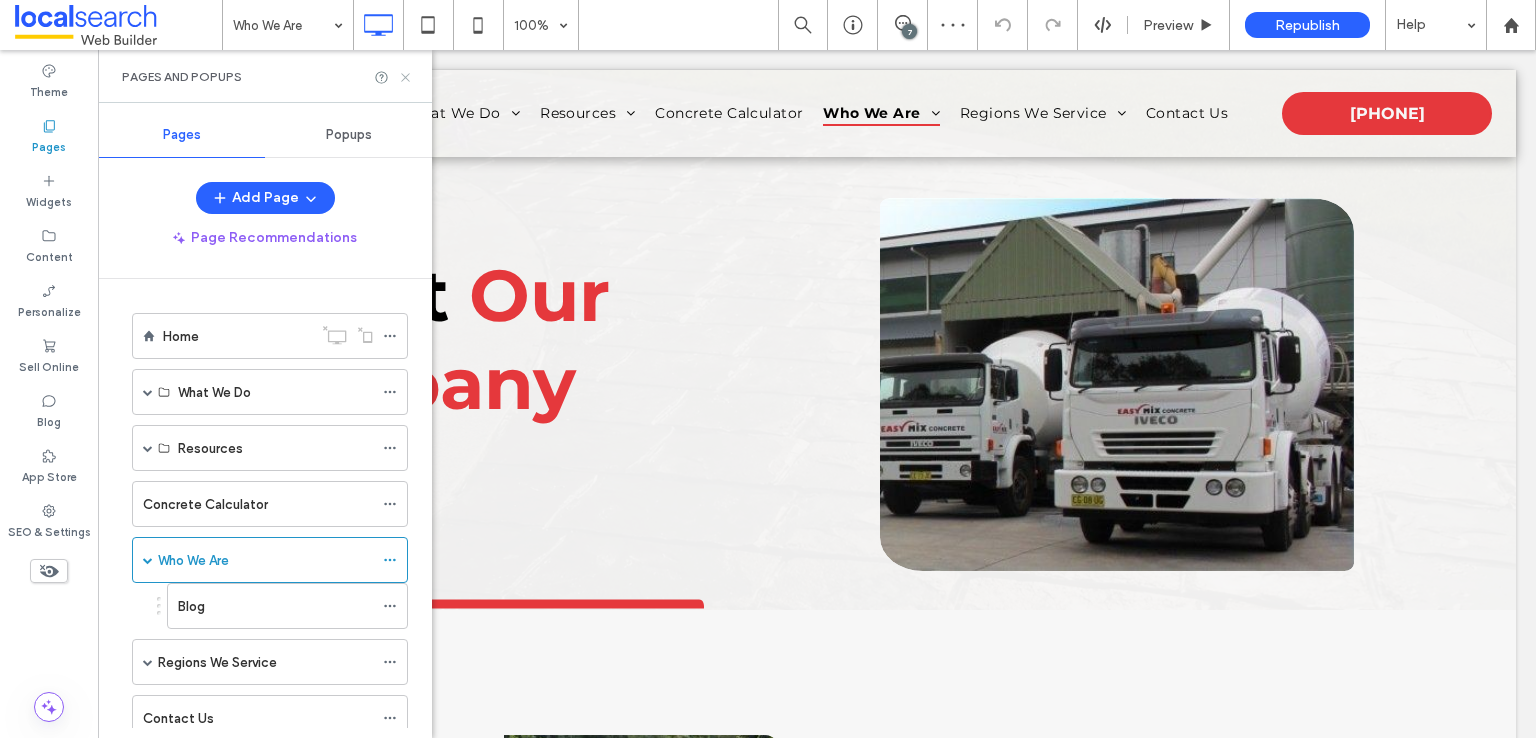 click 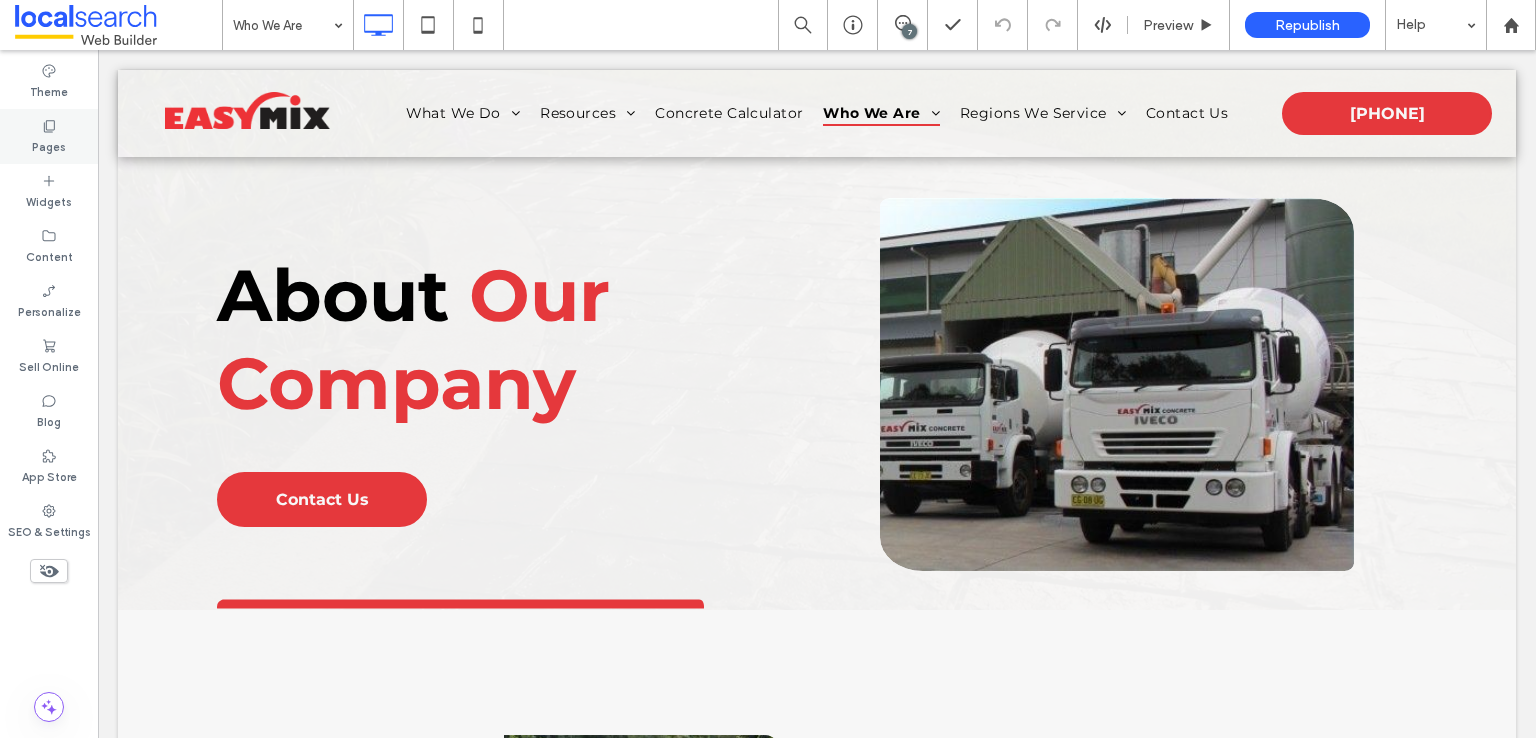 click on "Pages" at bounding box center [49, 145] 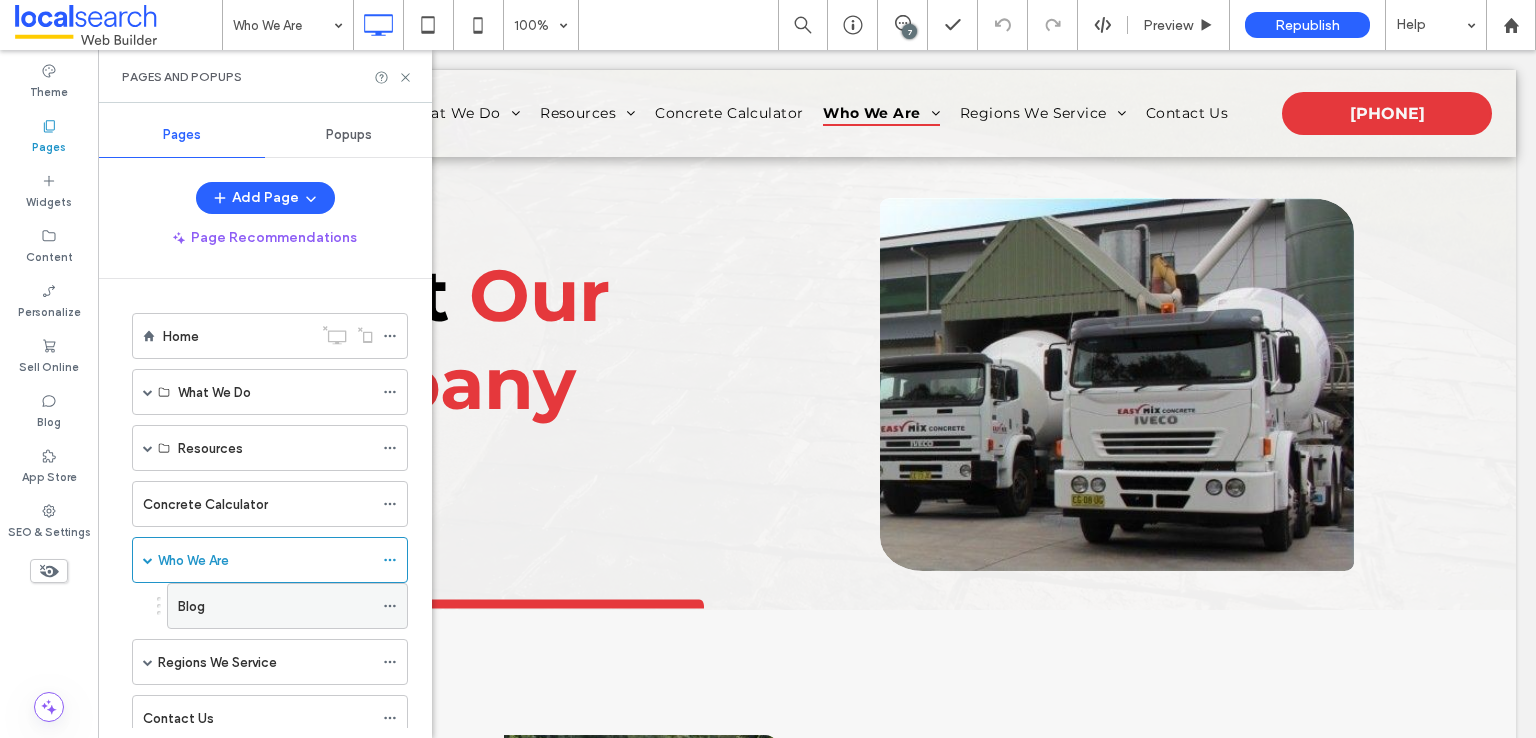 click on "Blog" at bounding box center [191, 606] 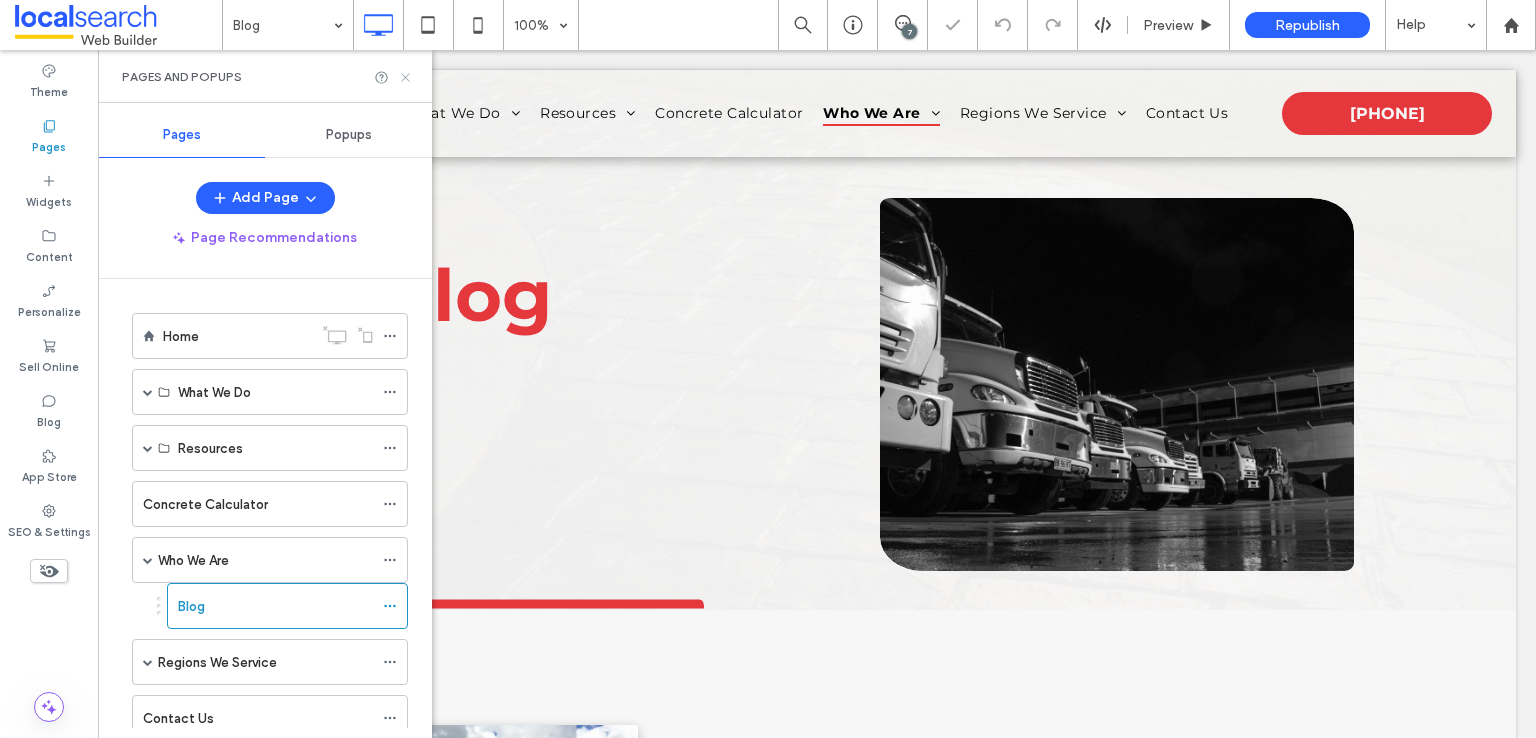scroll, scrollTop: 0, scrollLeft: 0, axis: both 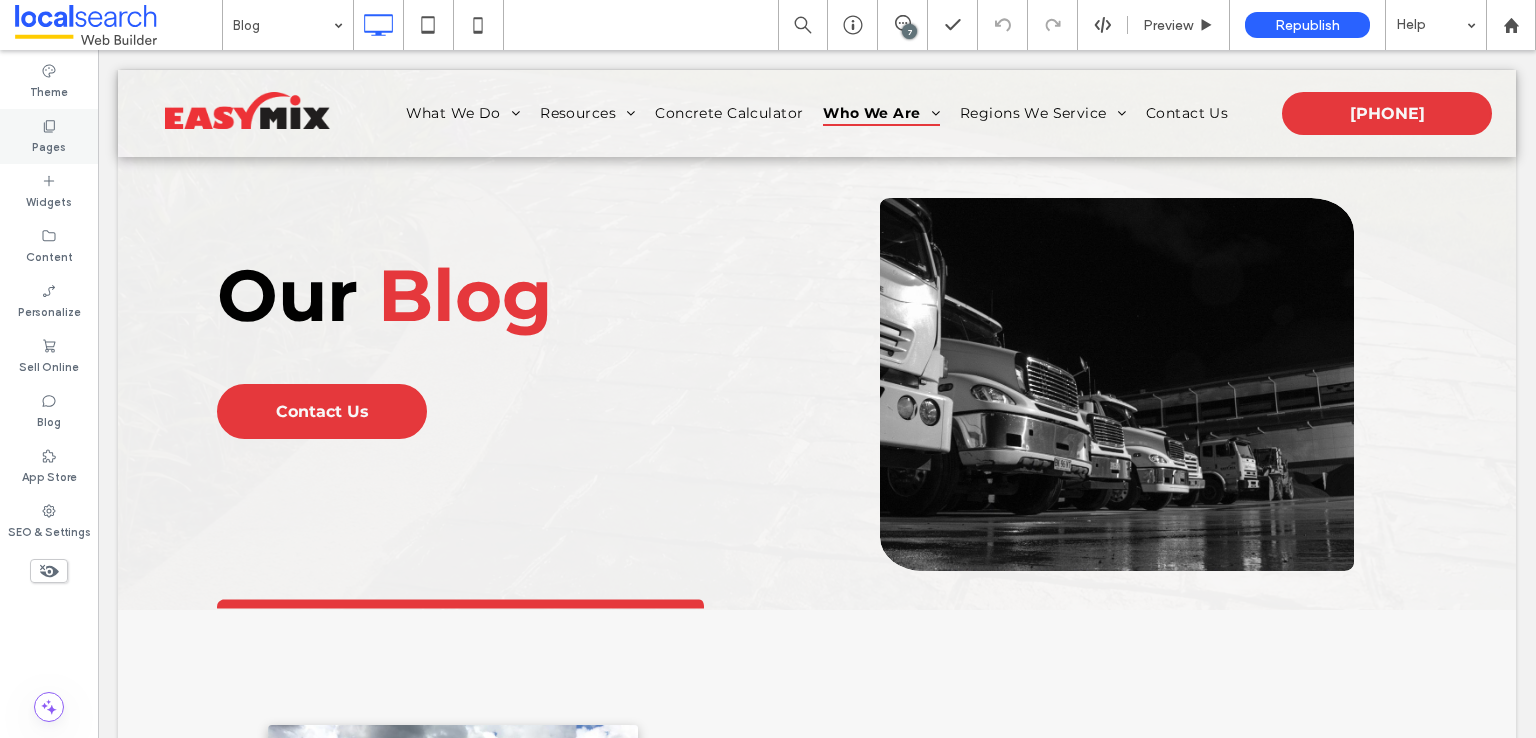 click on "Pages" at bounding box center [49, 145] 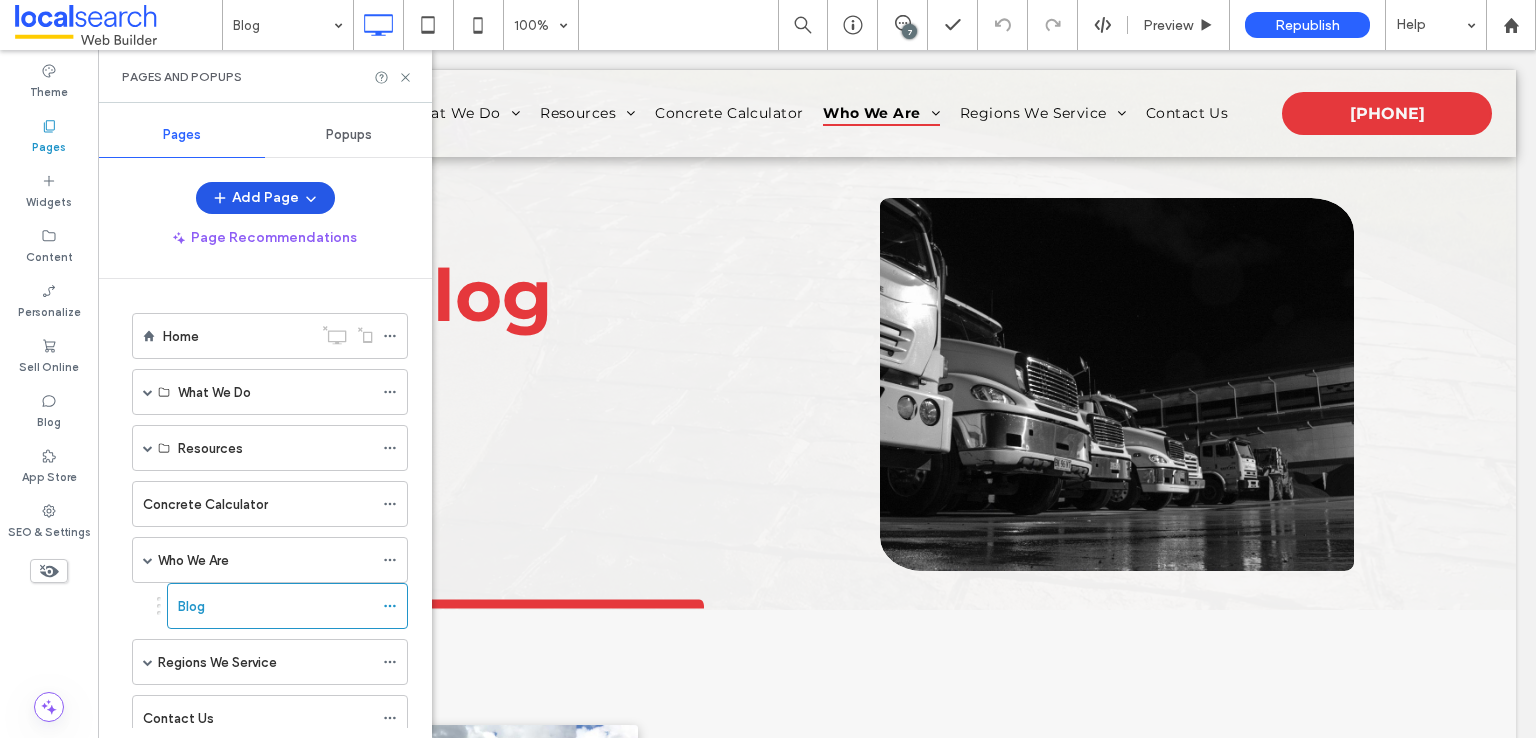 click on "Add Page" at bounding box center [265, 198] 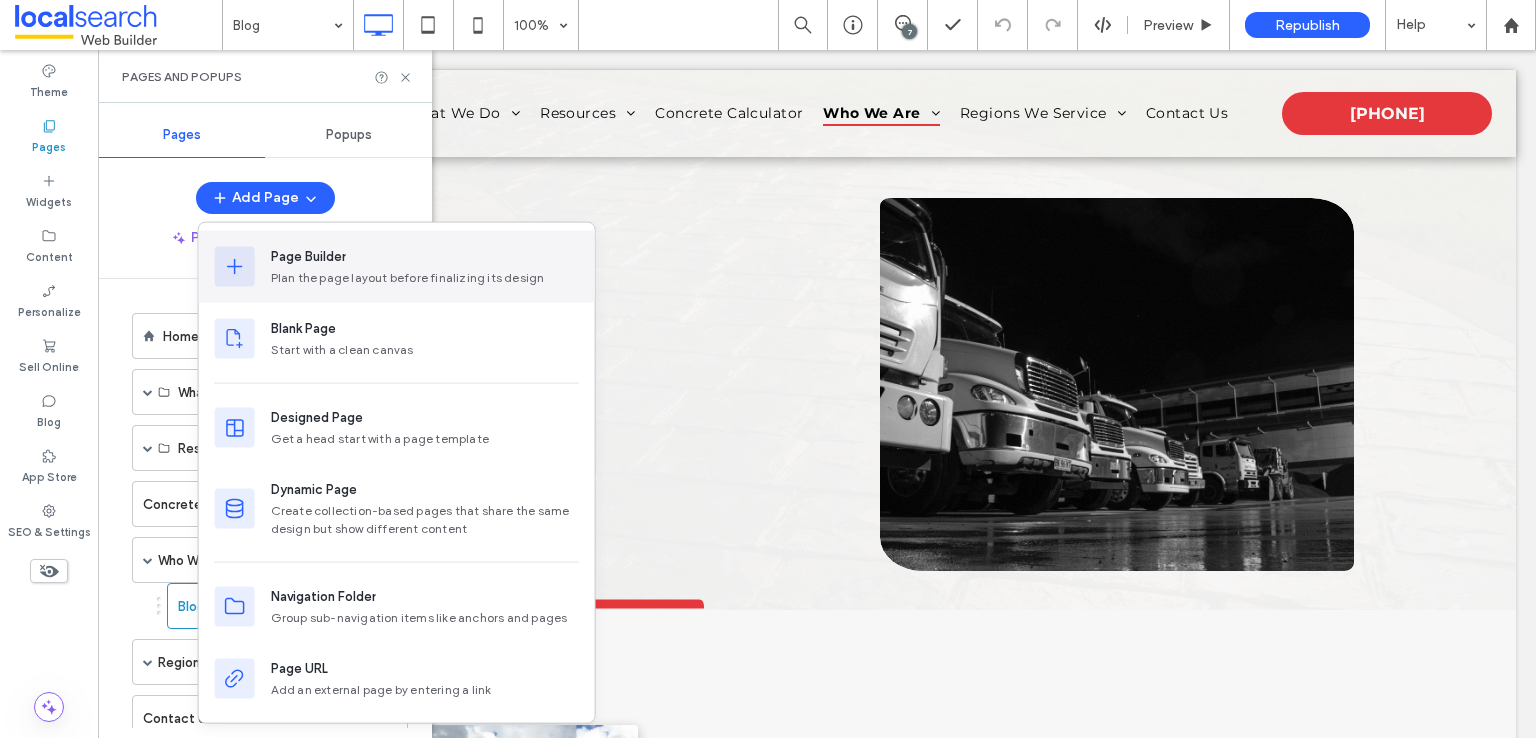 click on "Plan the page layout before finalizing its design" at bounding box center [425, 278] 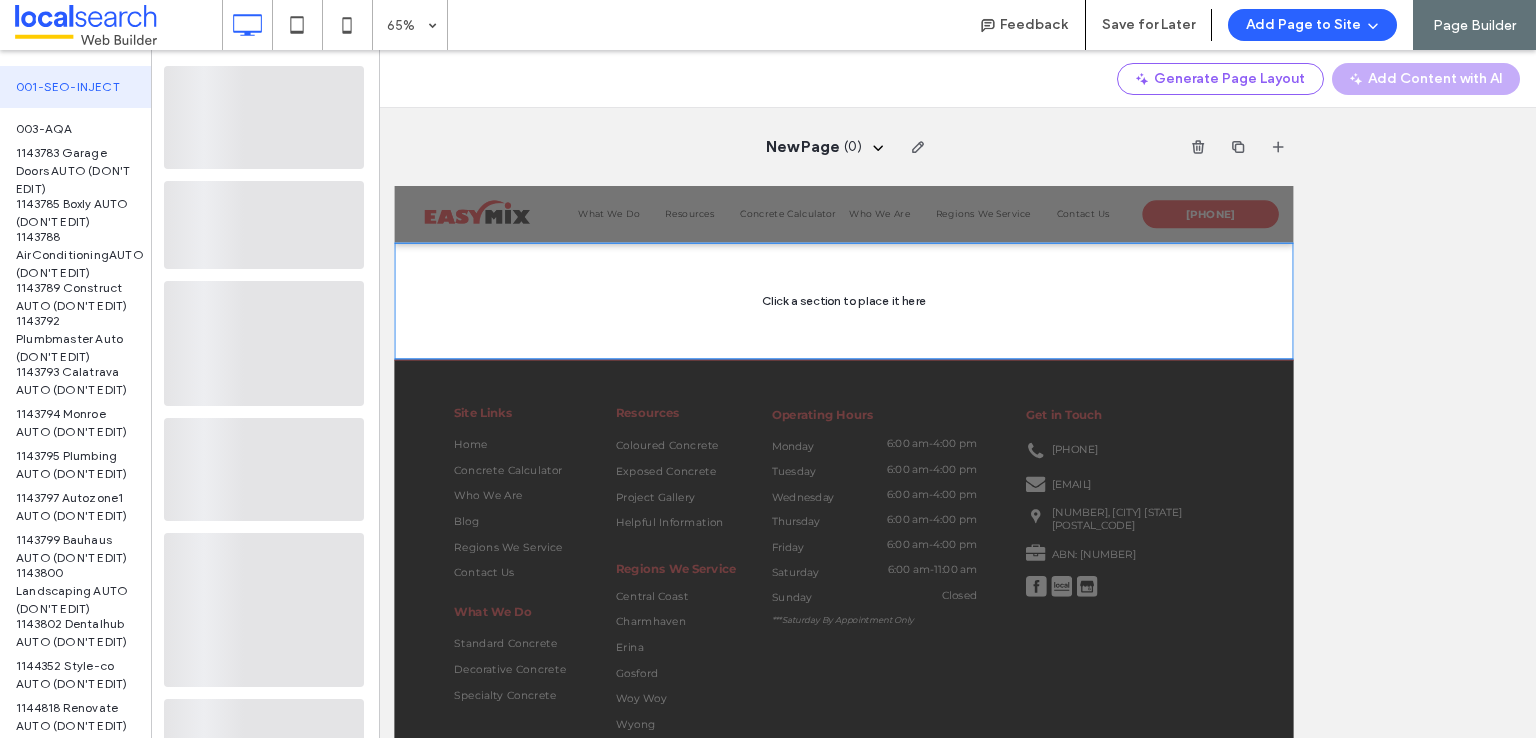 scroll, scrollTop: 0, scrollLeft: 0, axis: both 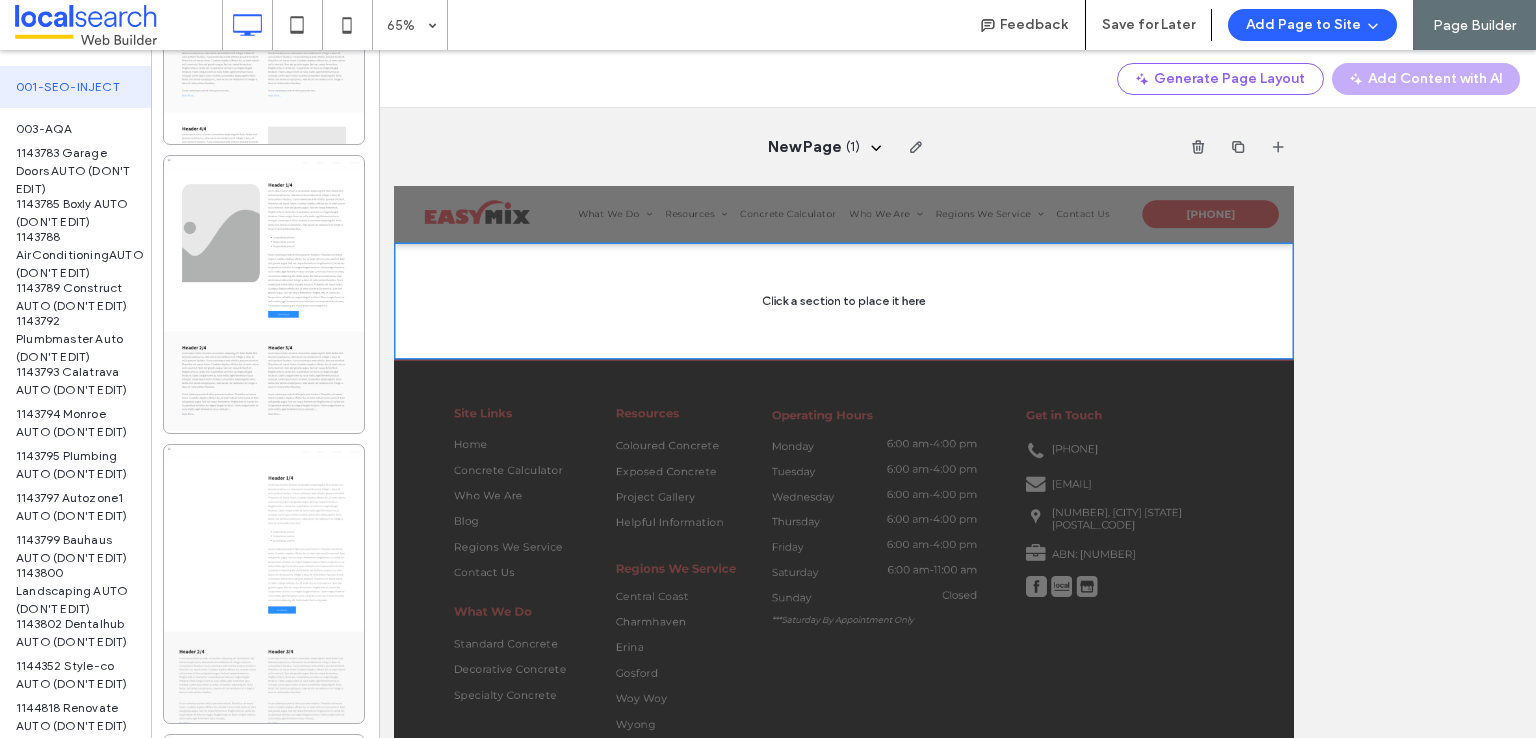 click at bounding box center [118, 25] 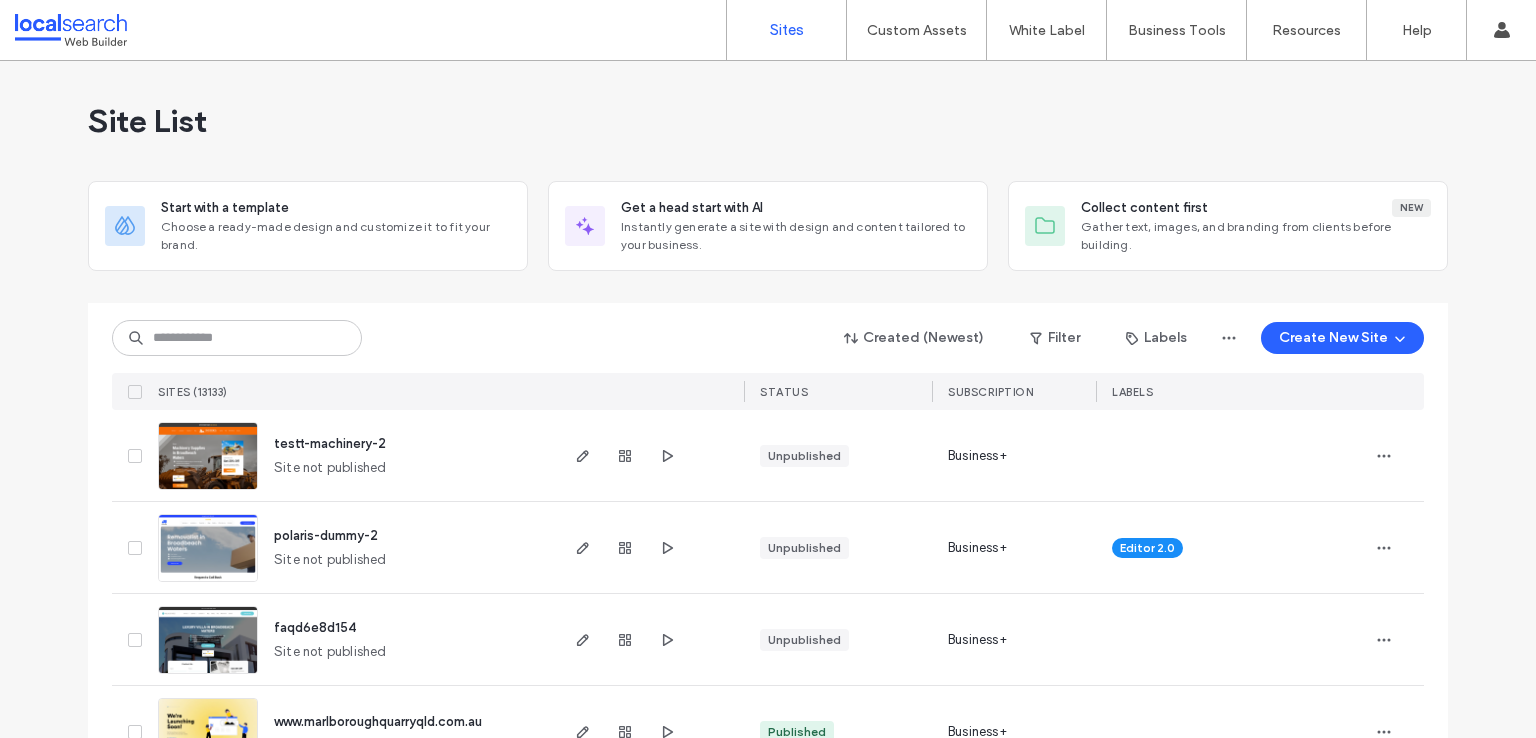 scroll, scrollTop: 0, scrollLeft: 0, axis: both 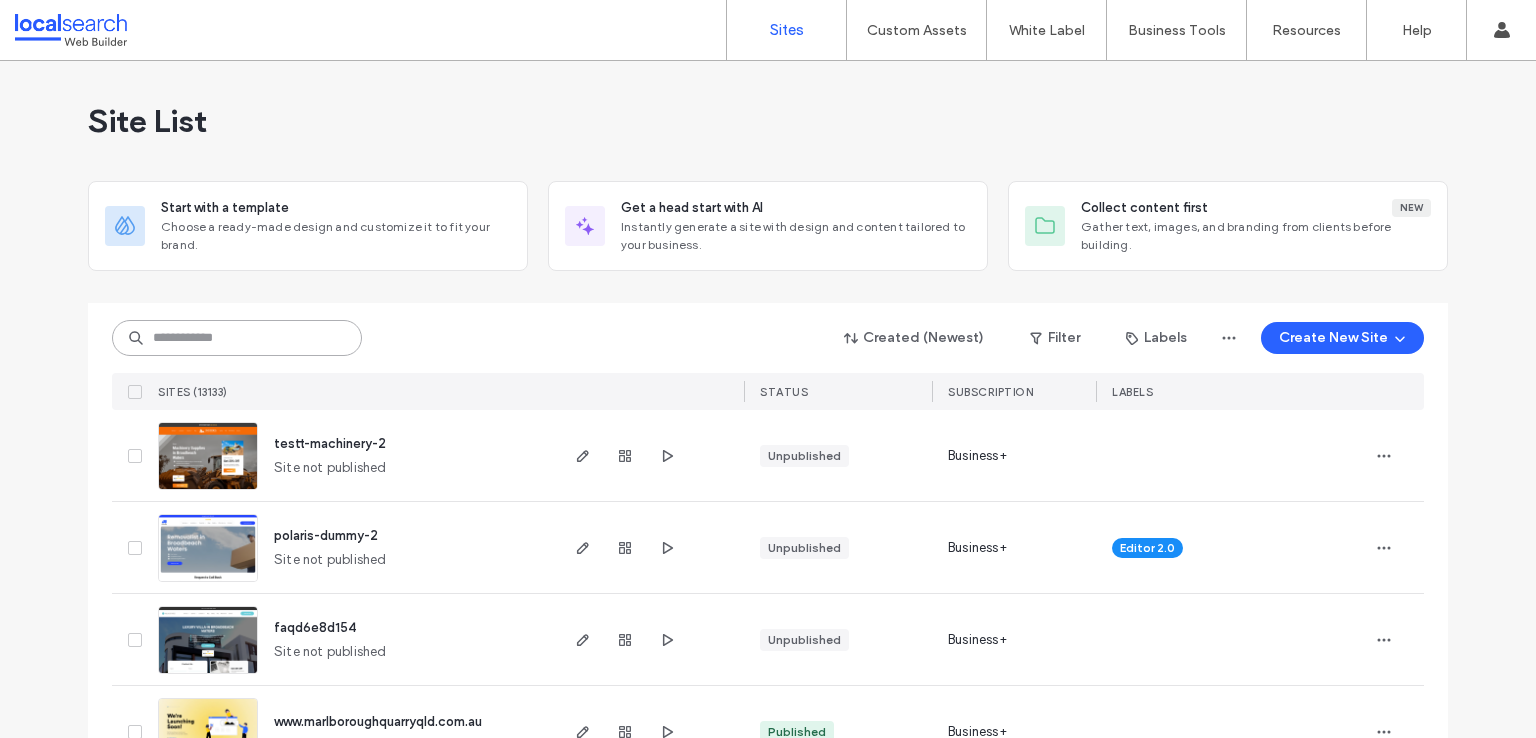 click at bounding box center (237, 338) 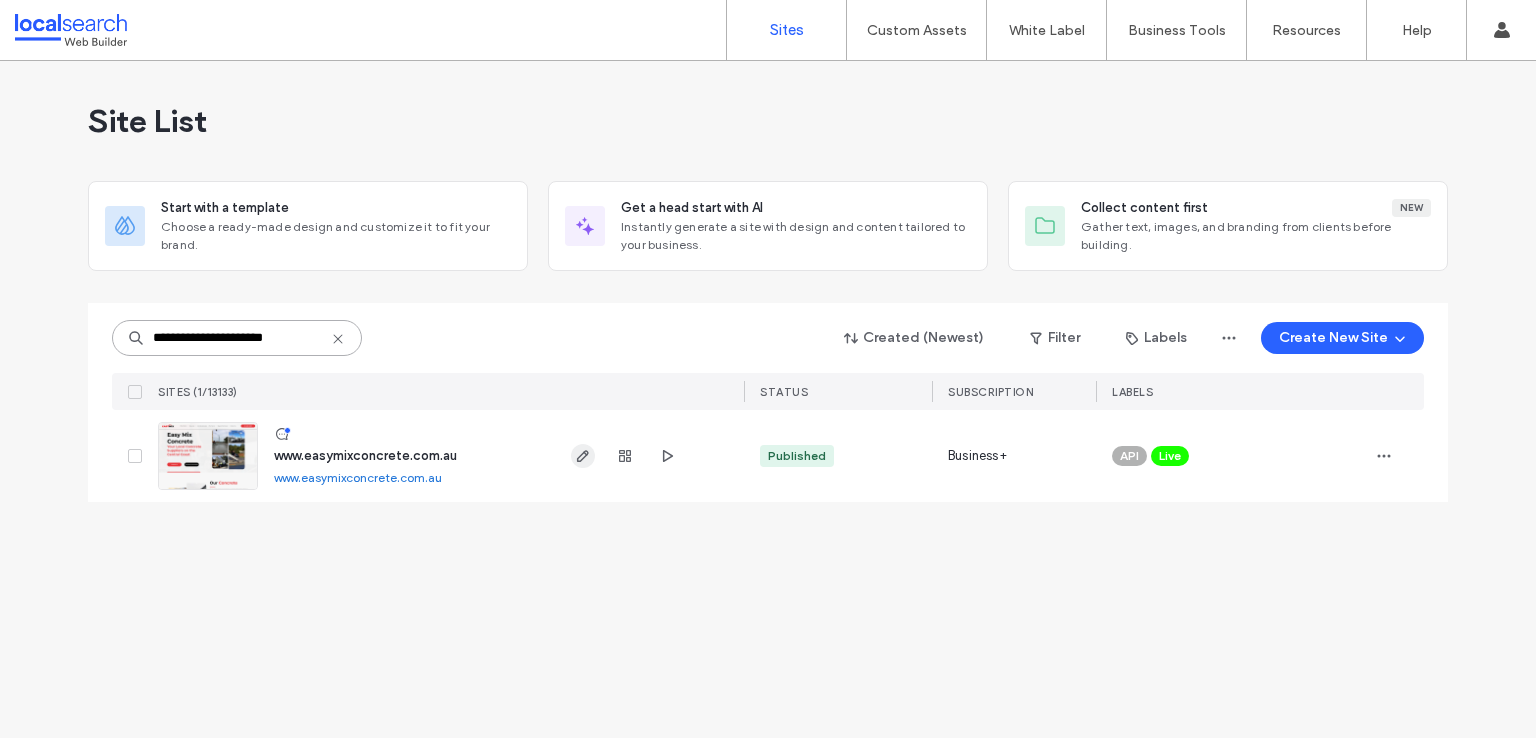 type on "**********" 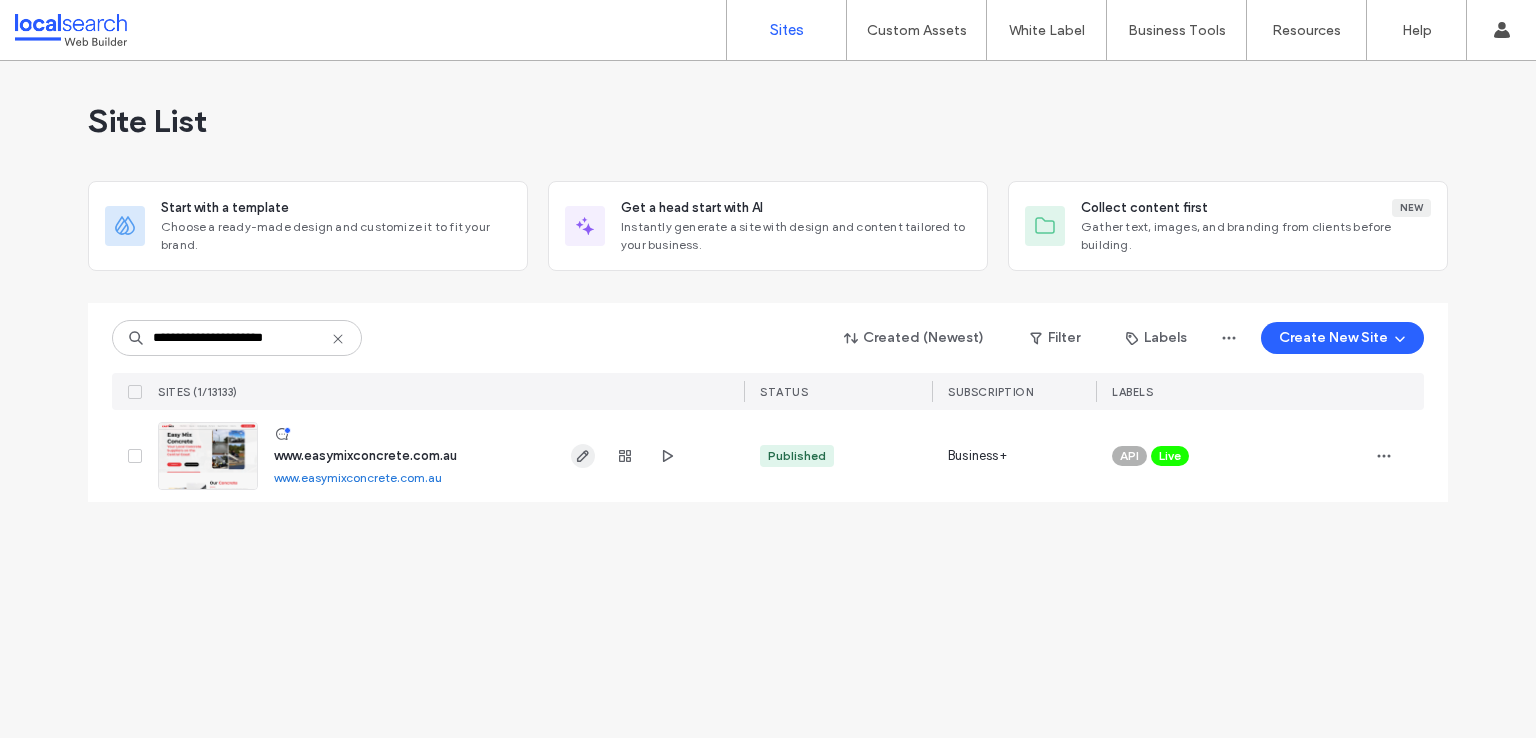 click 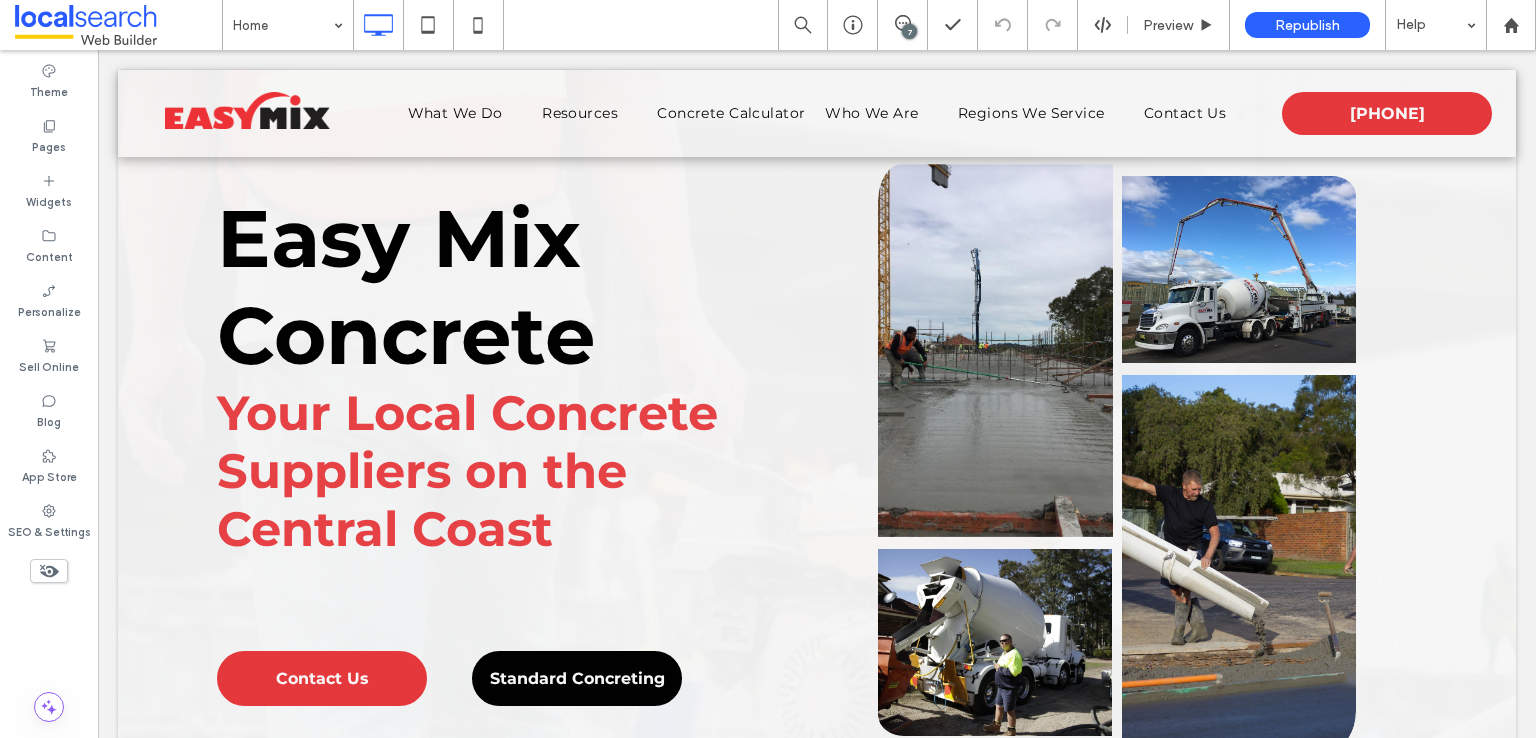 scroll, scrollTop: 0, scrollLeft: 0, axis: both 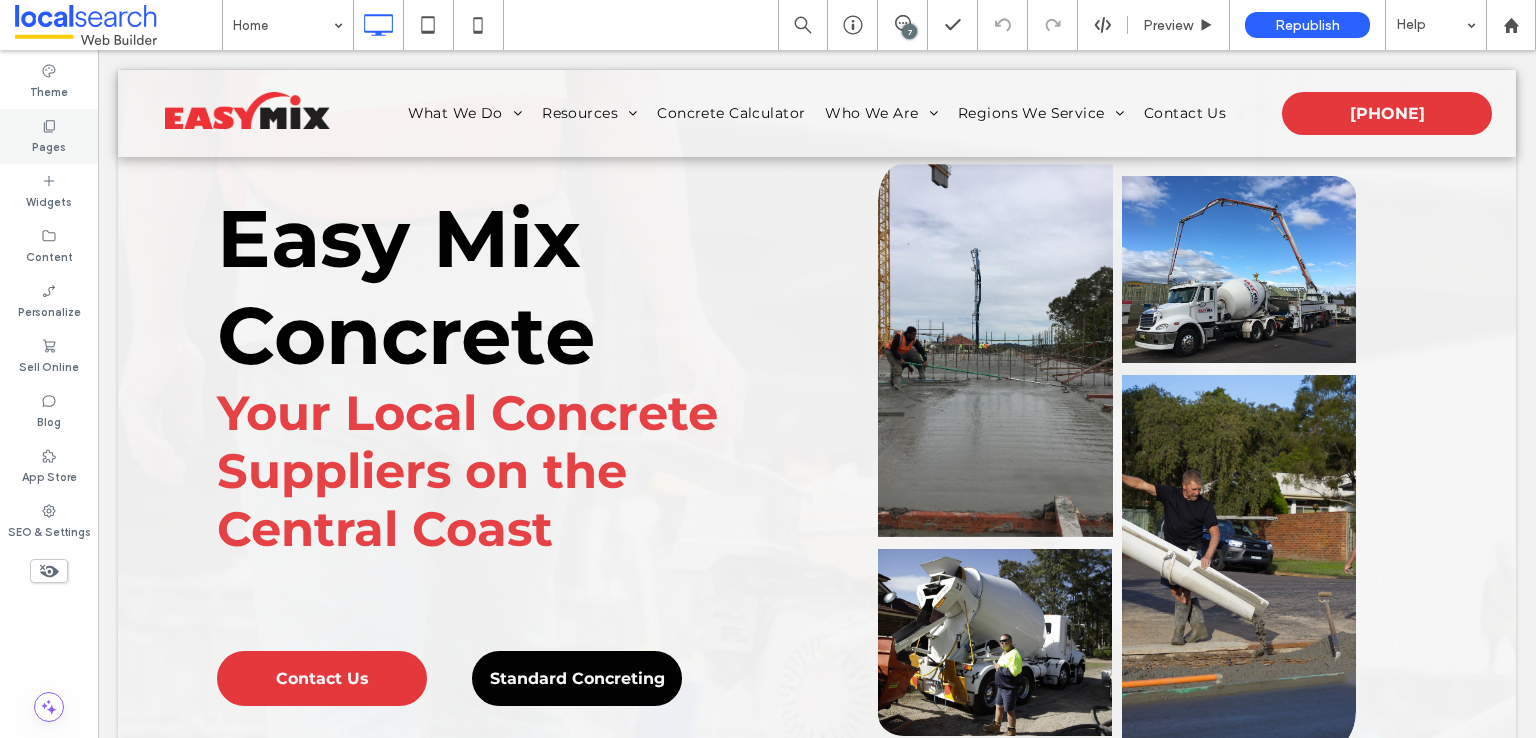 click on "Pages" at bounding box center (49, 145) 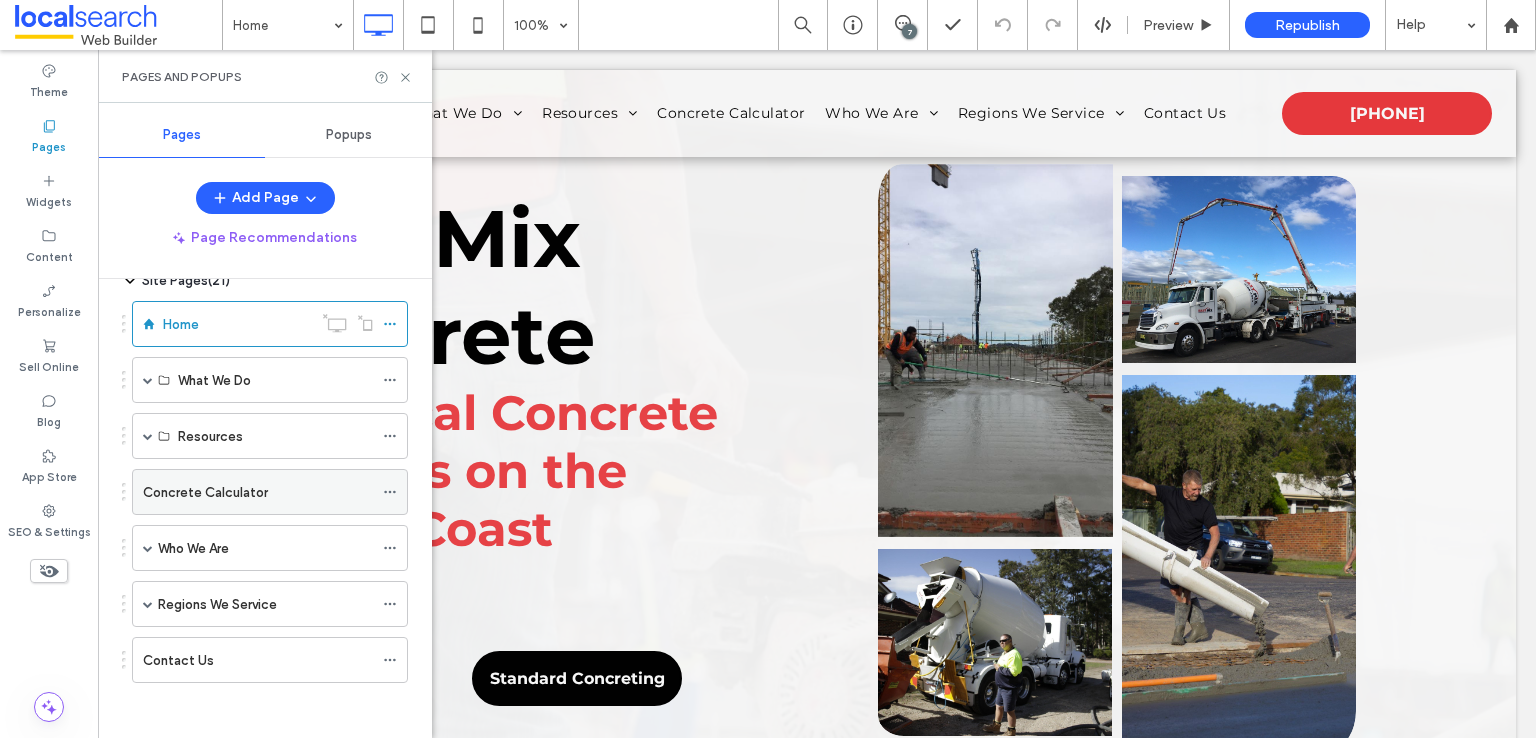 scroll, scrollTop: 77, scrollLeft: 0, axis: vertical 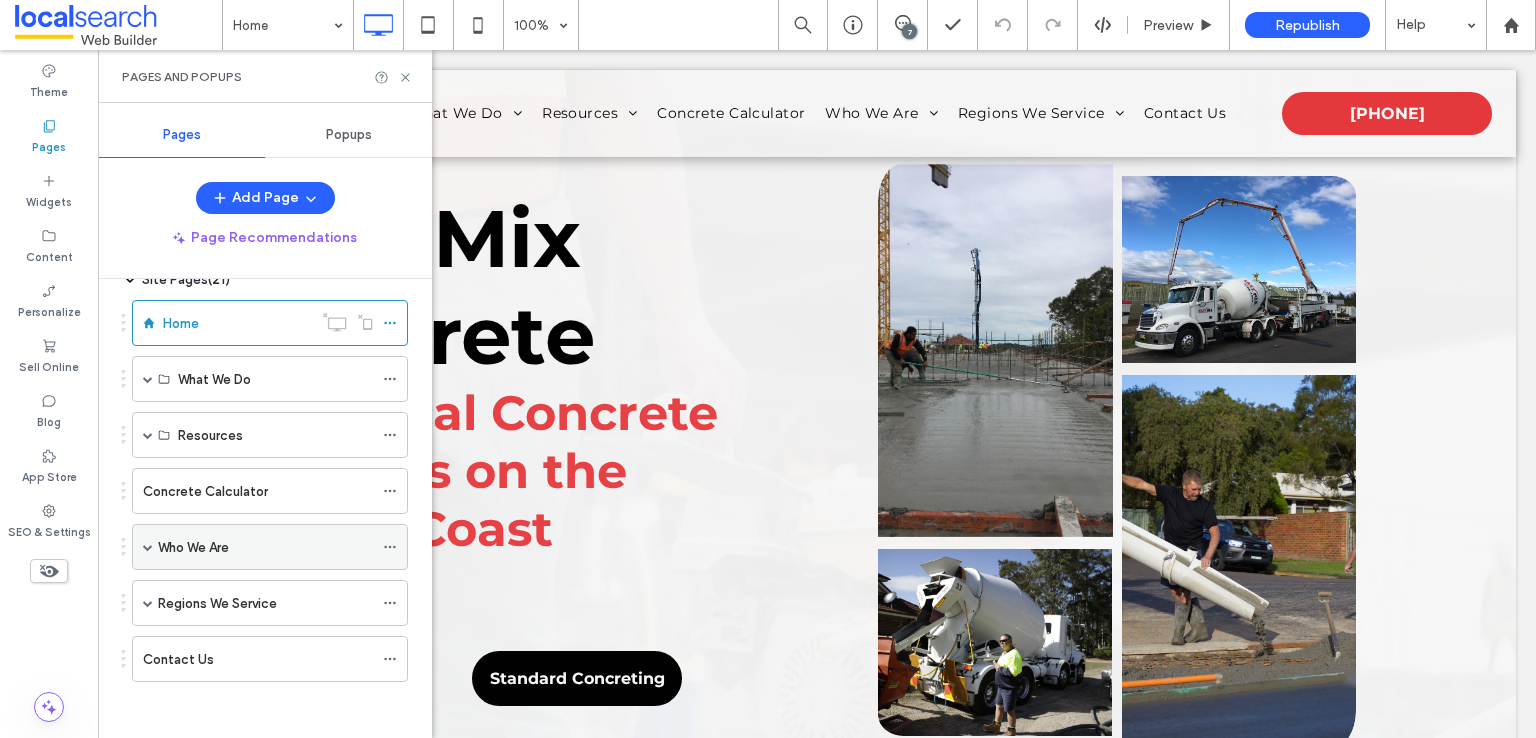 click at bounding box center (148, 547) 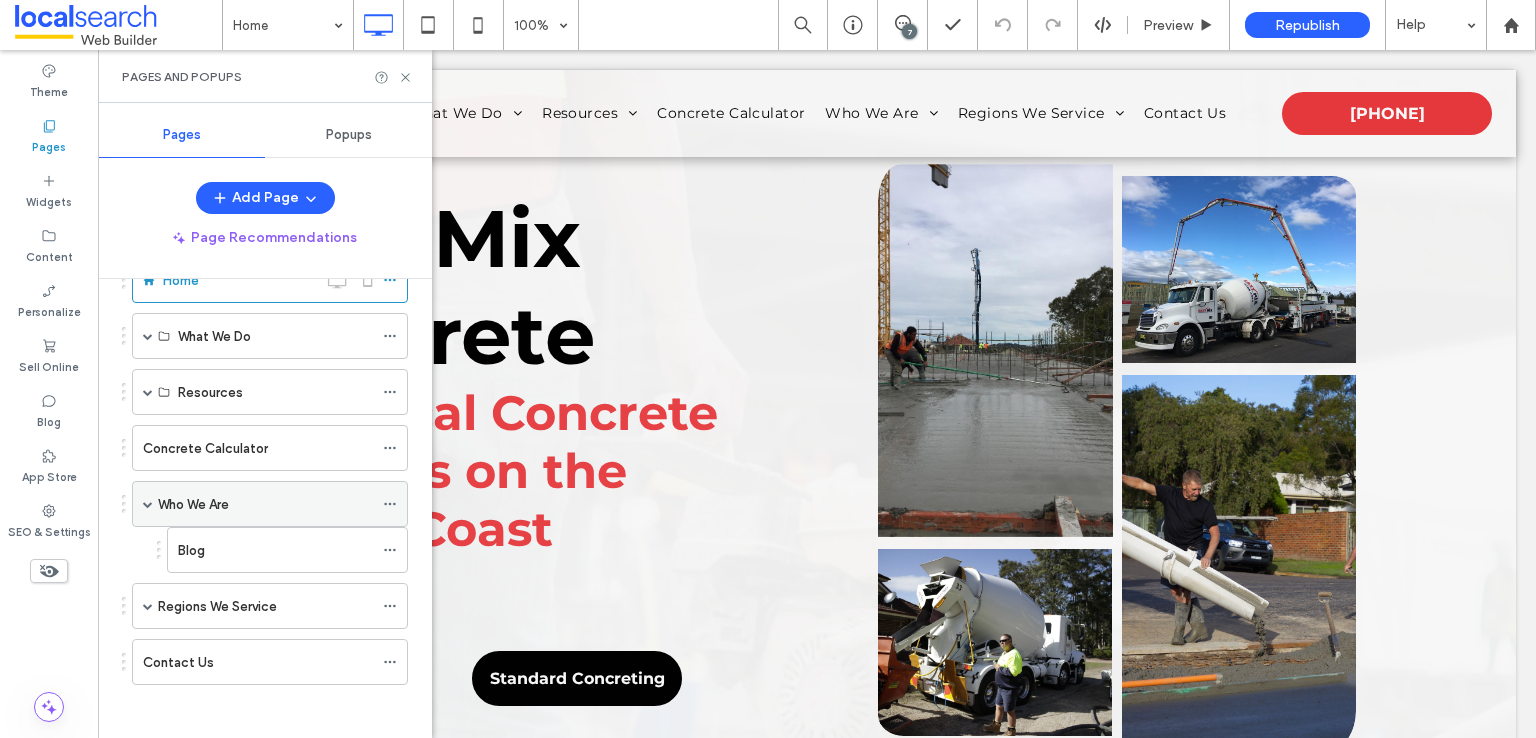 scroll, scrollTop: 123, scrollLeft: 0, axis: vertical 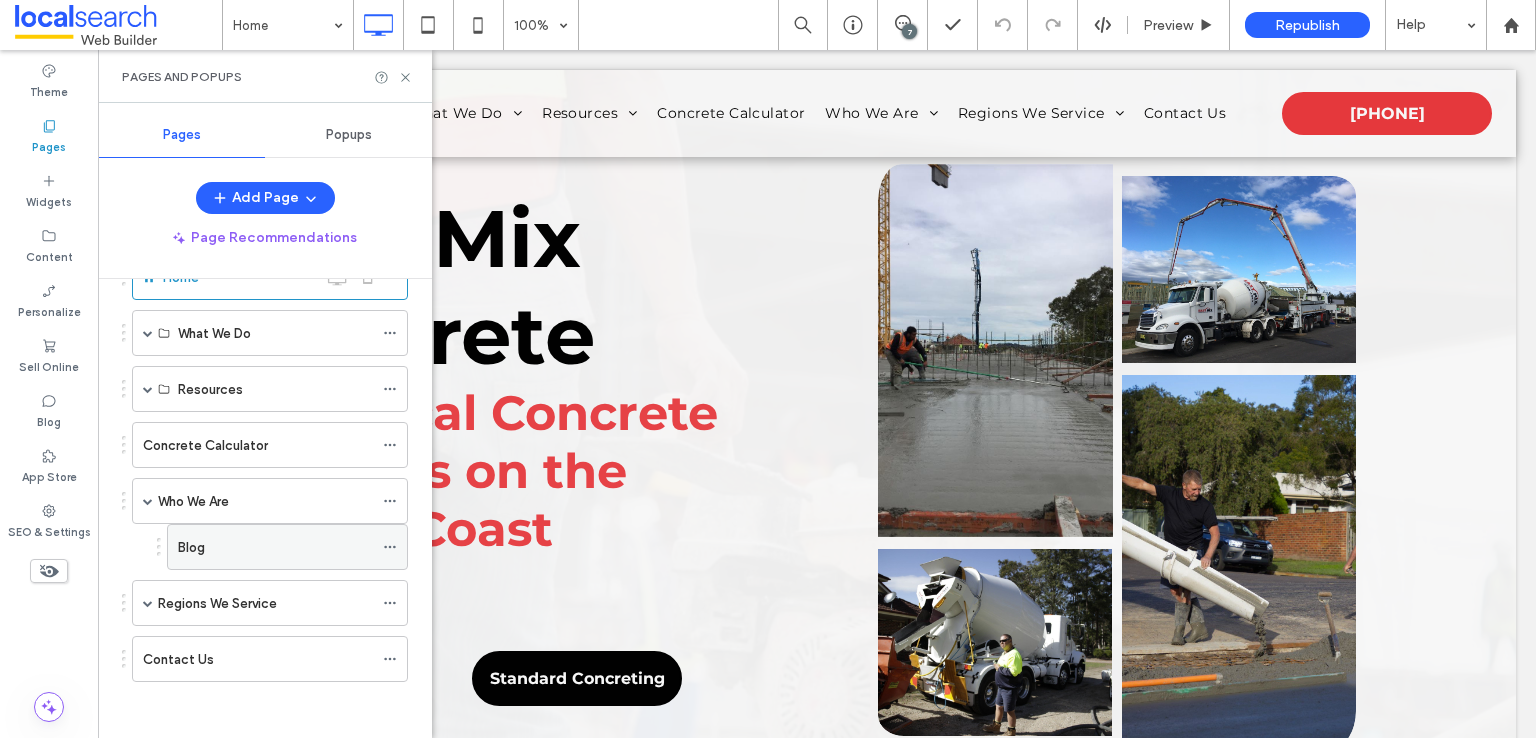 click on "Blog" at bounding box center (275, 547) 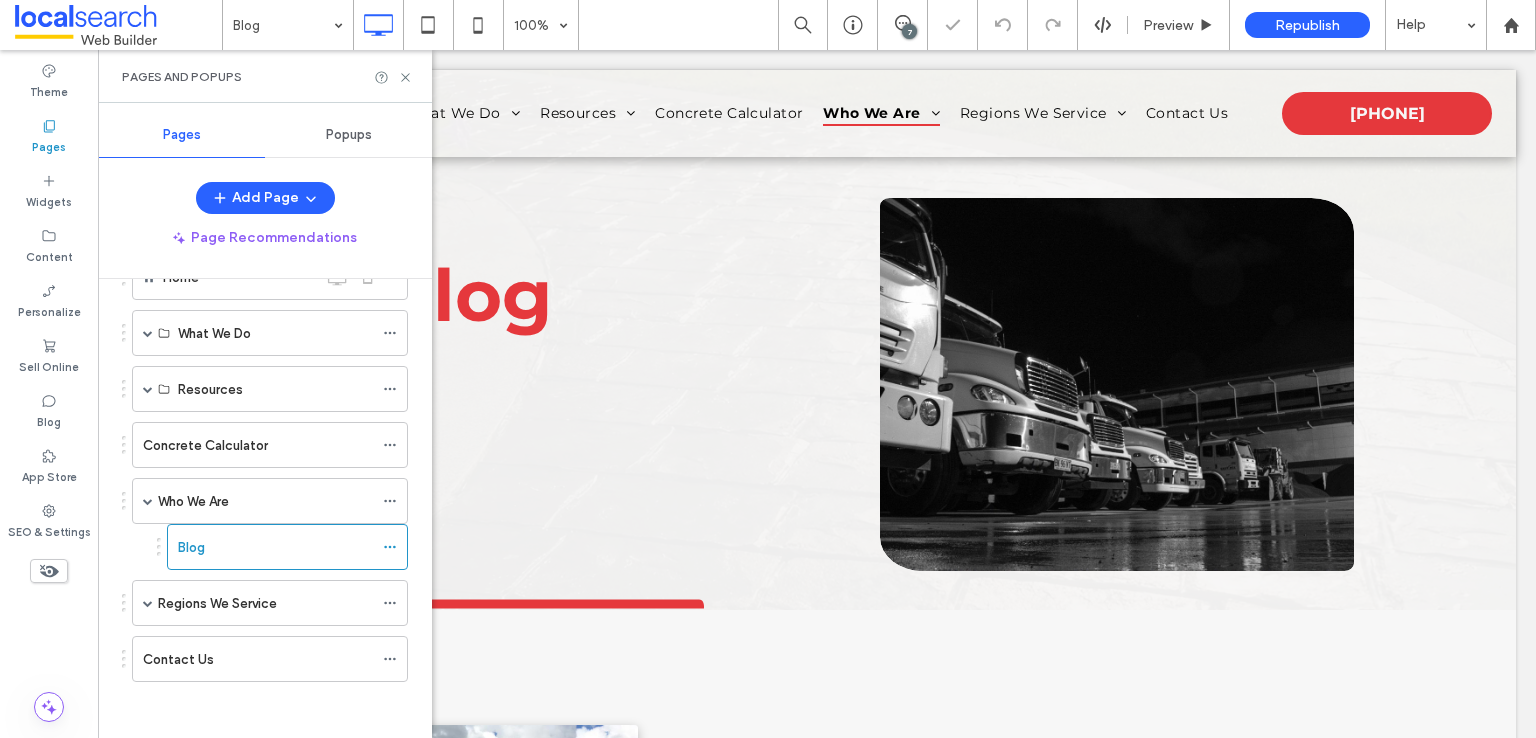 scroll, scrollTop: 0, scrollLeft: 0, axis: both 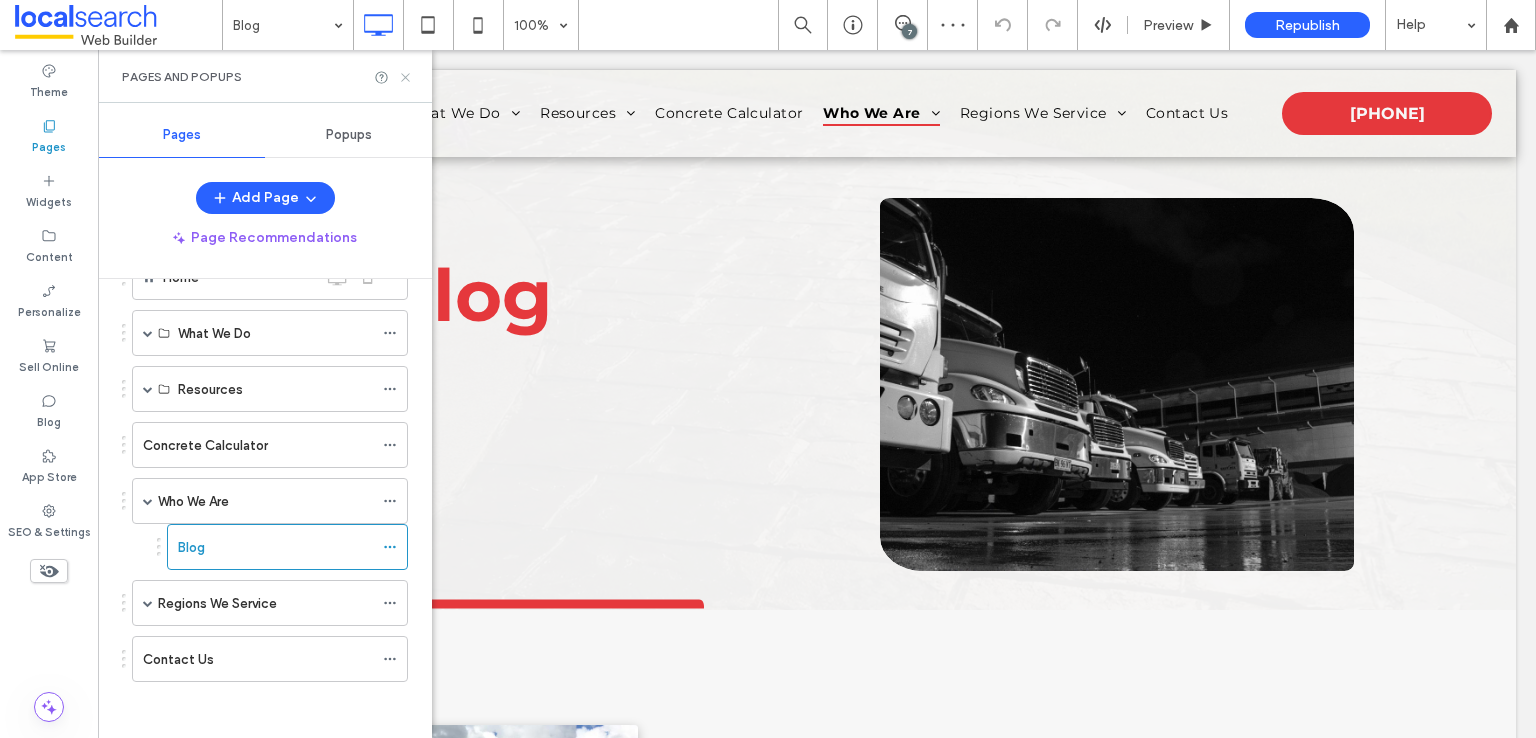 drag, startPoint x: 402, startPoint y: 73, endPoint x: 303, endPoint y: 23, distance: 110.909874 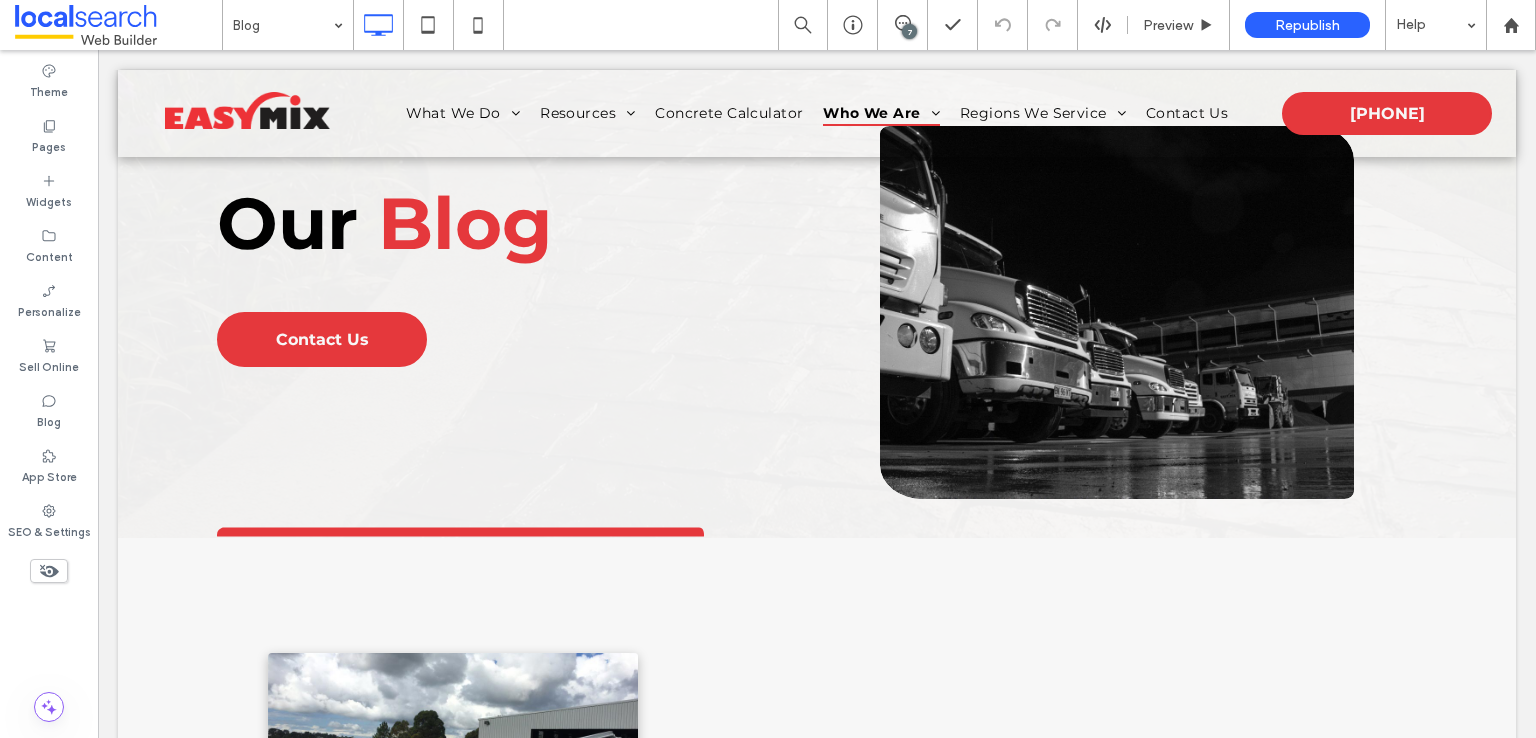 scroll, scrollTop: 2, scrollLeft: 0, axis: vertical 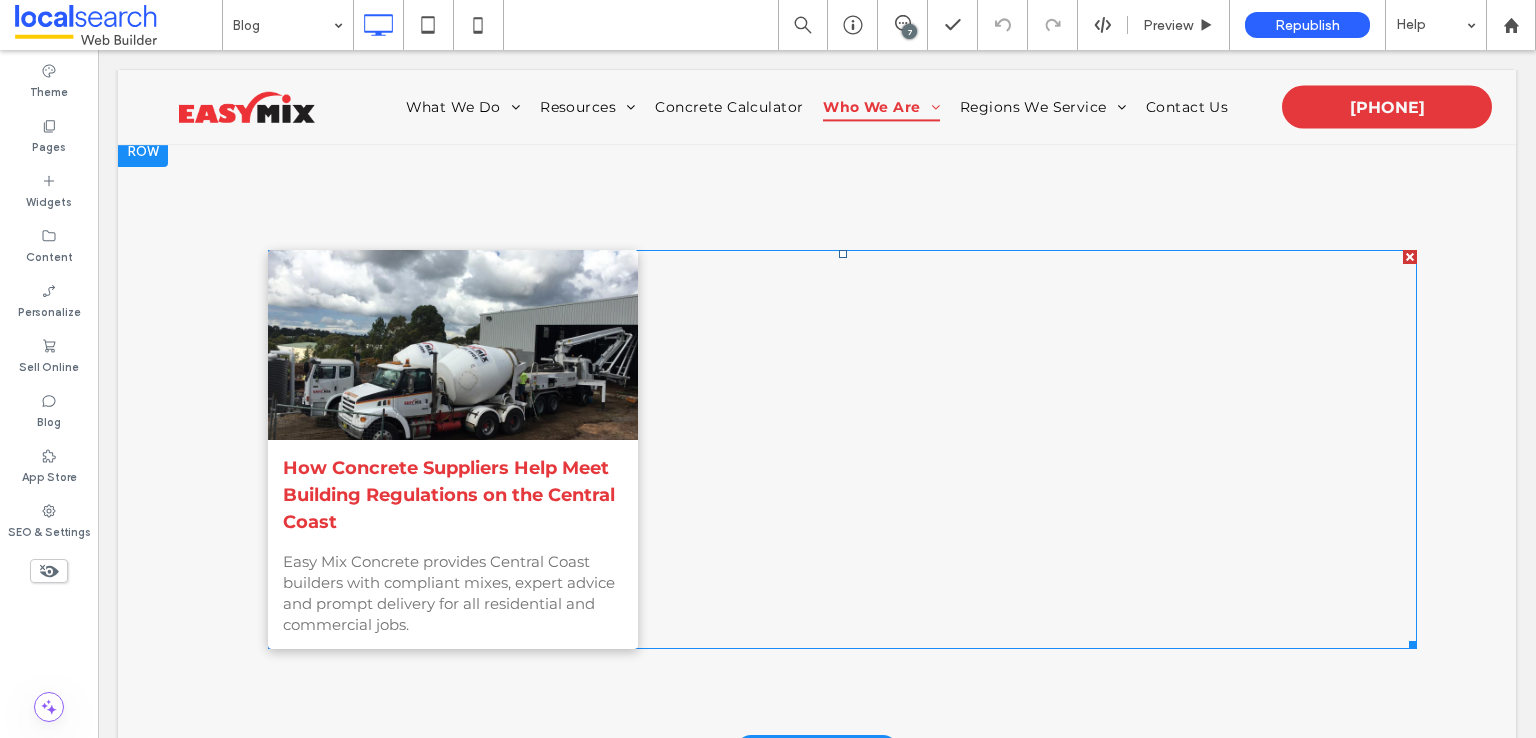click at bounding box center [453, 344] 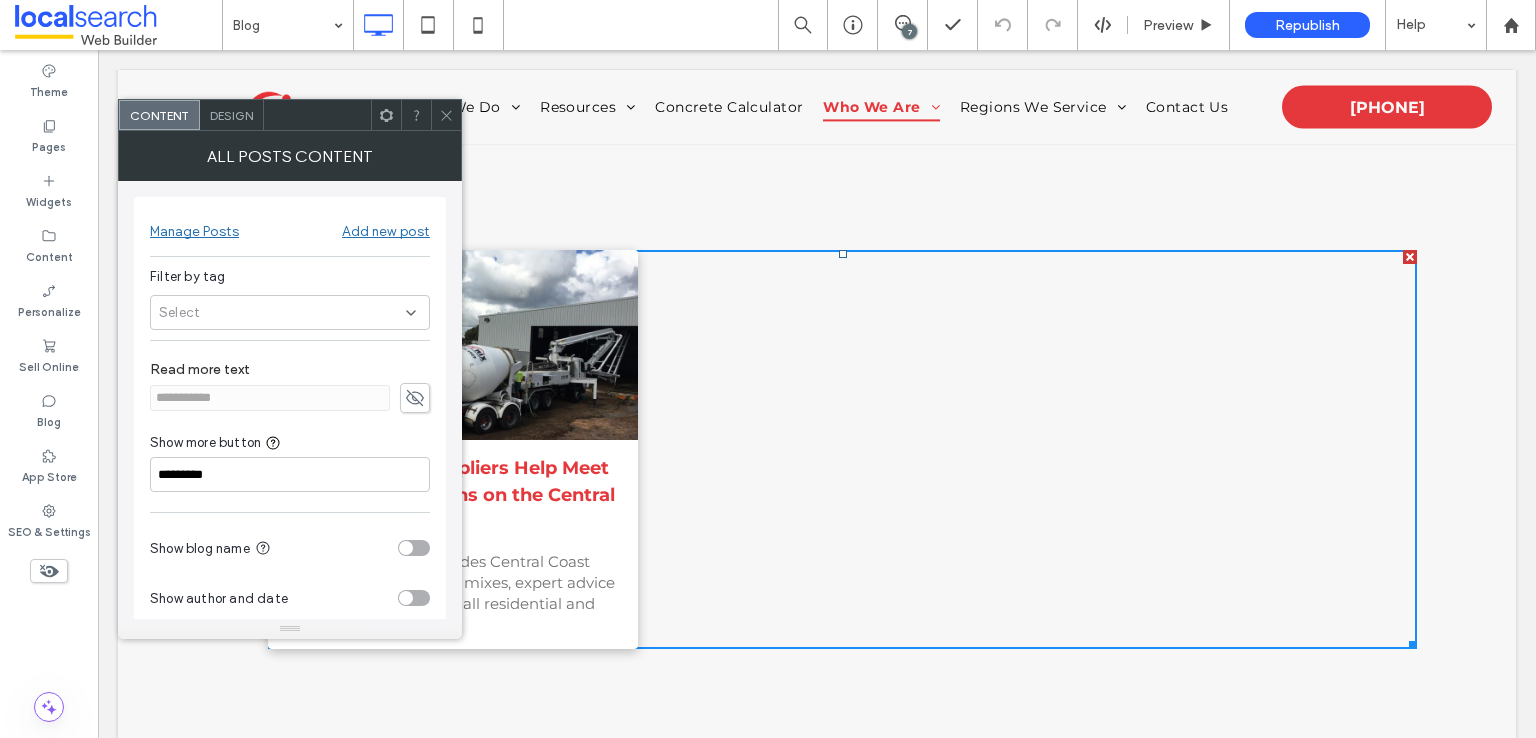 click at bounding box center (414, 548) 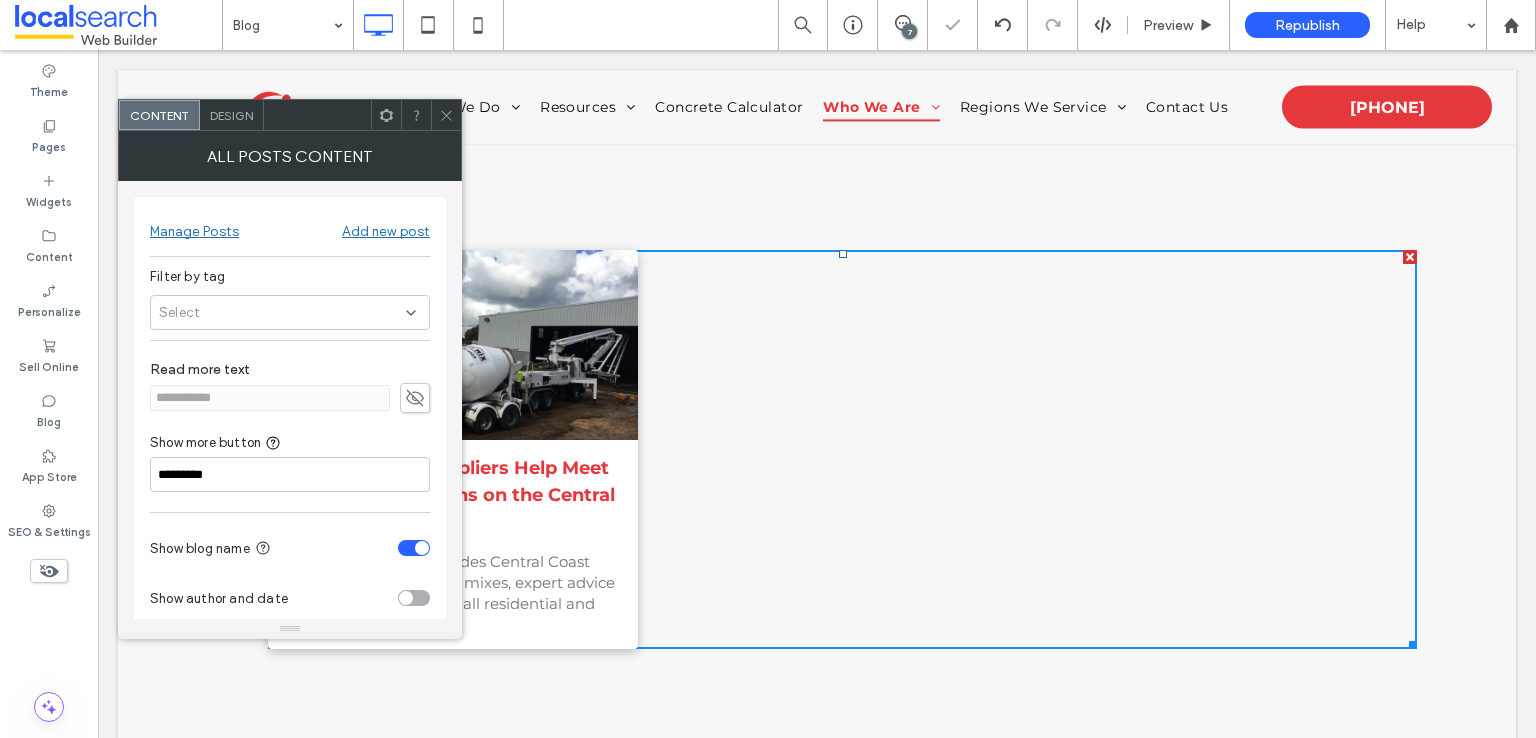 click at bounding box center (406, 598) 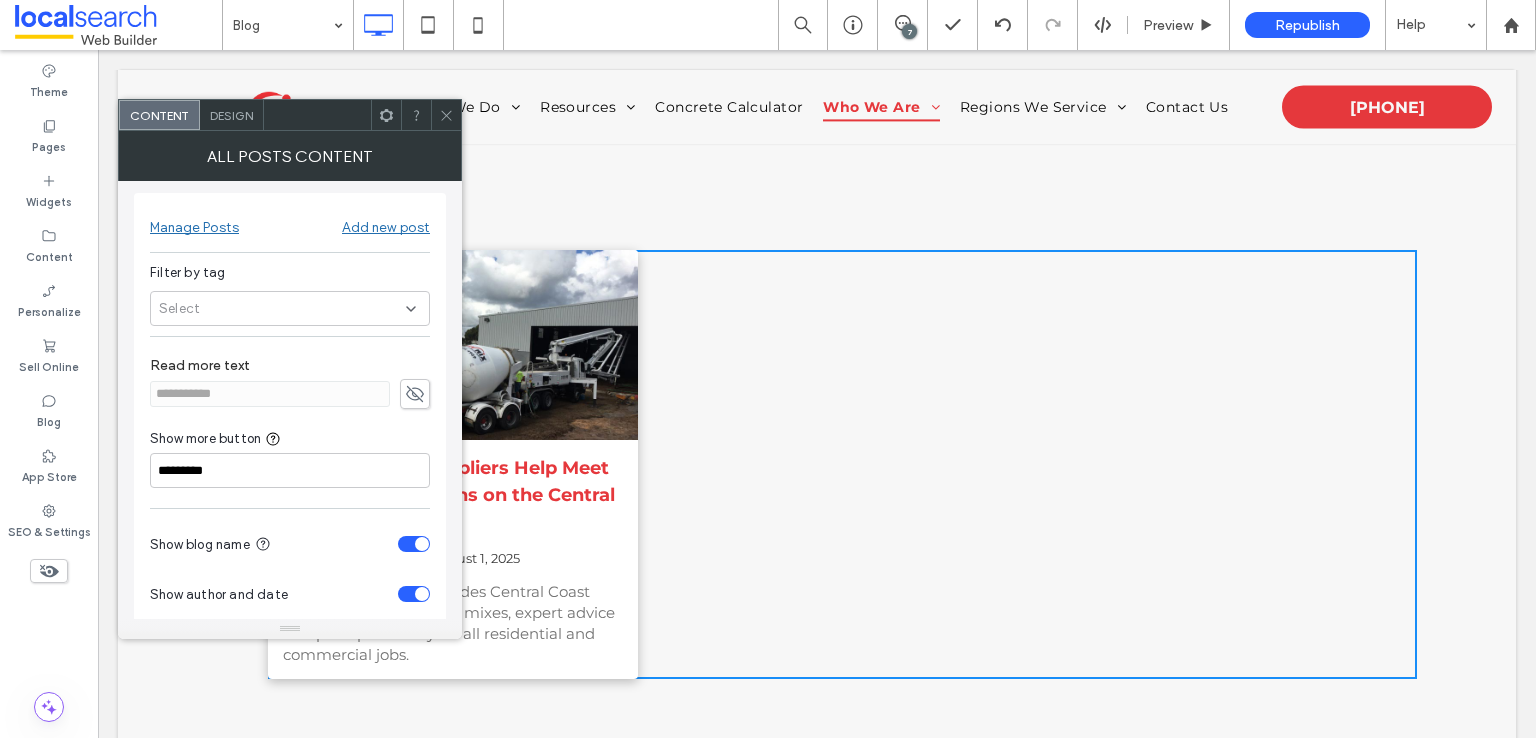 scroll, scrollTop: 0, scrollLeft: 0, axis: both 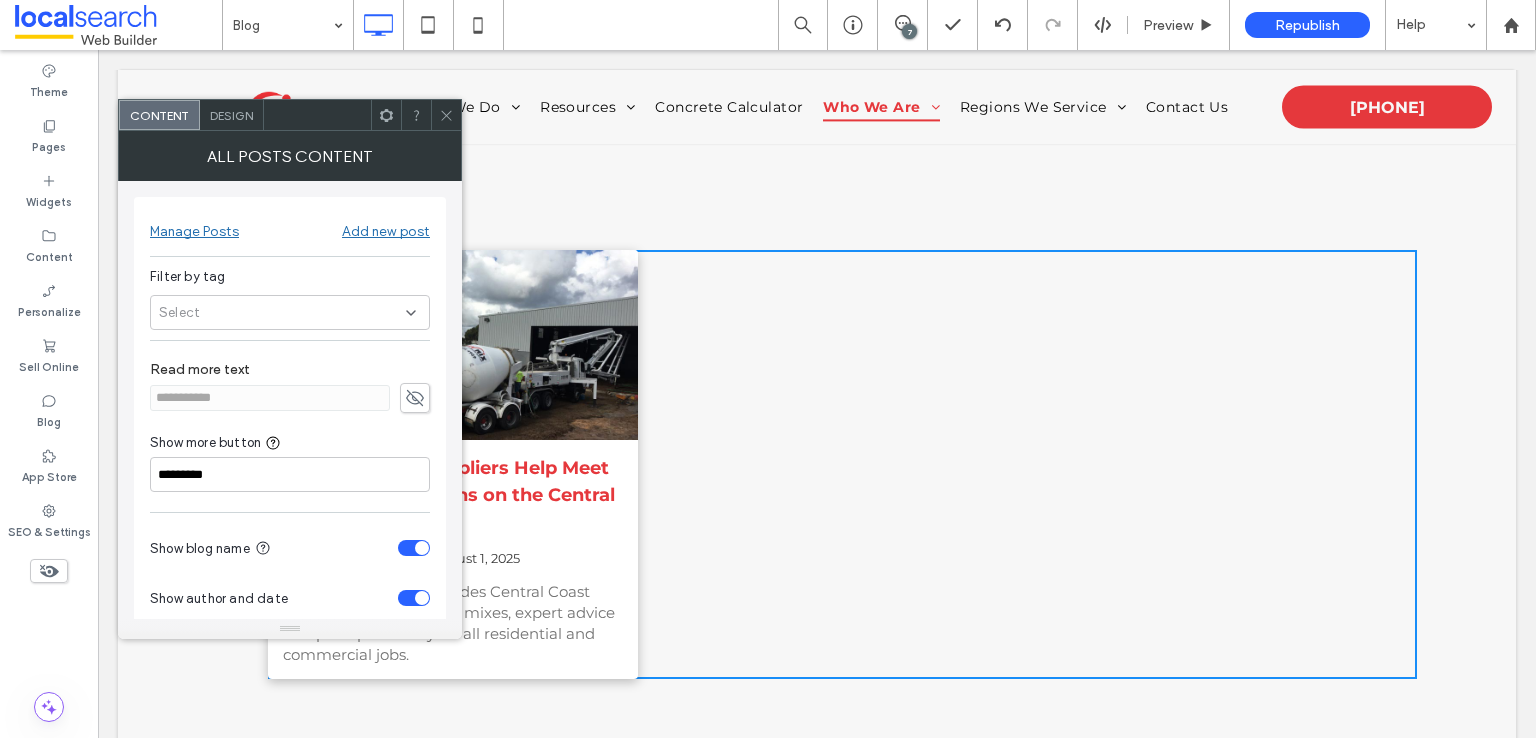 click on "Design" at bounding box center [231, 115] 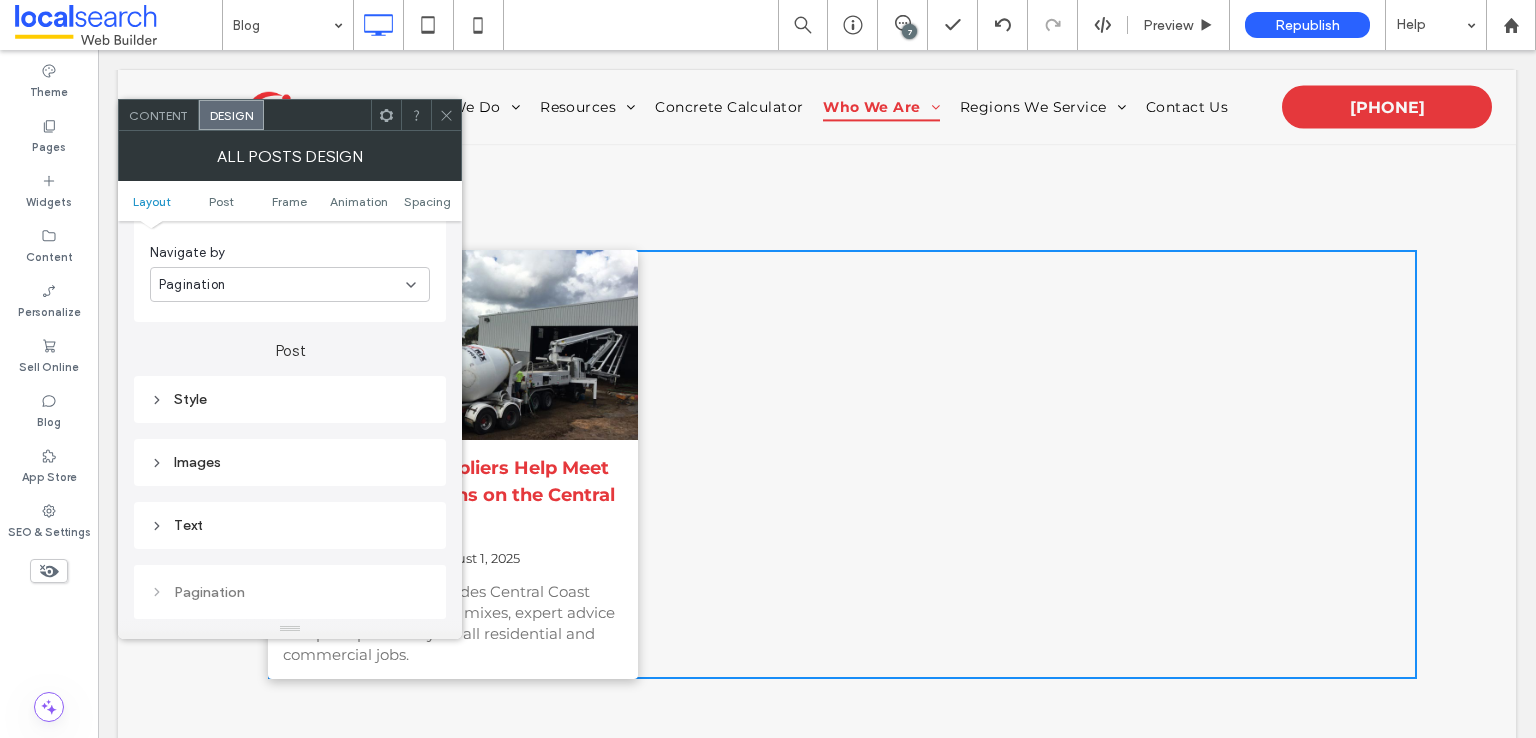 scroll, scrollTop: 500, scrollLeft: 0, axis: vertical 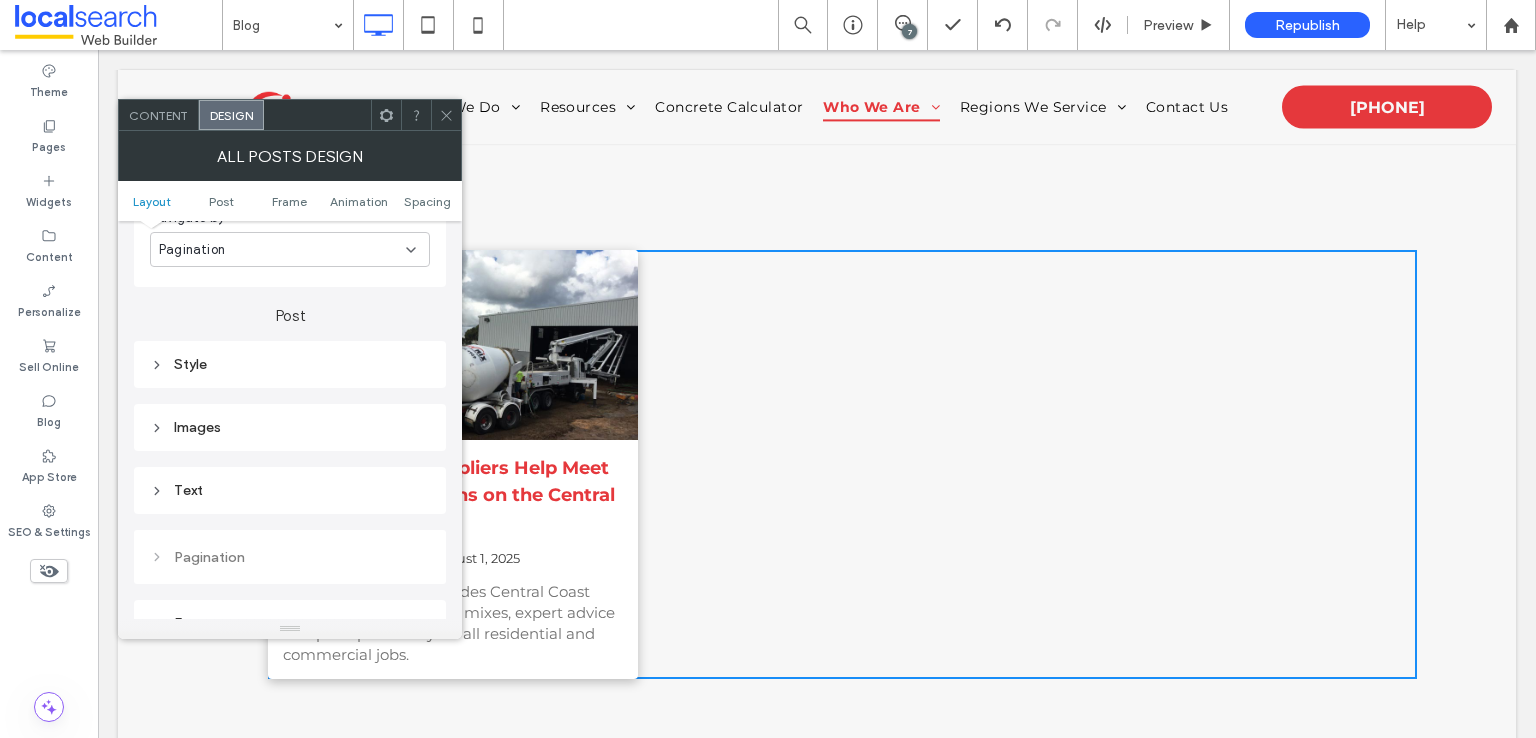 click on "Text" at bounding box center (290, 490) 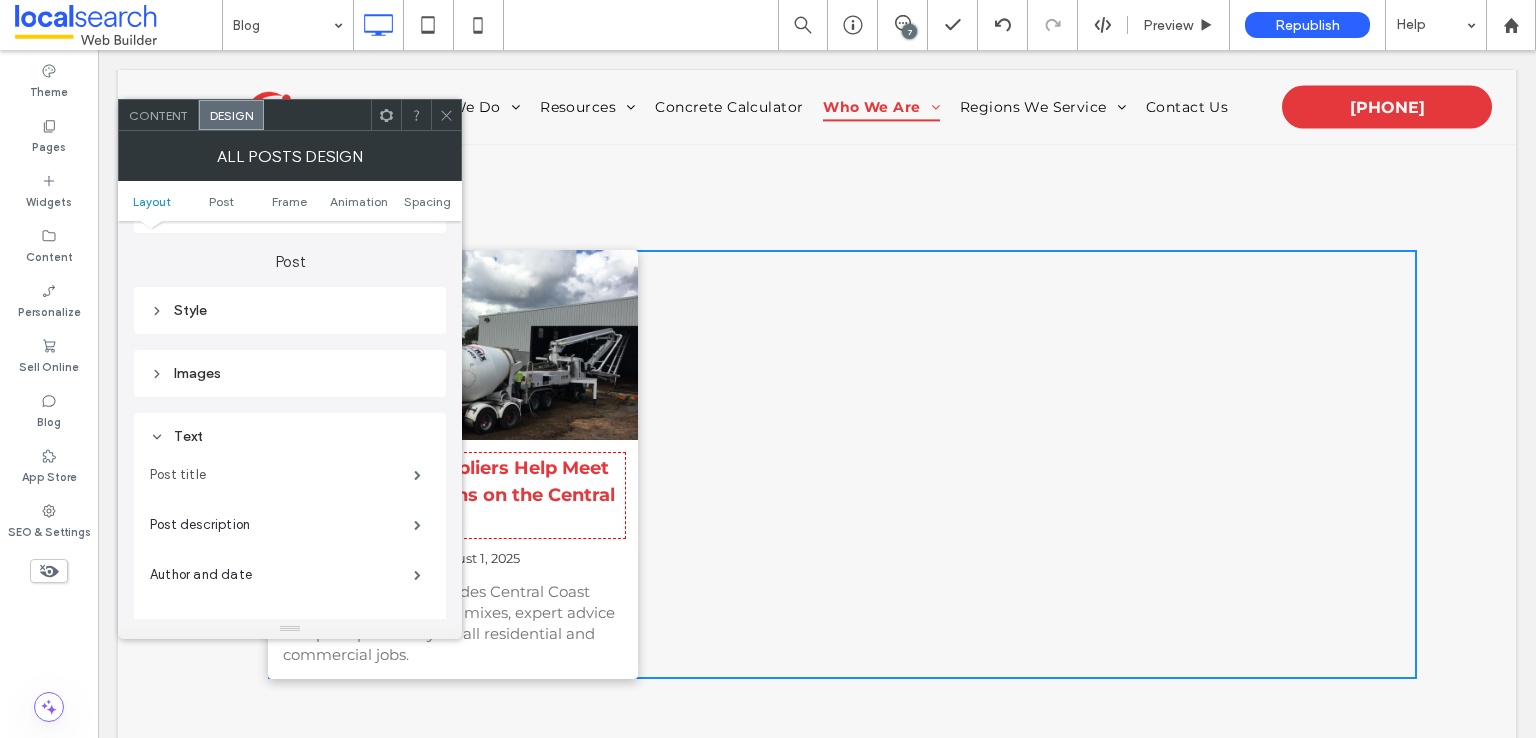 scroll, scrollTop: 600, scrollLeft: 0, axis: vertical 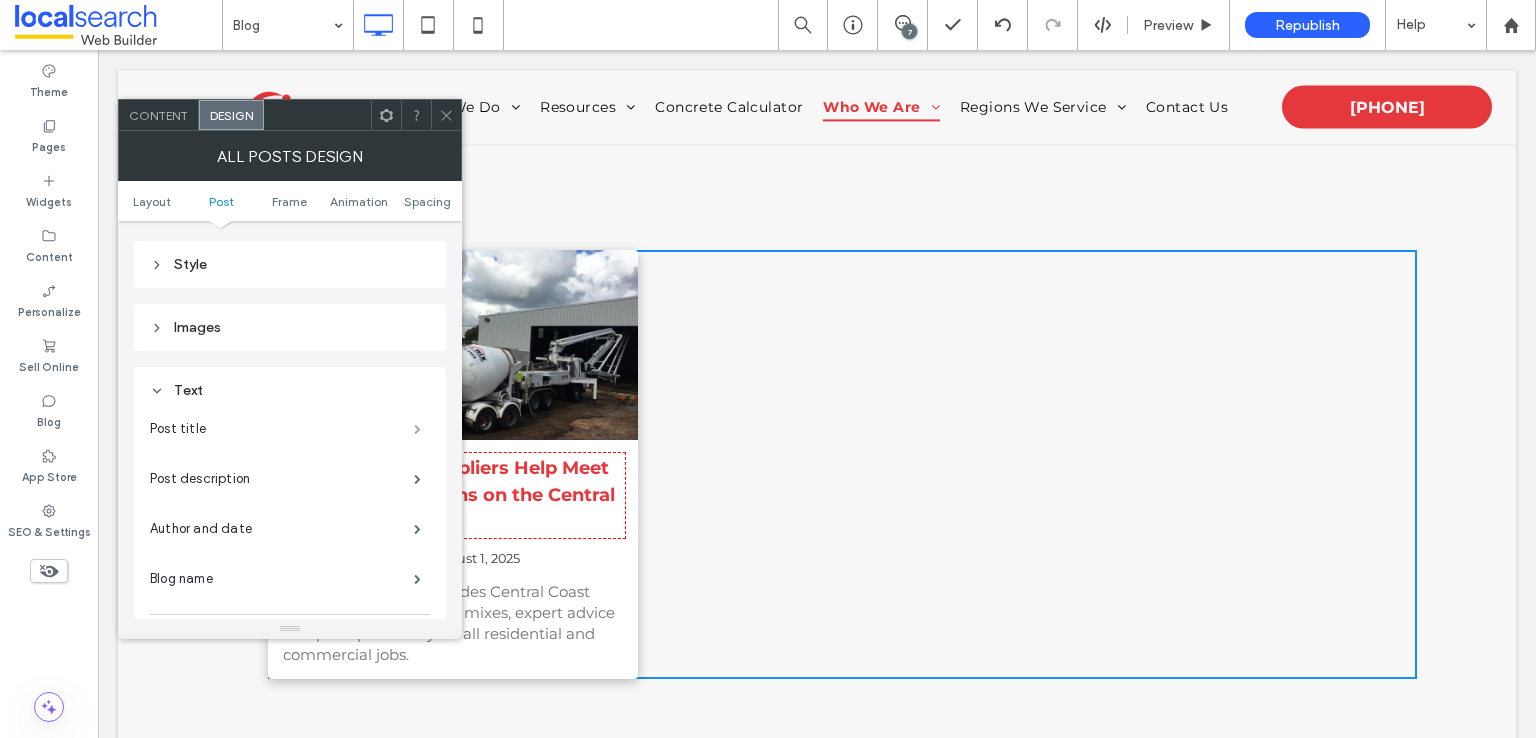 click at bounding box center [417, 429] 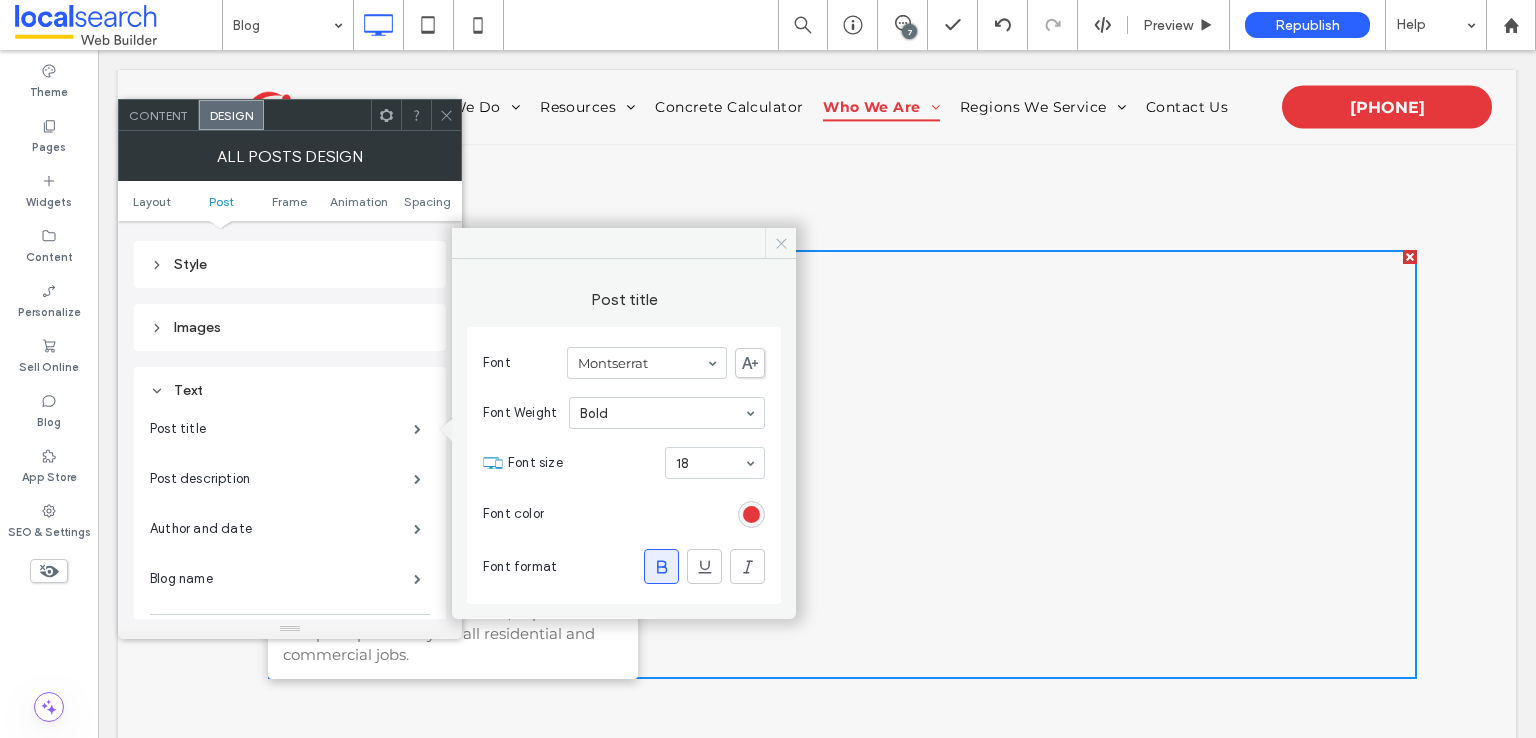 click 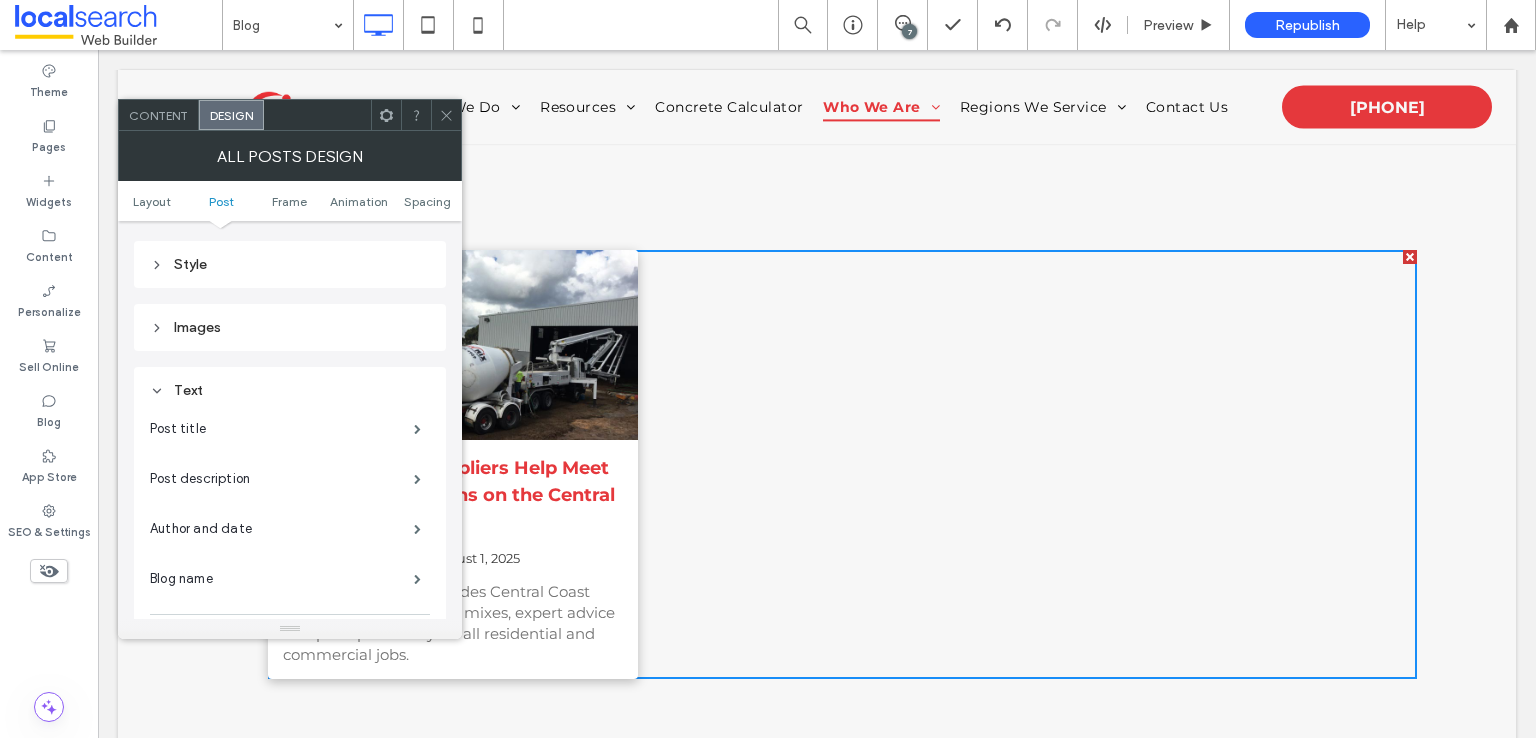 click 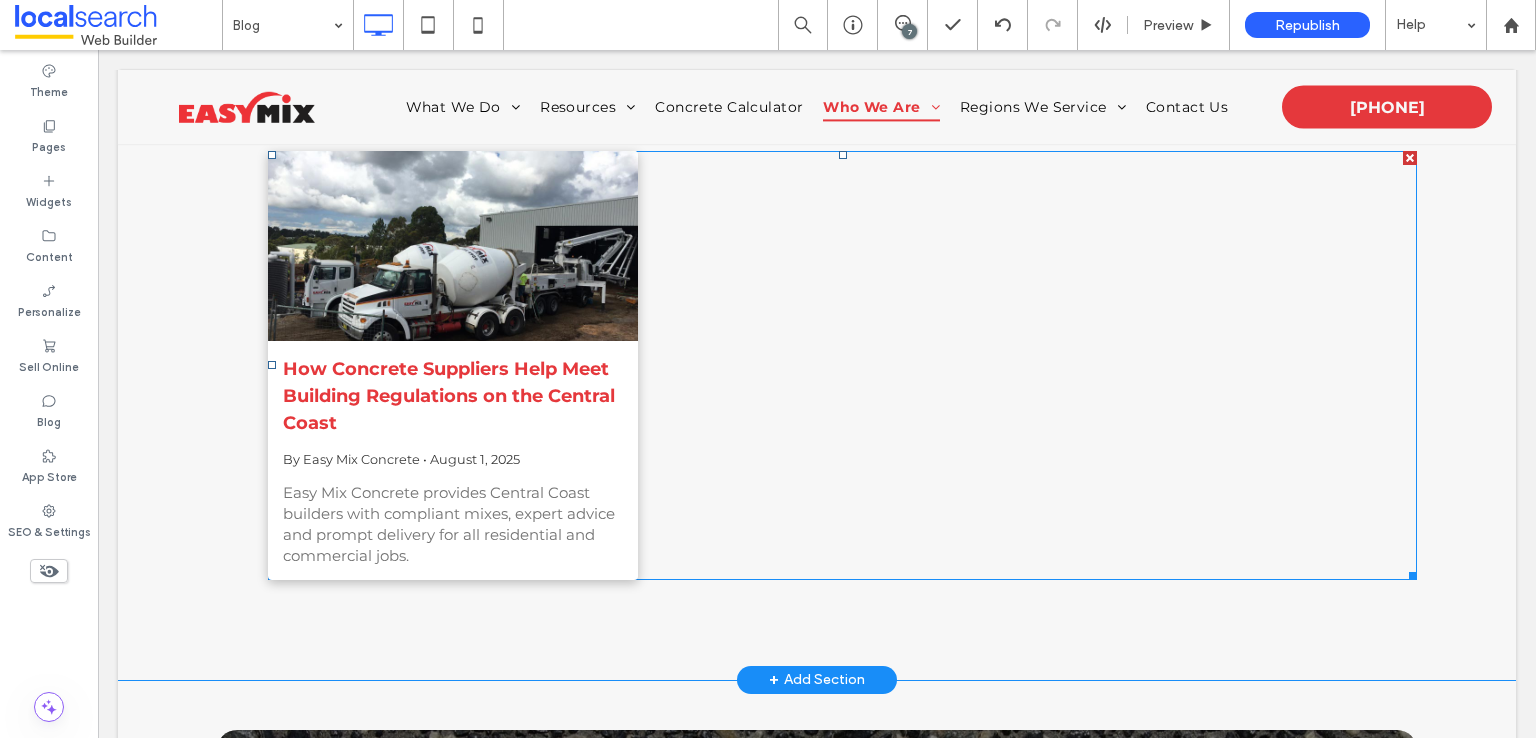 scroll, scrollTop: 575, scrollLeft: 0, axis: vertical 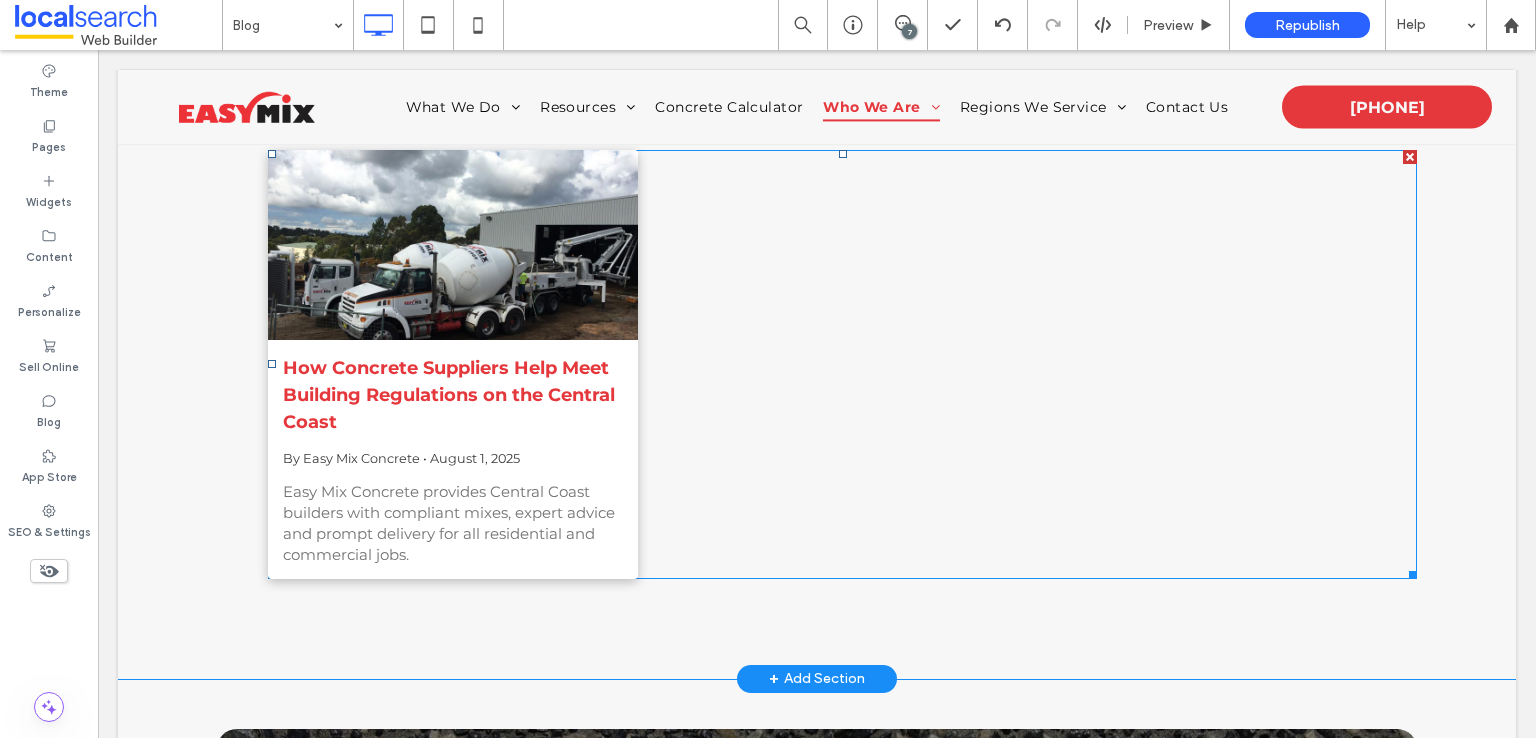 click on "How Concrete Suppliers Help Meet Building Regulations on the Central Coast" at bounding box center (453, 395) 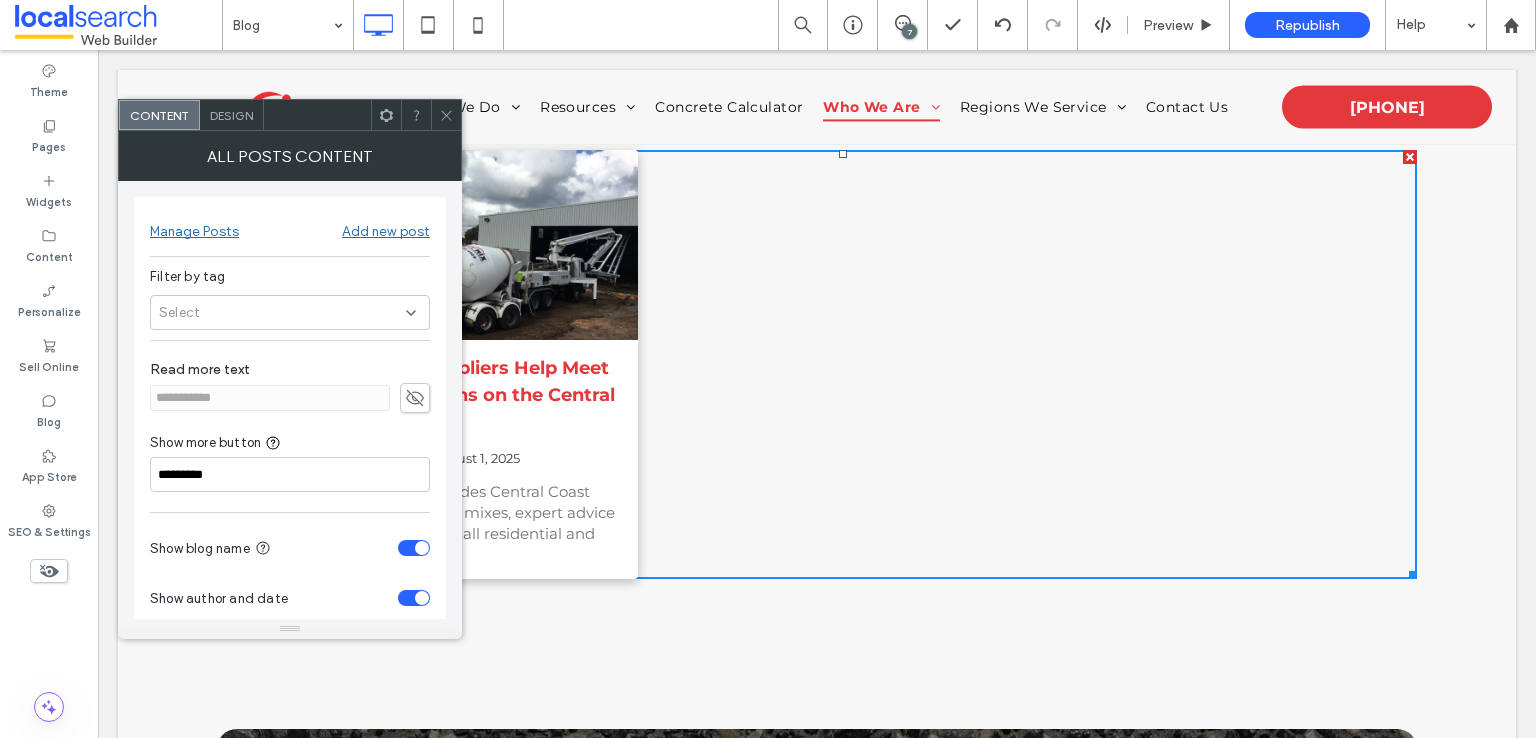 click on "Design" at bounding box center (231, 115) 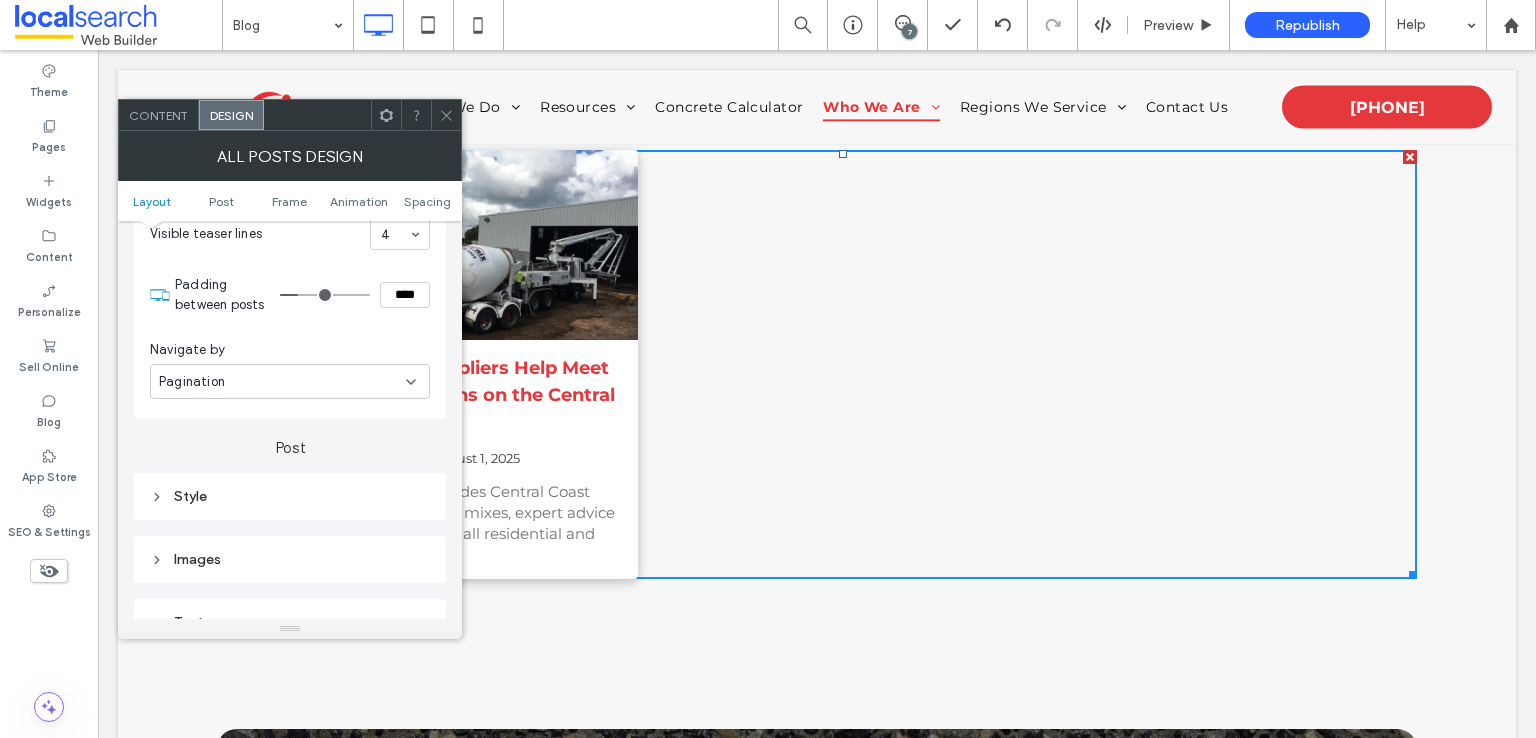 scroll, scrollTop: 500, scrollLeft: 0, axis: vertical 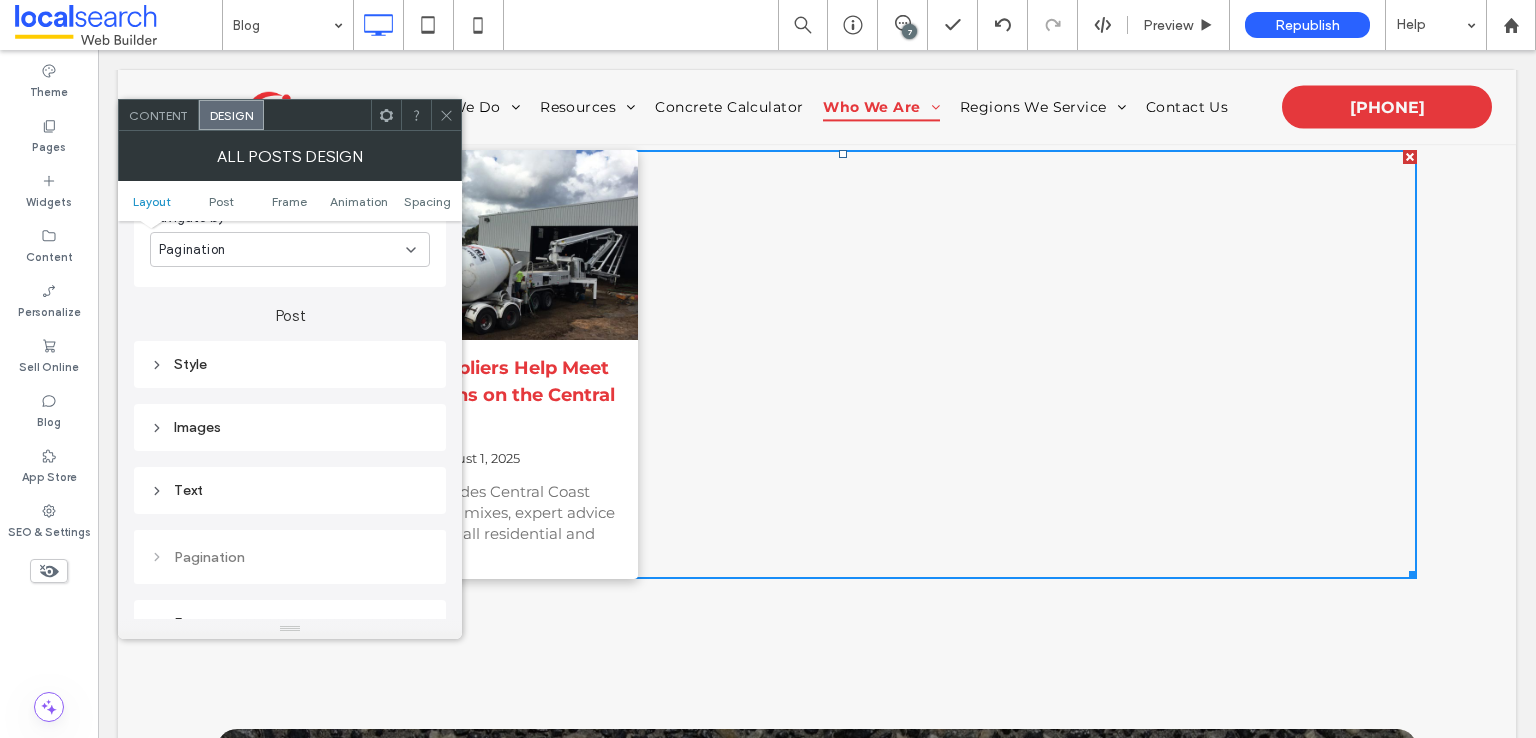 click on "Text" at bounding box center [290, 490] 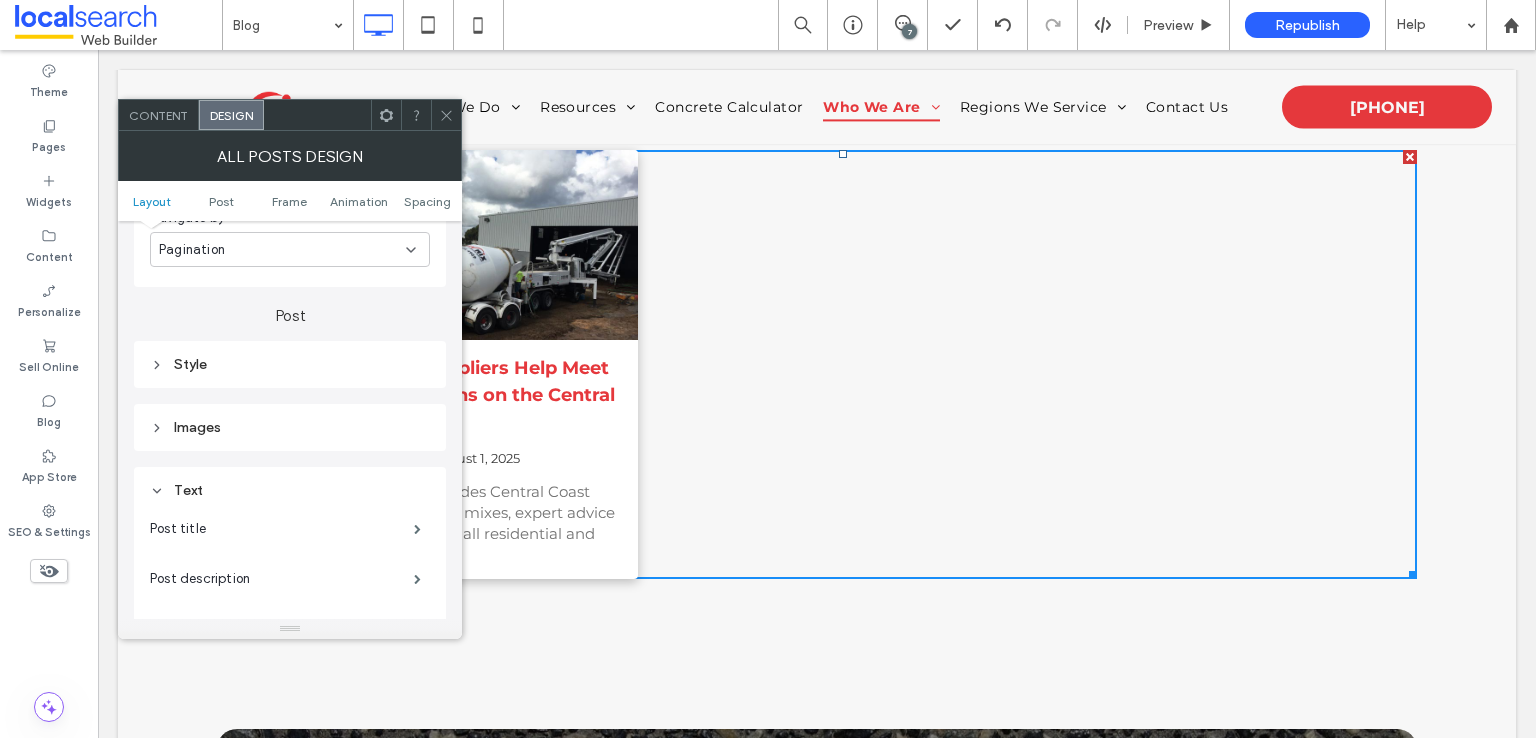 scroll, scrollTop: 700, scrollLeft: 0, axis: vertical 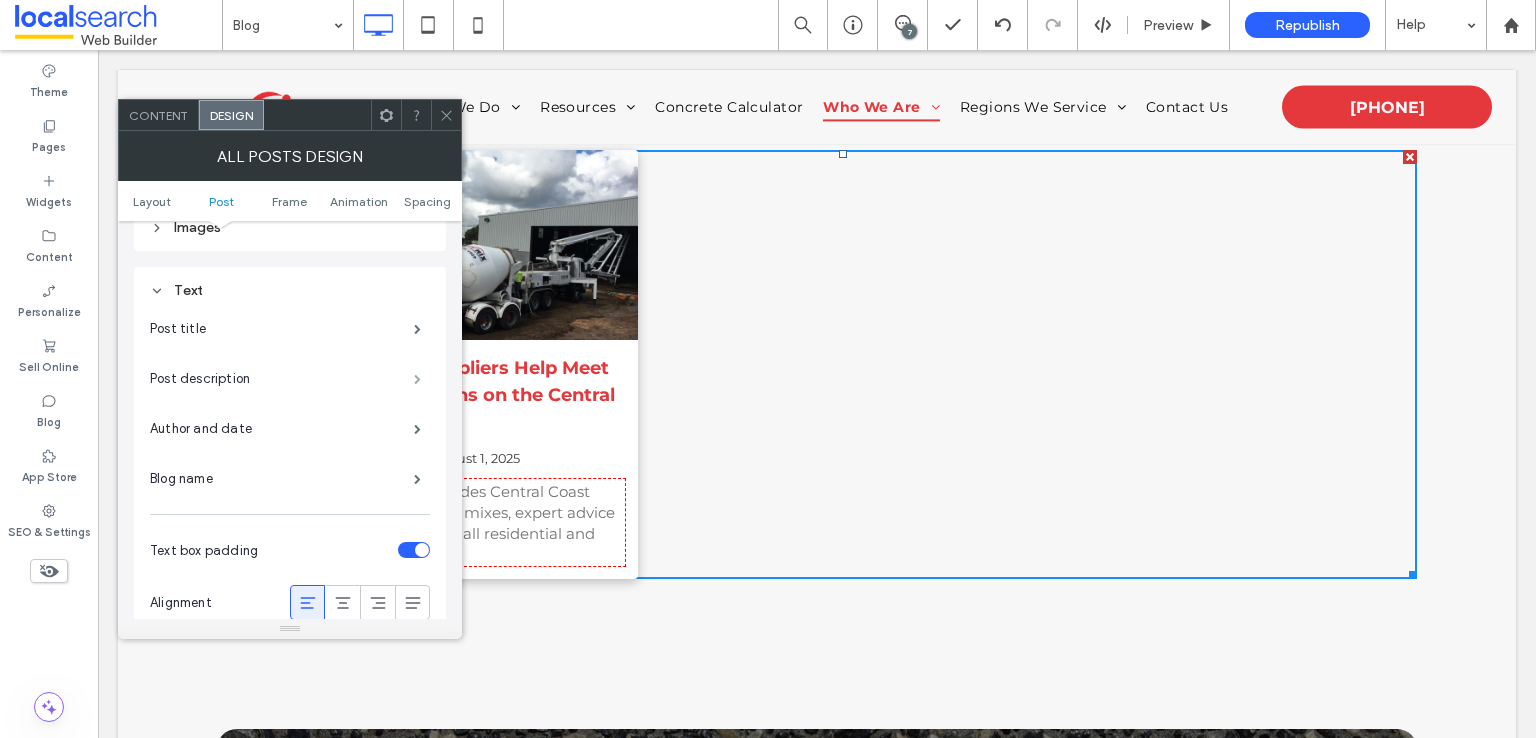 click at bounding box center [417, 379] 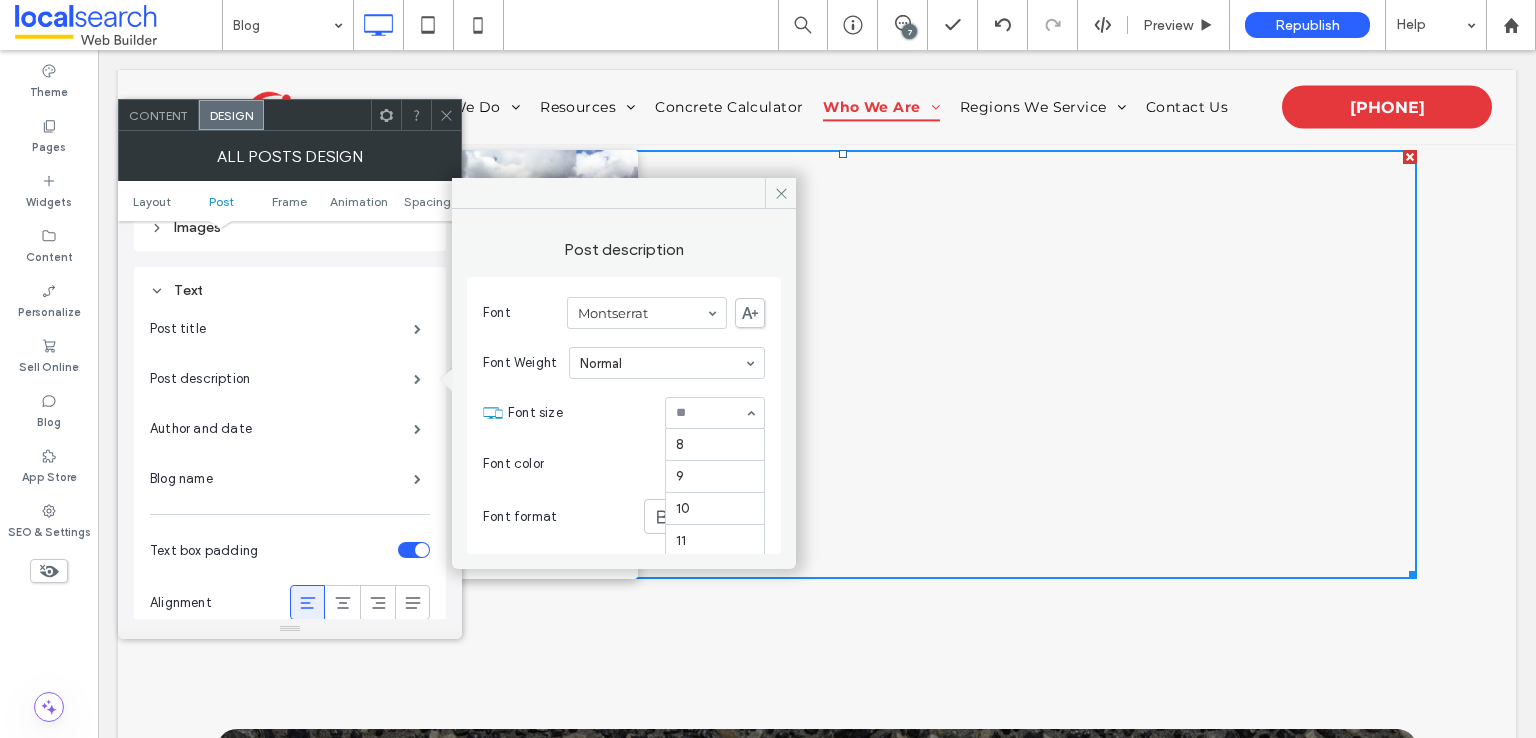 scroll, scrollTop: 196, scrollLeft: 0, axis: vertical 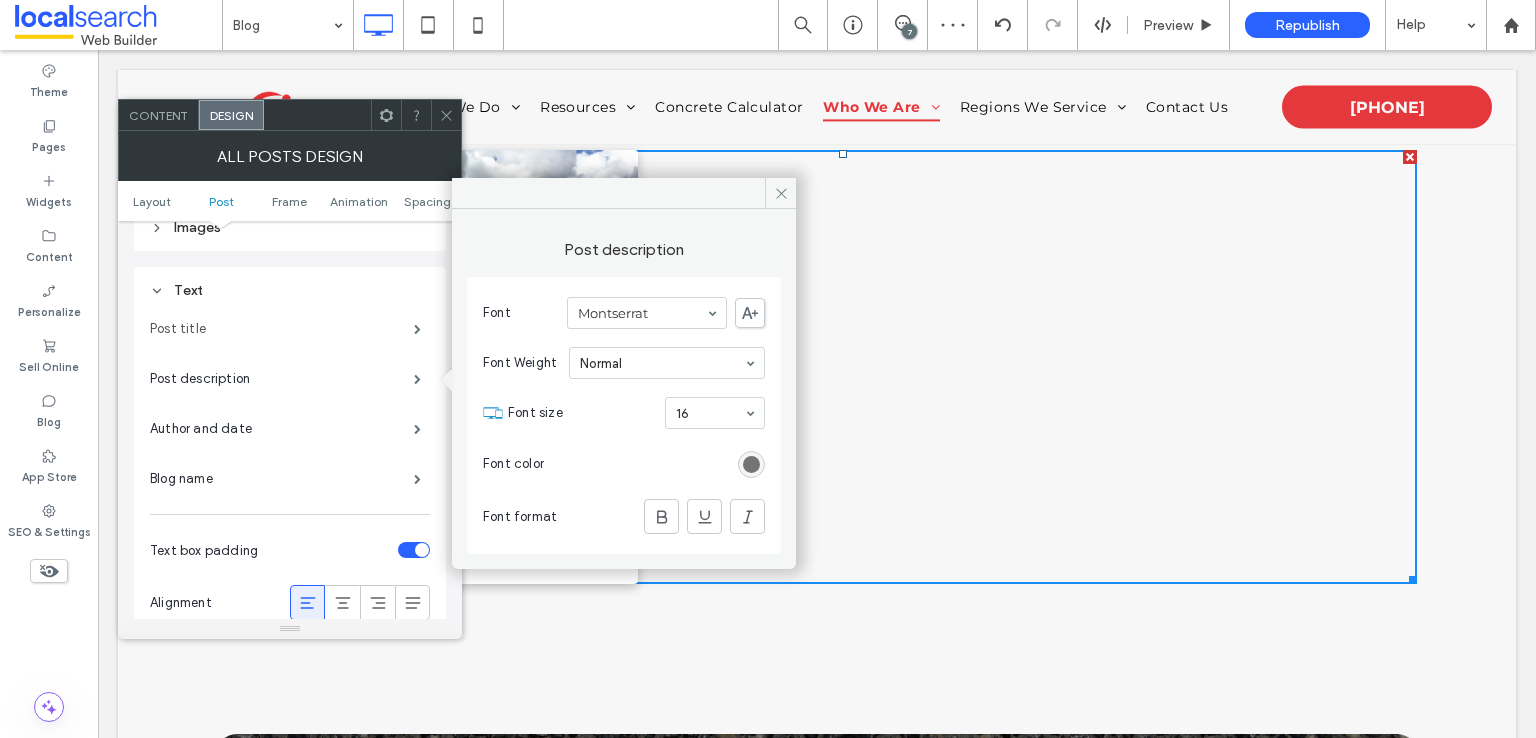 click on "Post title" at bounding box center (282, 329) 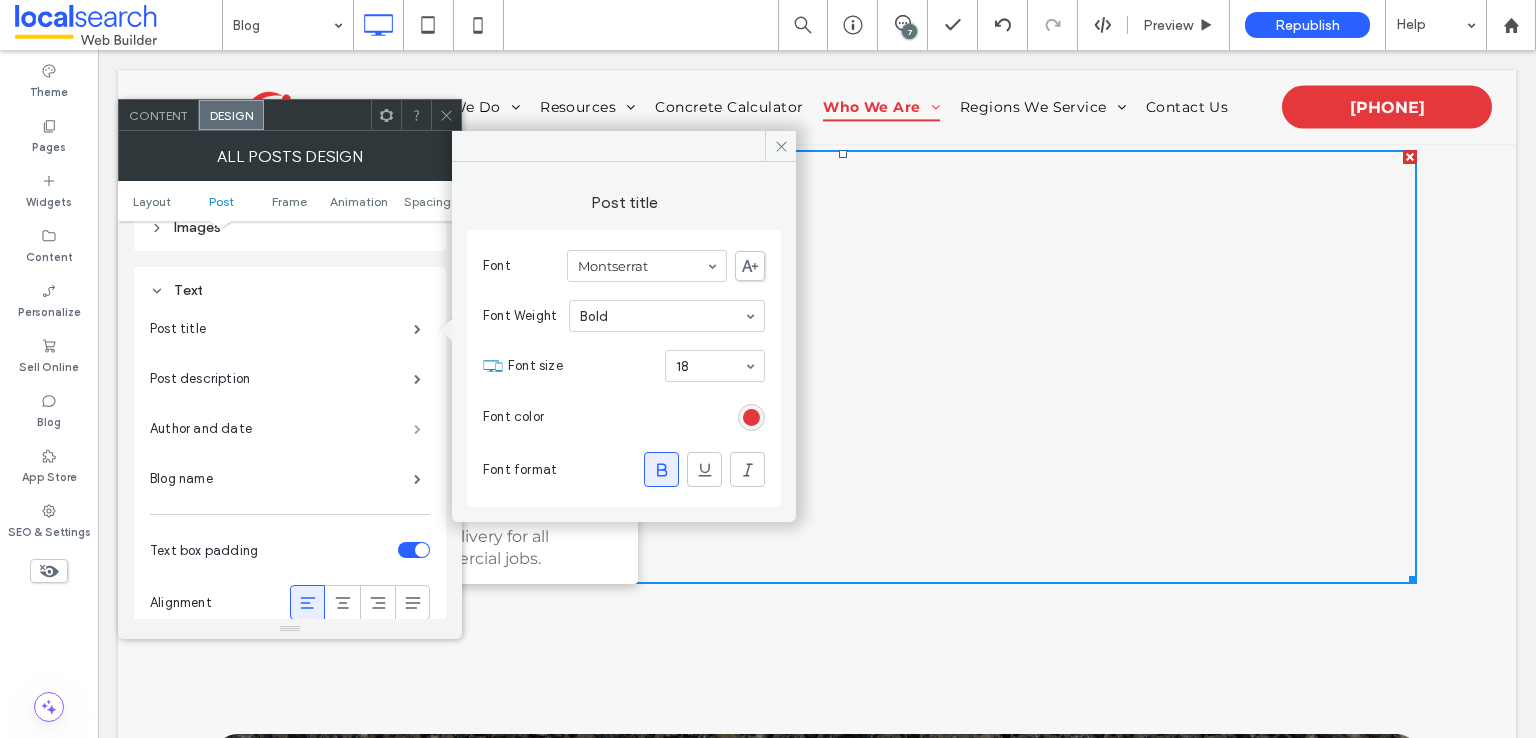 click at bounding box center (417, 429) 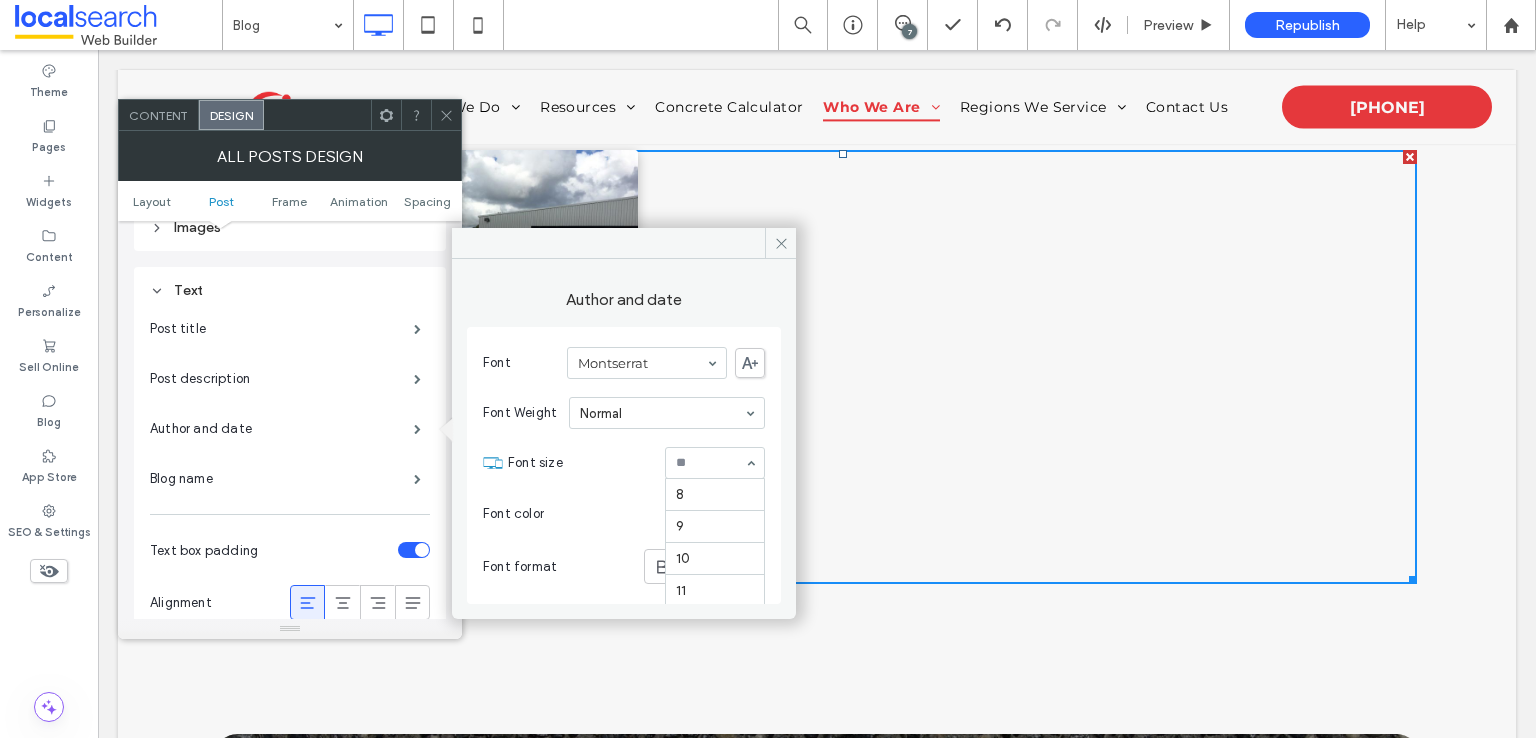scroll, scrollTop: 131, scrollLeft: 0, axis: vertical 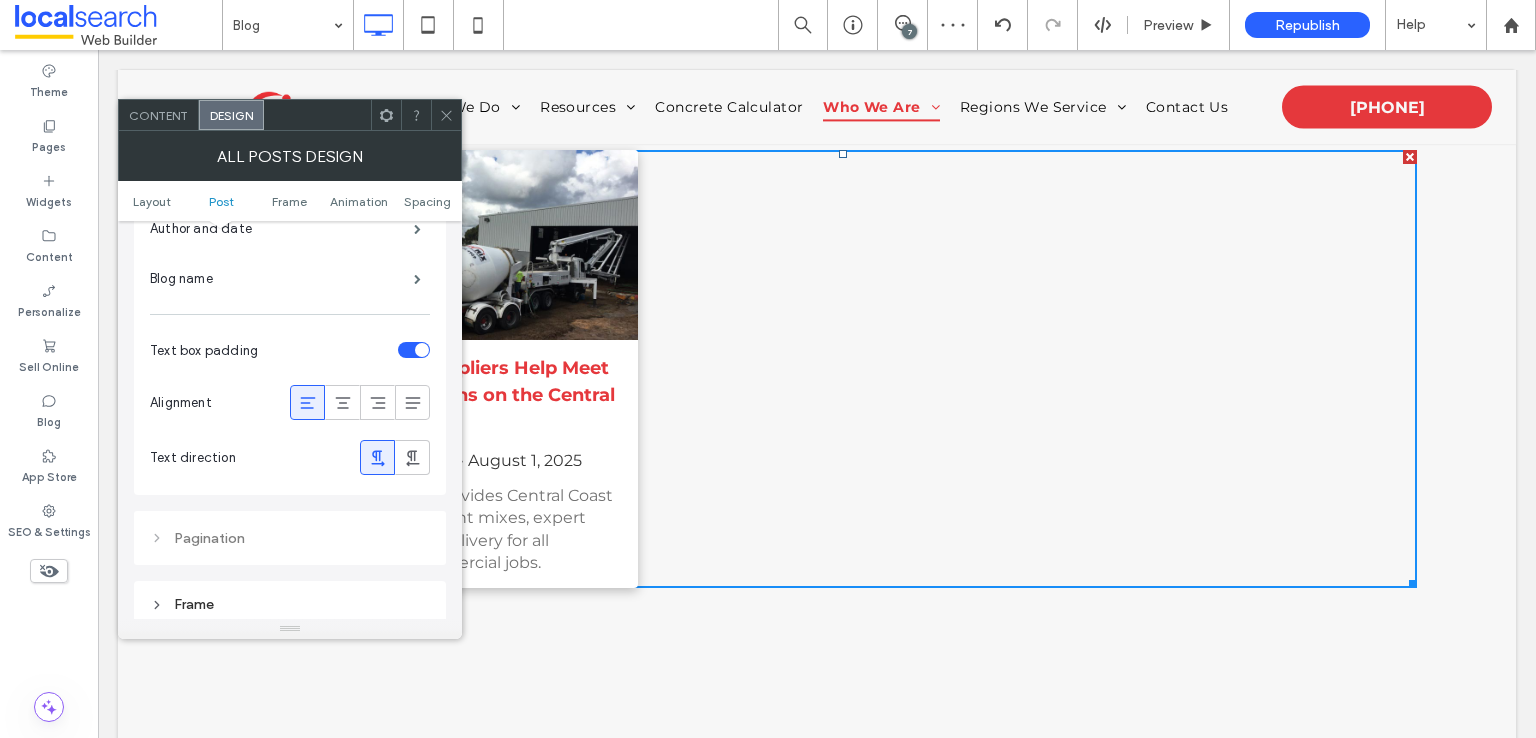 click 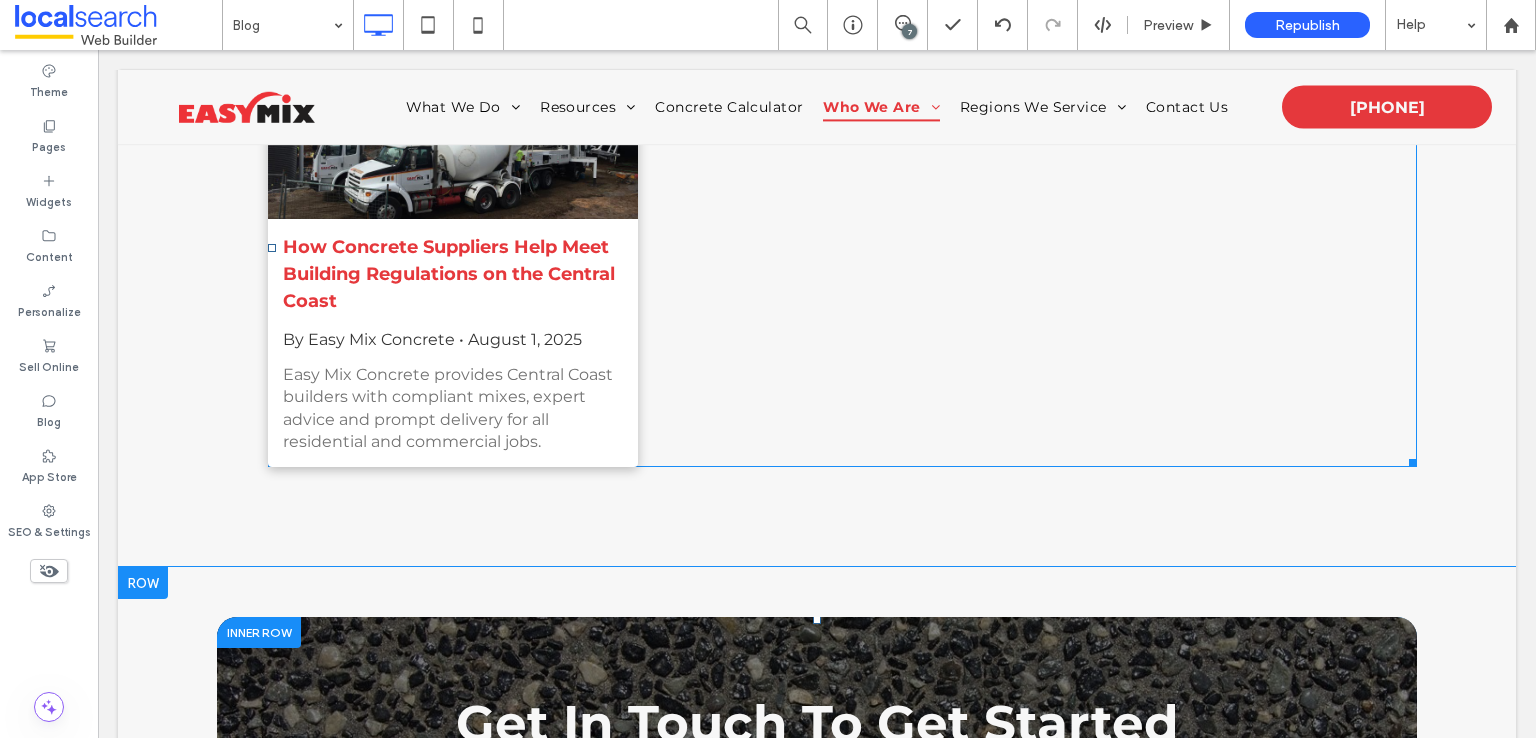 scroll, scrollTop: 575, scrollLeft: 0, axis: vertical 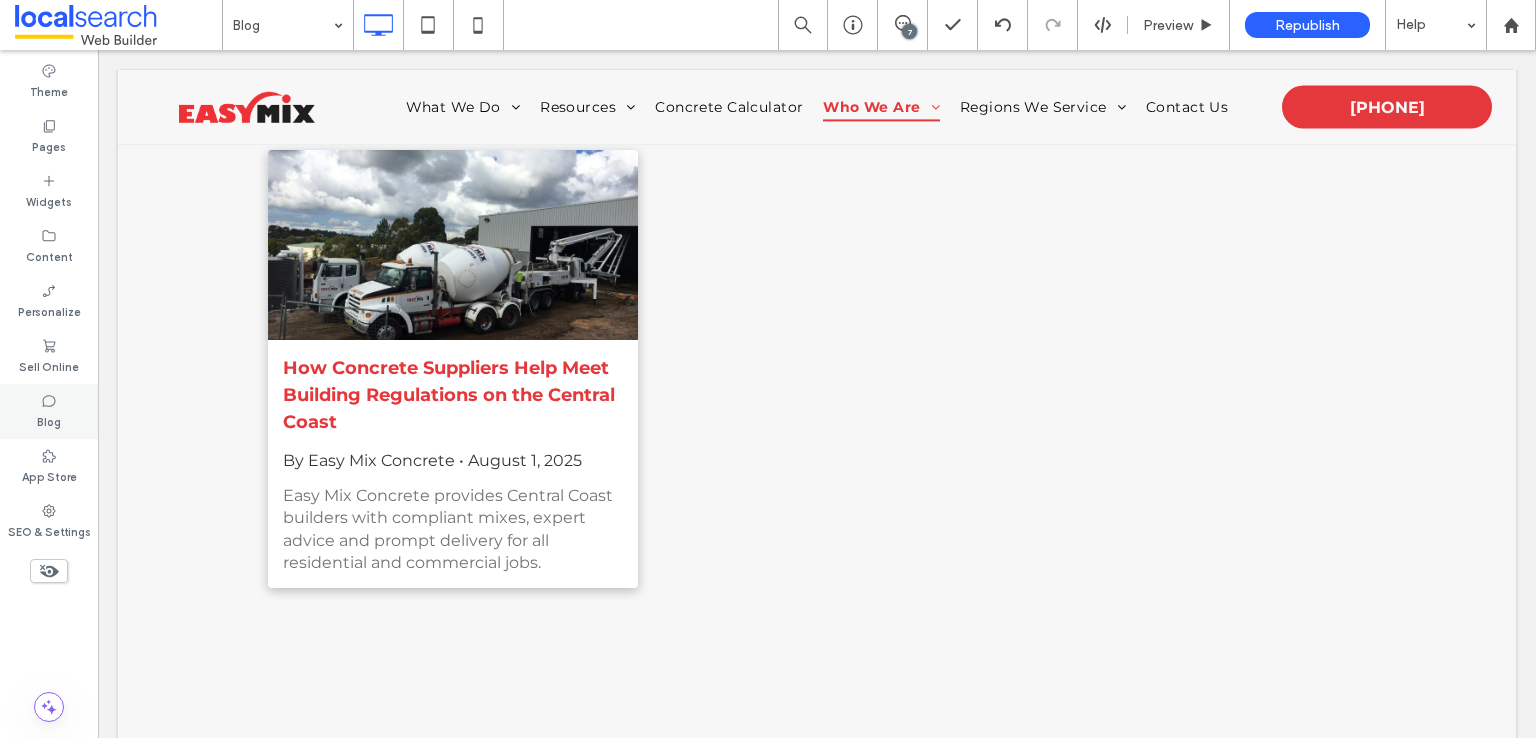click on "Blog" at bounding box center [49, 420] 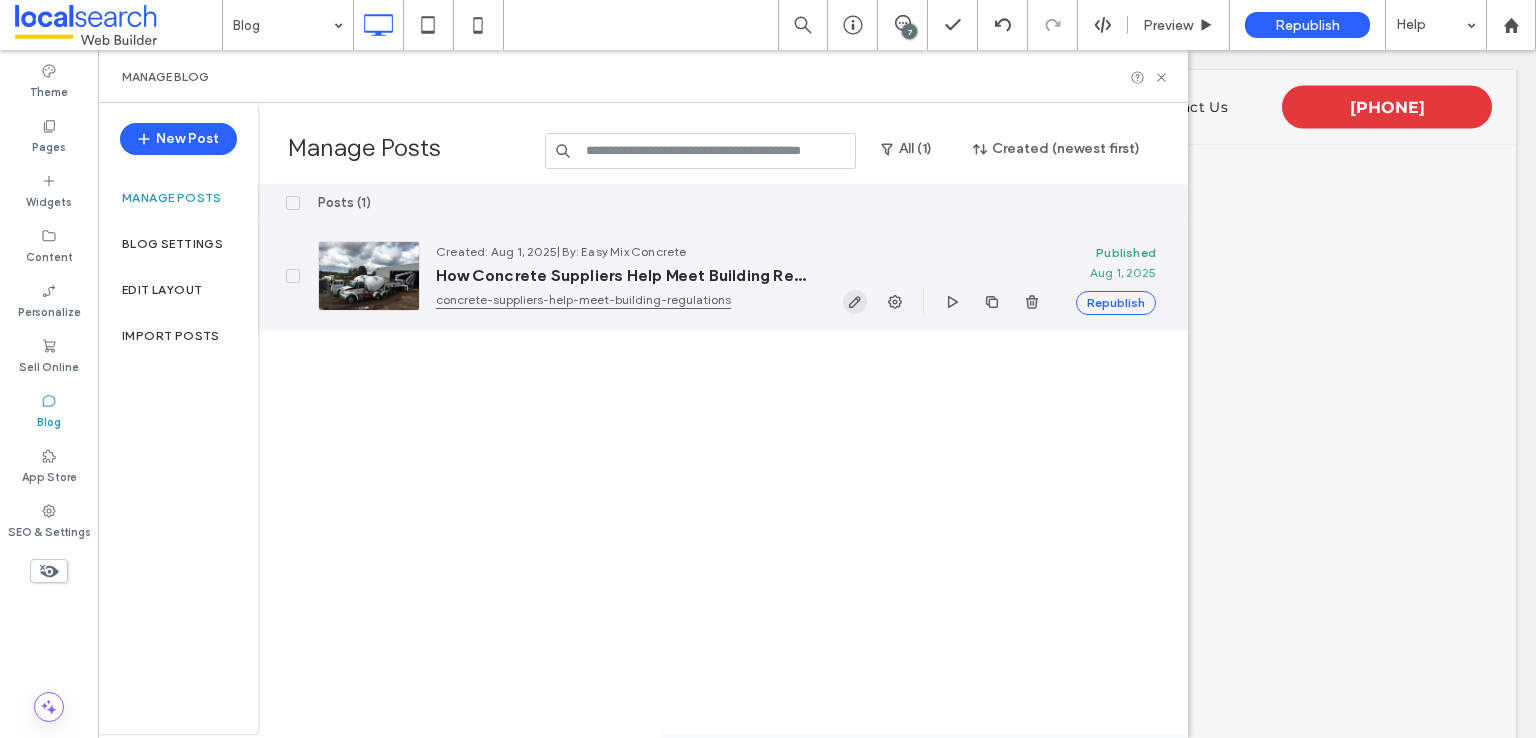 click 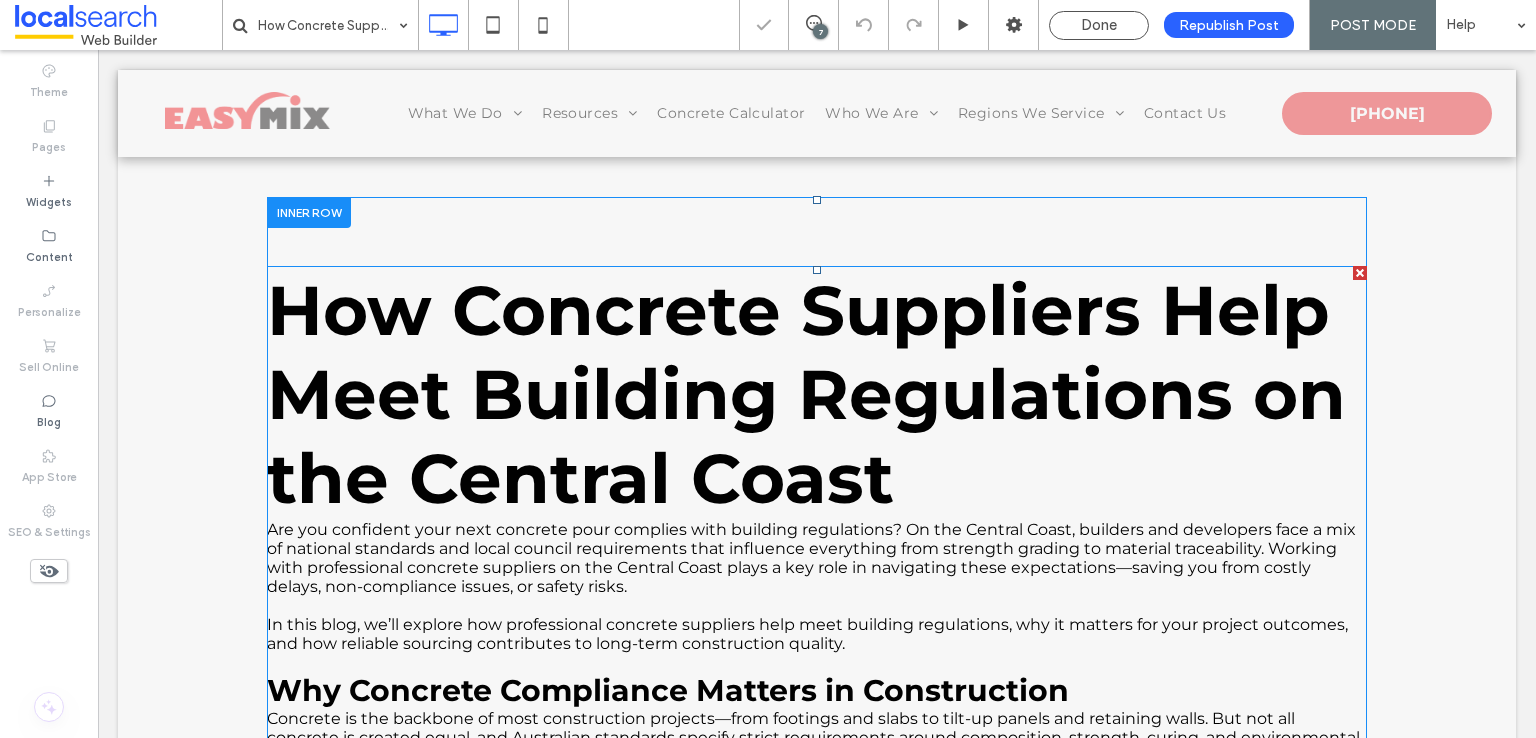 scroll, scrollTop: 0, scrollLeft: 0, axis: both 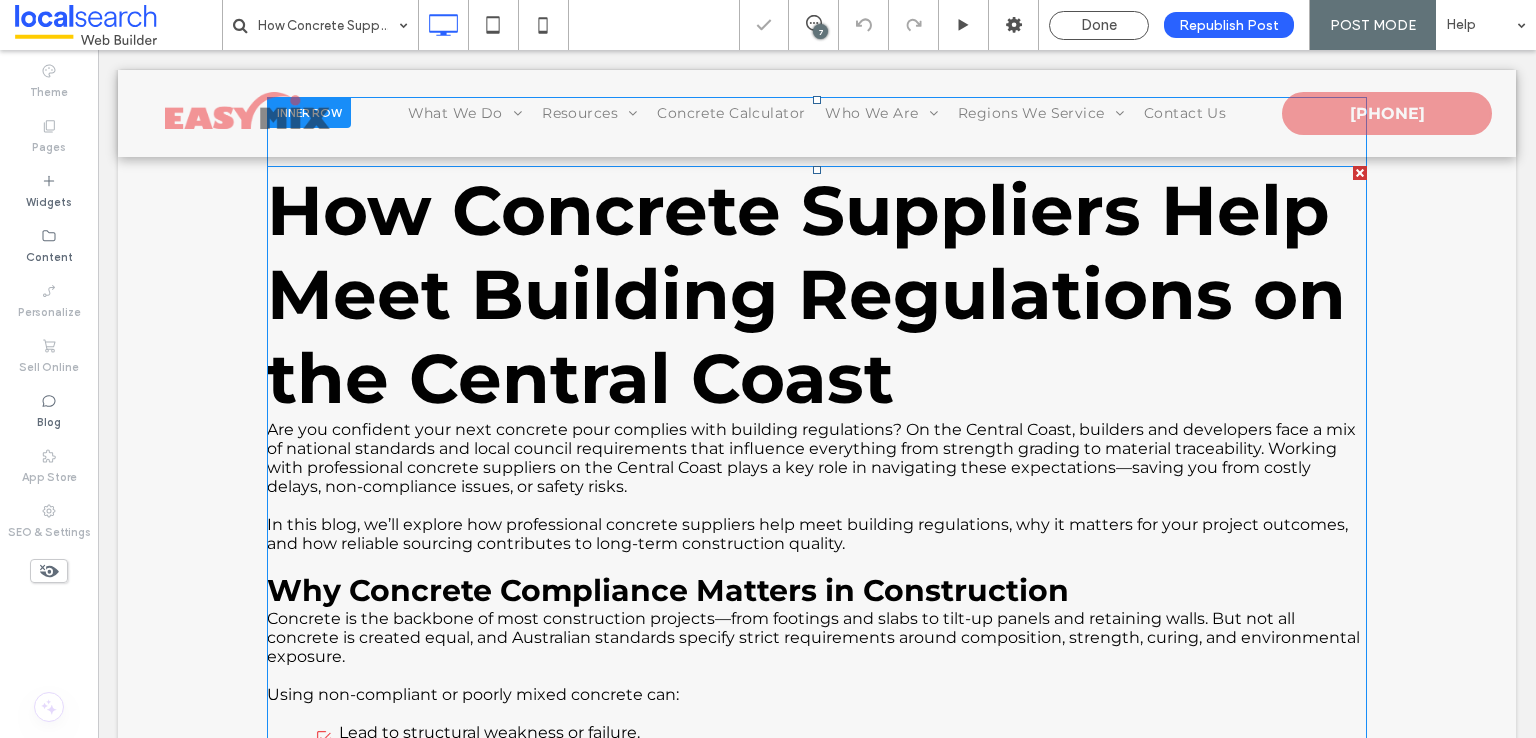 click on "Are you confident your next concrete pour complies with building regulations? On the Central Coast, builders and developers face a mix of national standards and local council requirements that influence everything from strength grading to material traceability. Working with professional concrete suppliers on the Central Coast plays a key role in navigating these expectations—saving you from costly delays, non-compliance issues, or safety risks." at bounding box center [811, 458] 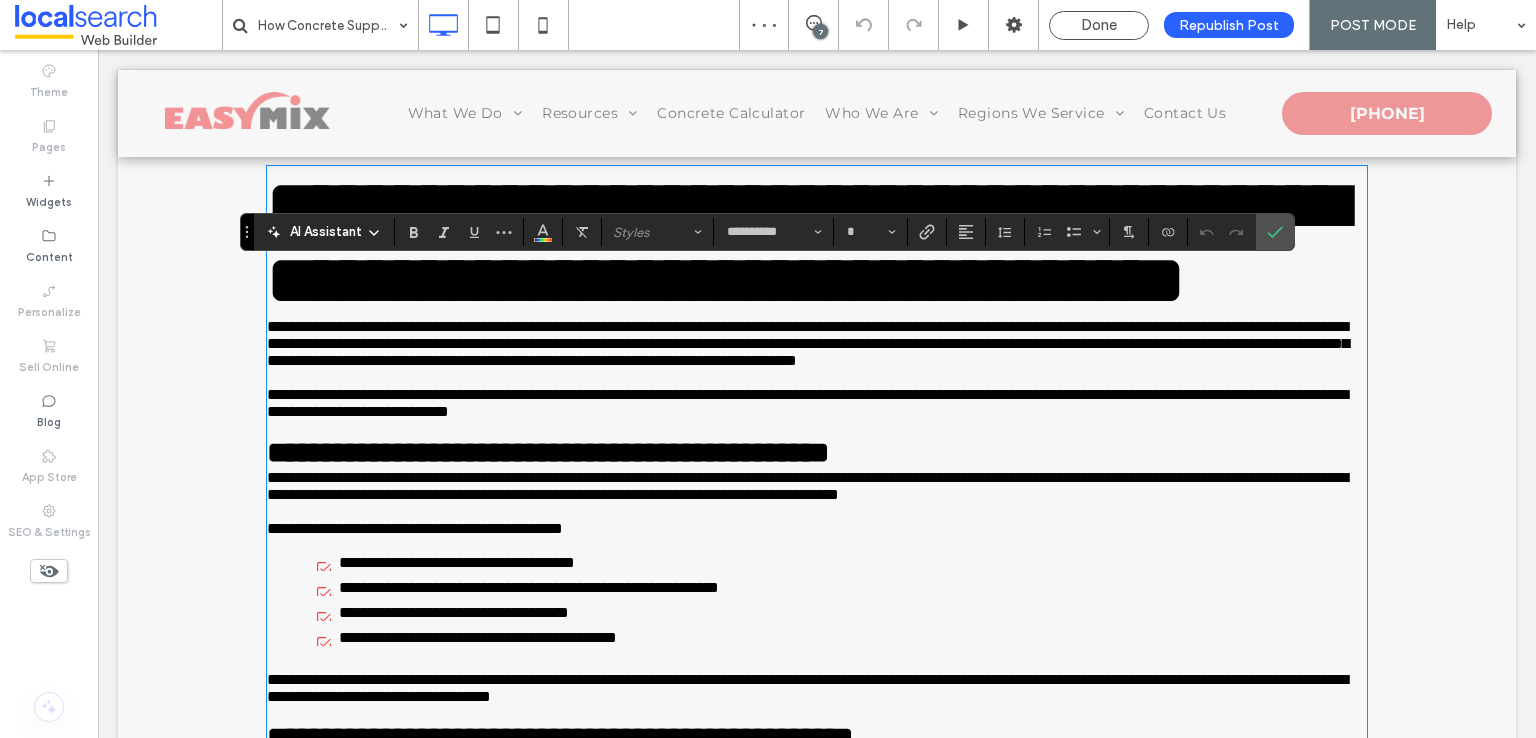 type on "**********" 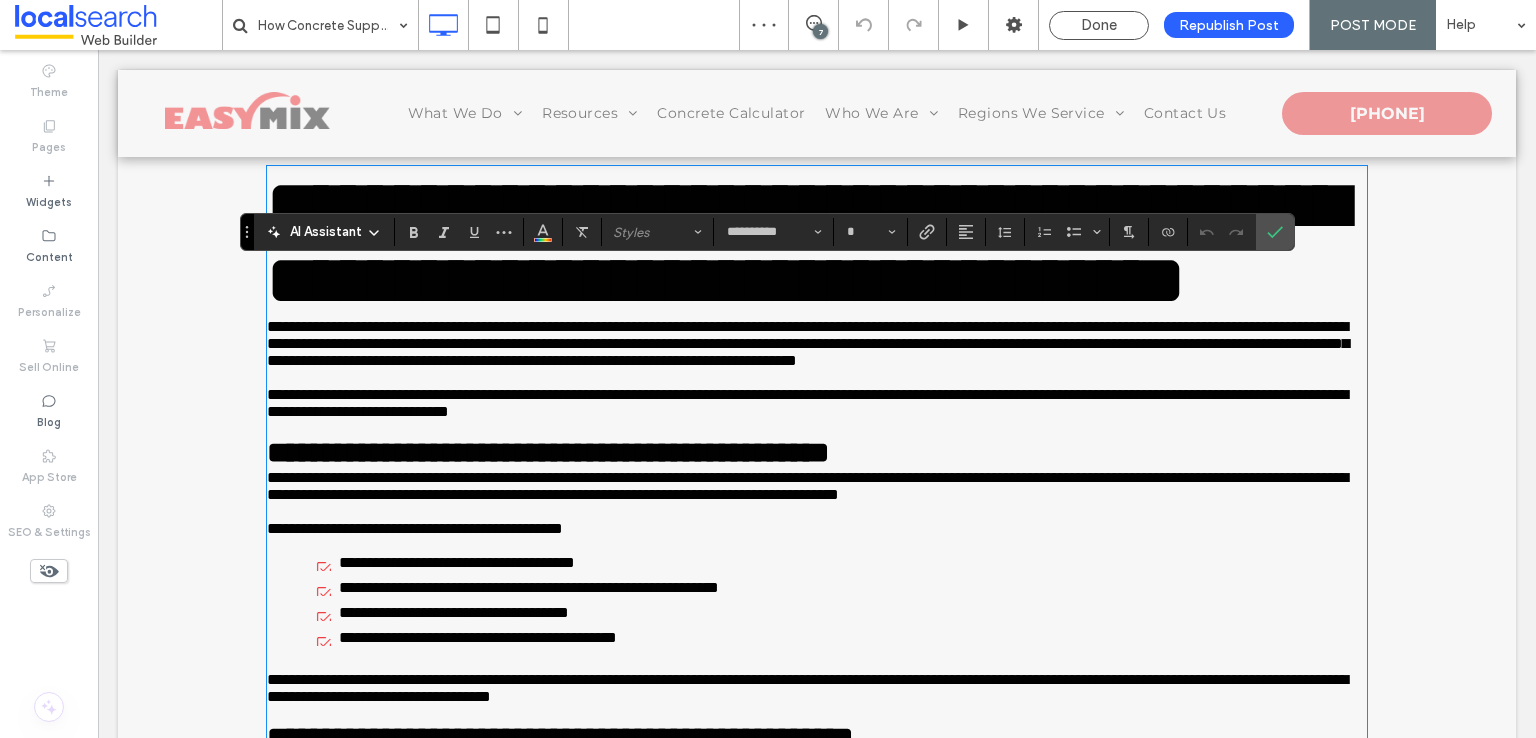 scroll, scrollTop: 0, scrollLeft: 0, axis: both 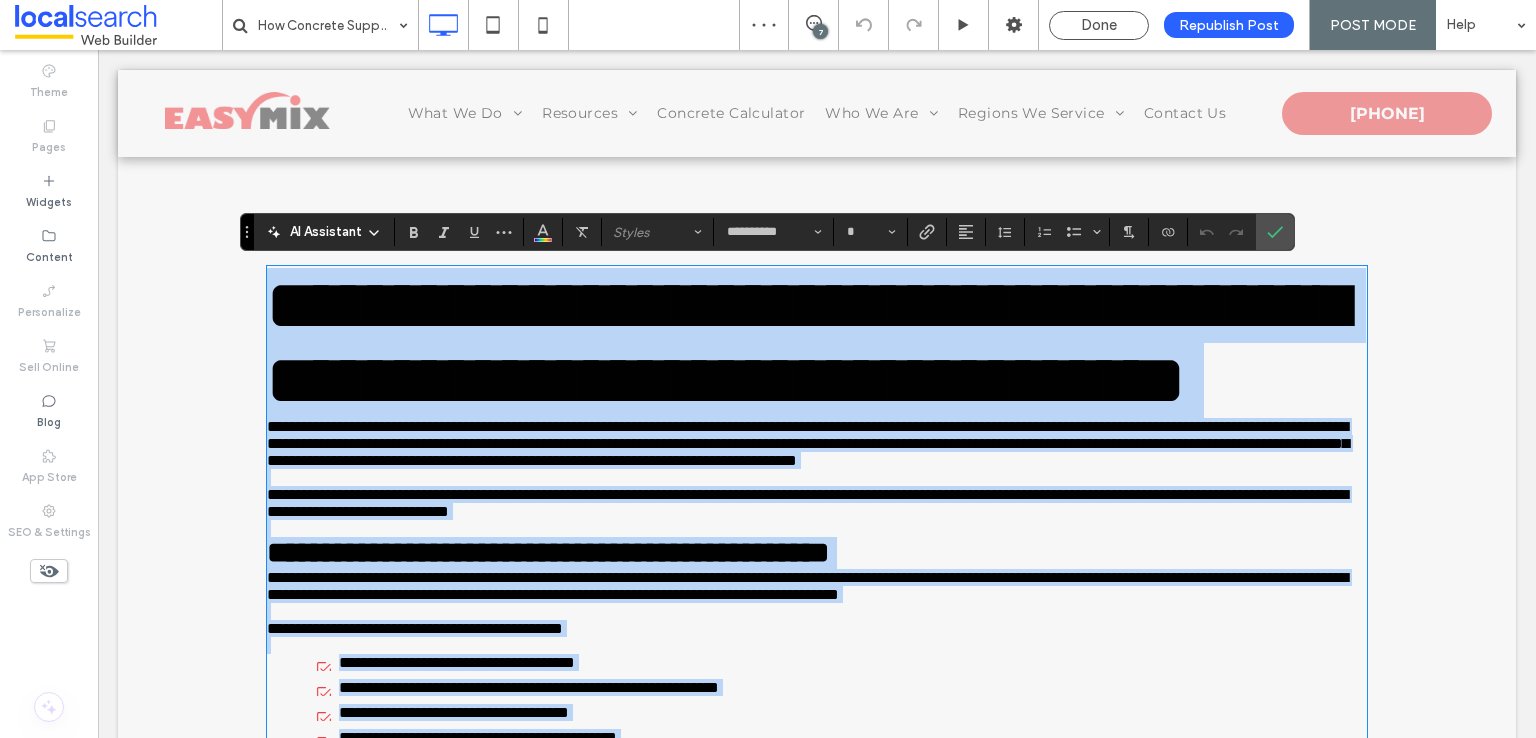 click on "**********" at bounding box center [807, 342] 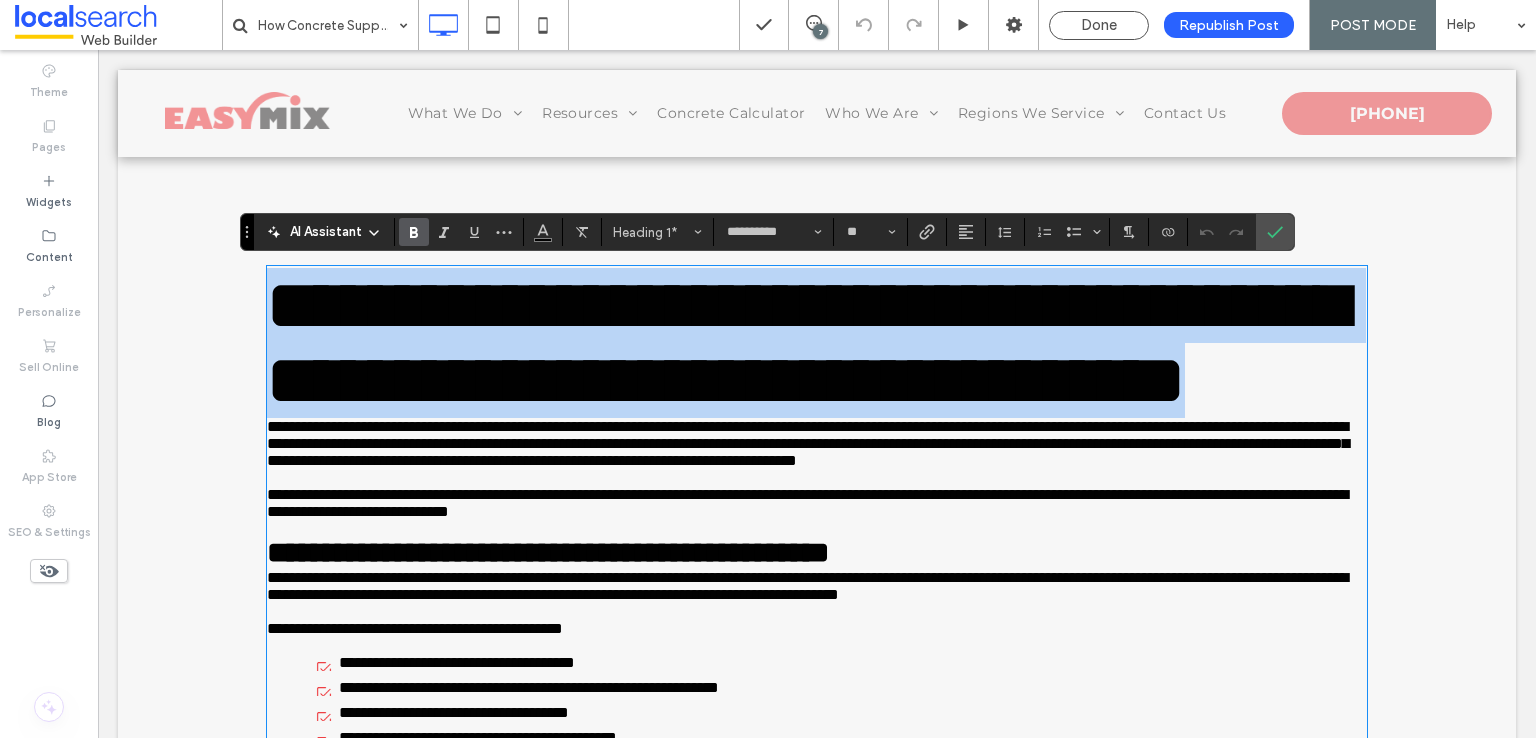 drag, startPoint x: 904, startPoint y: 494, endPoint x: 272, endPoint y: 297, distance: 661.9917 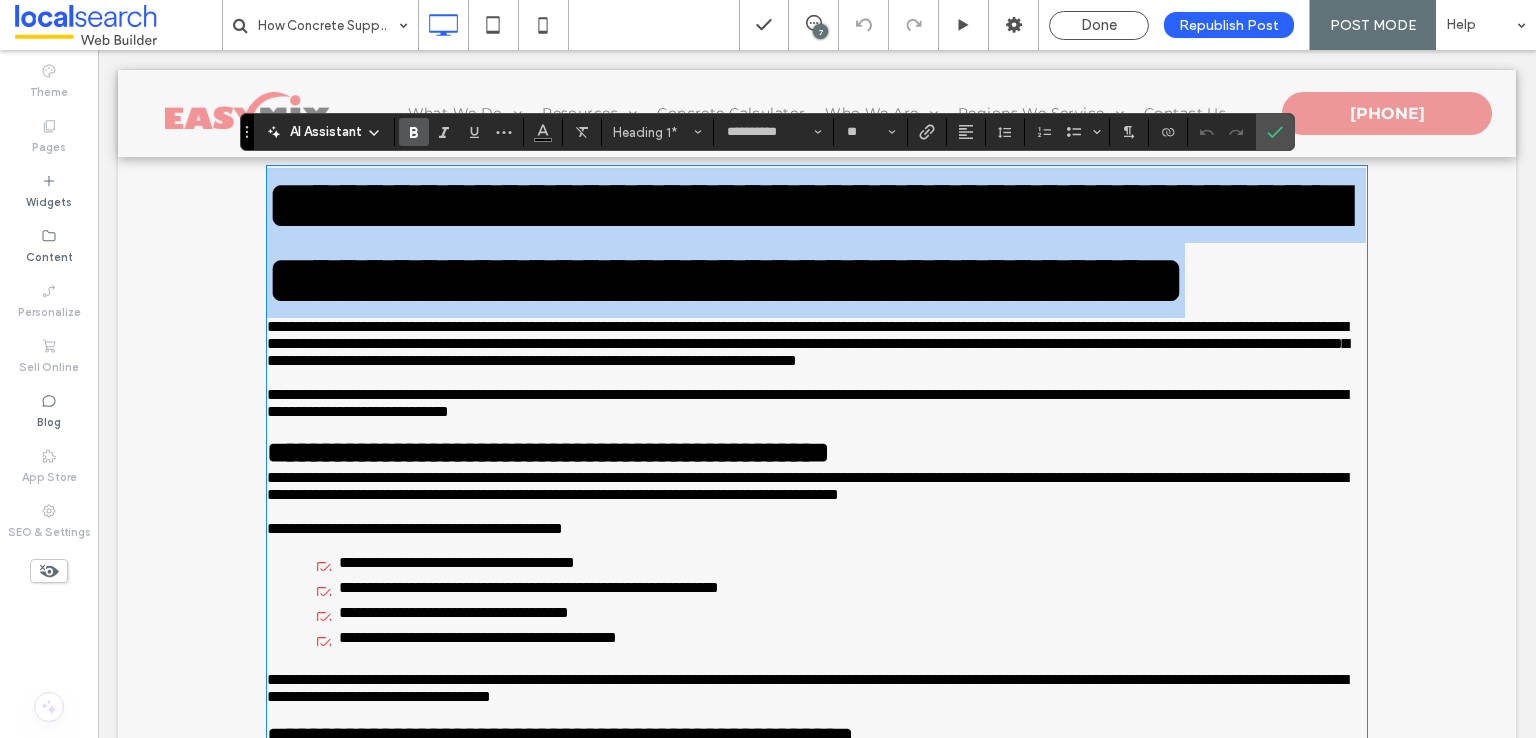scroll, scrollTop: 0, scrollLeft: 0, axis: both 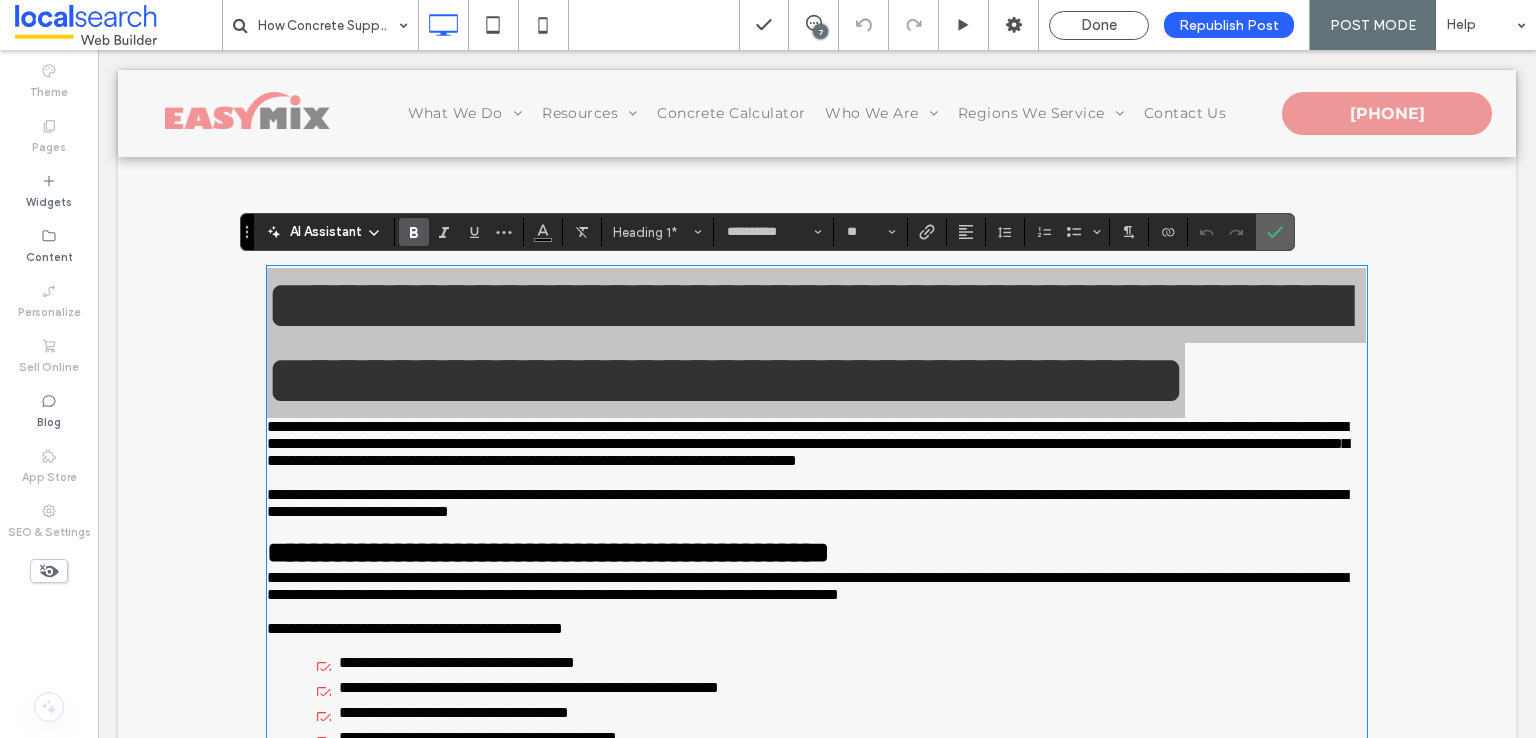 click 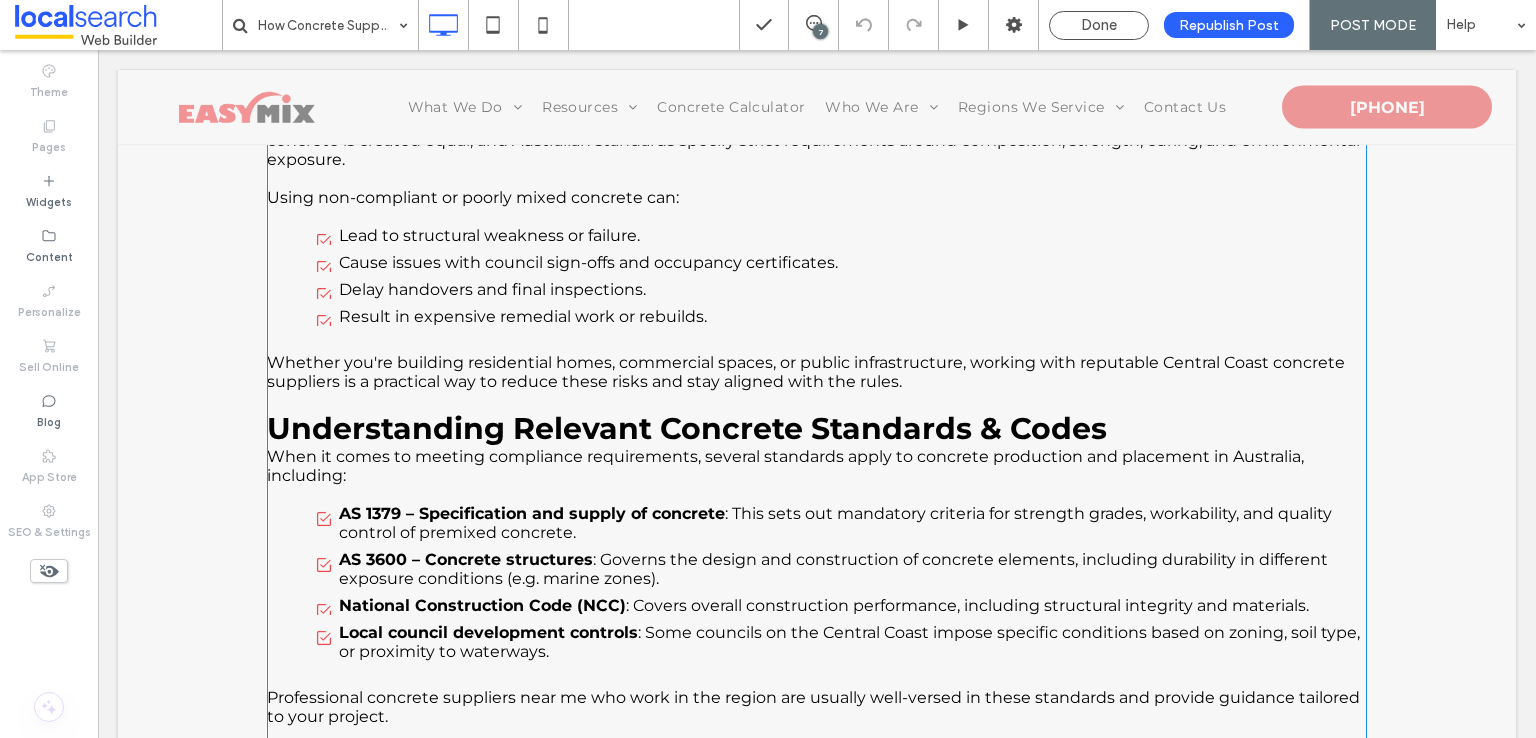 scroll, scrollTop: 600, scrollLeft: 0, axis: vertical 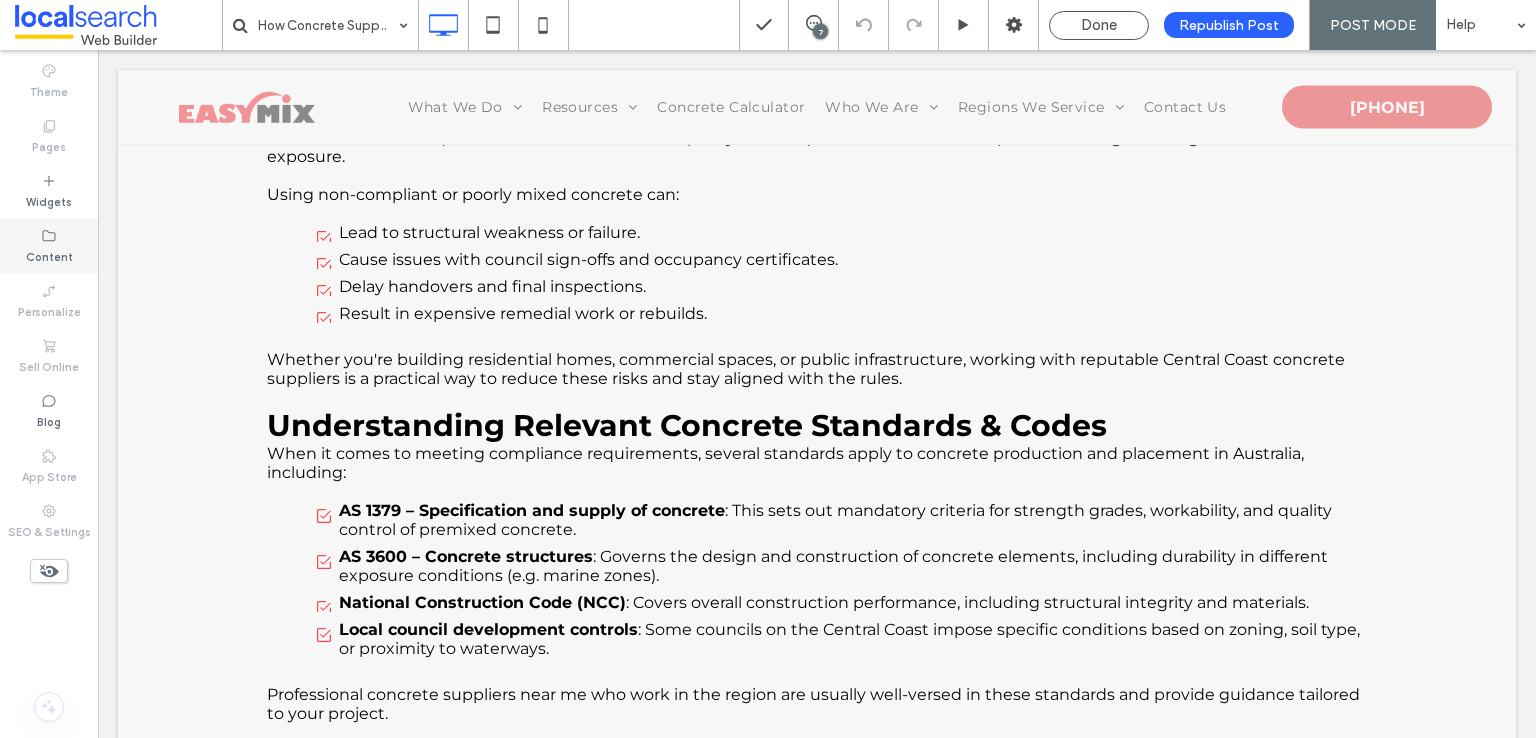 click 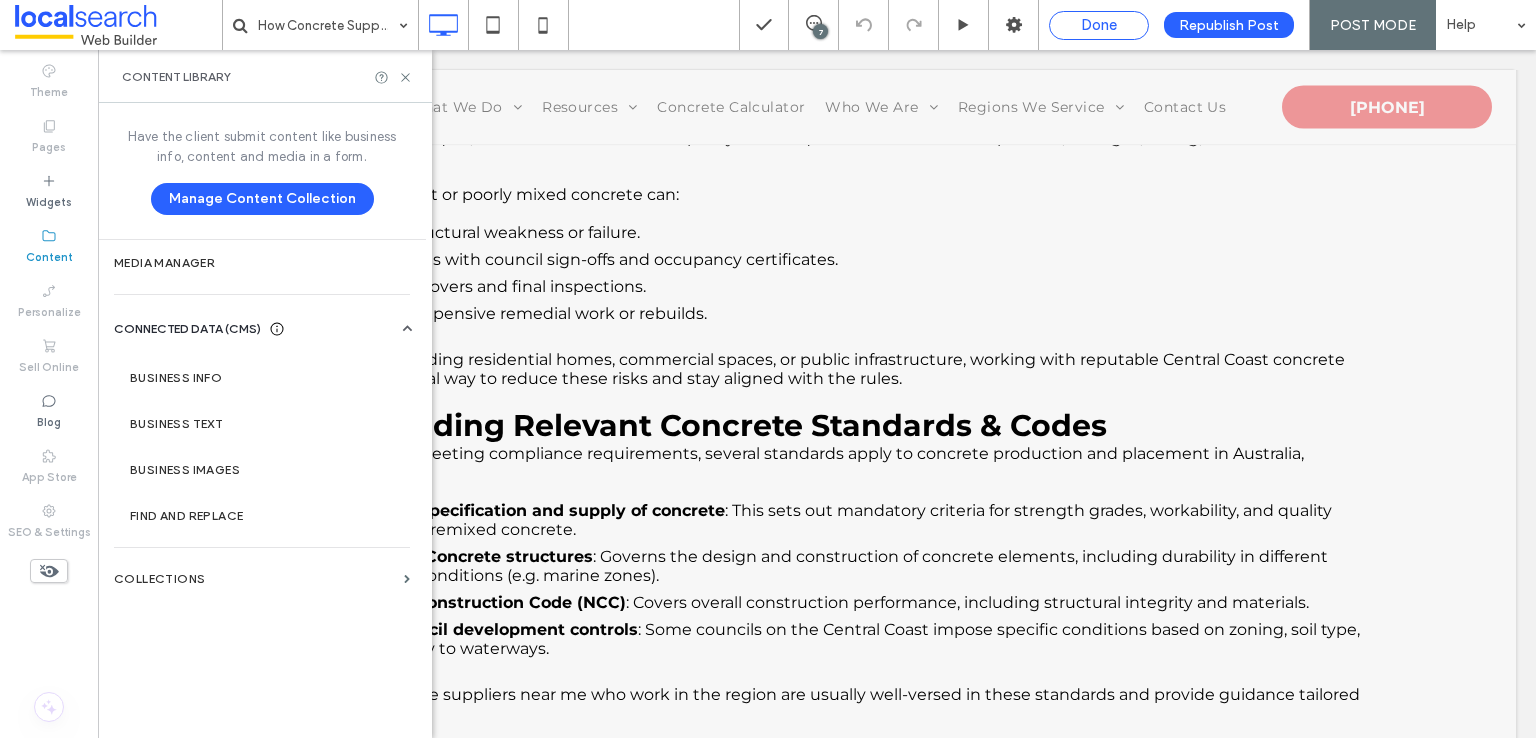 click on "Done" at bounding box center [1099, 25] 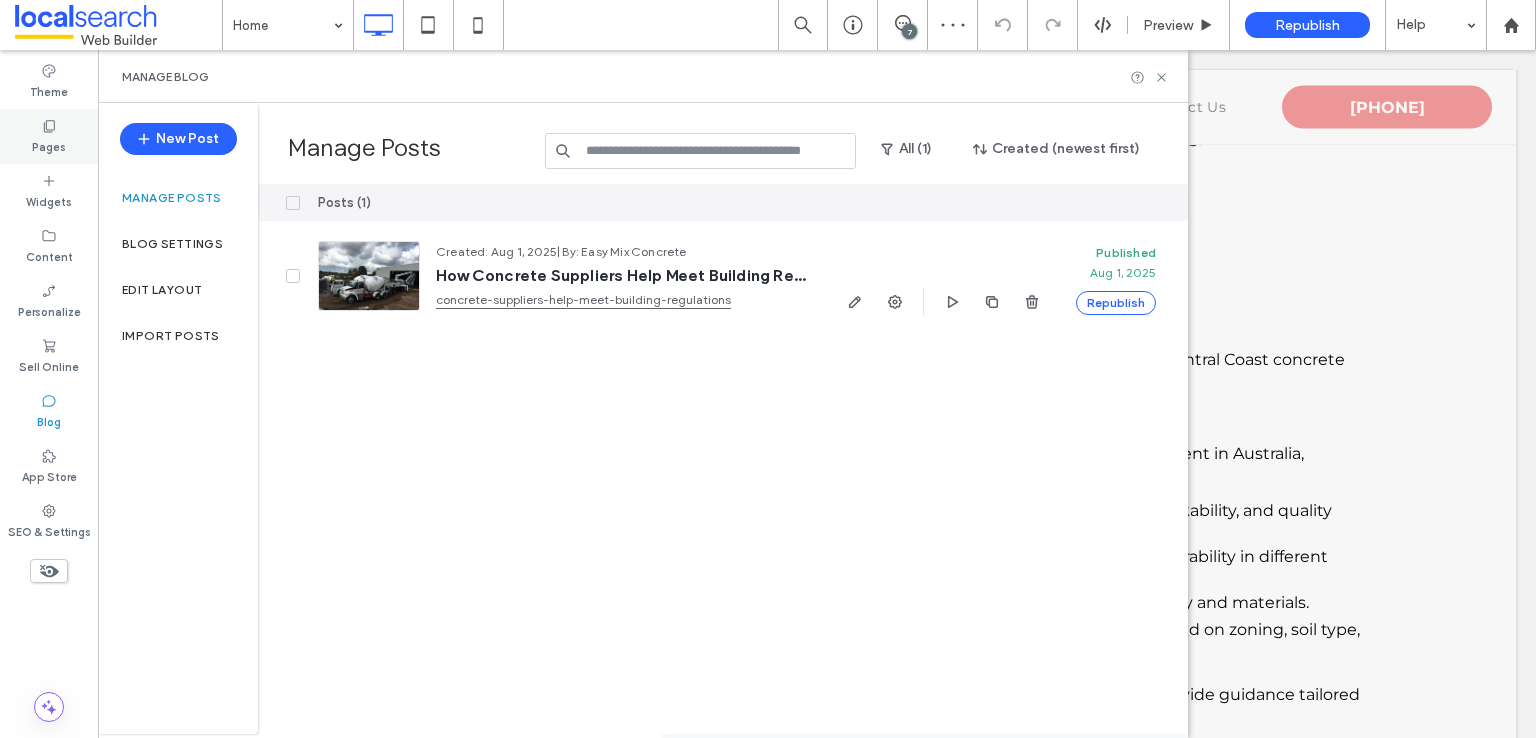 click on "Pages" at bounding box center [49, 145] 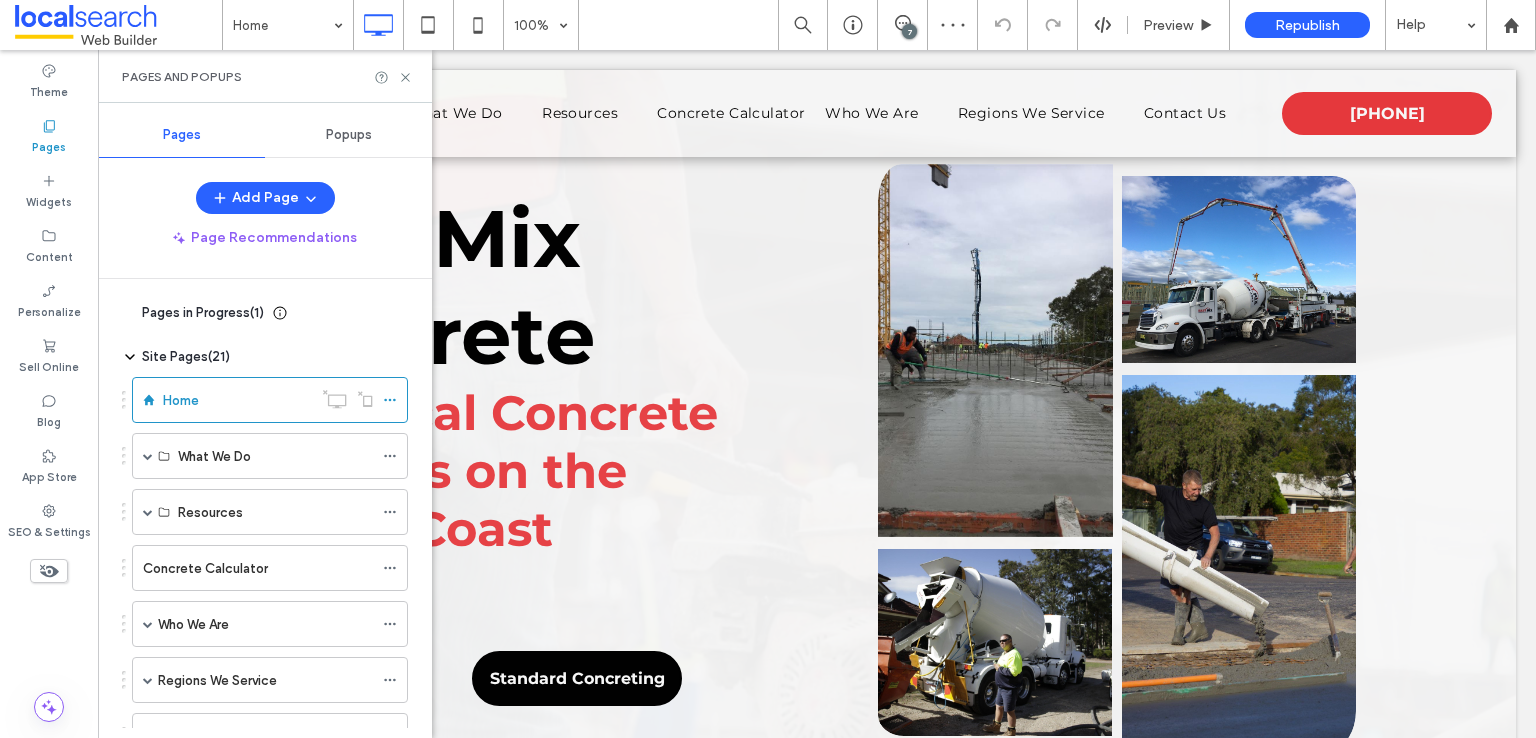 scroll, scrollTop: 0, scrollLeft: 0, axis: both 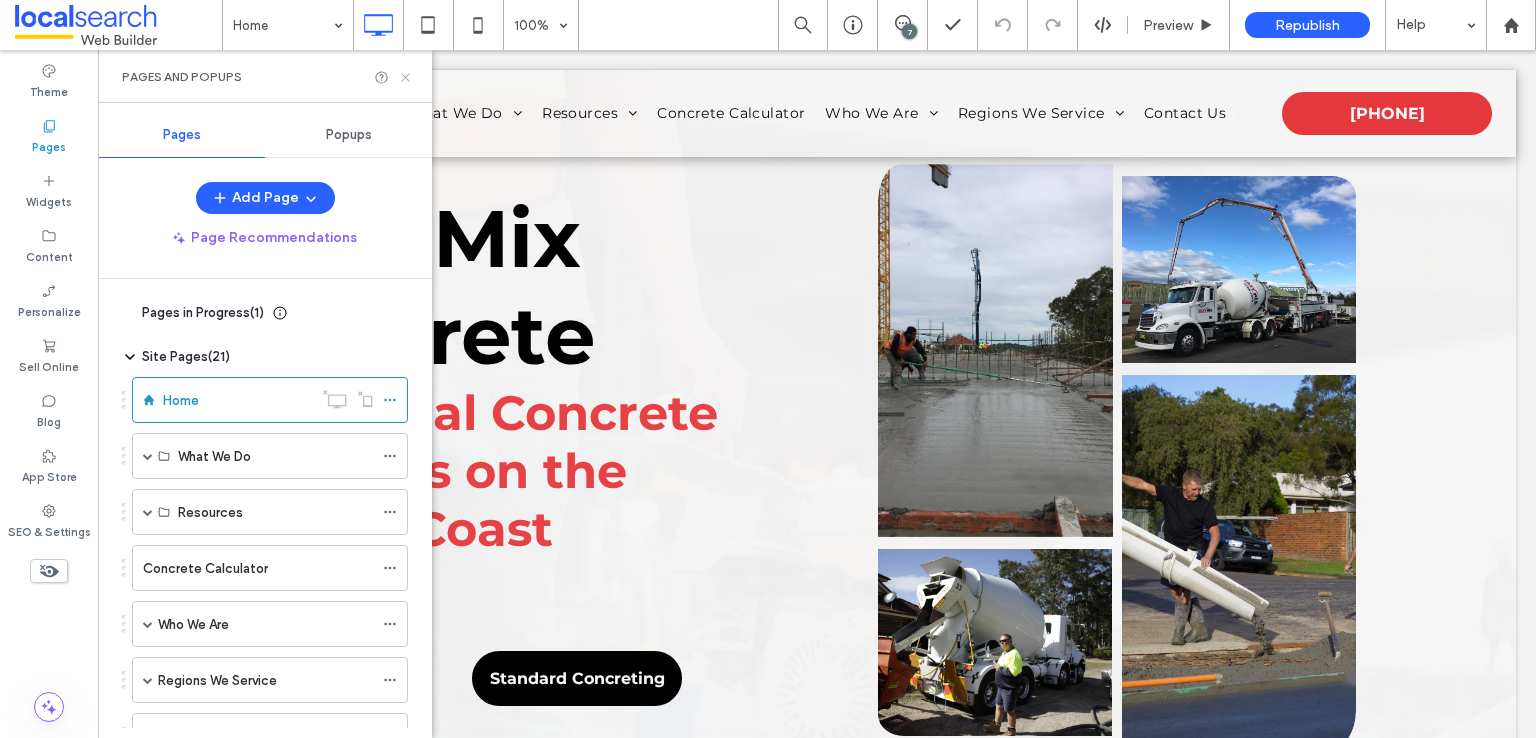 click 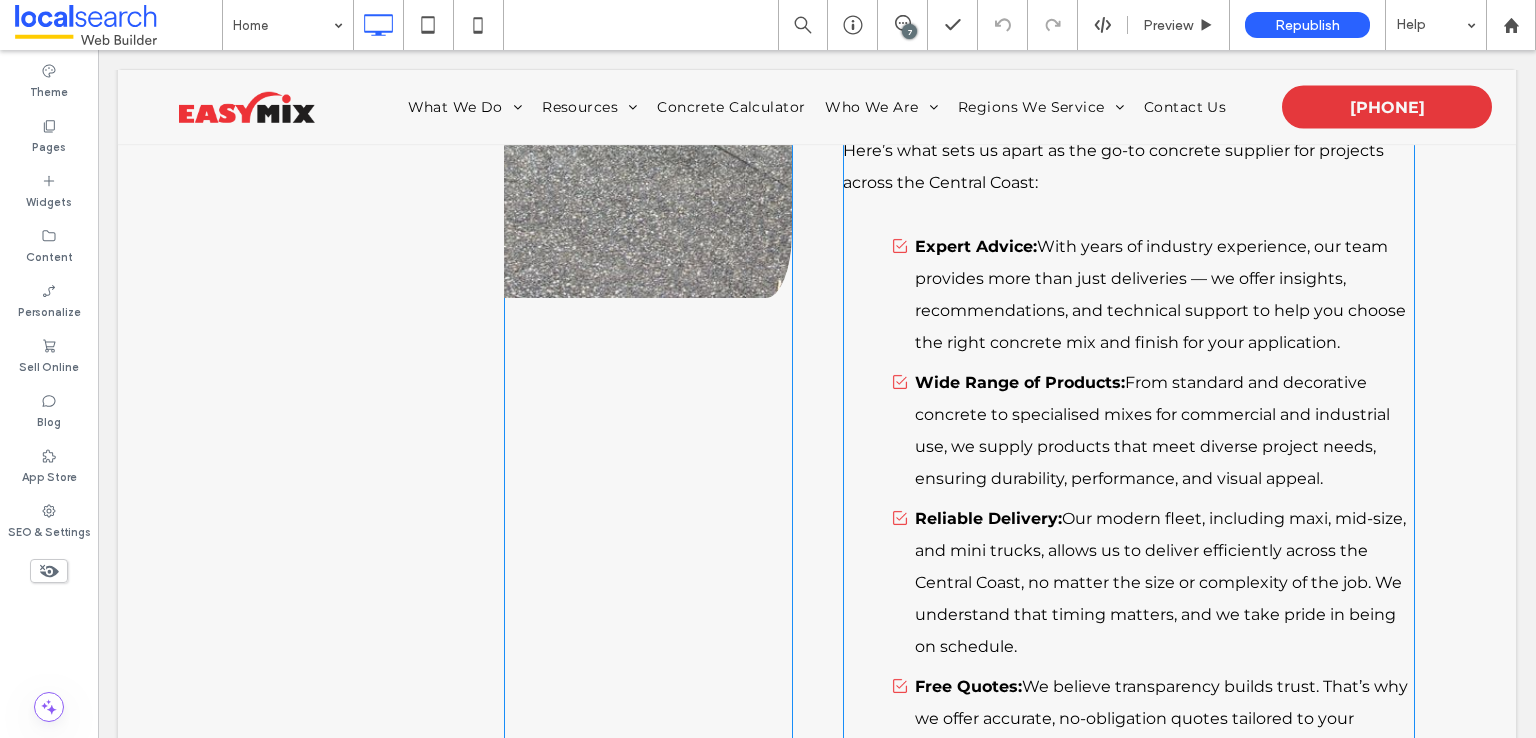 scroll, scrollTop: 4542, scrollLeft: 0, axis: vertical 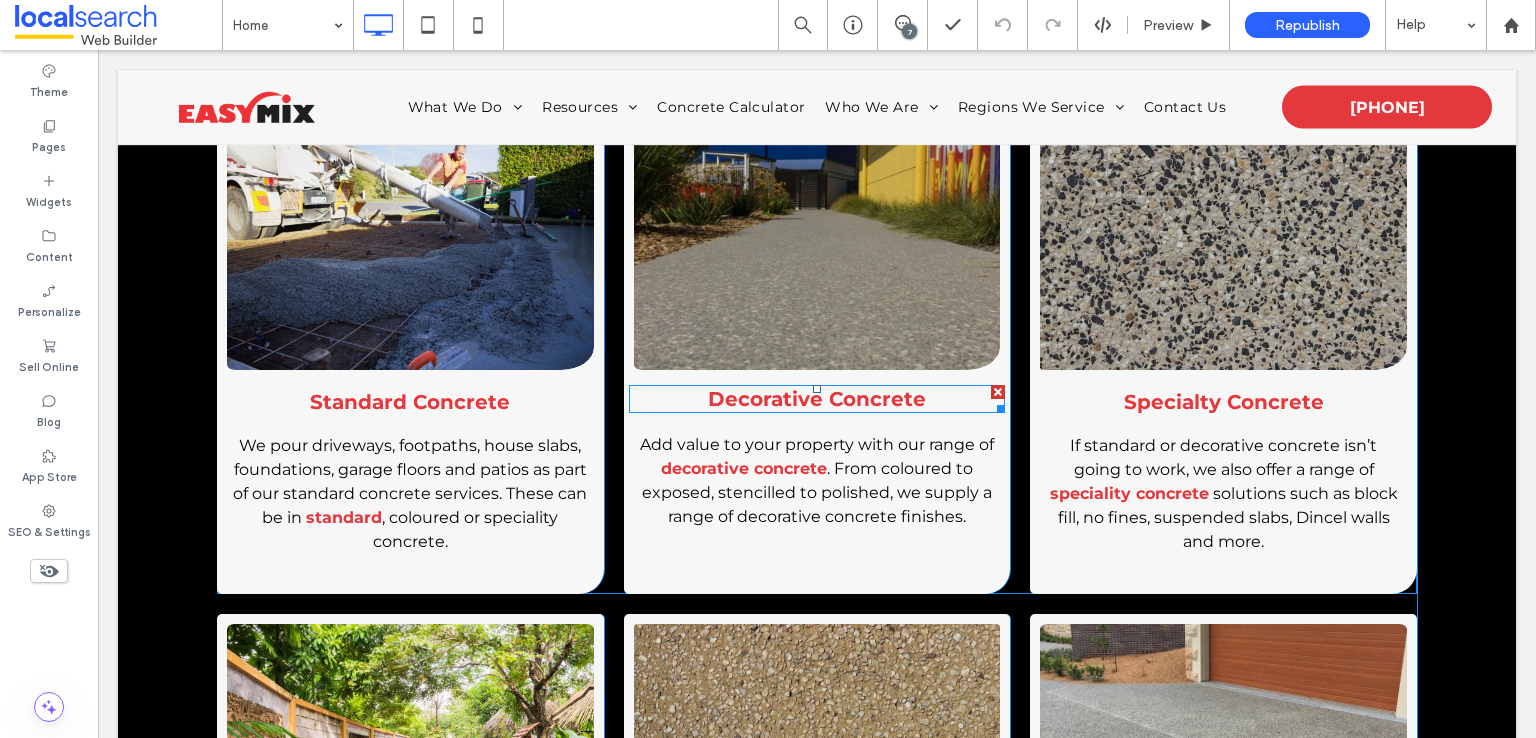click on "Decorative Concrete" at bounding box center [817, 399] 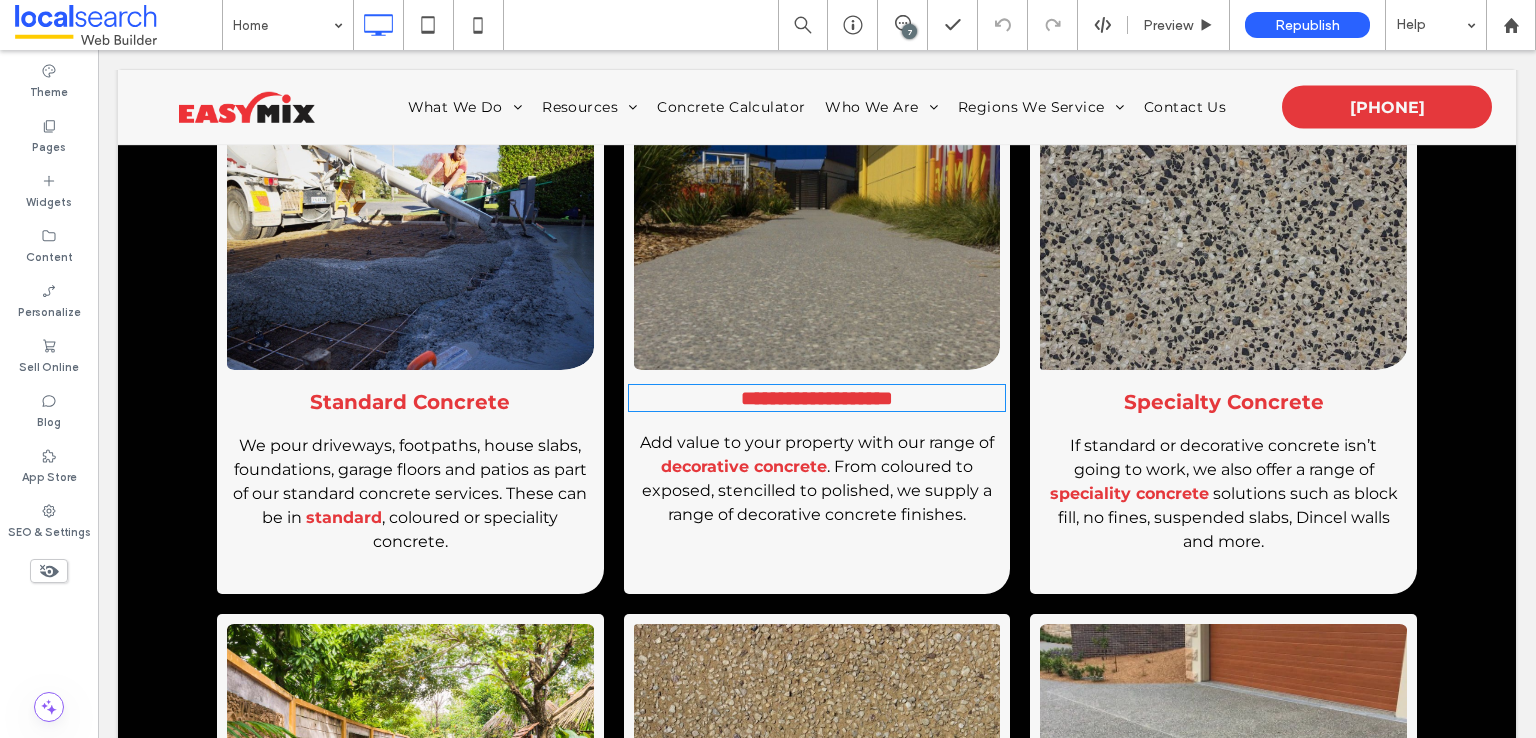 type on "**********" 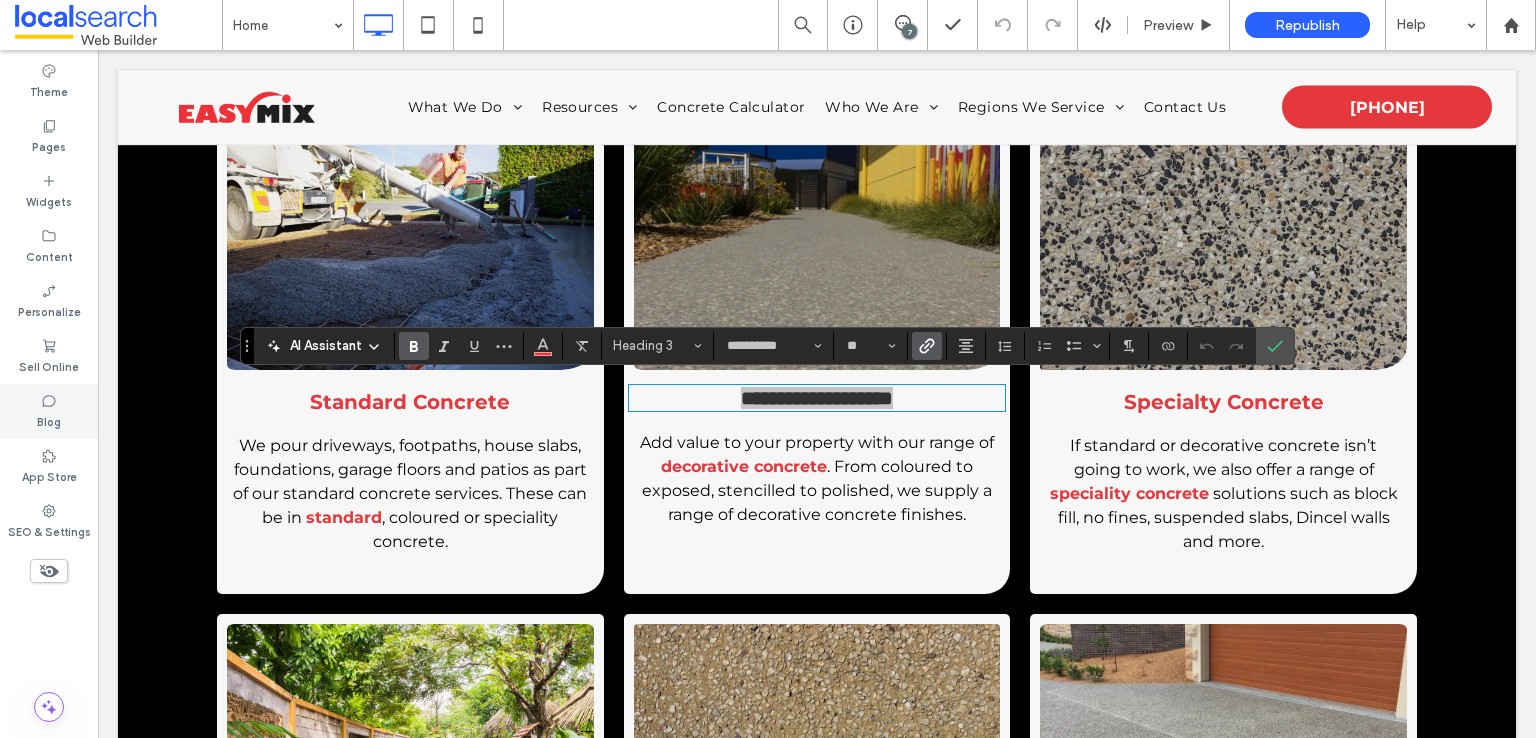 click on "Blog" at bounding box center (49, 420) 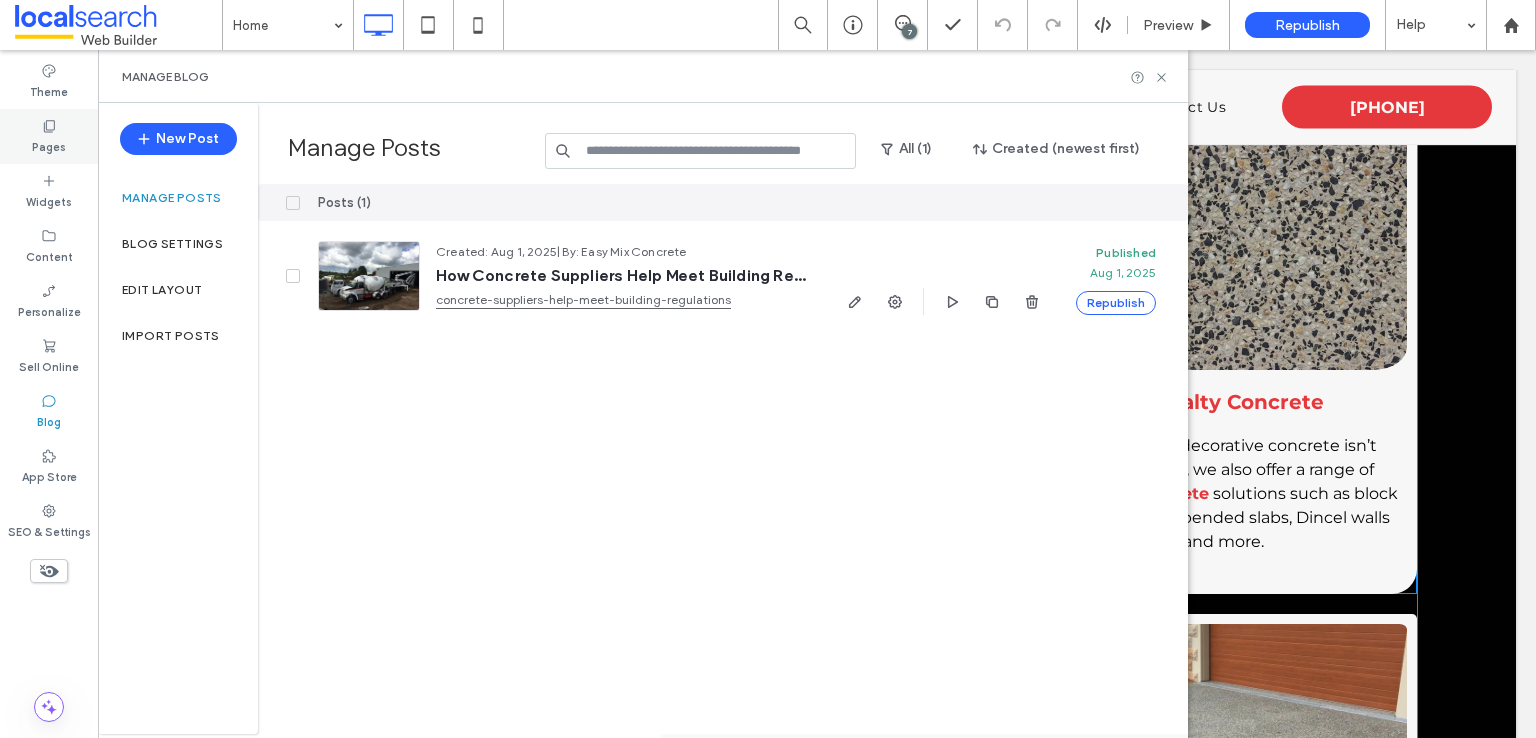 click on "Pages" at bounding box center (49, 145) 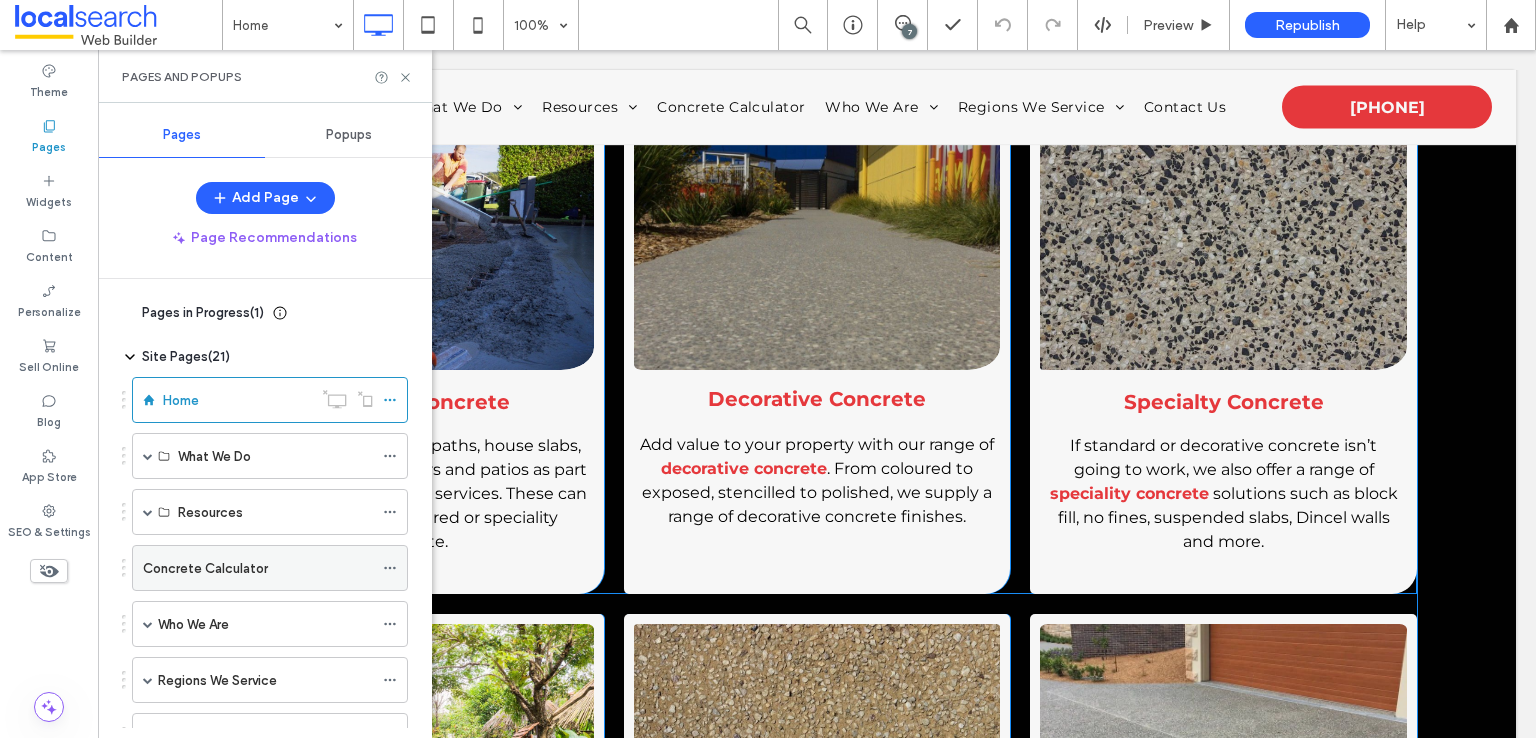scroll, scrollTop: 77, scrollLeft: 0, axis: vertical 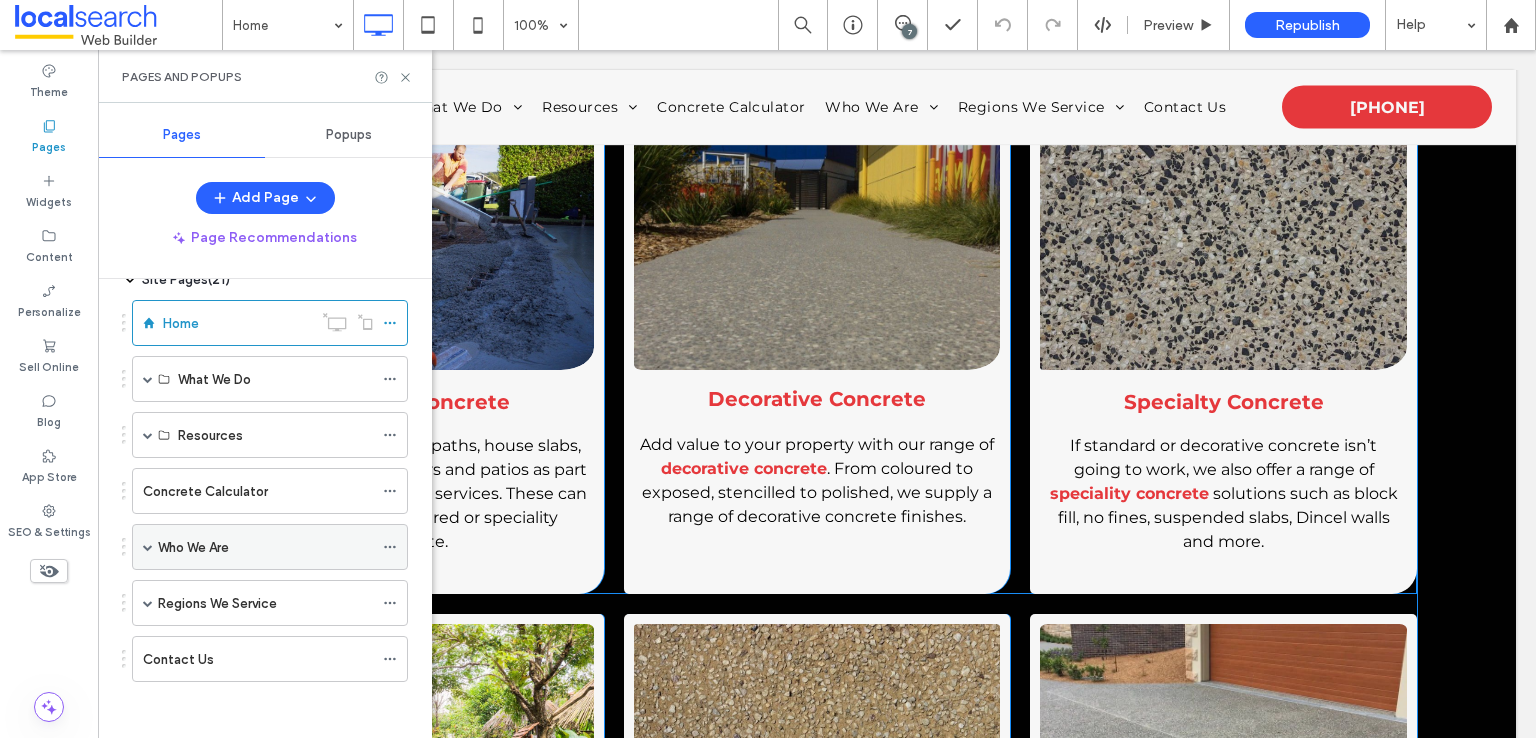 click on "Who We Are" at bounding box center [193, 547] 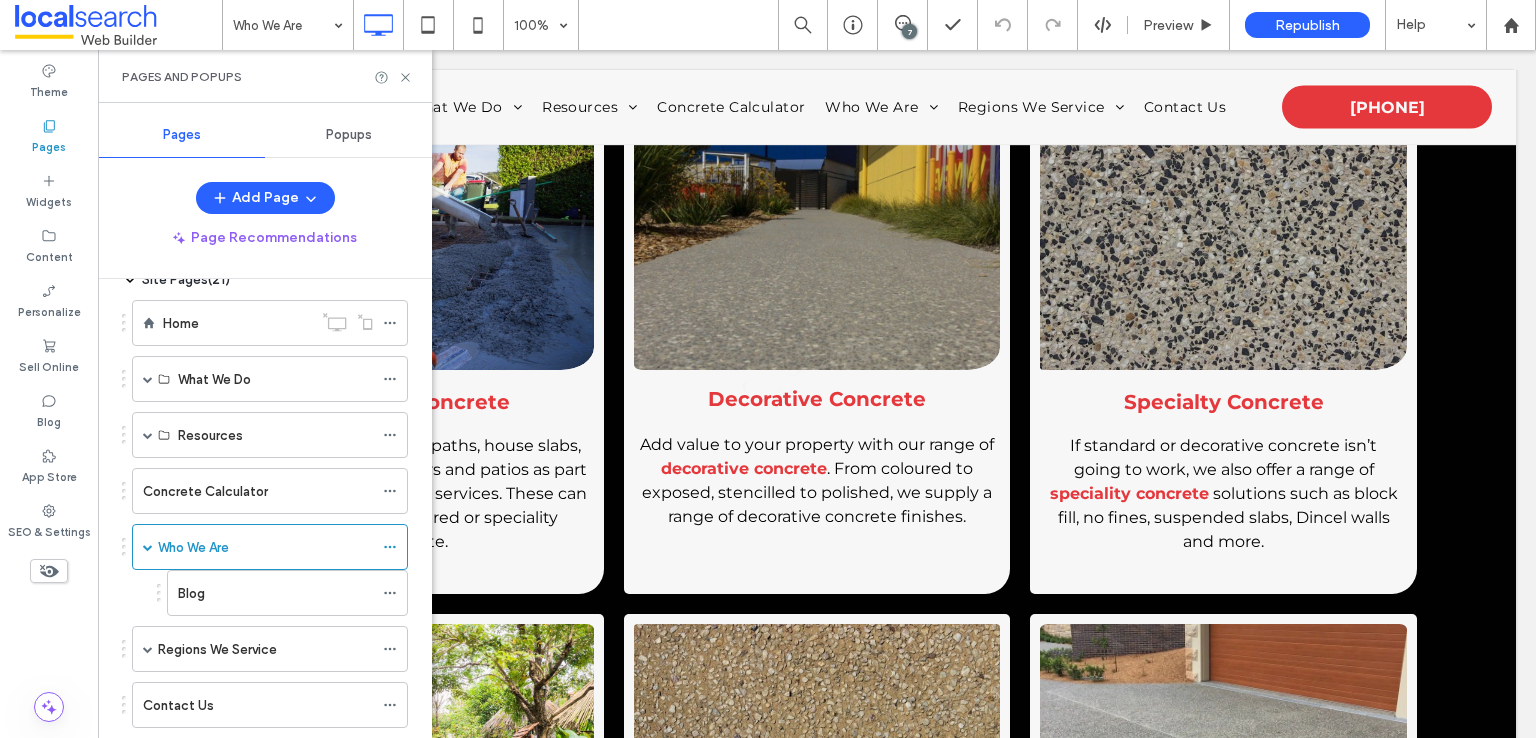 click at bounding box center [768, 369] 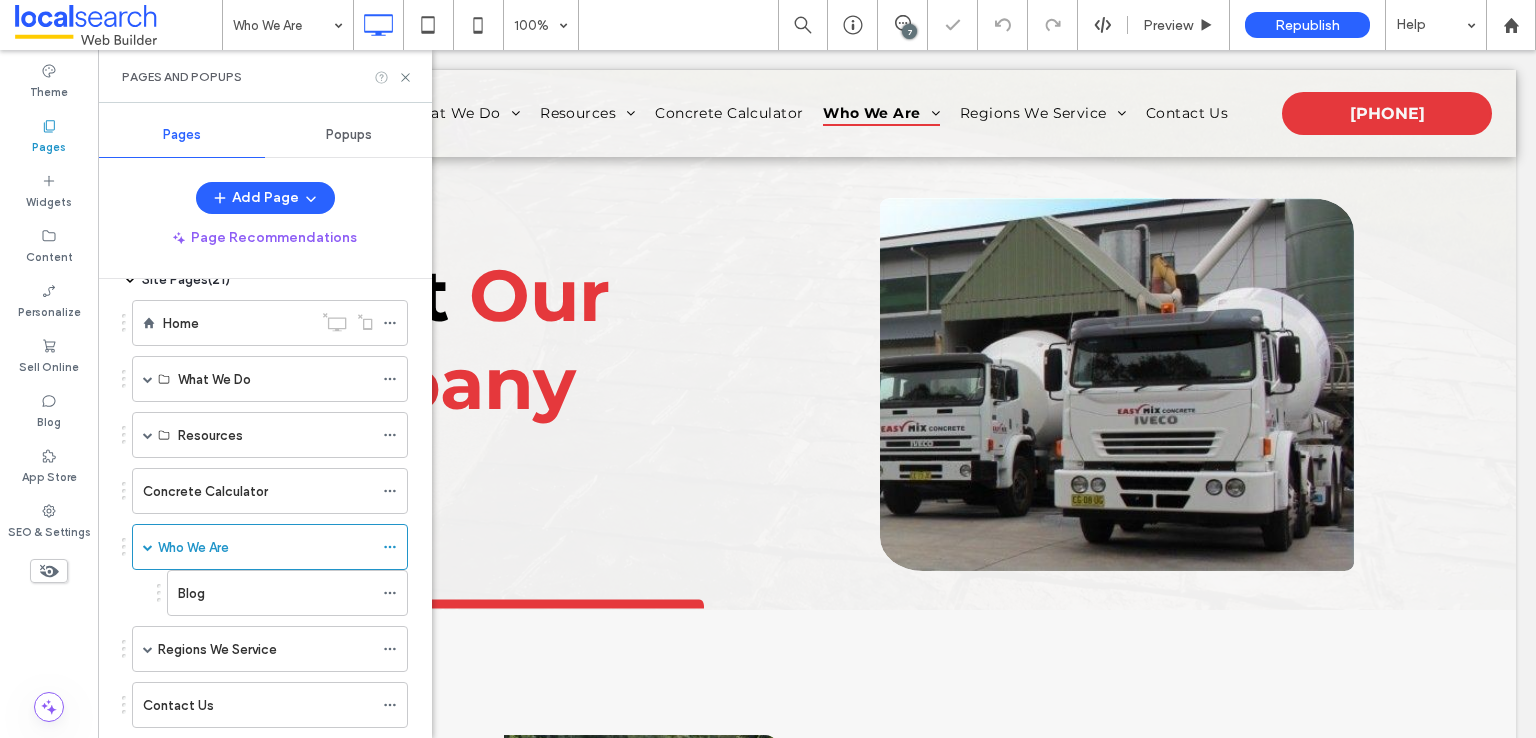 scroll, scrollTop: 0, scrollLeft: 0, axis: both 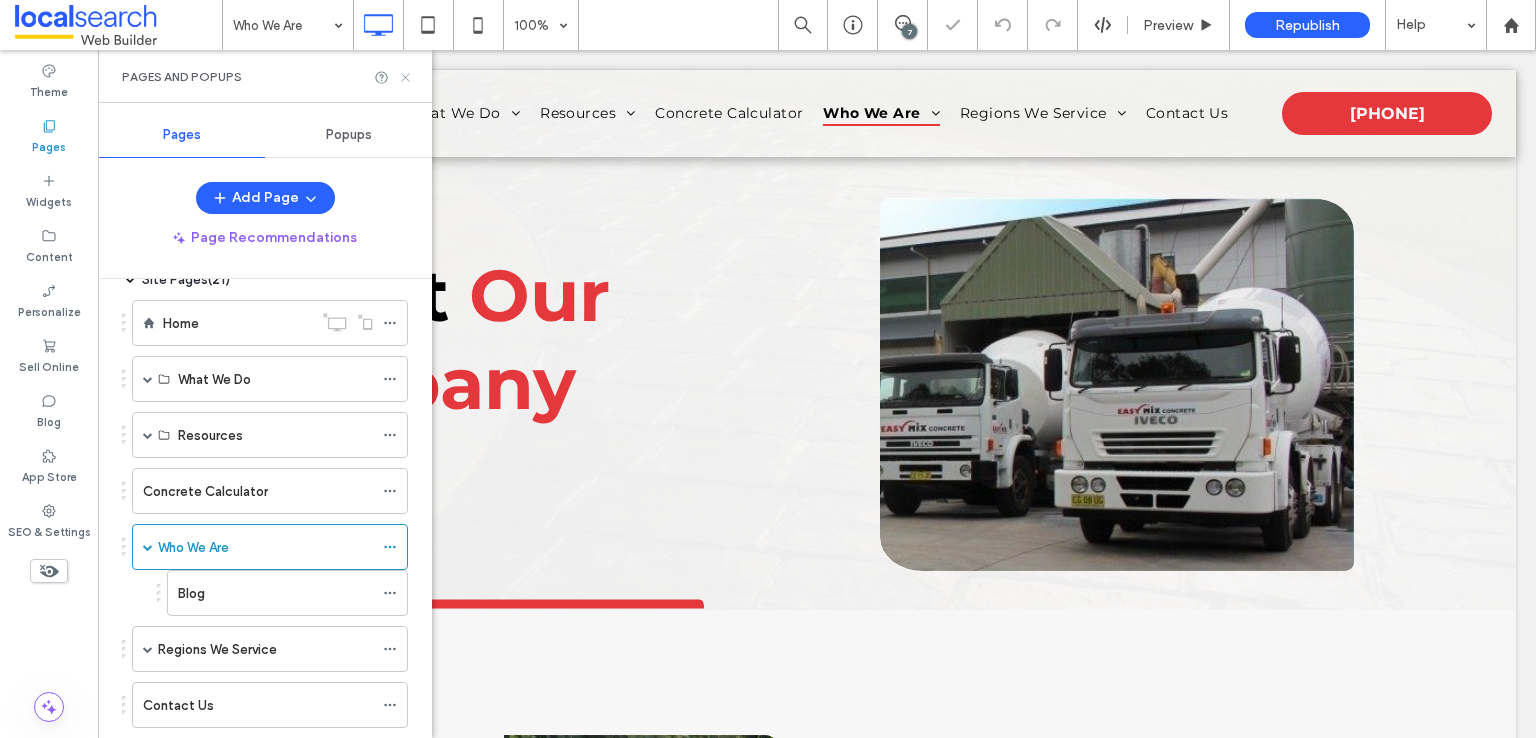 click 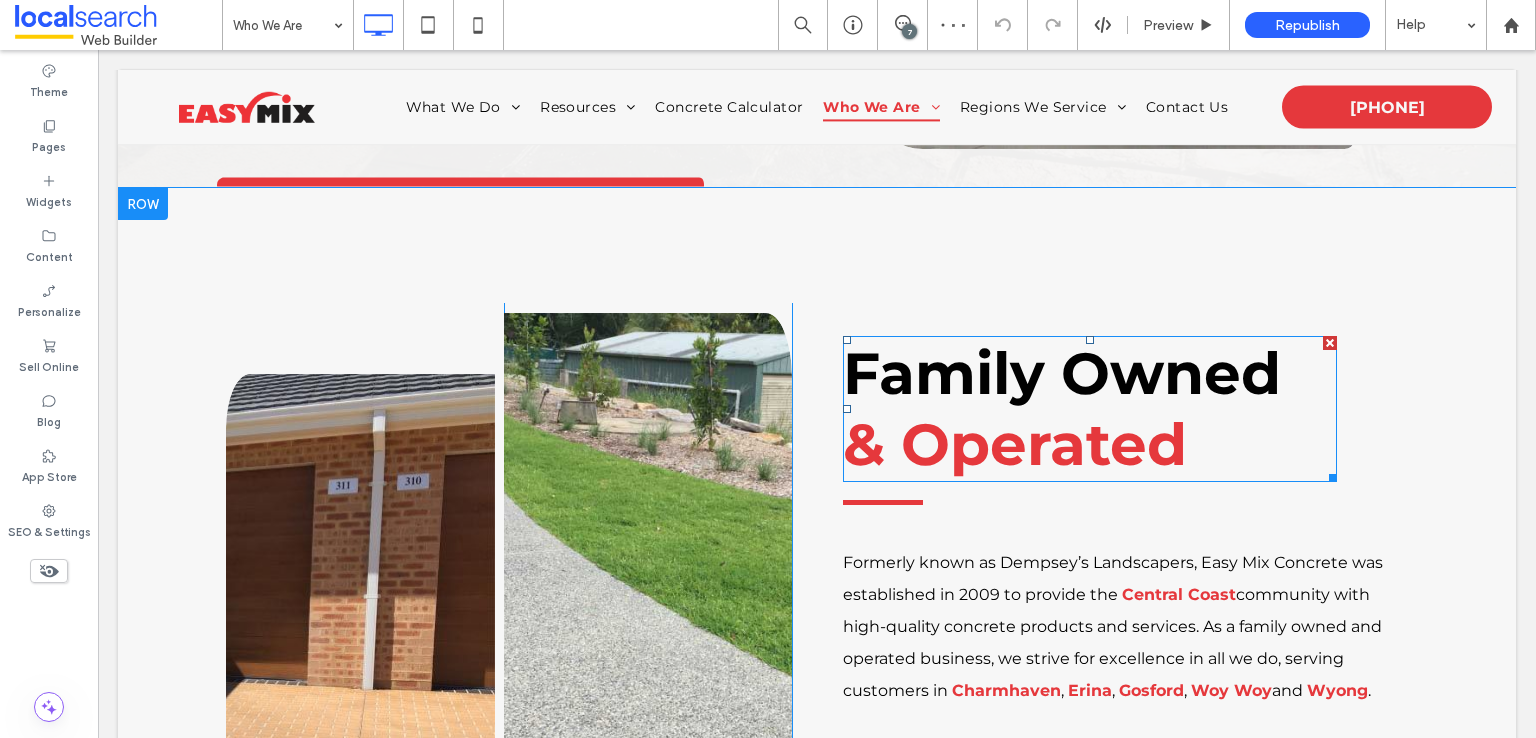 scroll, scrollTop: 500, scrollLeft: 0, axis: vertical 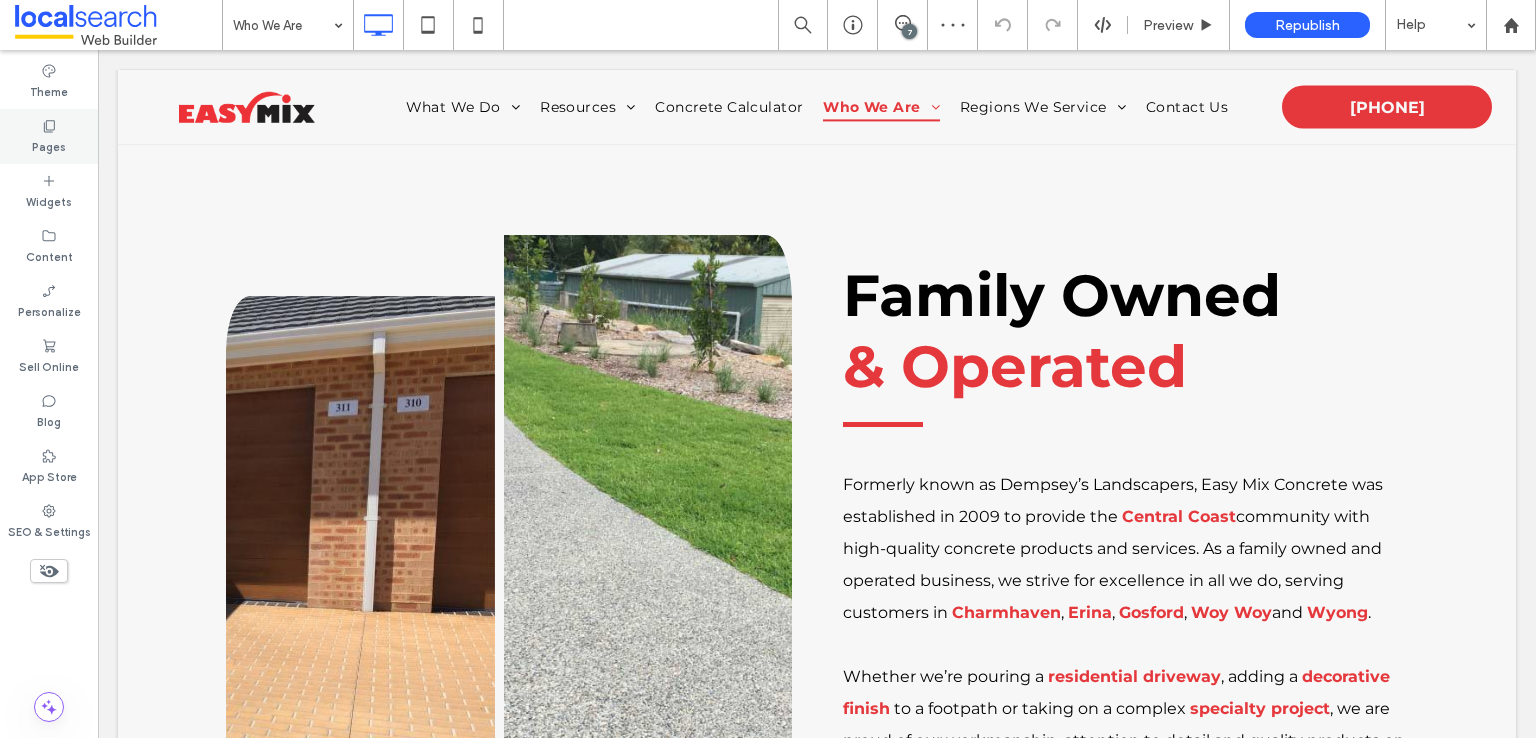 click on "Pages" at bounding box center (49, 145) 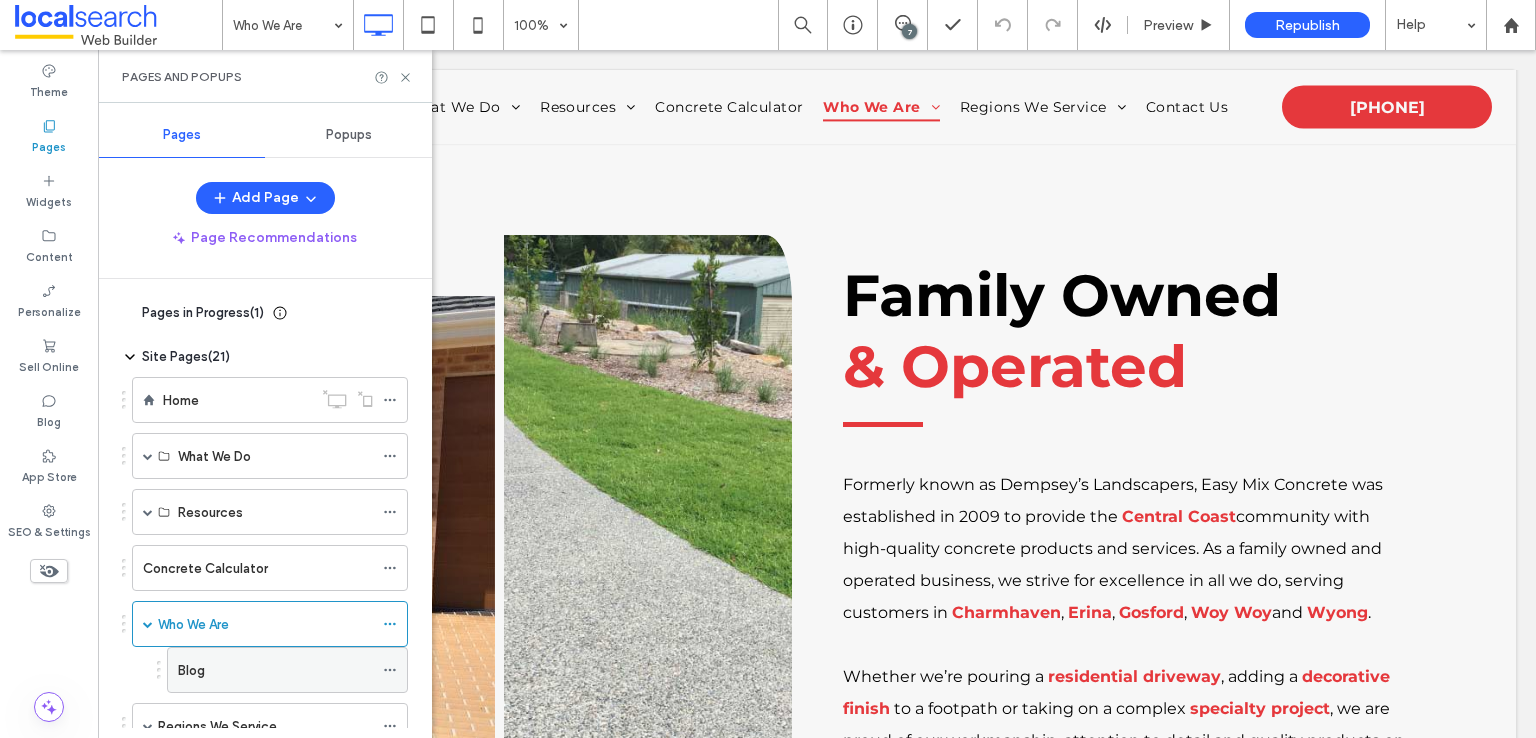 click on "Blog" at bounding box center [191, 670] 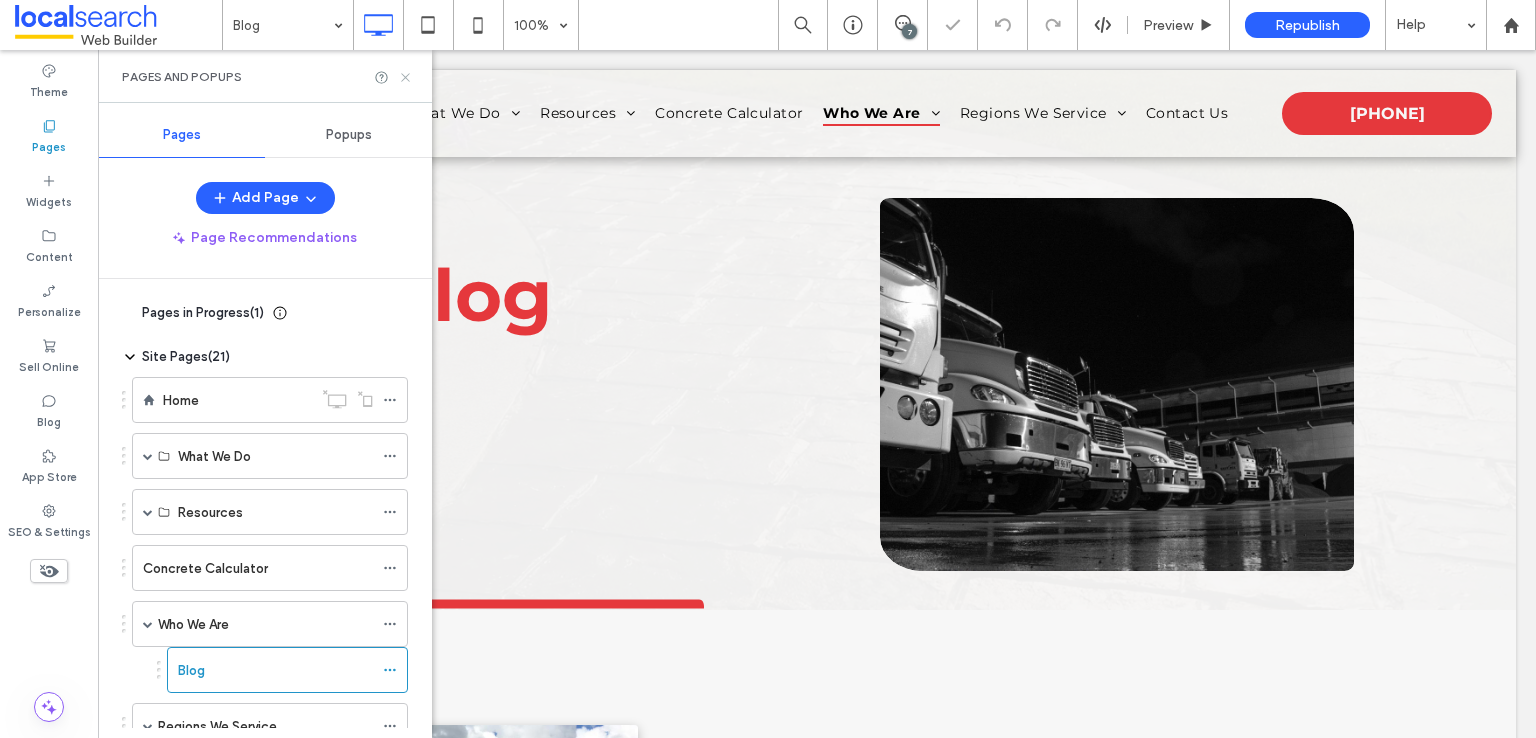 scroll, scrollTop: 0, scrollLeft: 0, axis: both 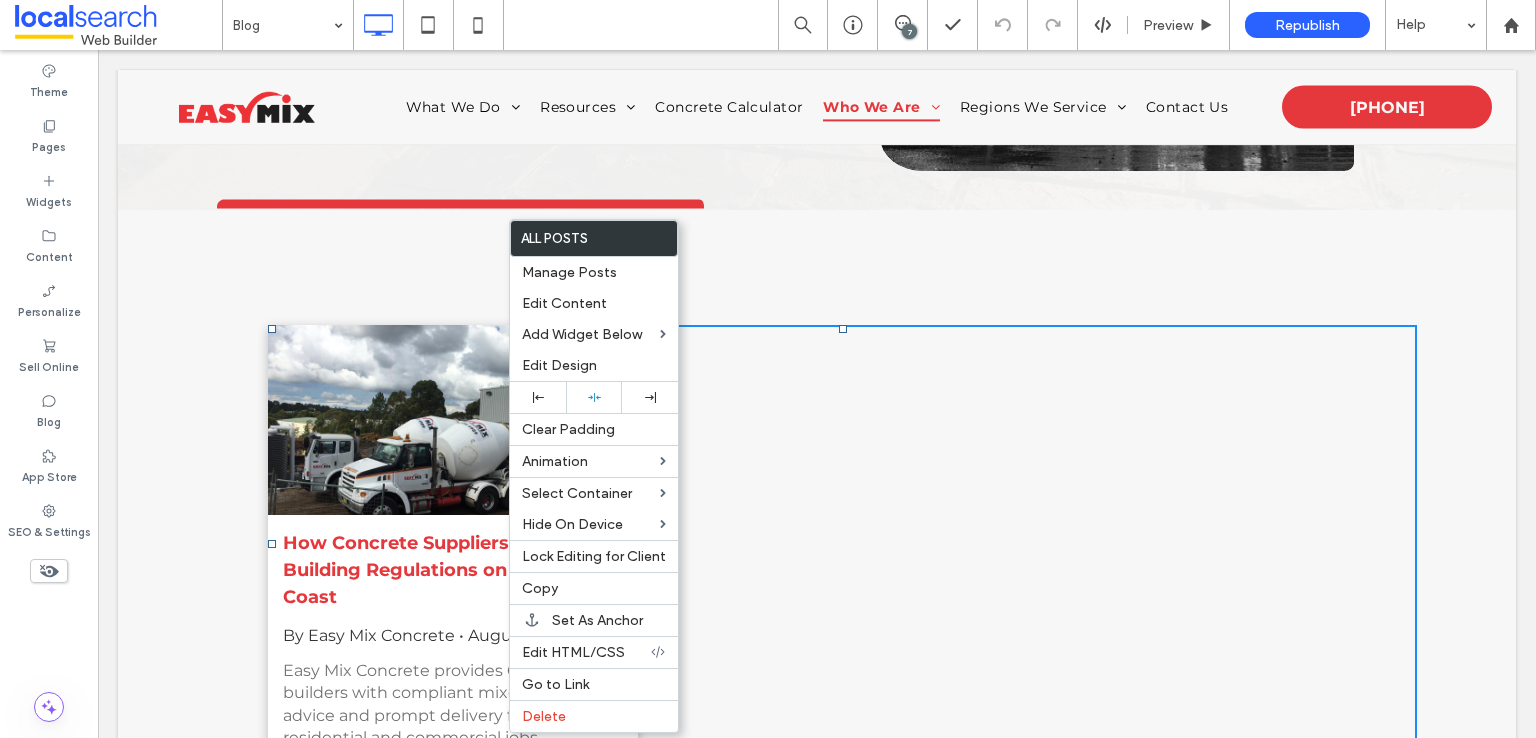 click on "How Concrete Suppliers Help Meet Building Regulations on the Central Coast" at bounding box center [453, 570] 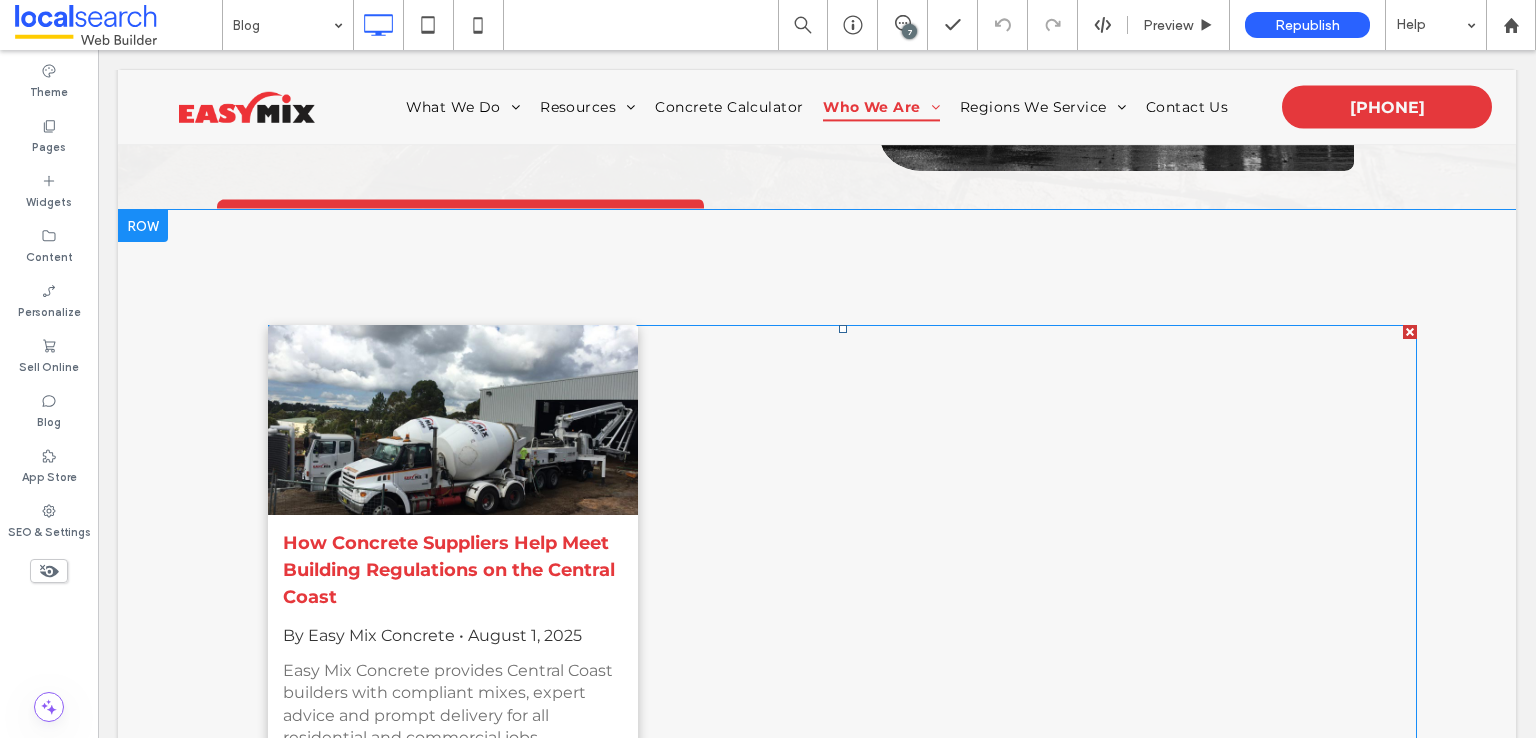 click on "How Concrete Suppliers Help Meet Building Regulations on the Central Coast" at bounding box center (453, 570) 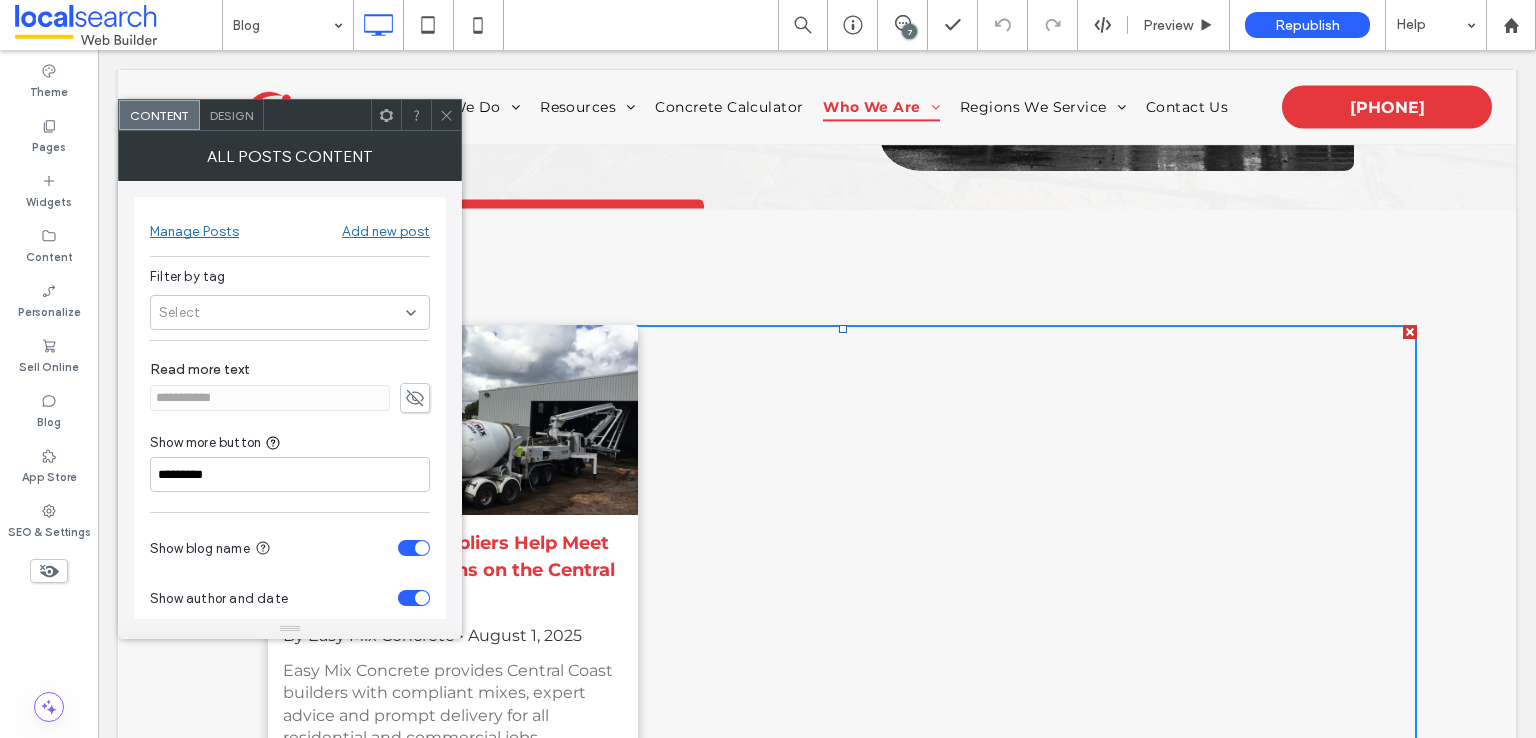 click on "Design" at bounding box center [231, 115] 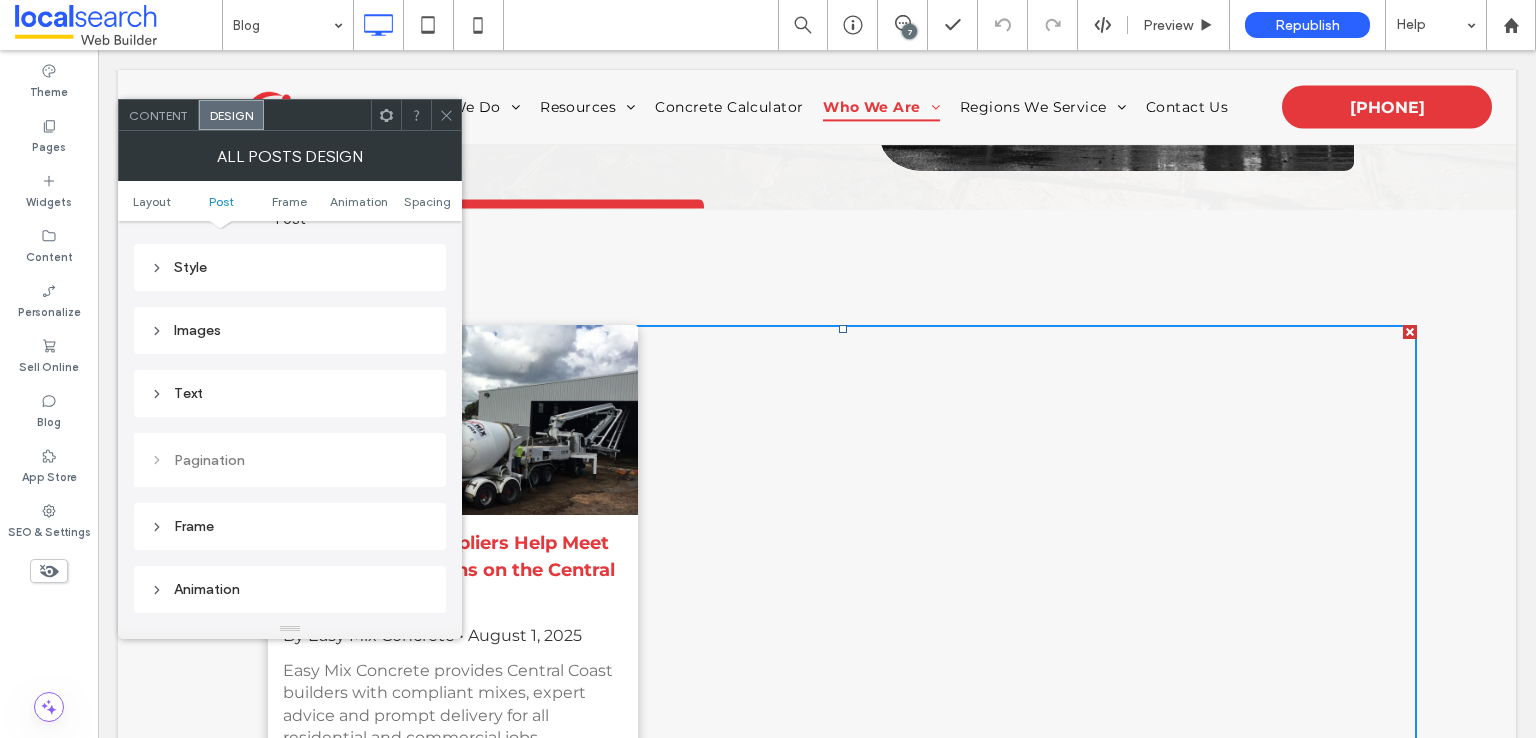 scroll, scrollTop: 600, scrollLeft: 0, axis: vertical 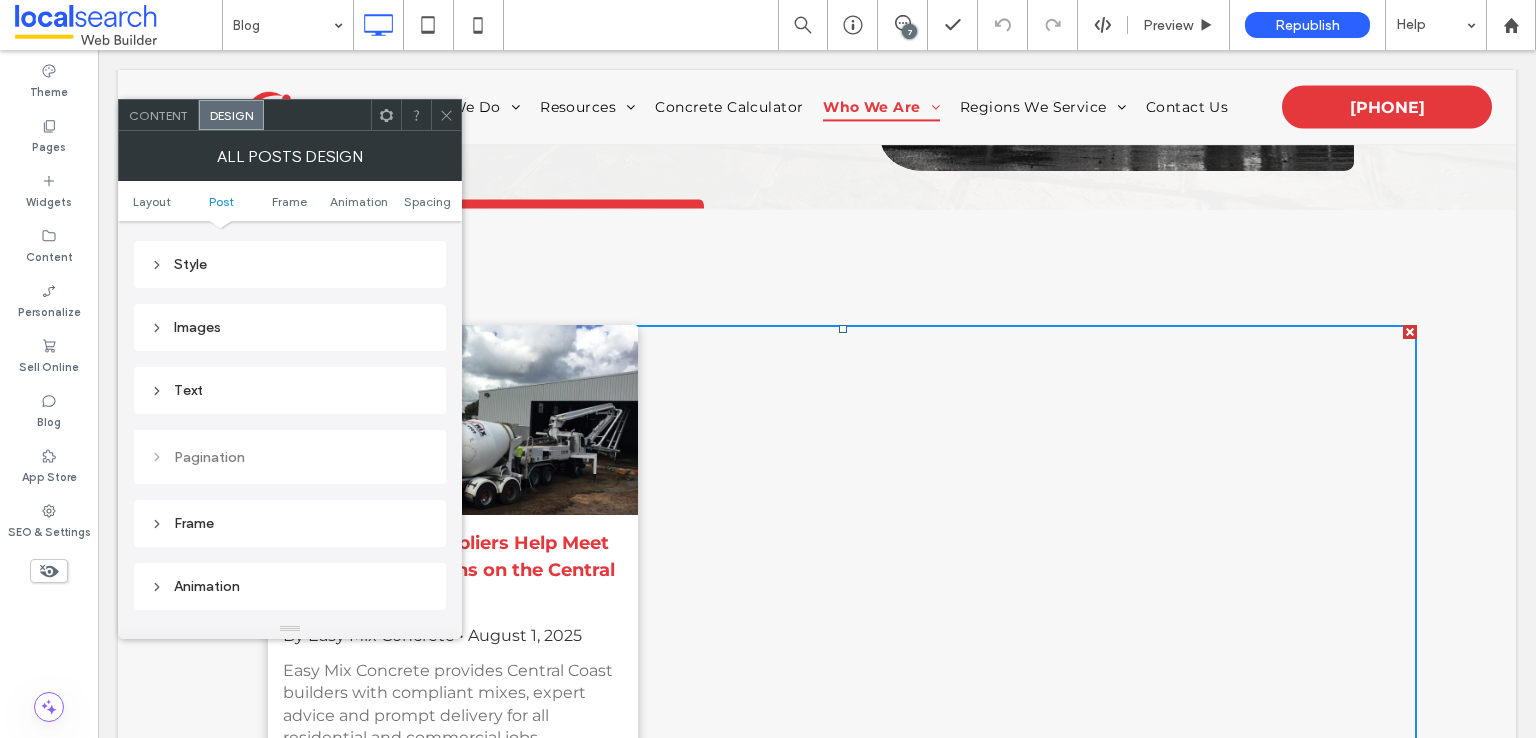 click on "Text" at bounding box center (290, 390) 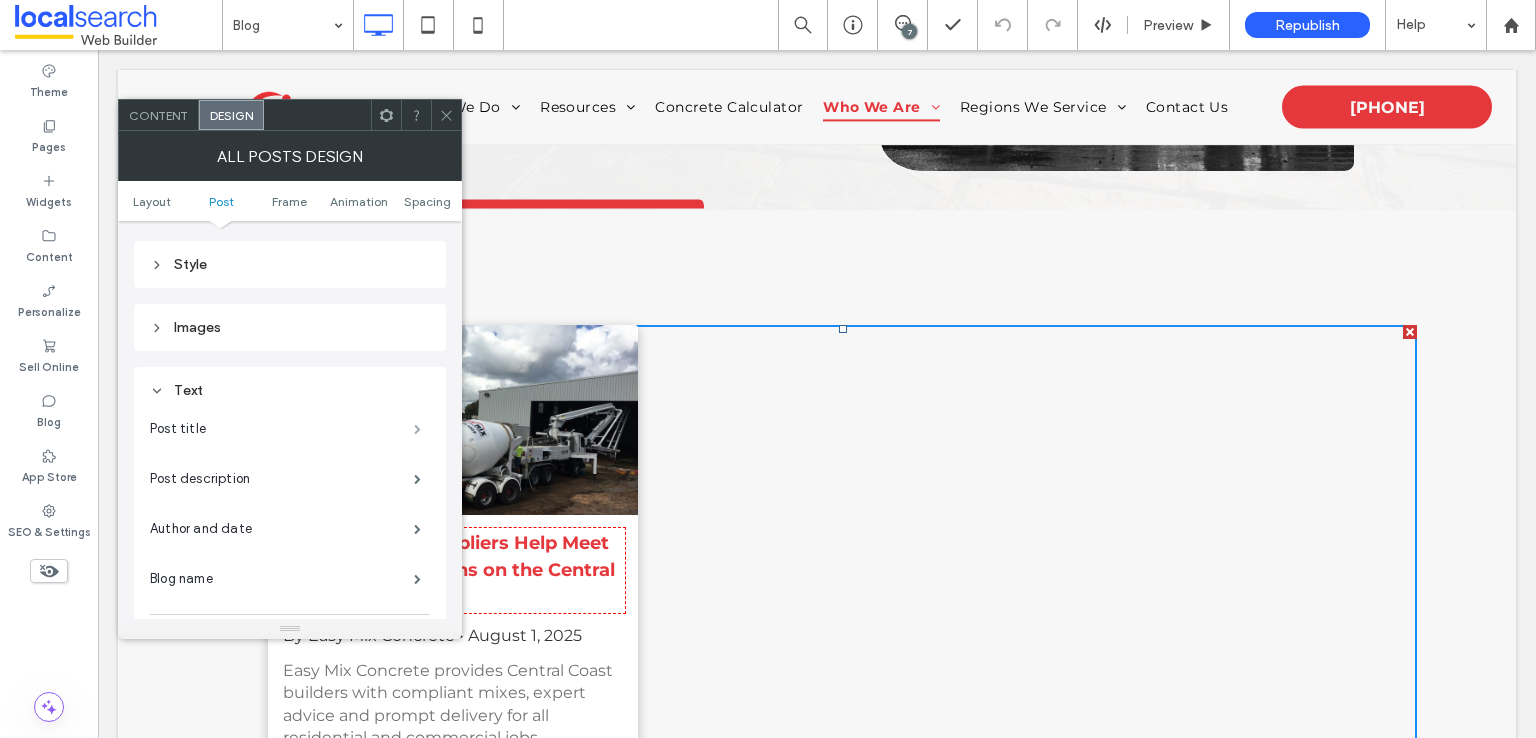 click at bounding box center (417, 429) 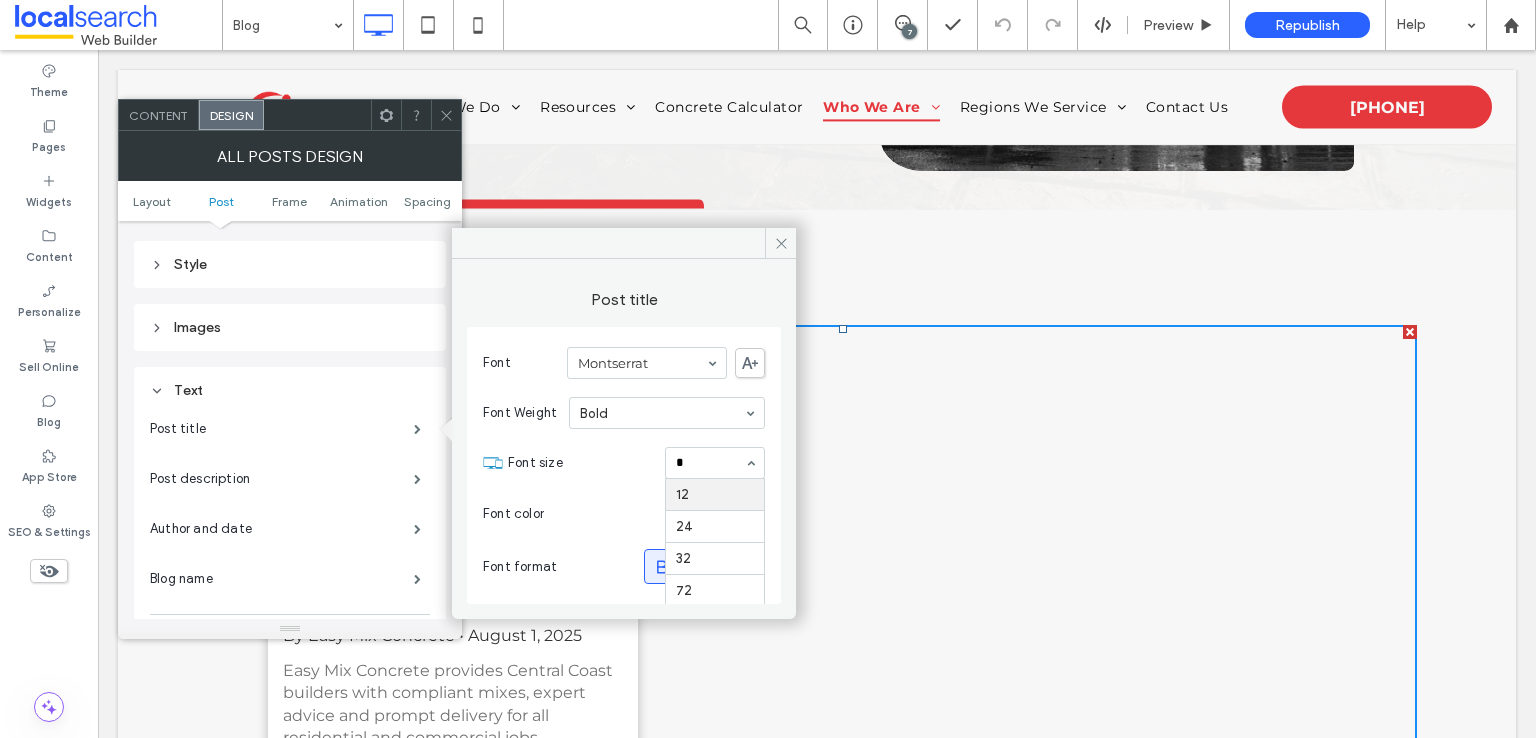 scroll, scrollTop: 0, scrollLeft: 0, axis: both 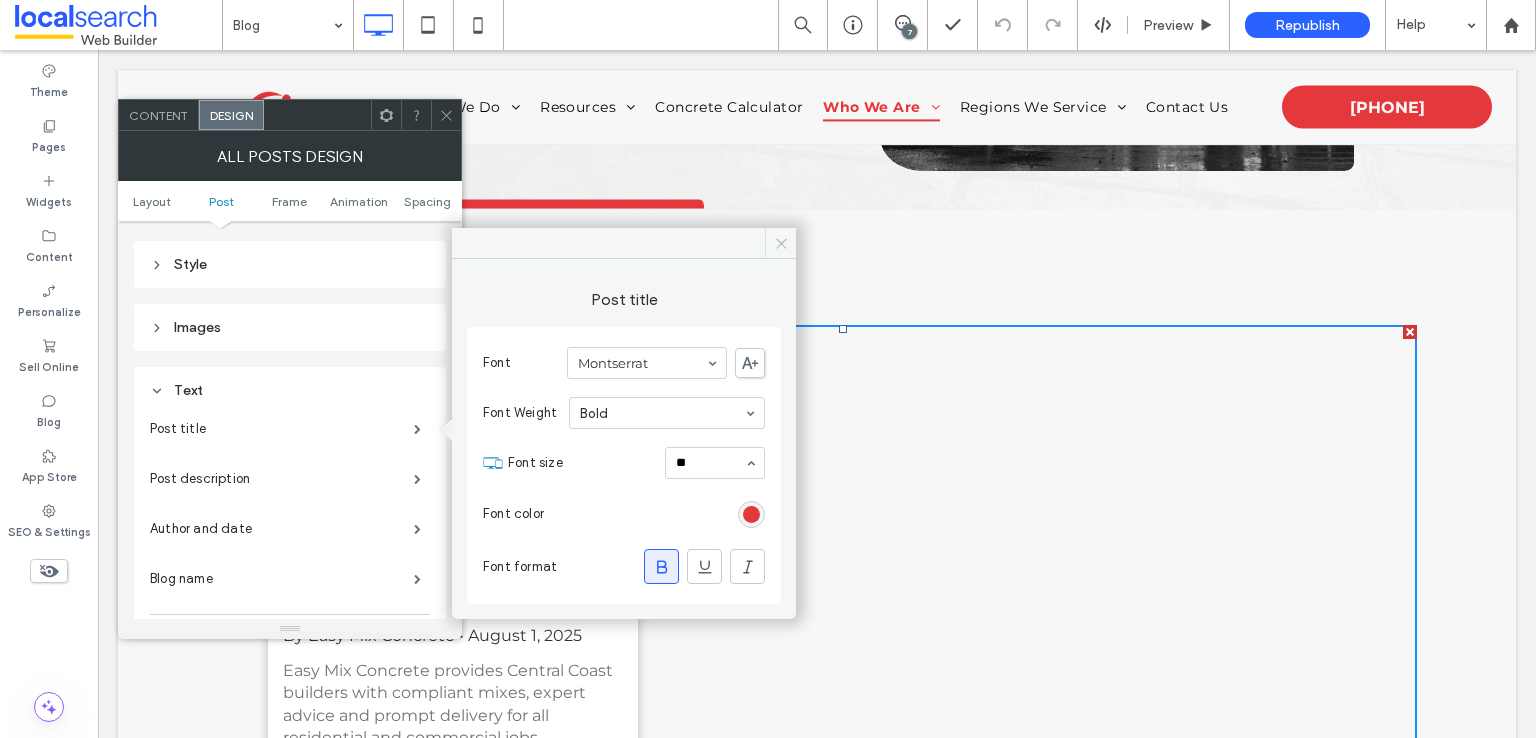 type on "**" 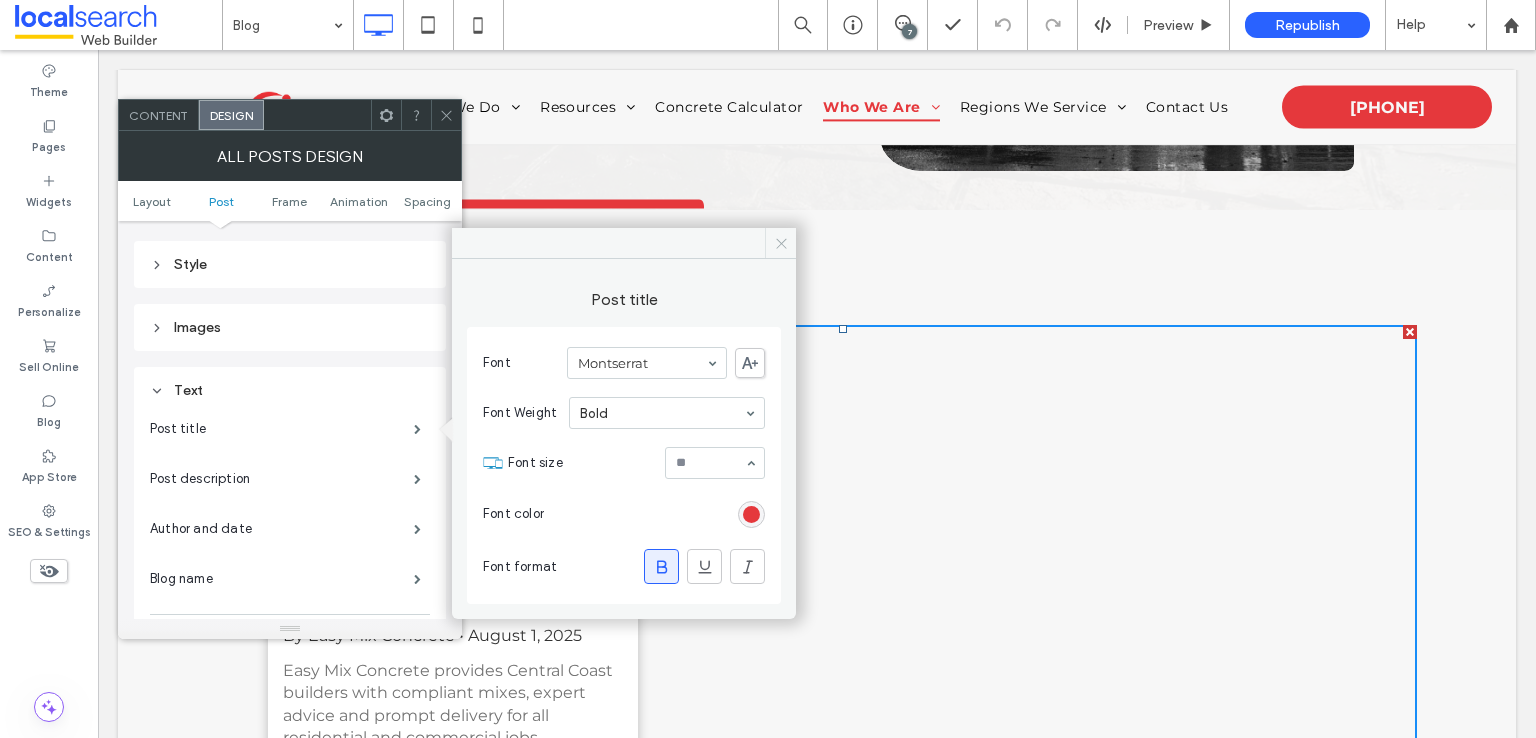 click 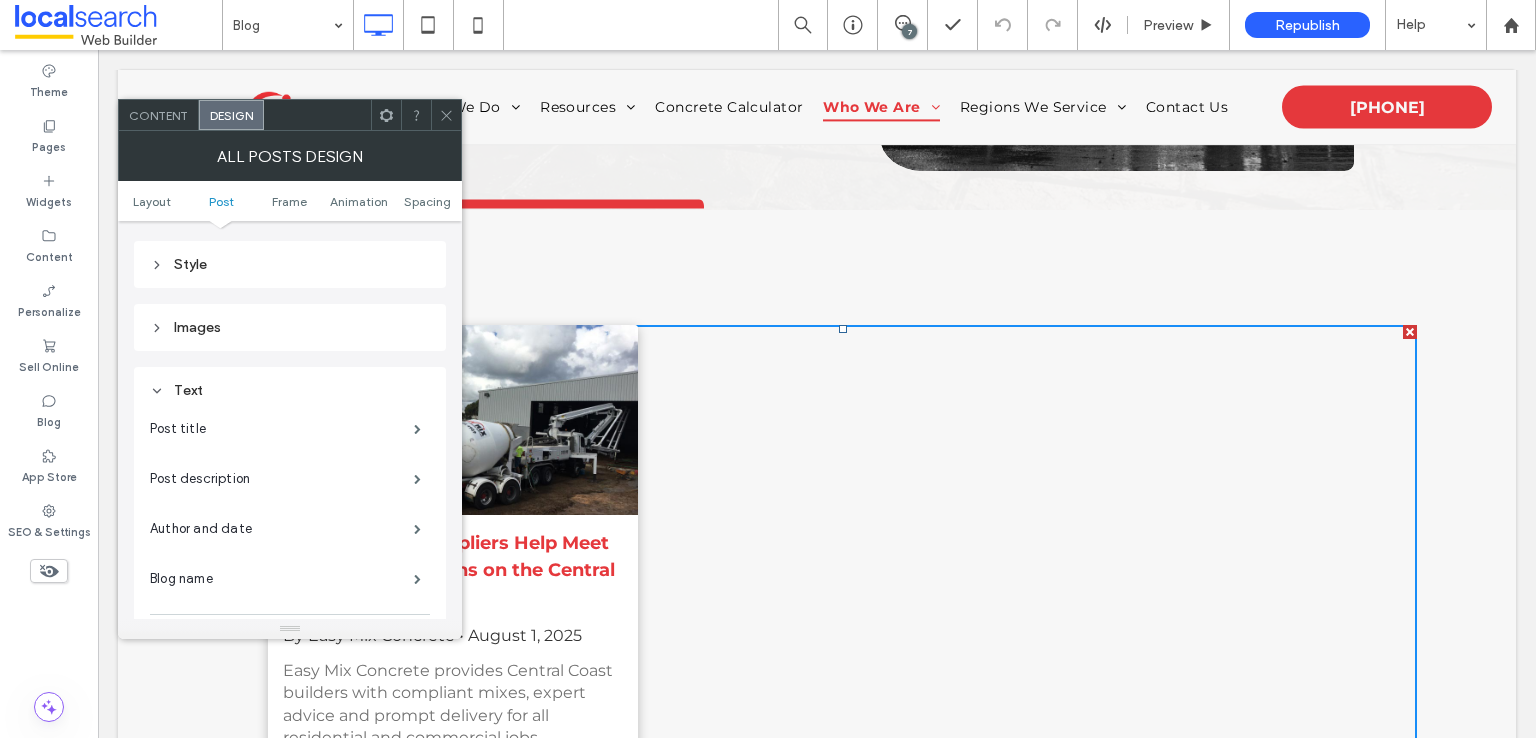 drag, startPoint x: 451, startPoint y: 121, endPoint x: 622, endPoint y: 179, distance: 180.56854 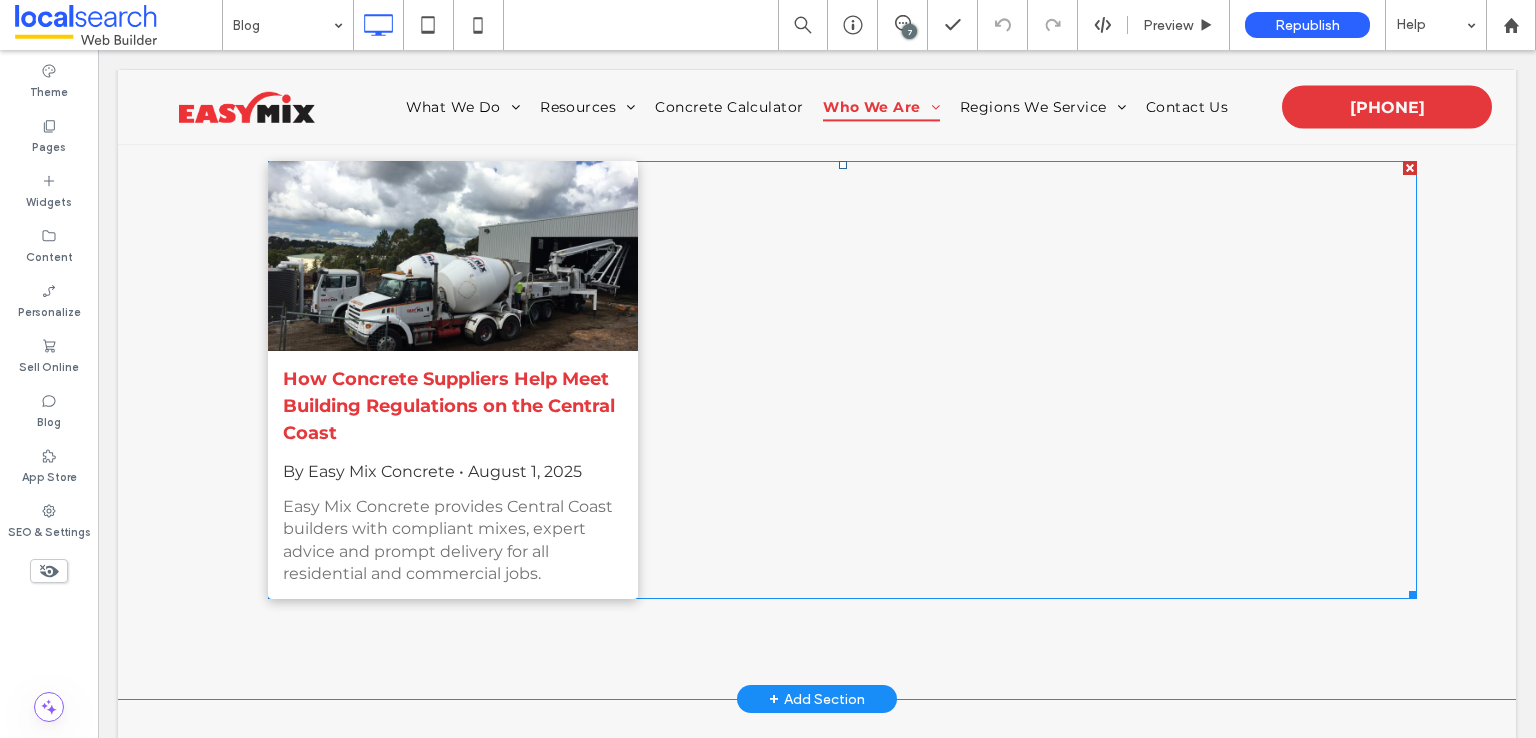 scroll, scrollTop: 600, scrollLeft: 0, axis: vertical 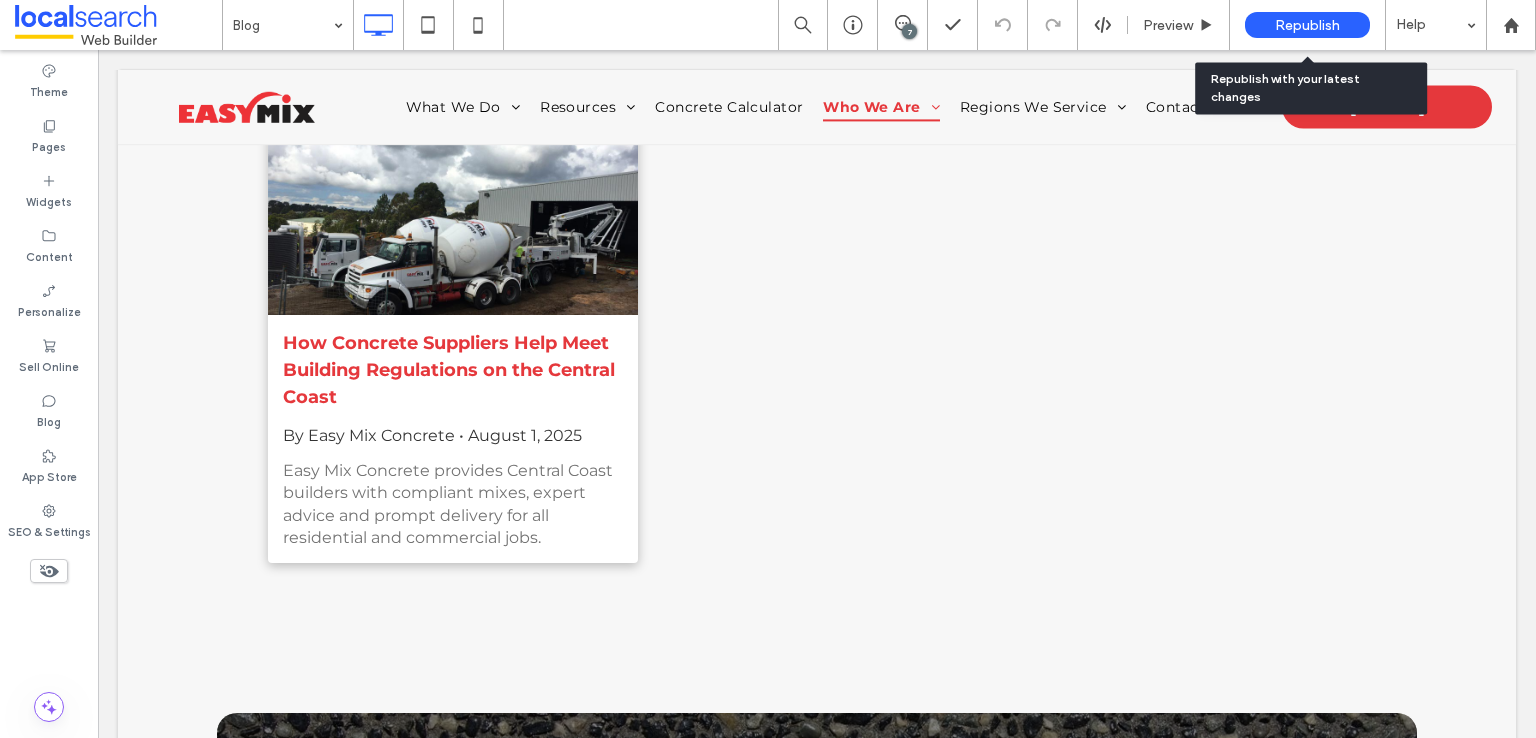 click on "Republish" at bounding box center (1307, 25) 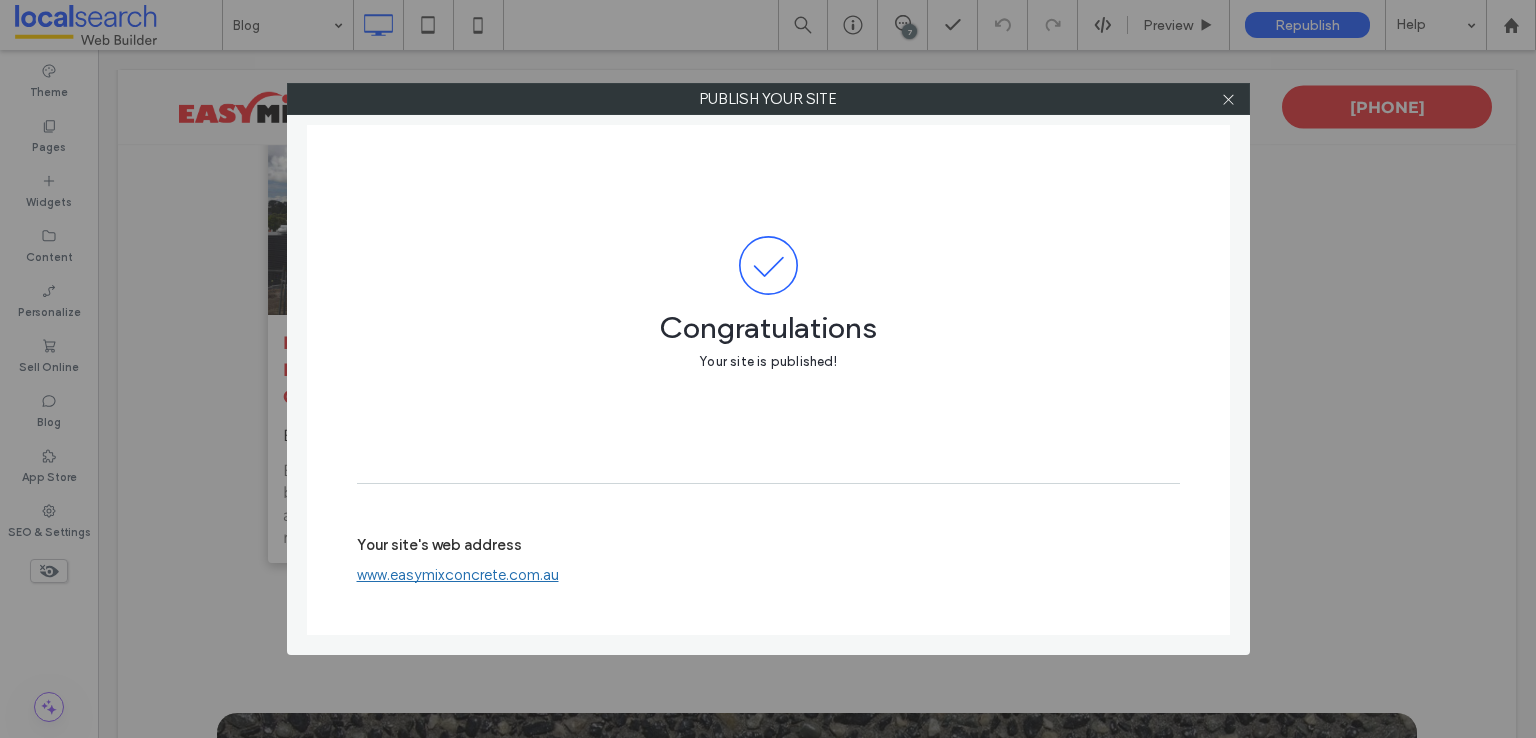 click at bounding box center [1229, 99] 